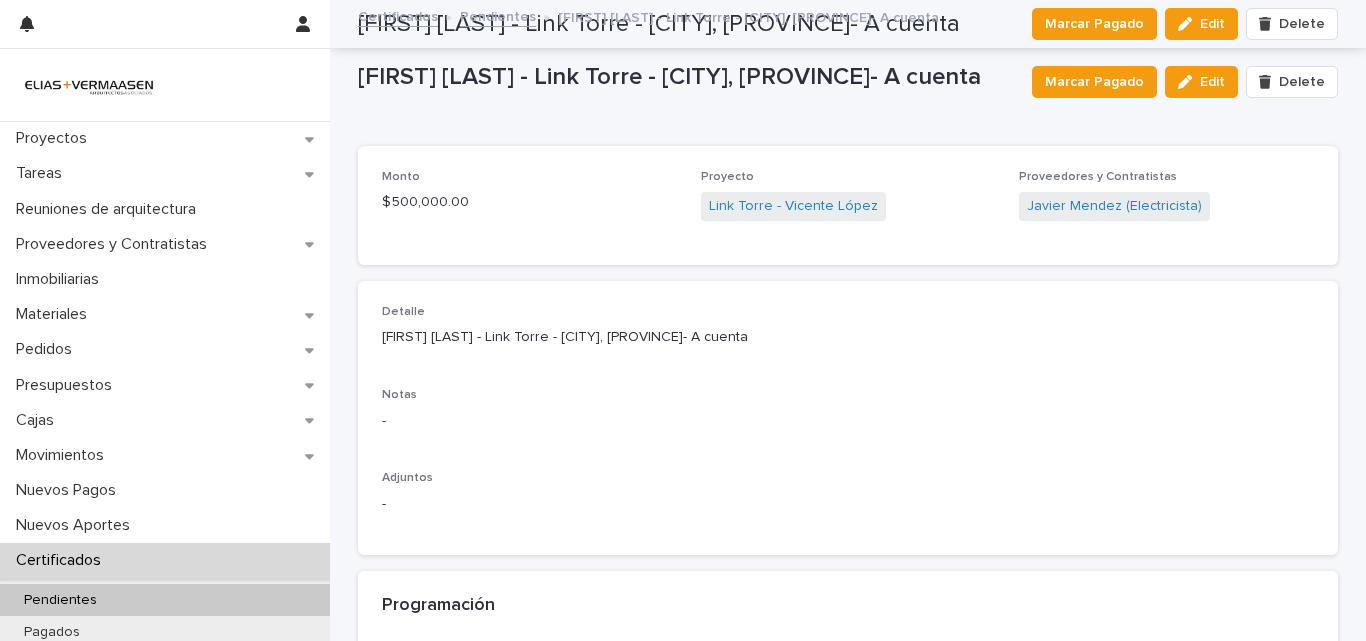 scroll, scrollTop: 0, scrollLeft: 0, axis: both 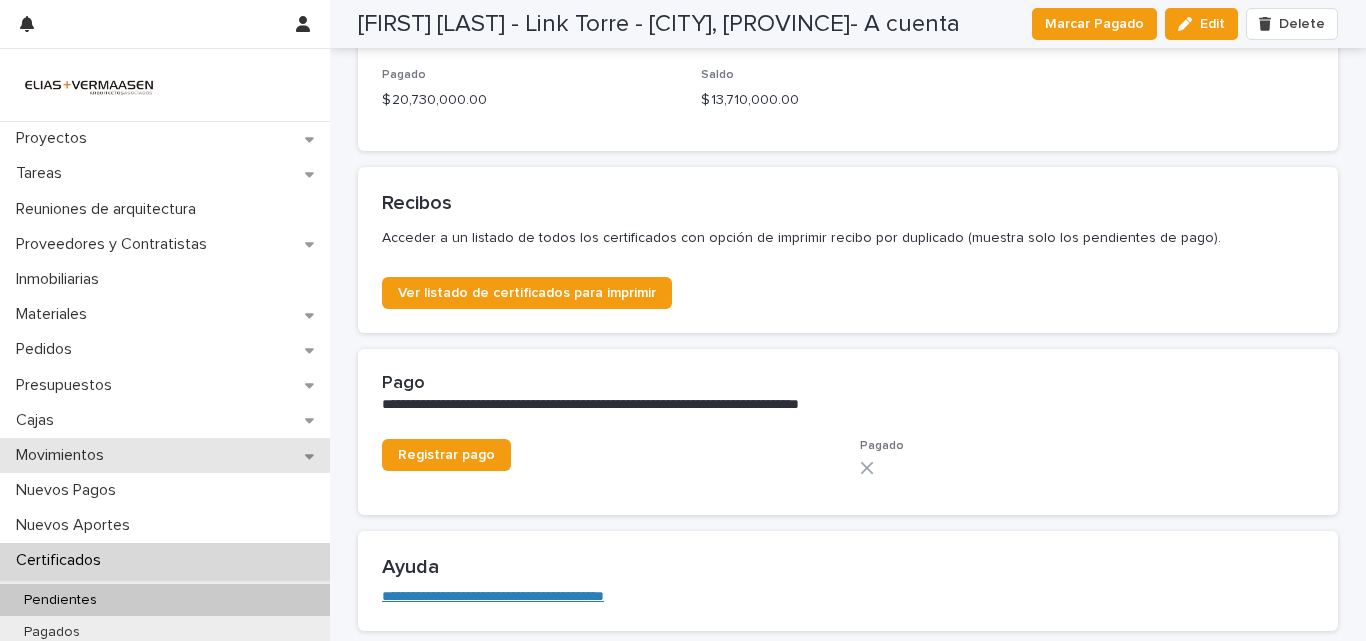 click on "Movimientos" at bounding box center (64, 455) 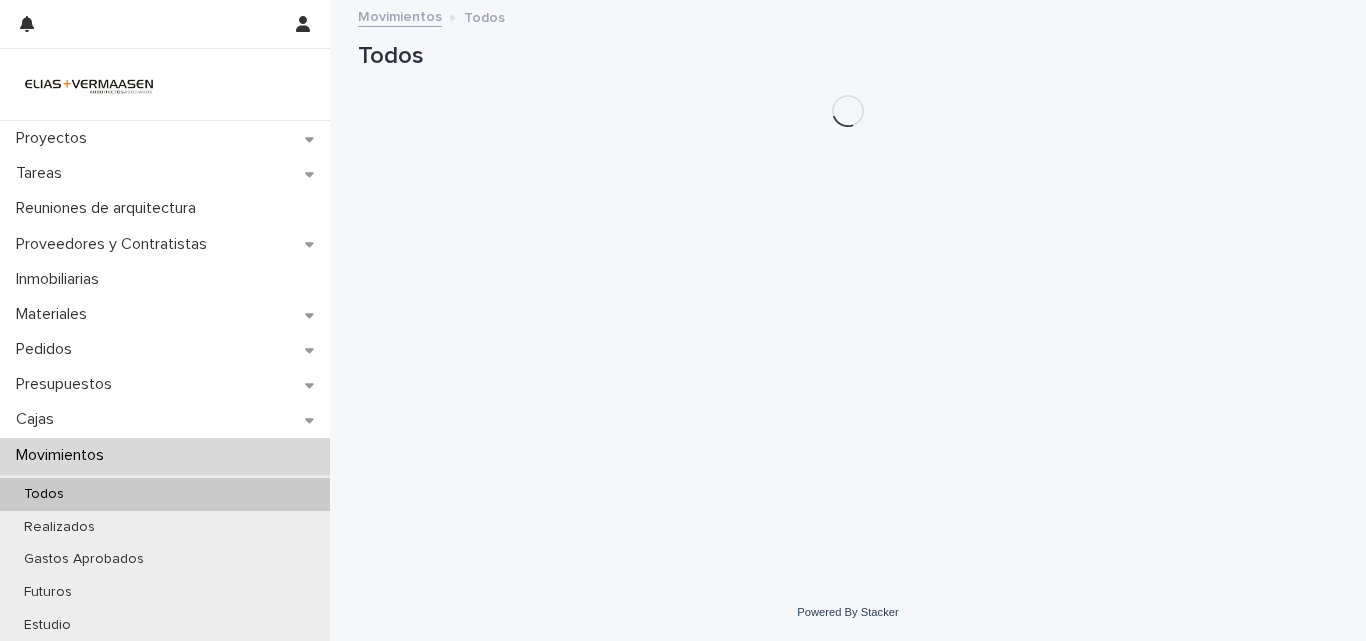 scroll, scrollTop: 0, scrollLeft: 0, axis: both 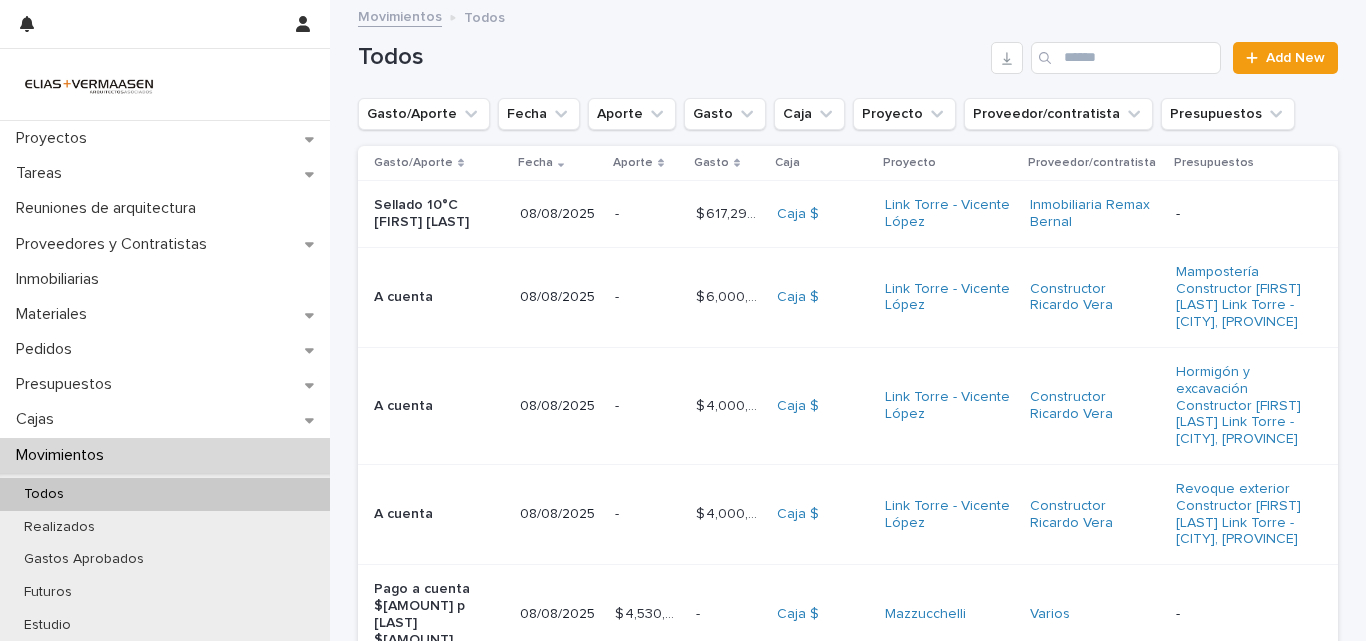 click on "Movimientos" at bounding box center [64, 455] 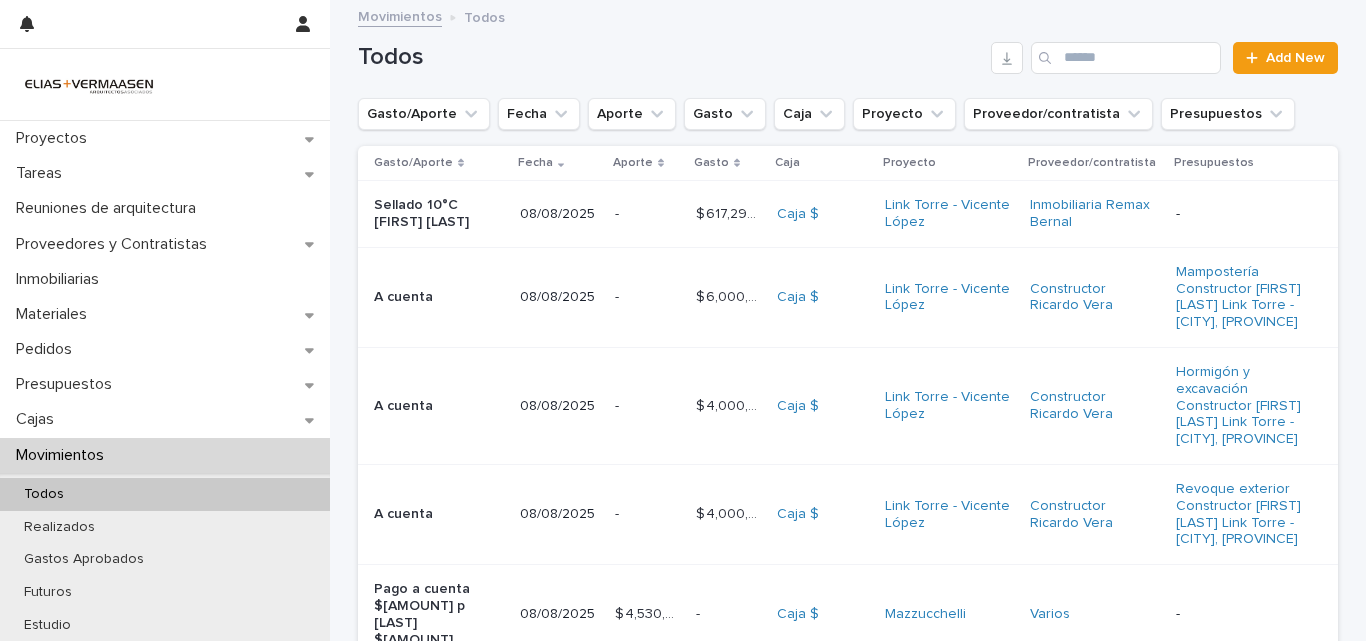 click on "Add New" at bounding box center (1295, 58) 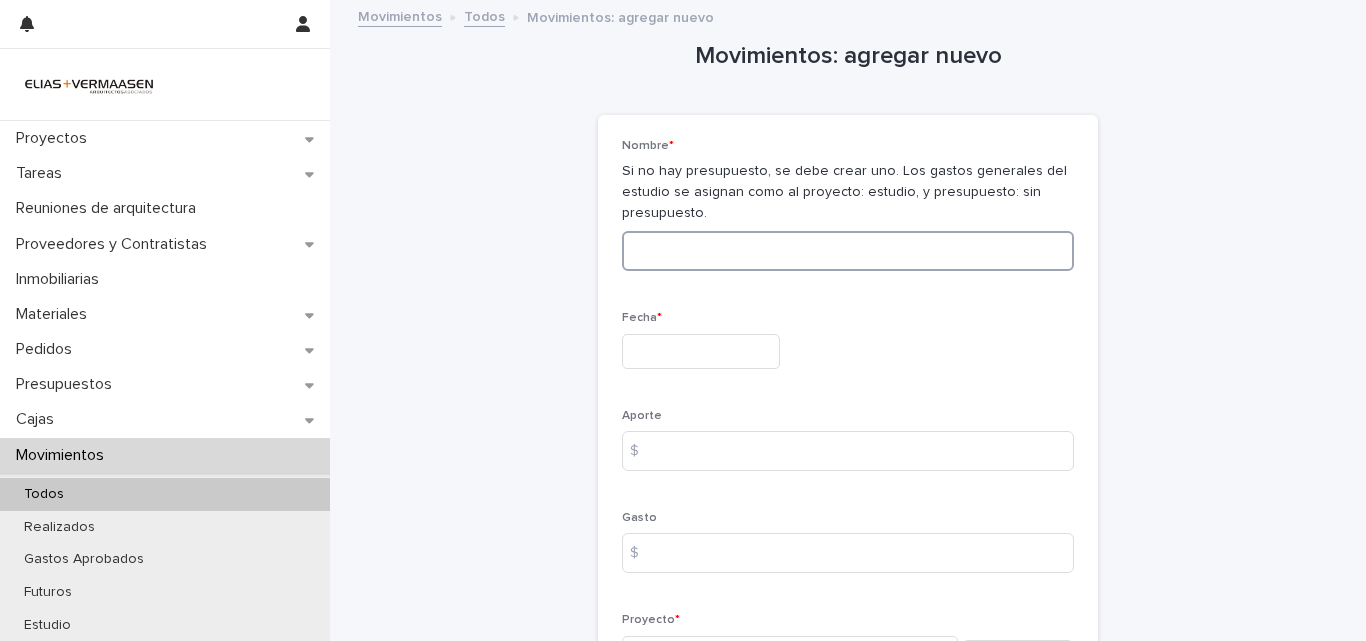 click at bounding box center [848, 251] 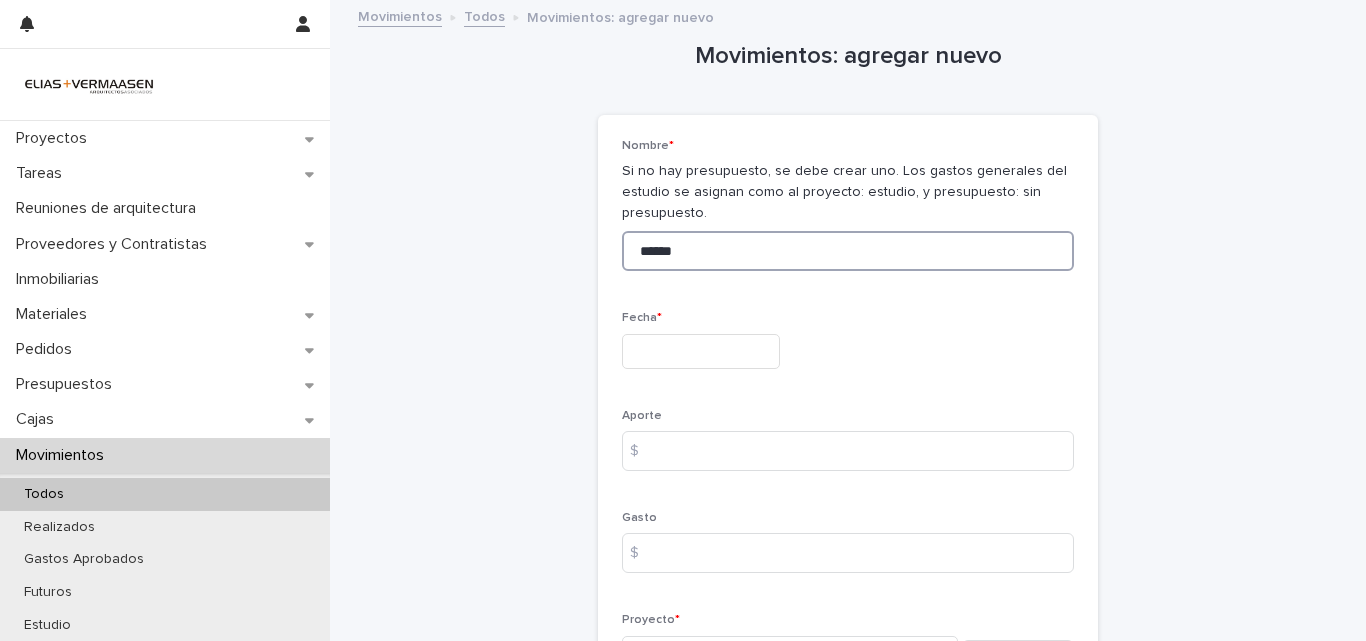 type on "******" 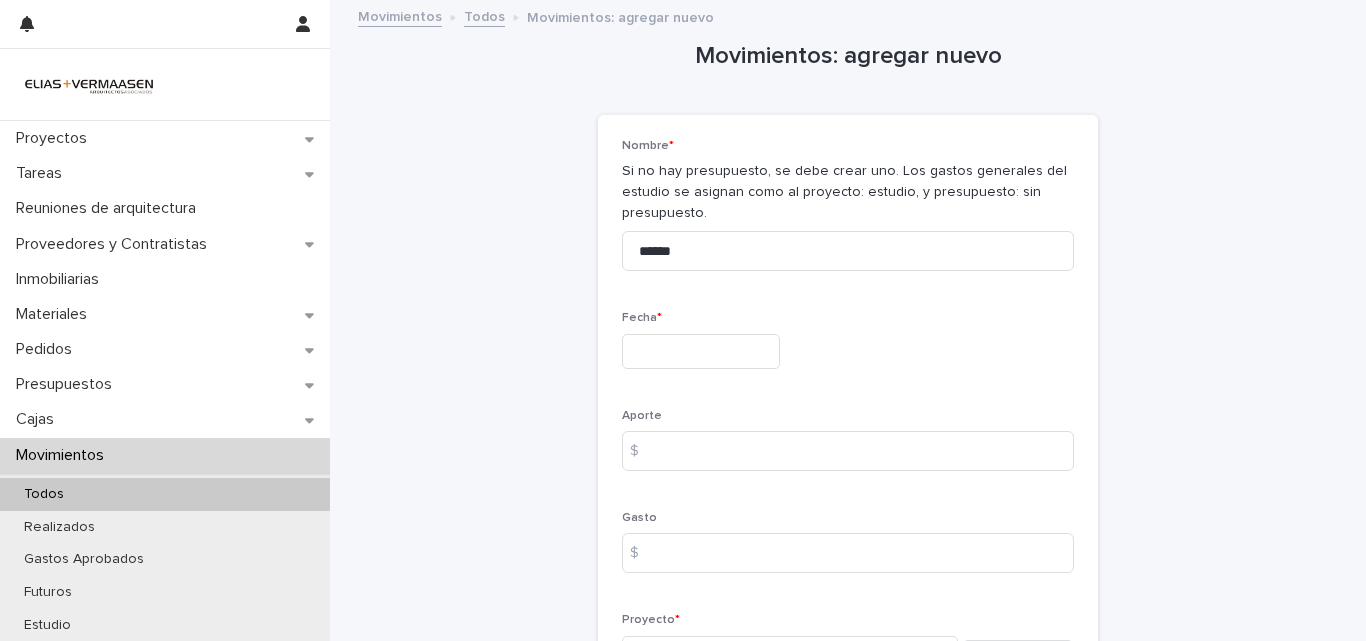 click at bounding box center [701, 351] 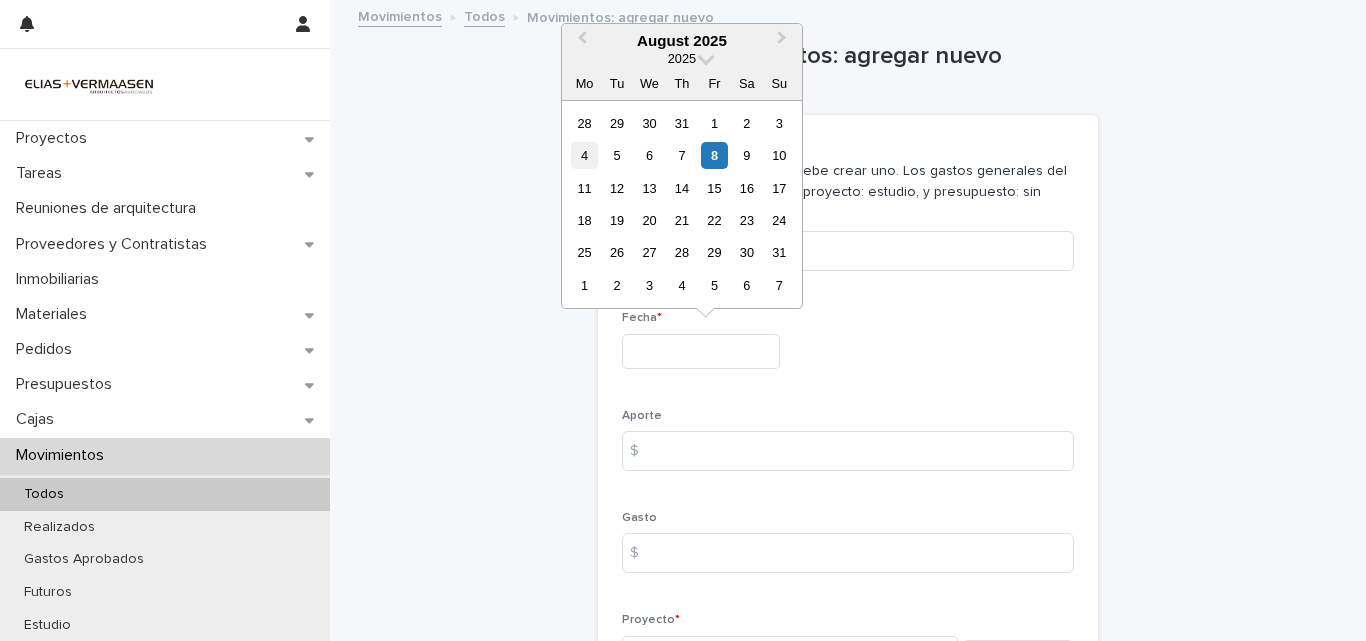 click on "4" at bounding box center (584, 155) 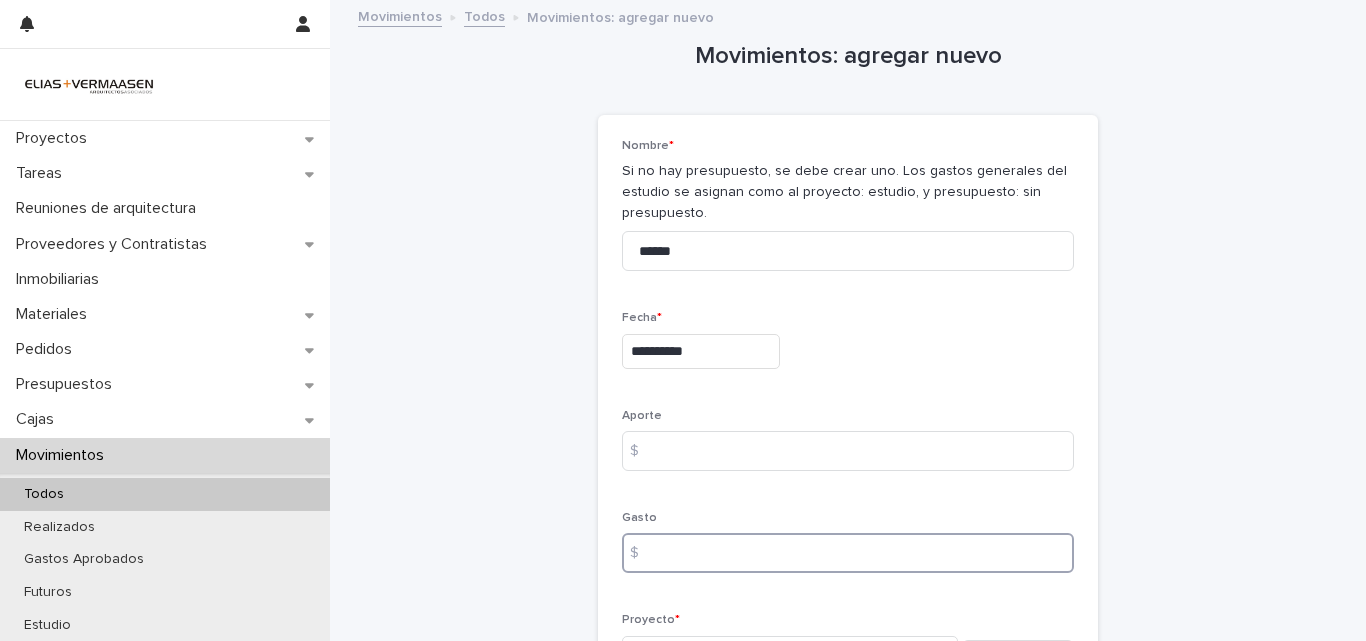 click at bounding box center (848, 553) 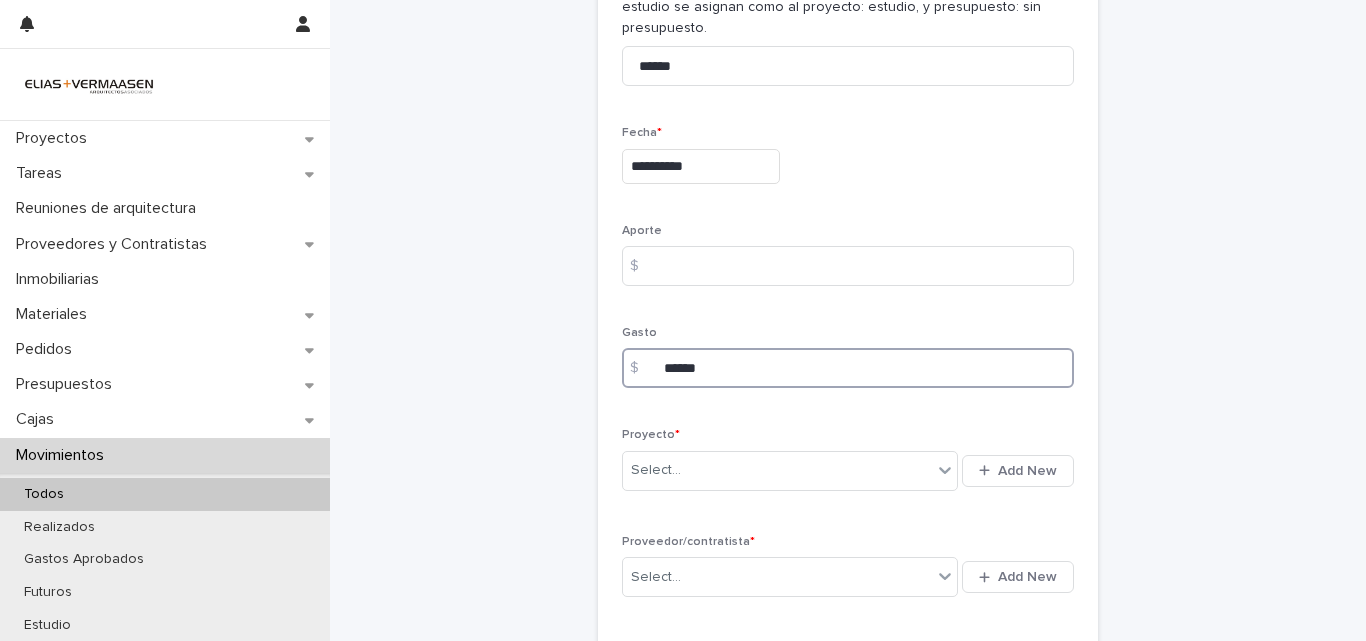 scroll, scrollTop: 356, scrollLeft: 0, axis: vertical 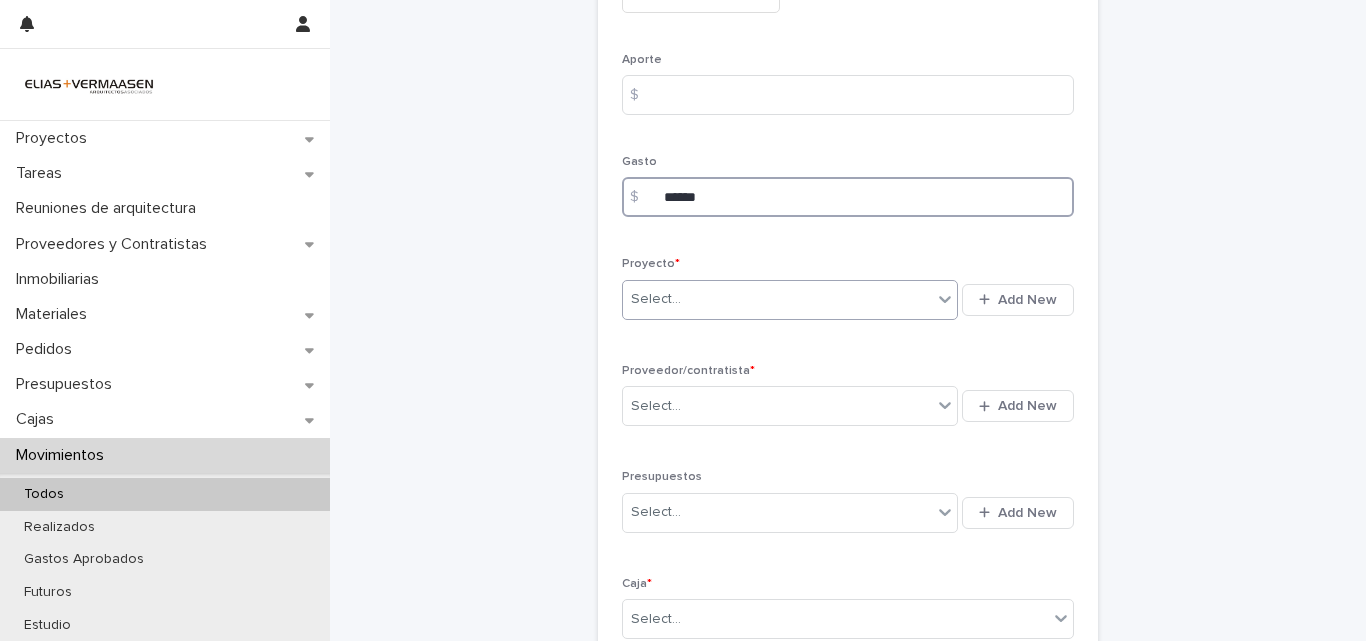 type on "******" 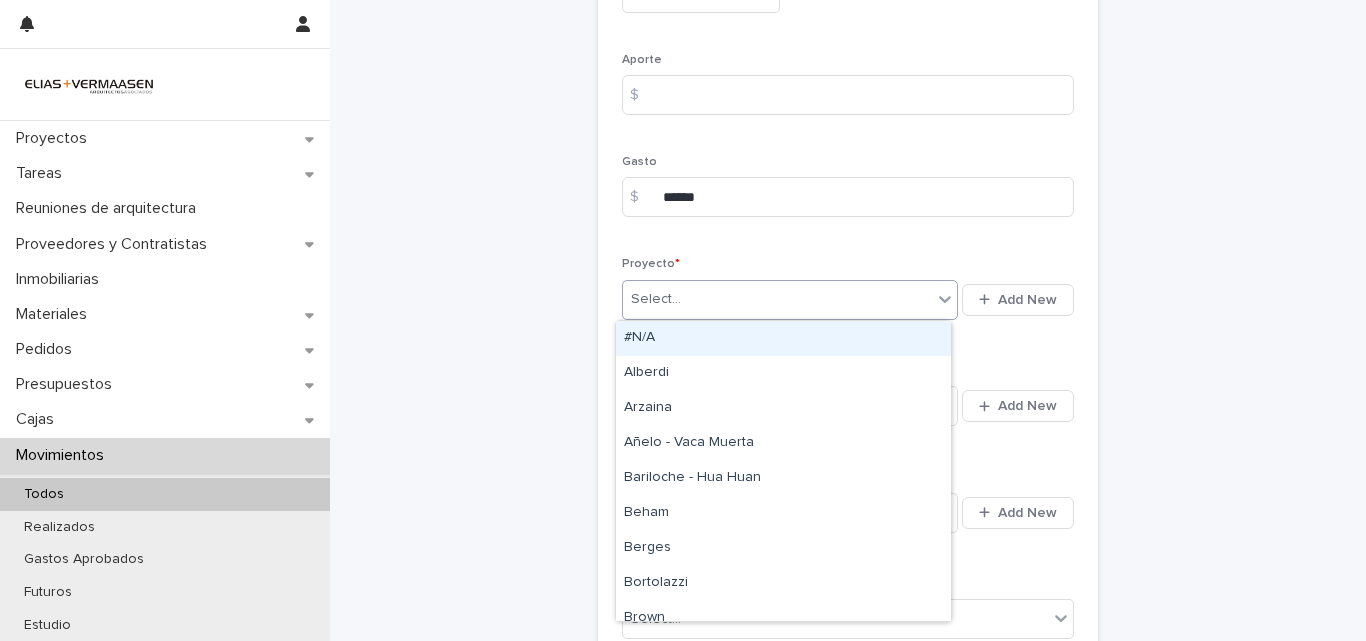 click on "Select..." at bounding box center [777, 299] 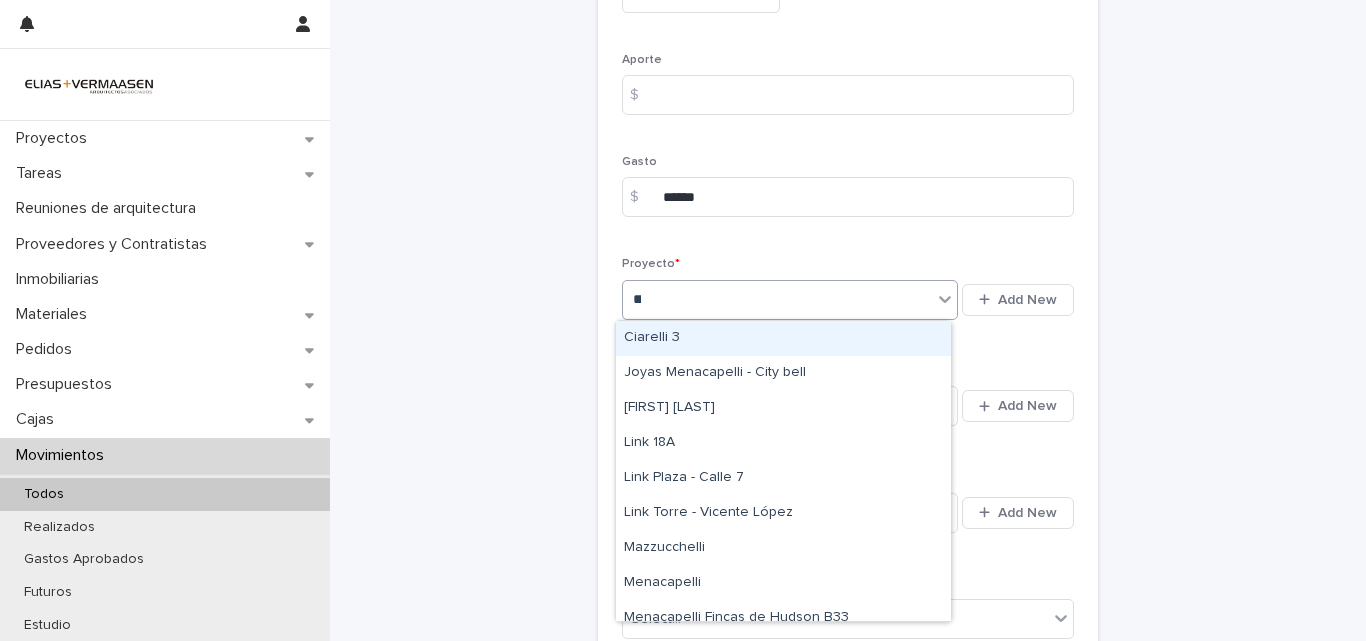 type on "****" 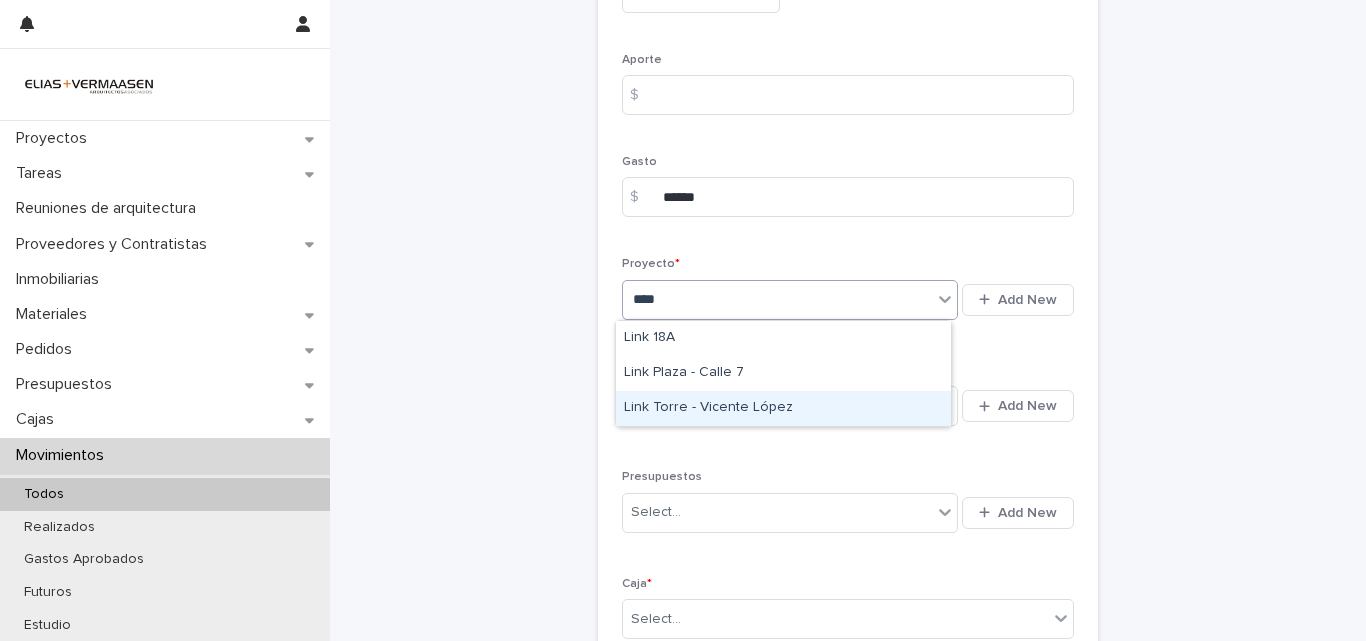 click on "Link Torre - Vicente López" at bounding box center [783, 408] 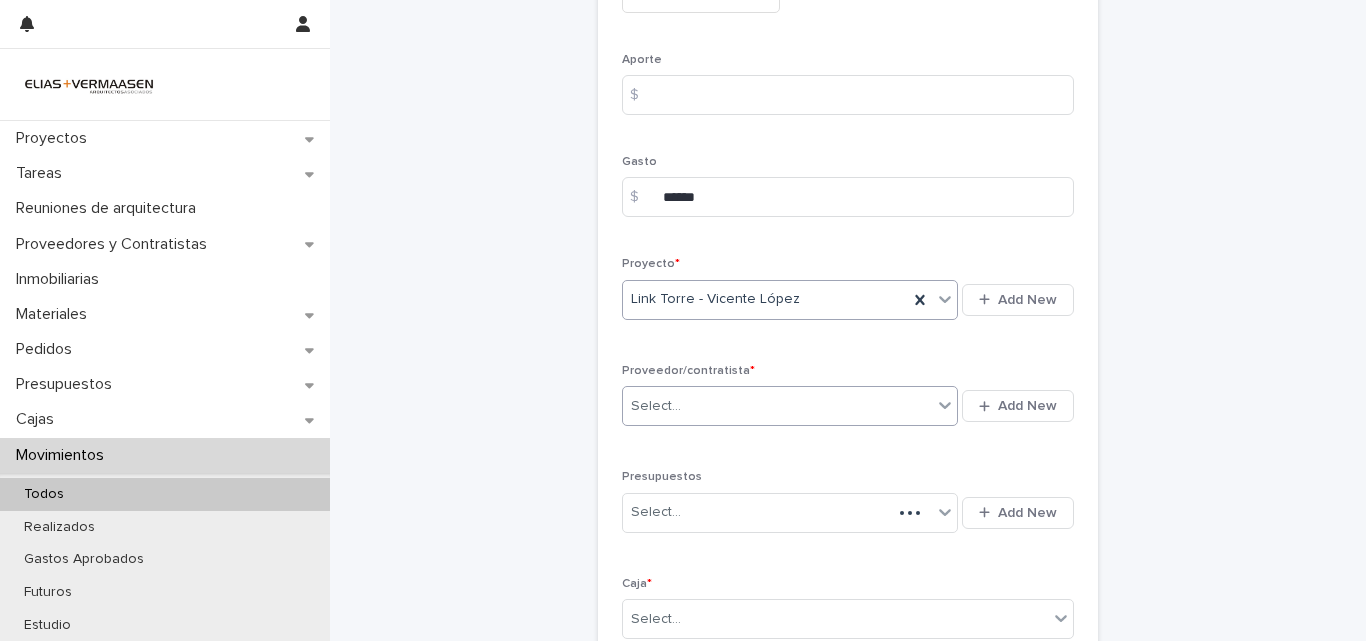 click on "Select..." at bounding box center (777, 406) 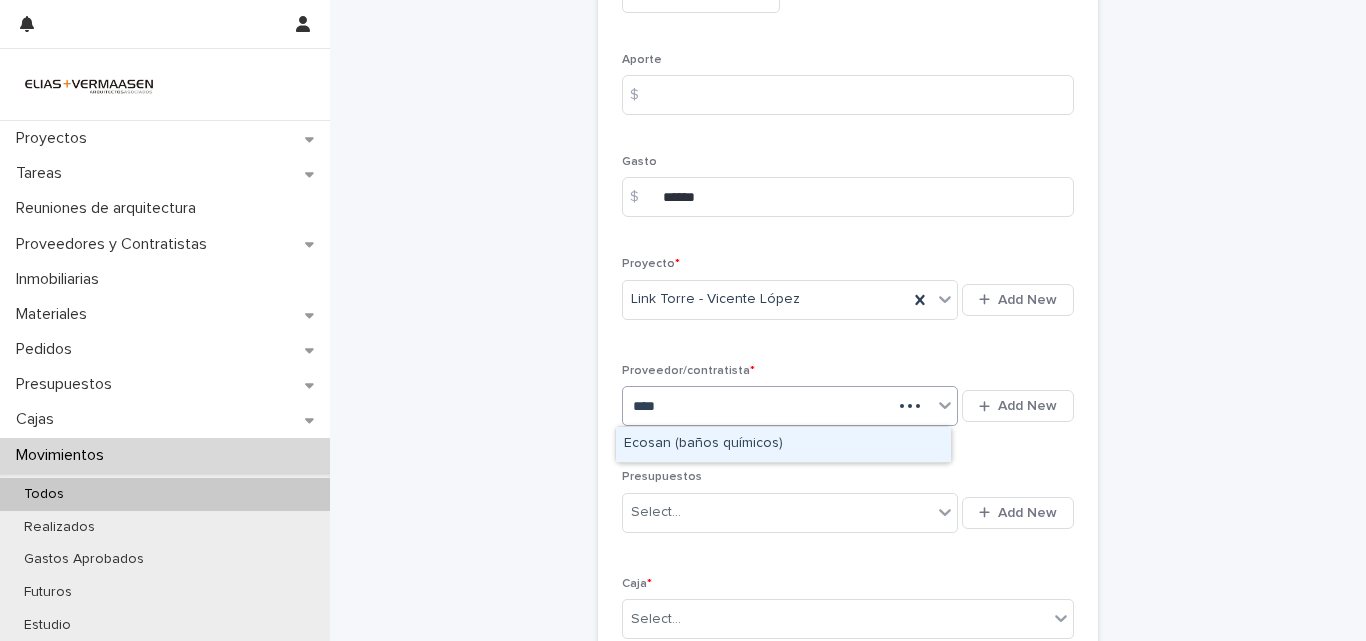 type on "*****" 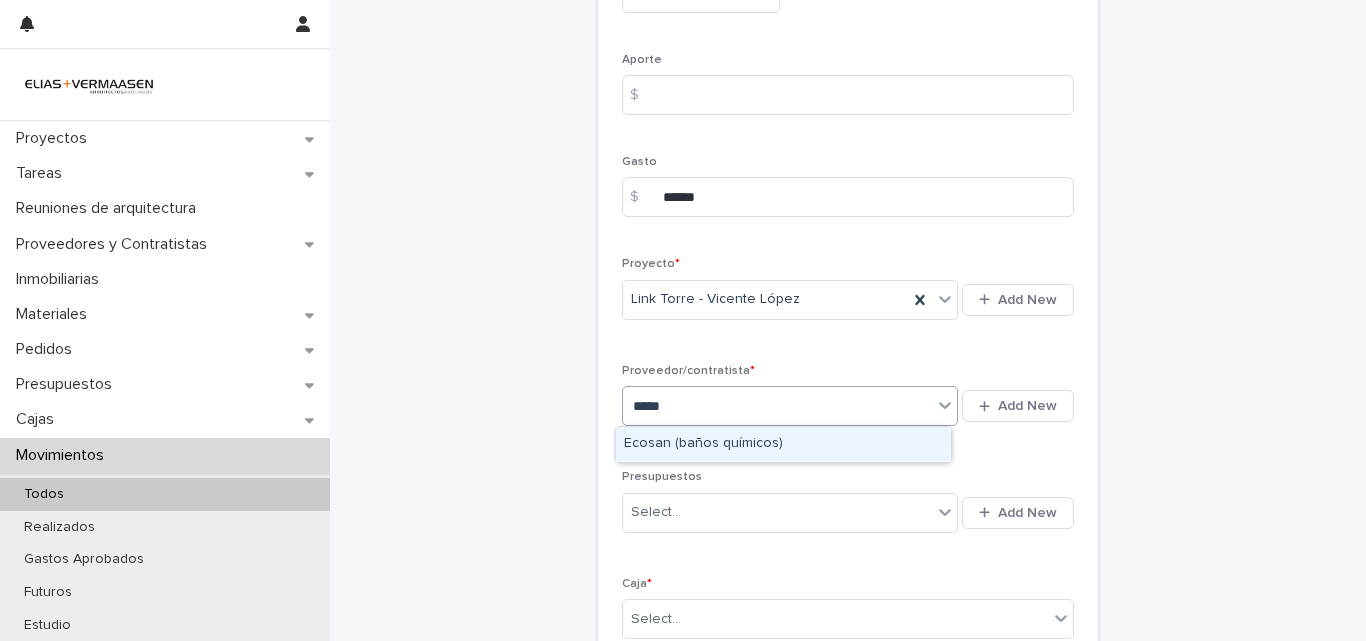 click on "Ecosan (baños químicos)" at bounding box center (783, 444) 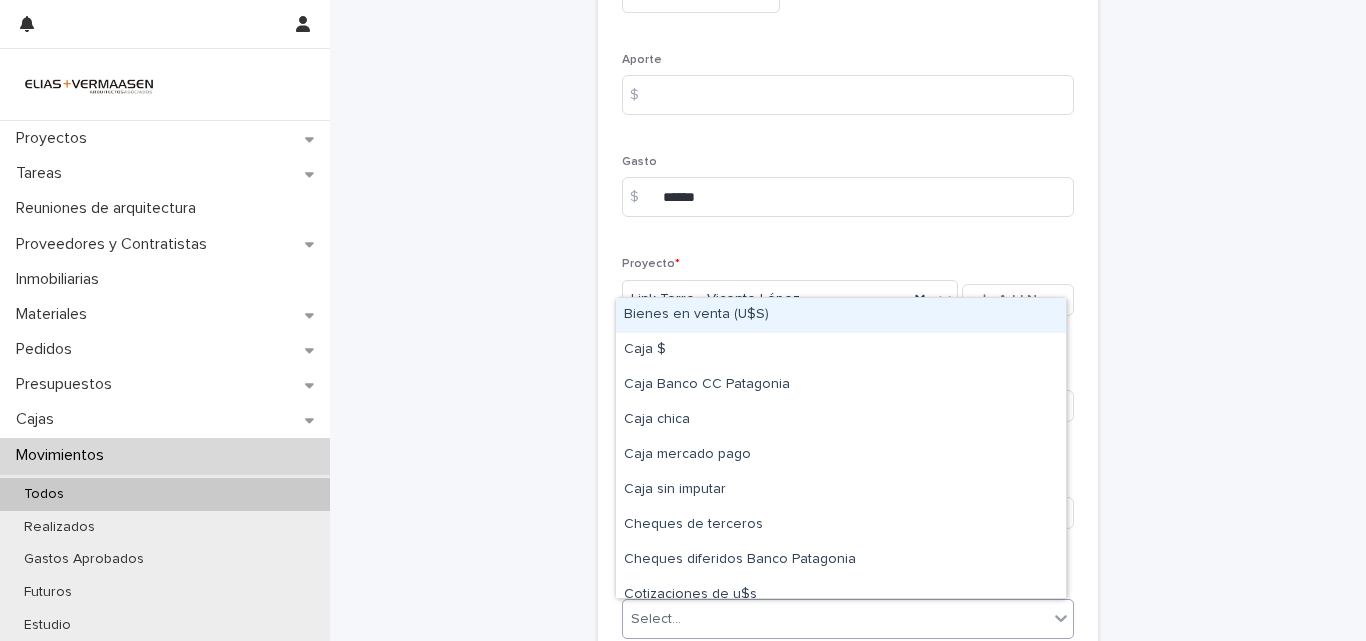click on "Select..." at bounding box center [835, 619] 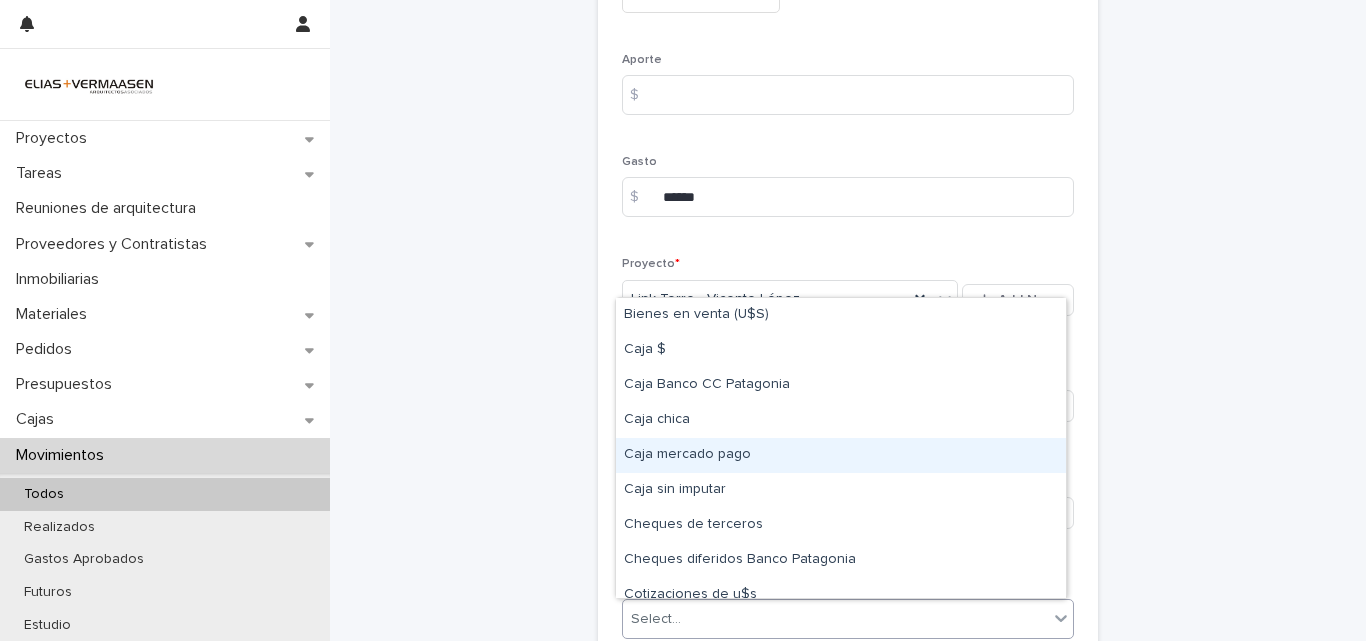 click on "Caja mercado pago" at bounding box center (841, 455) 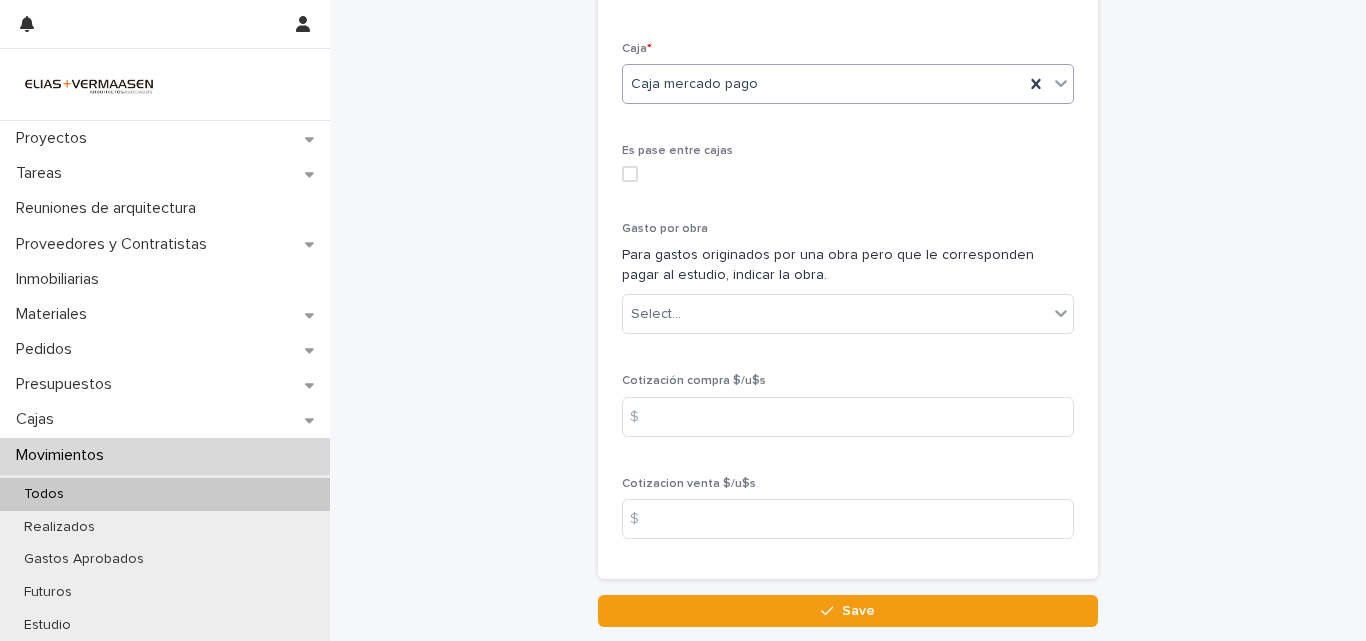 scroll, scrollTop: 1034, scrollLeft: 0, axis: vertical 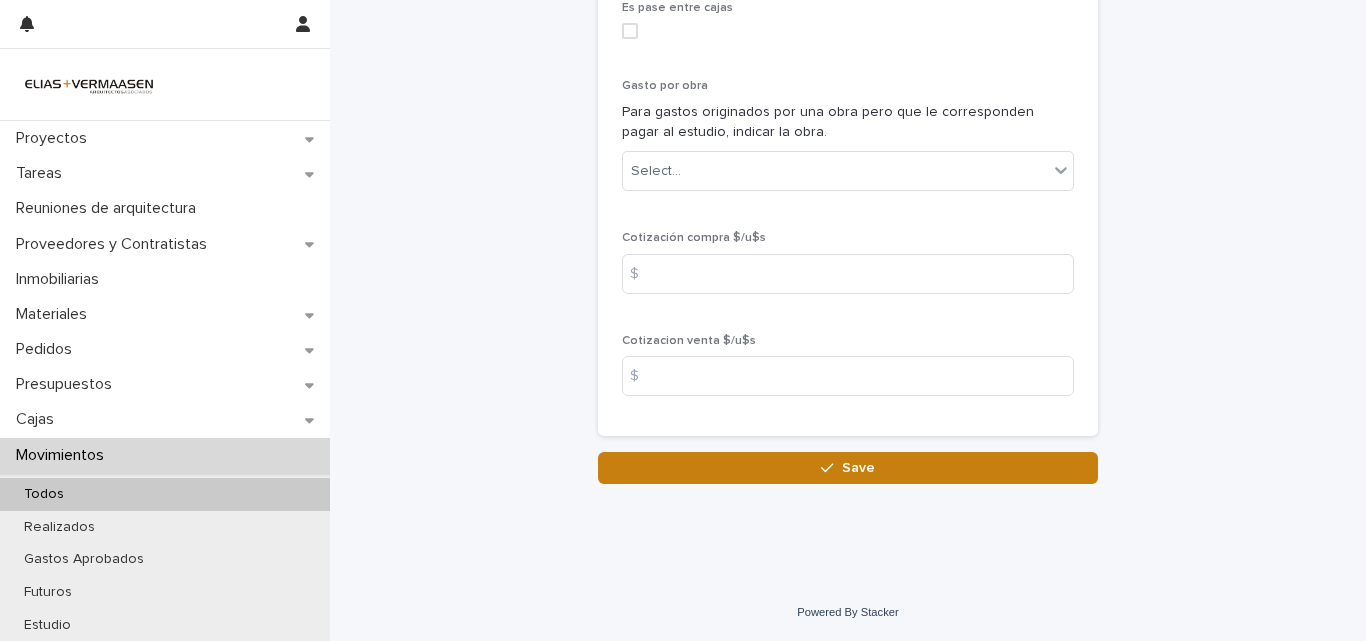 click on "Save" at bounding box center (858, 468) 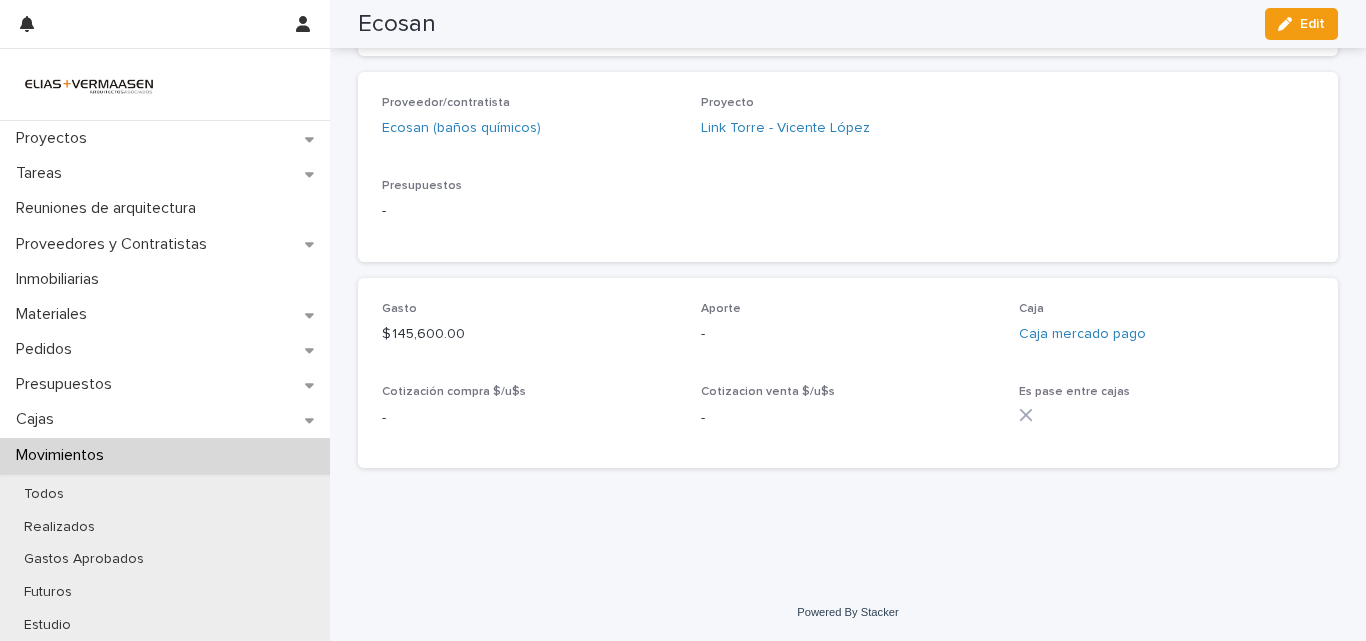 scroll, scrollTop: 547, scrollLeft: 0, axis: vertical 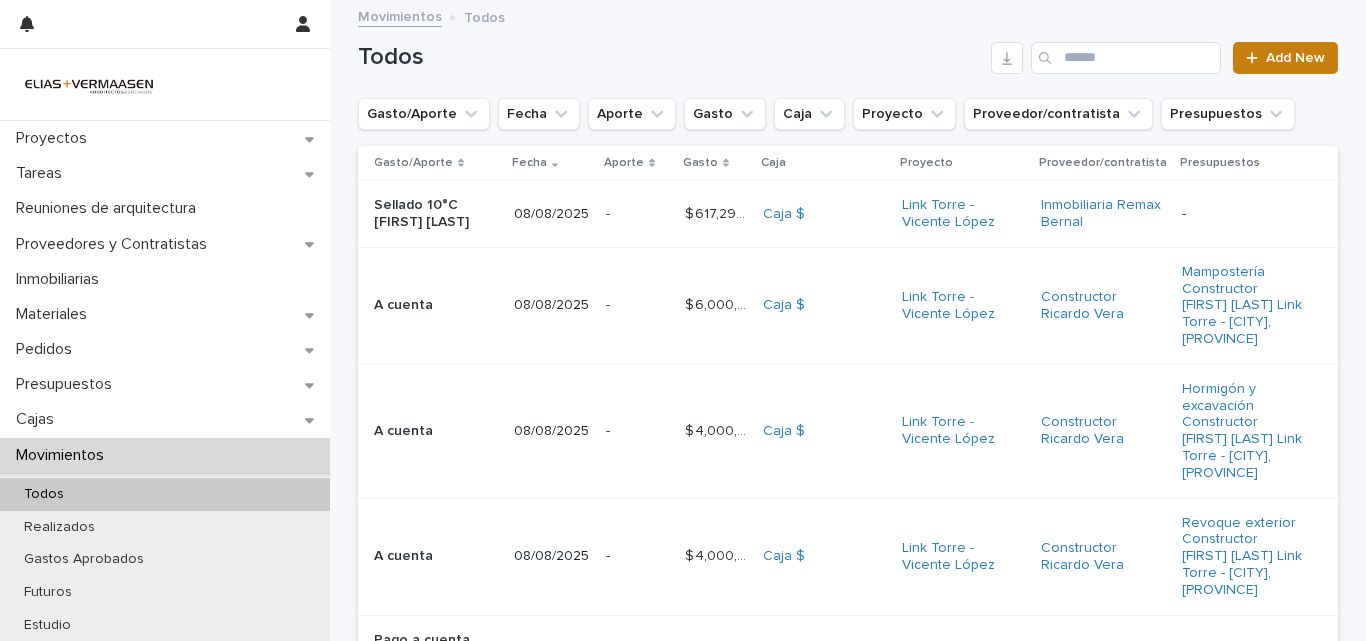 click on "Add New" at bounding box center (1295, 58) 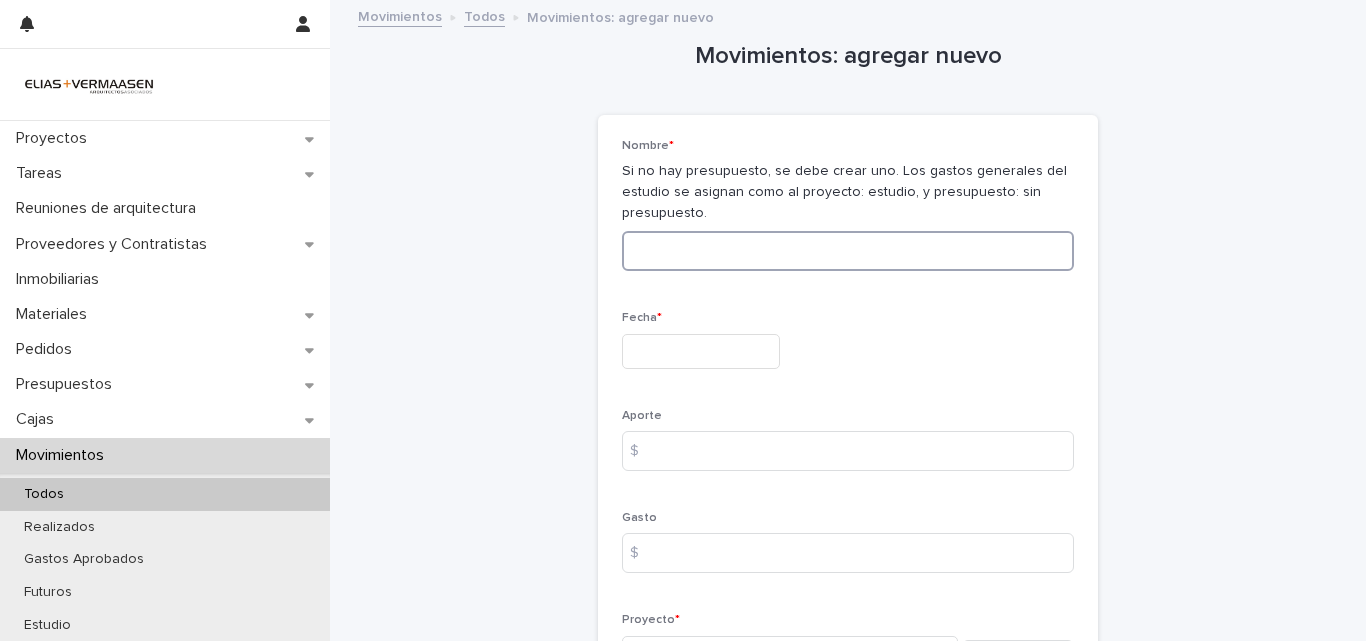 click at bounding box center (848, 251) 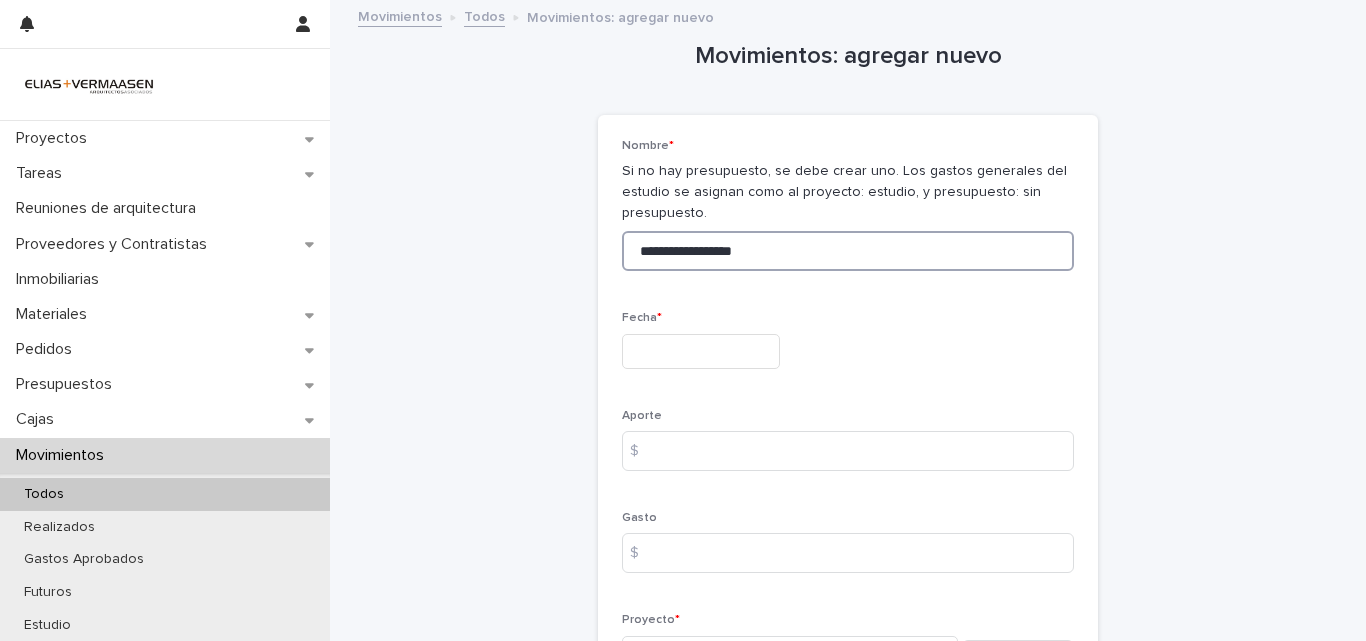 type on "**********" 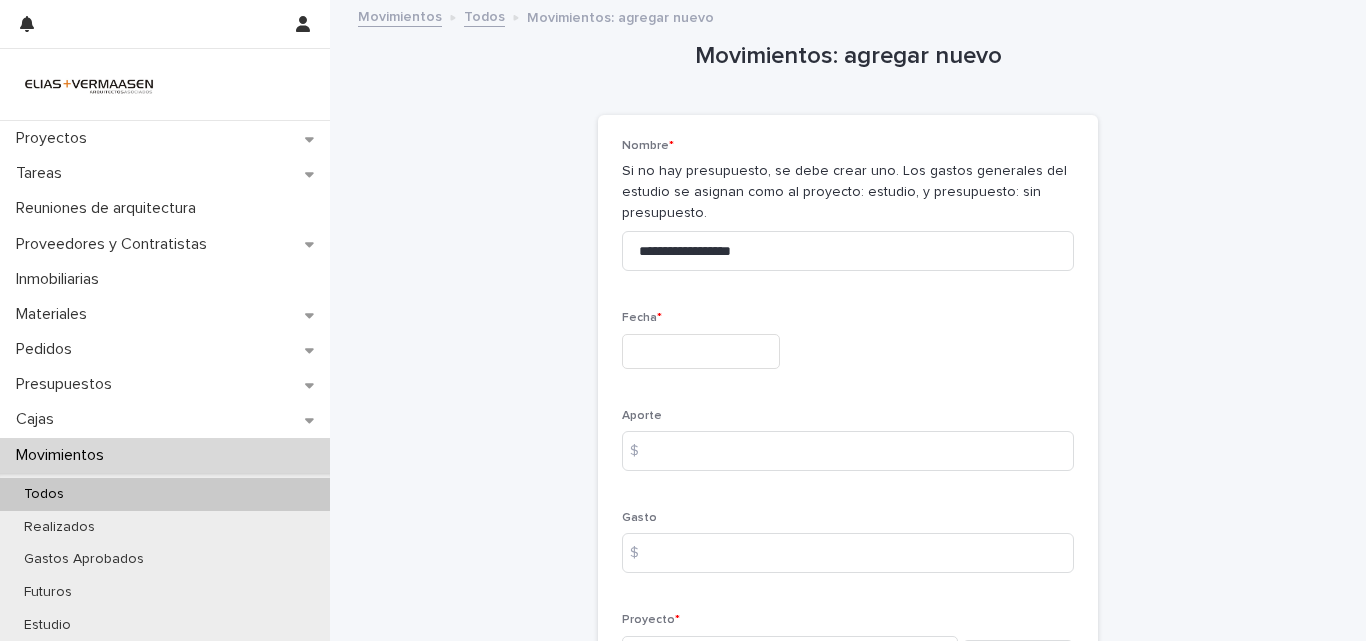 click at bounding box center [701, 351] 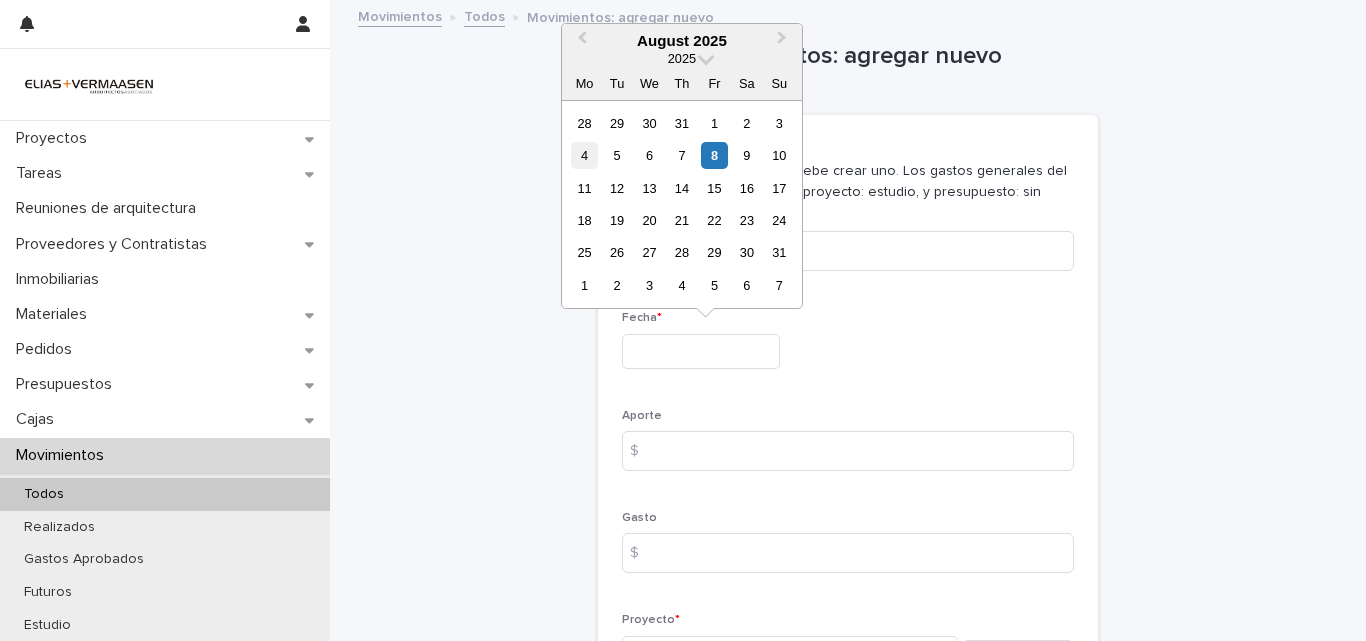 click on "4" at bounding box center [584, 155] 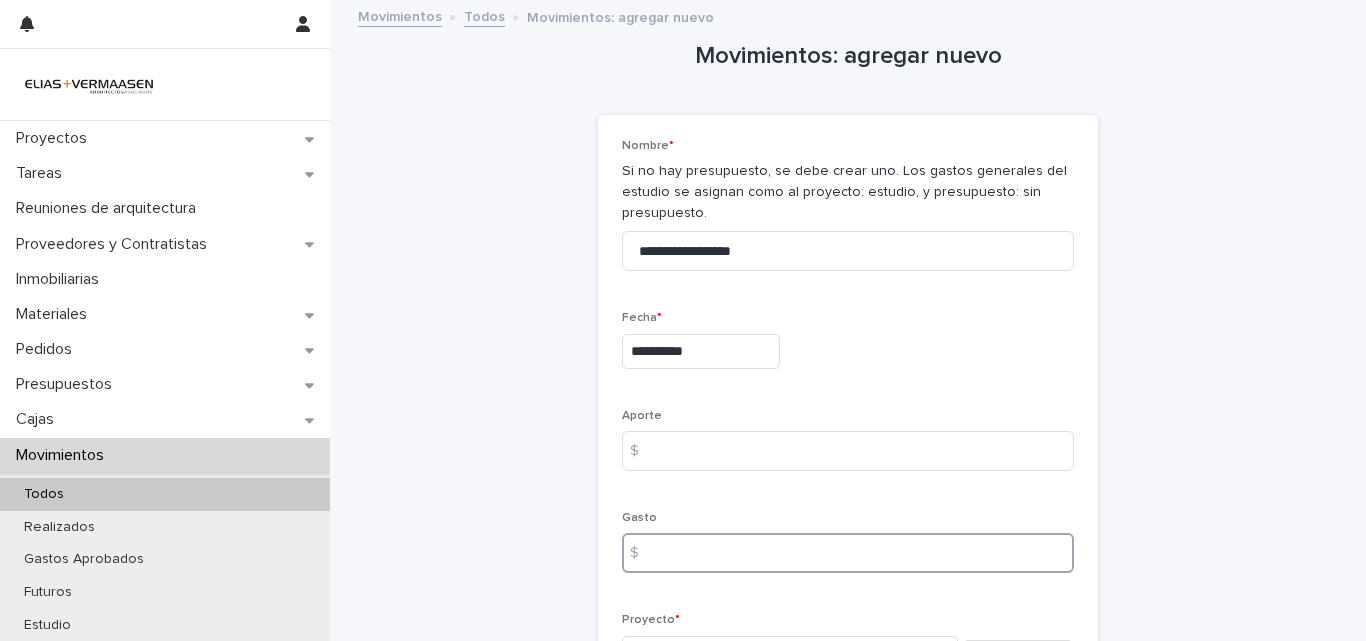 click at bounding box center (848, 553) 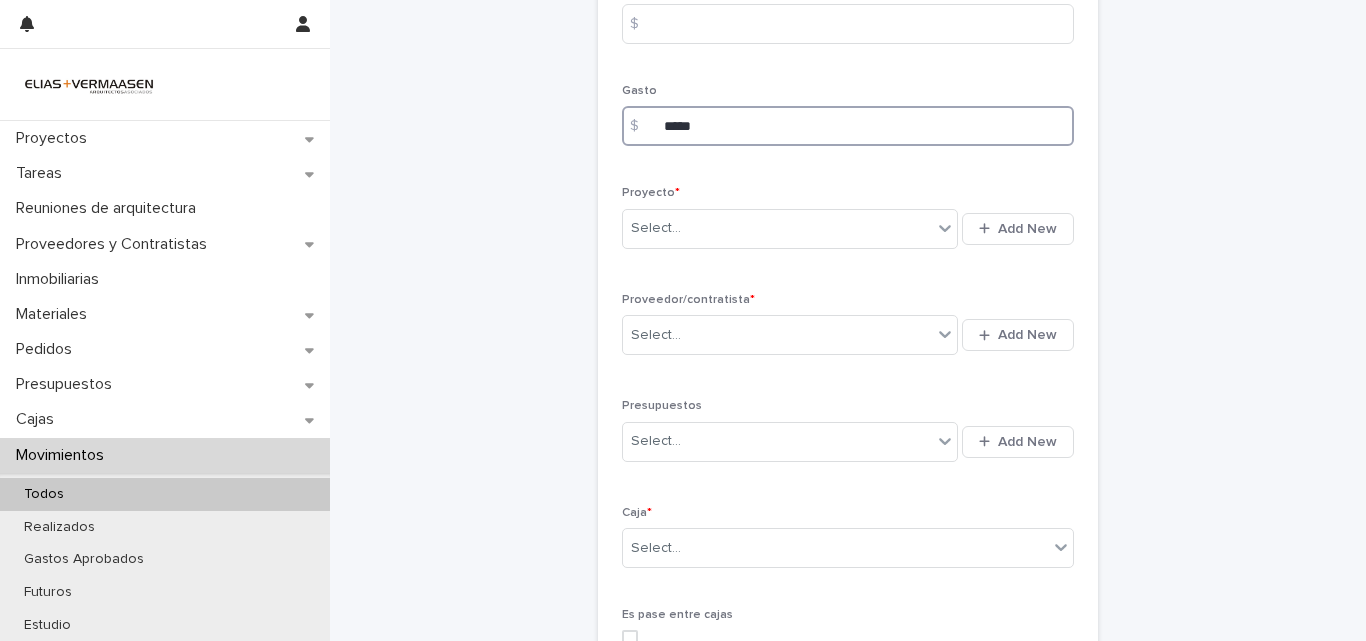 scroll, scrollTop: 456, scrollLeft: 0, axis: vertical 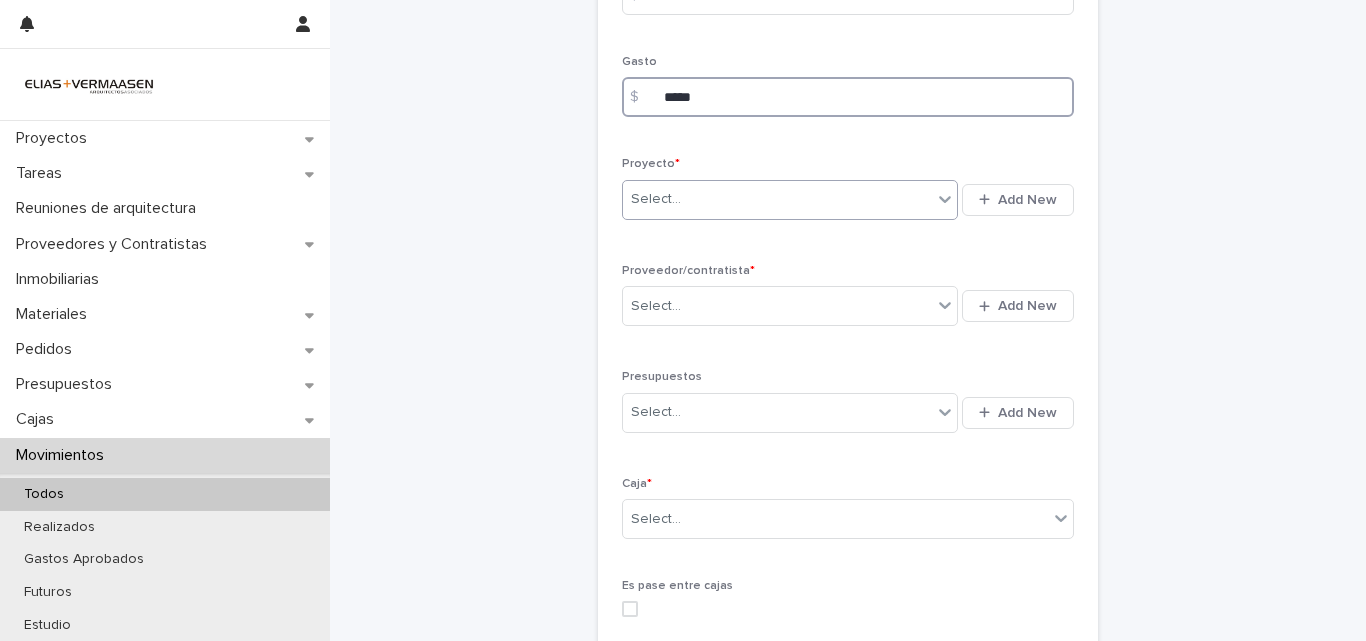 type on "*****" 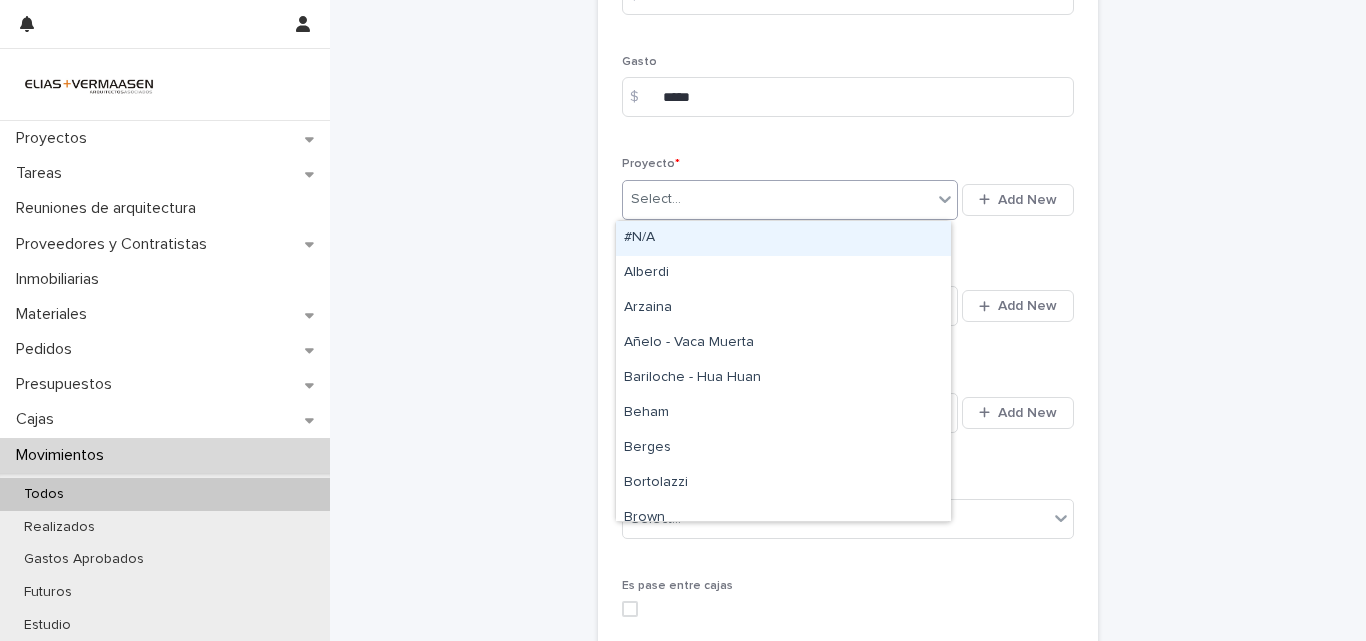 click on "Select..." at bounding box center (777, 199) 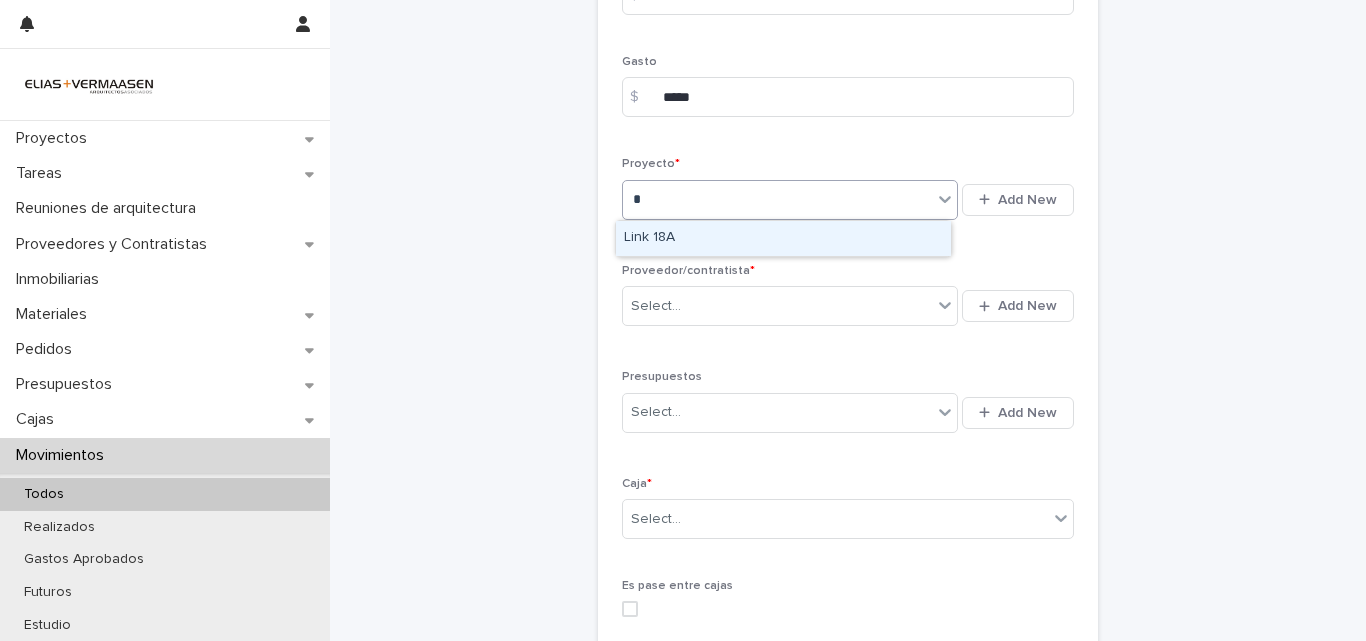 type on "**" 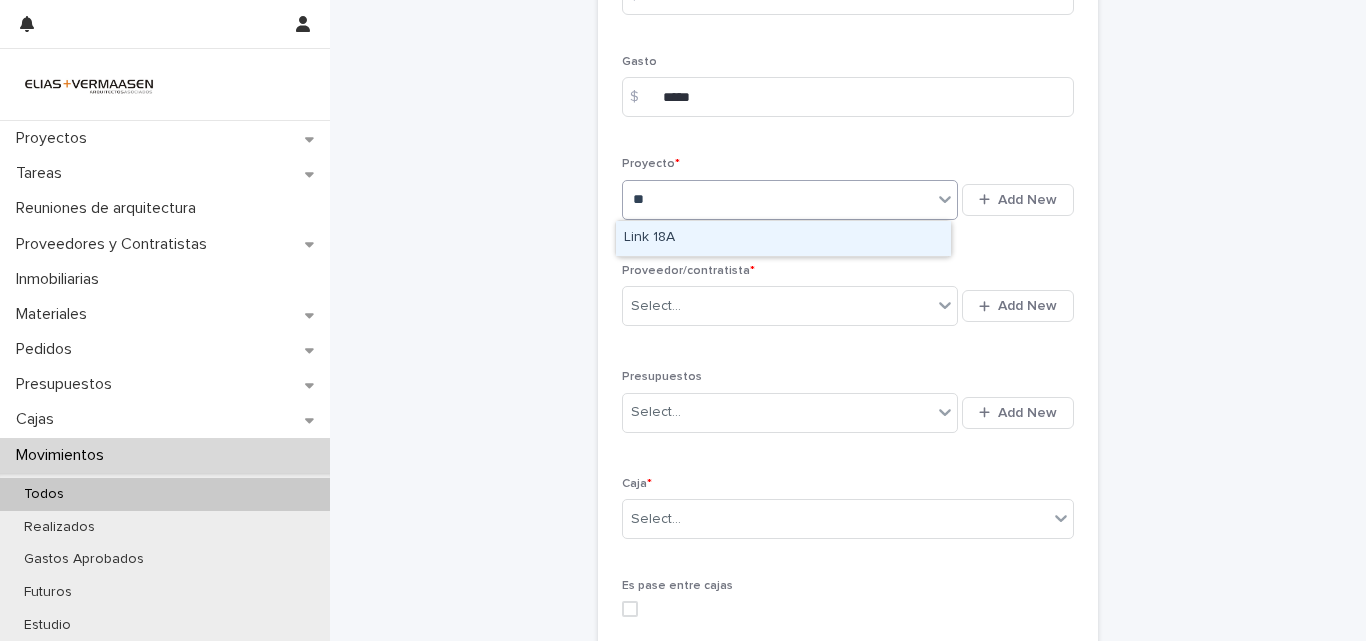 click on "Link 18A" at bounding box center [783, 238] 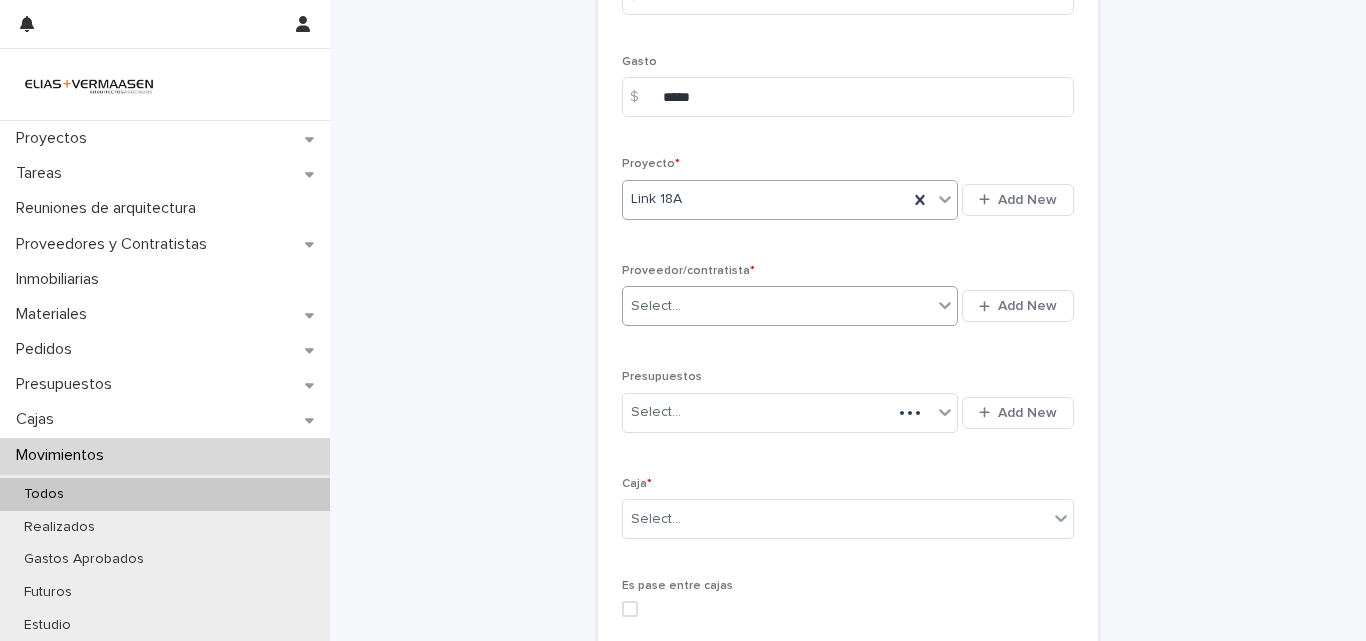 click on "Select..." at bounding box center [777, 306] 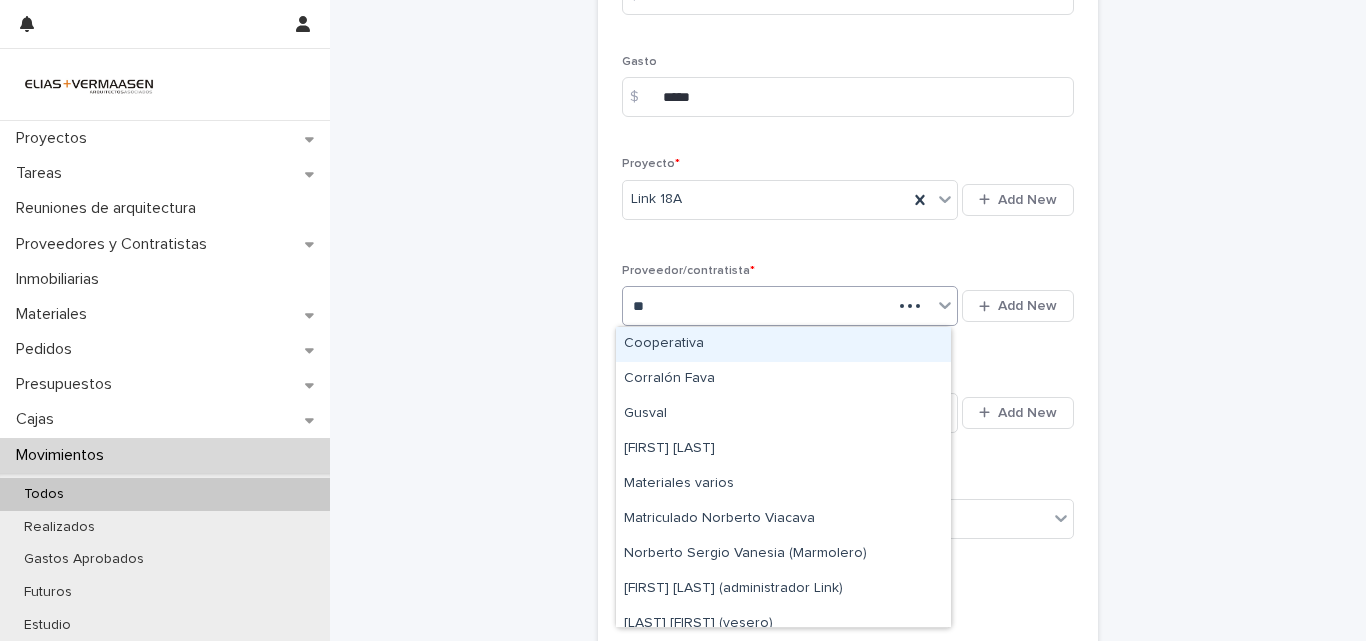 type on "***" 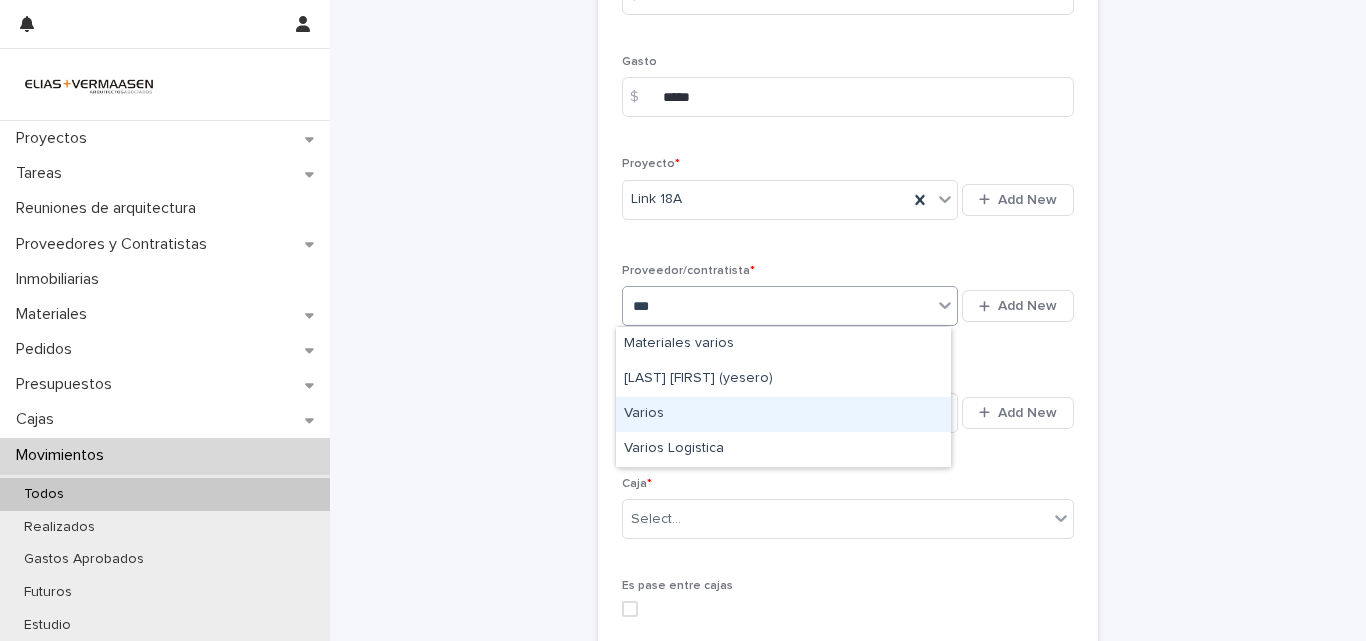 click on "Varios" at bounding box center (783, 414) 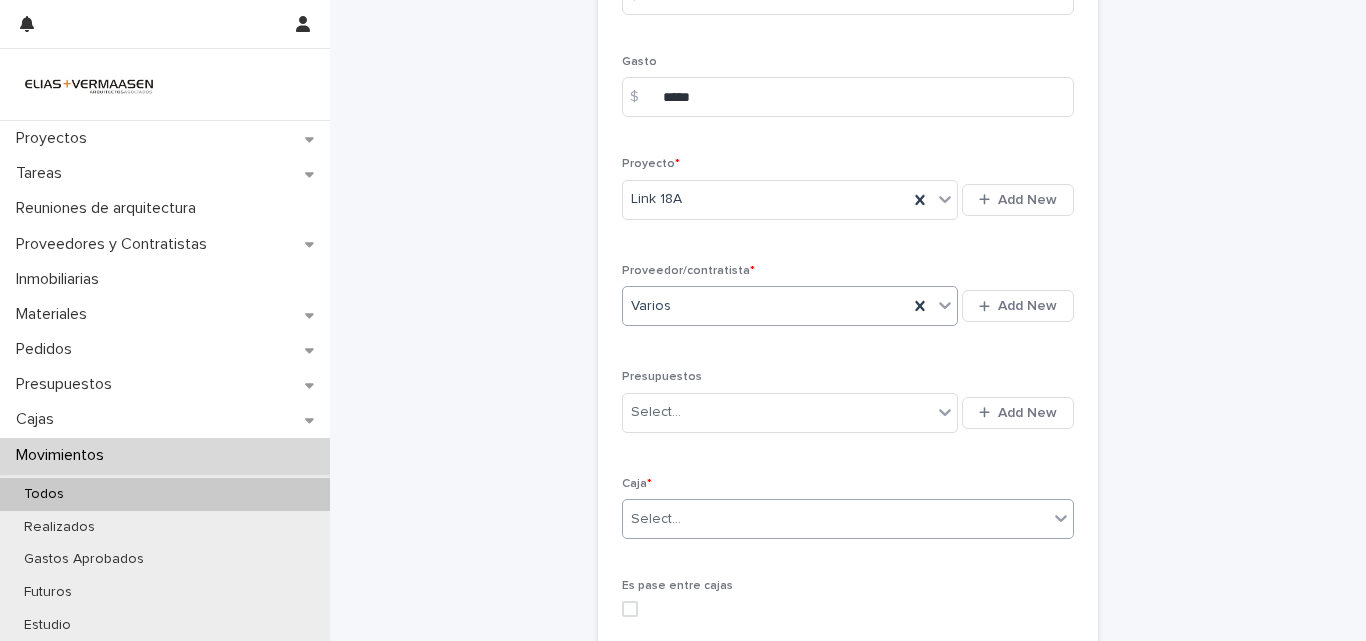 click on "Select..." at bounding box center (835, 519) 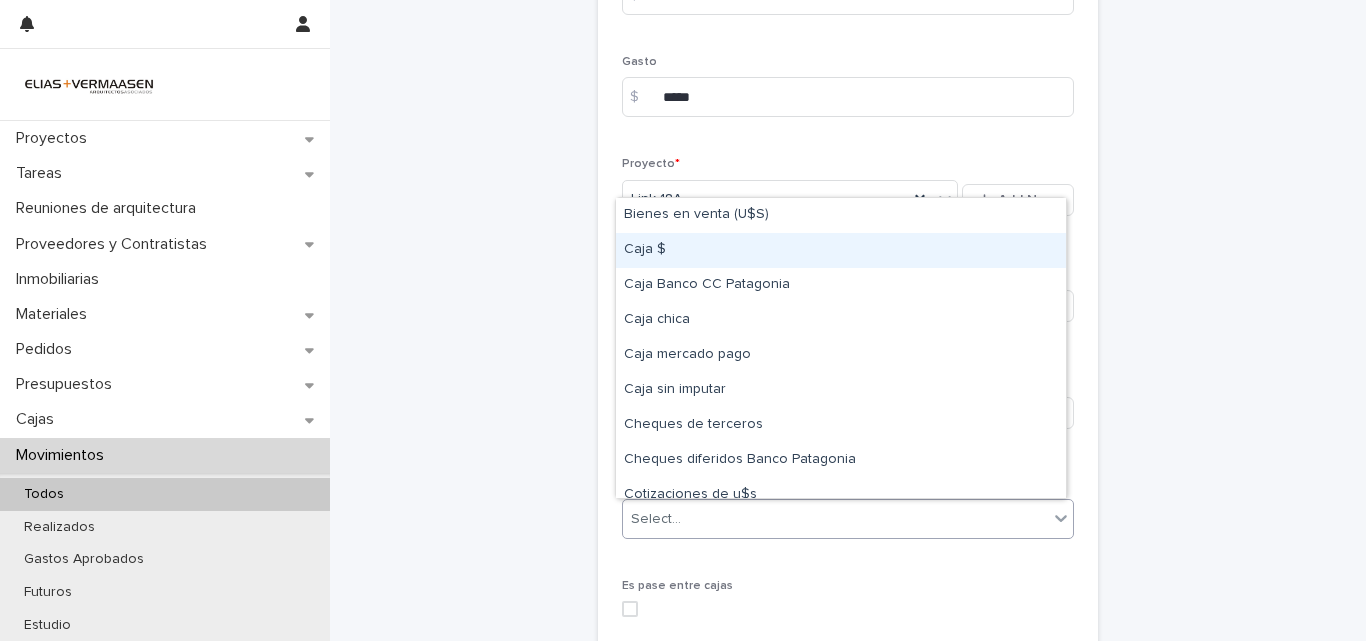 click on "Caja $" at bounding box center [841, 250] 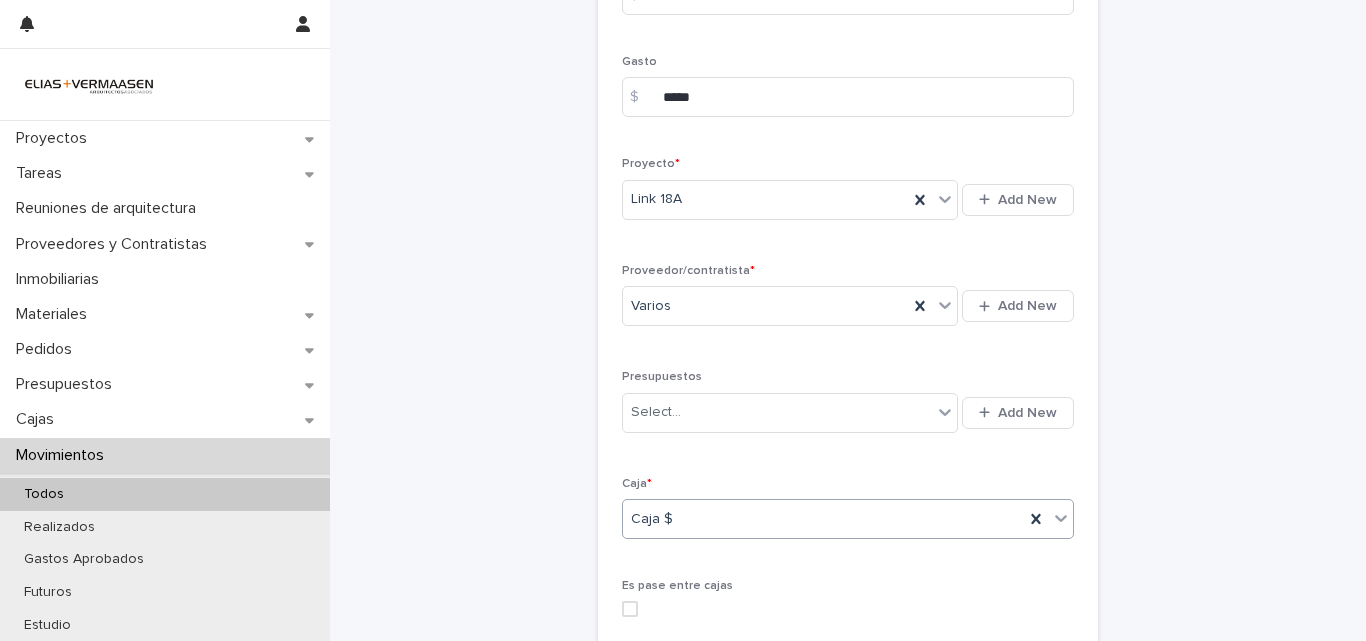 click on "Caja $" at bounding box center (823, 519) 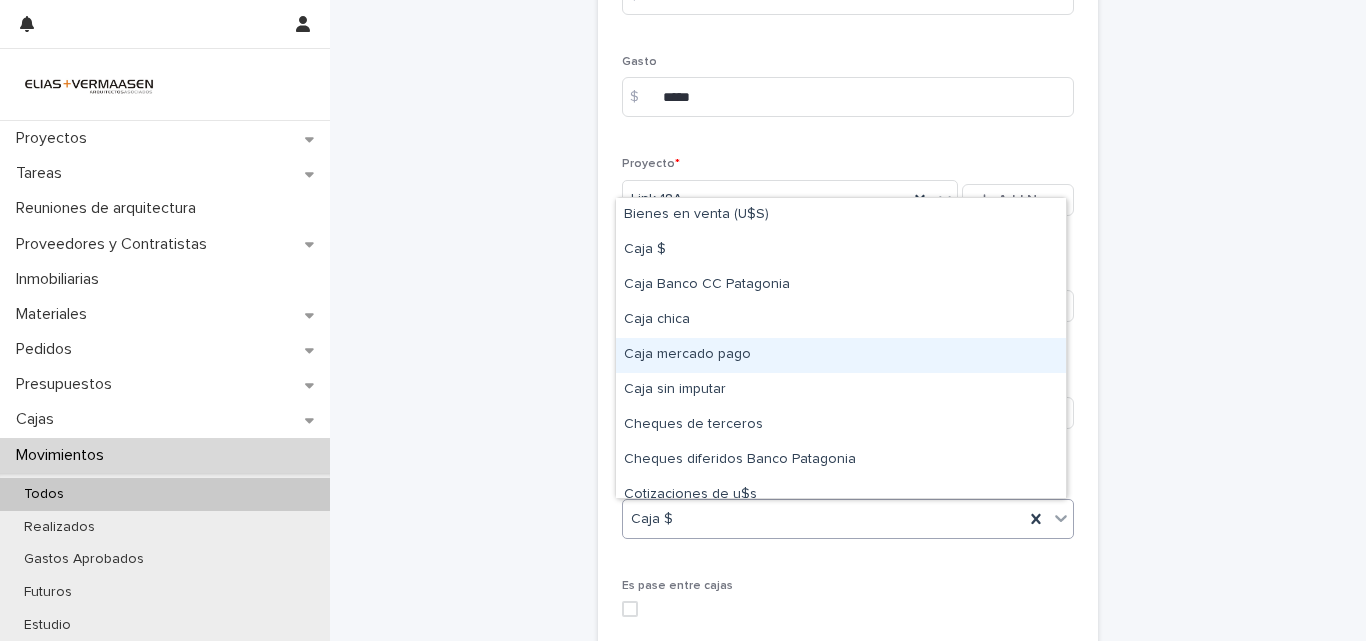 click on "Caja mercado pago" at bounding box center [841, 355] 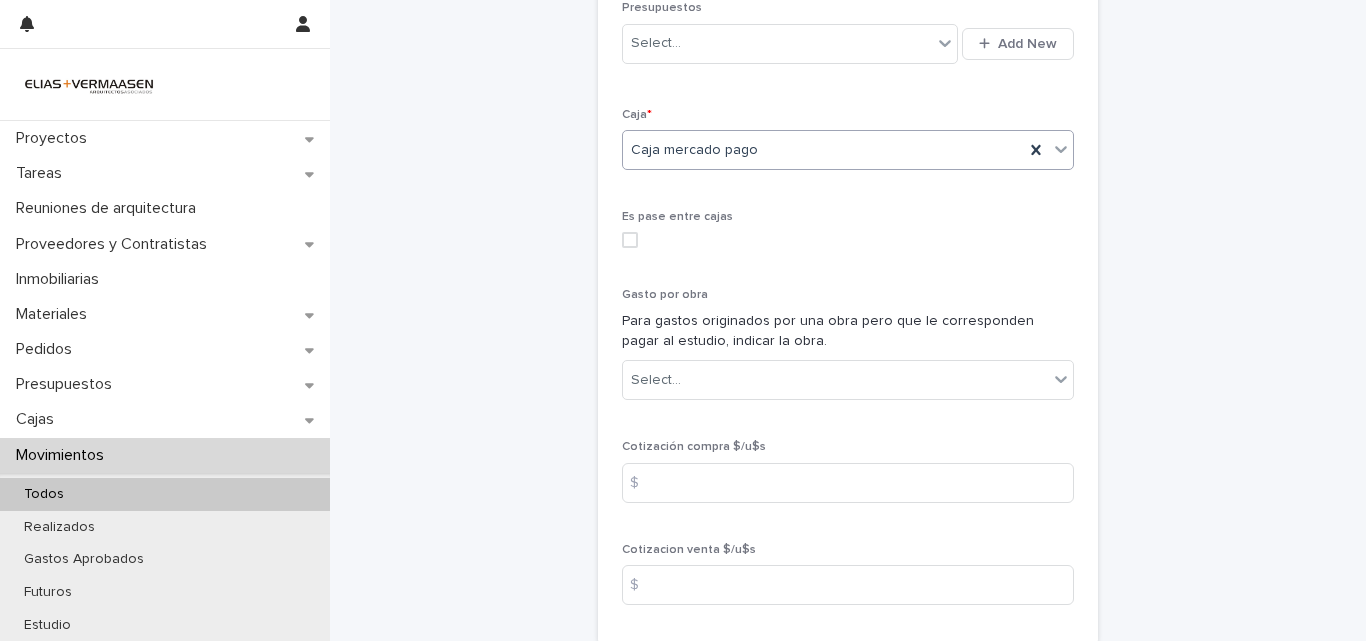 scroll, scrollTop: 1034, scrollLeft: 0, axis: vertical 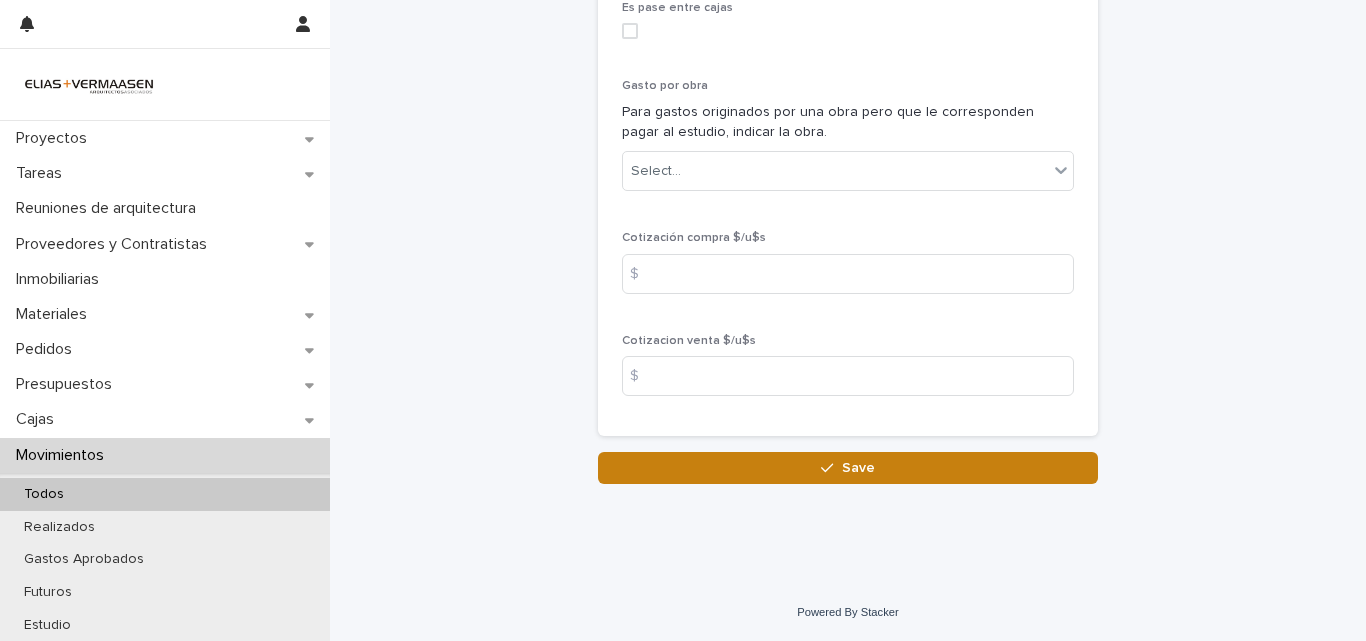 click on "Save" at bounding box center [848, 468] 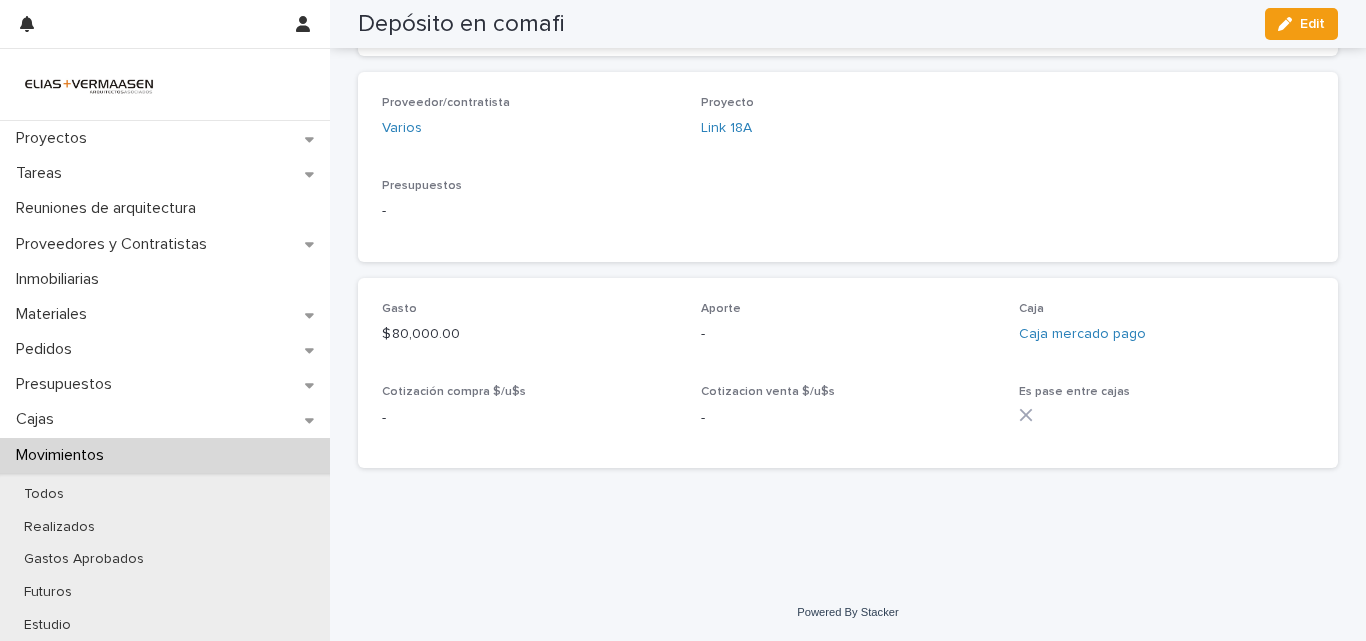 scroll, scrollTop: 547, scrollLeft: 0, axis: vertical 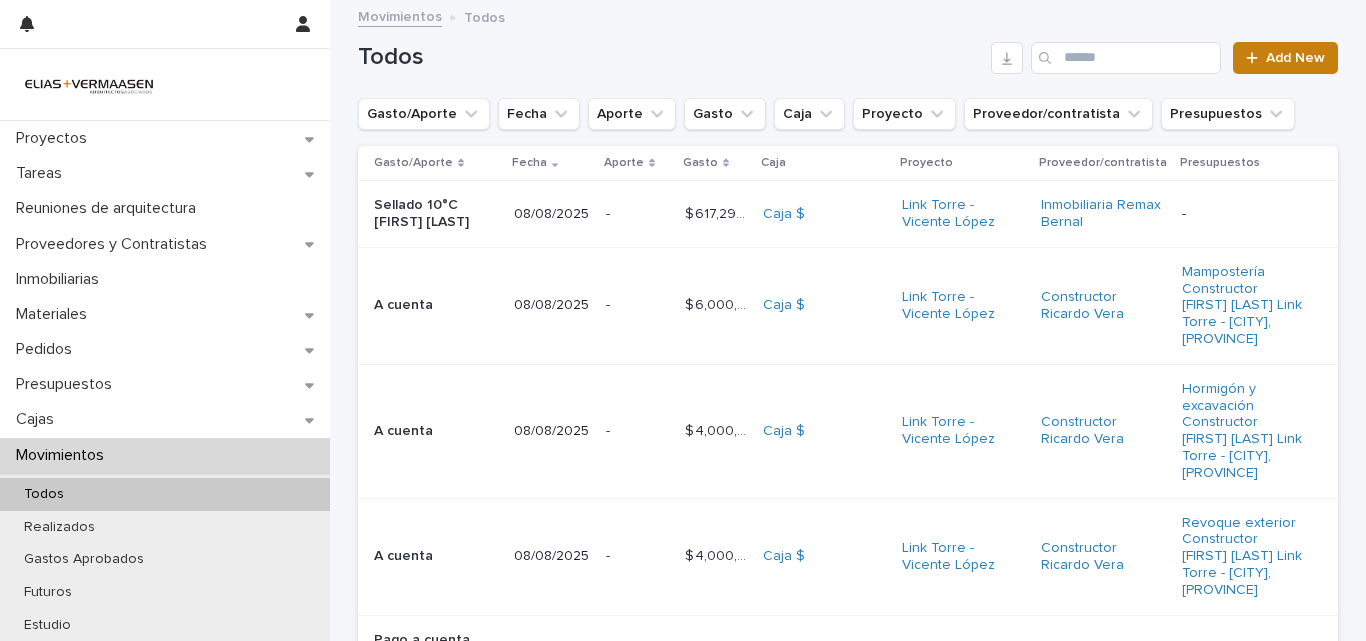 click on "Add New" at bounding box center [1295, 58] 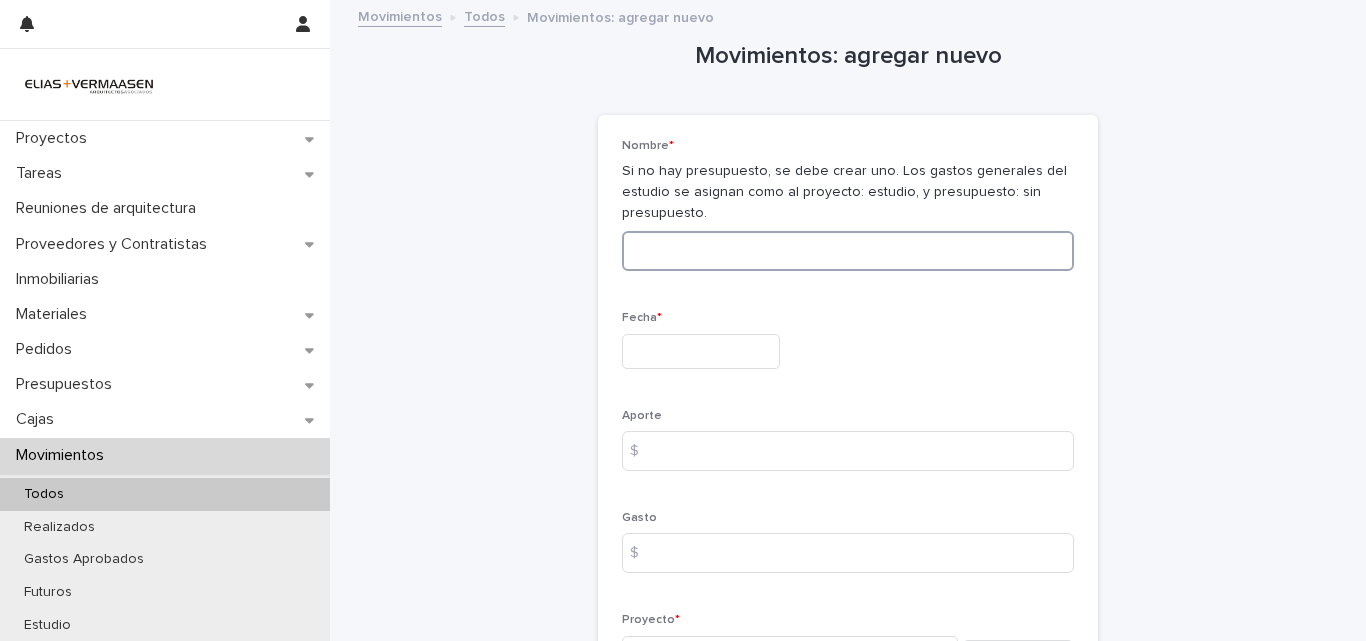 click at bounding box center (848, 251) 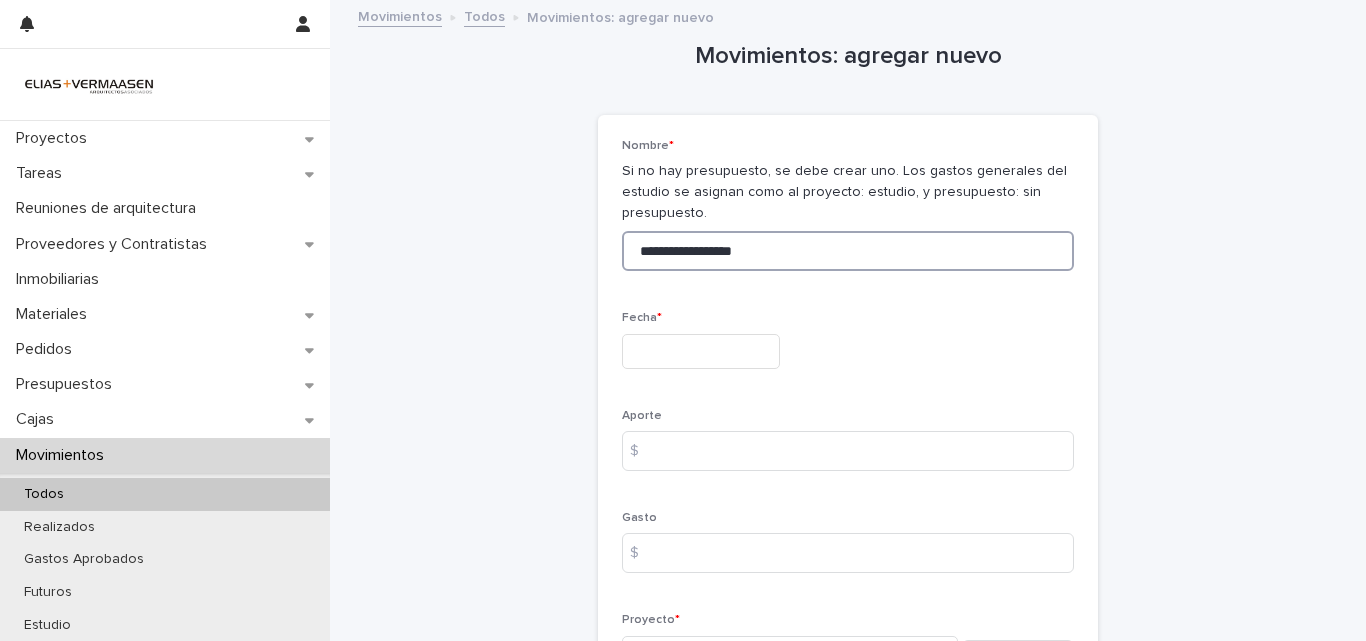 type on "**********" 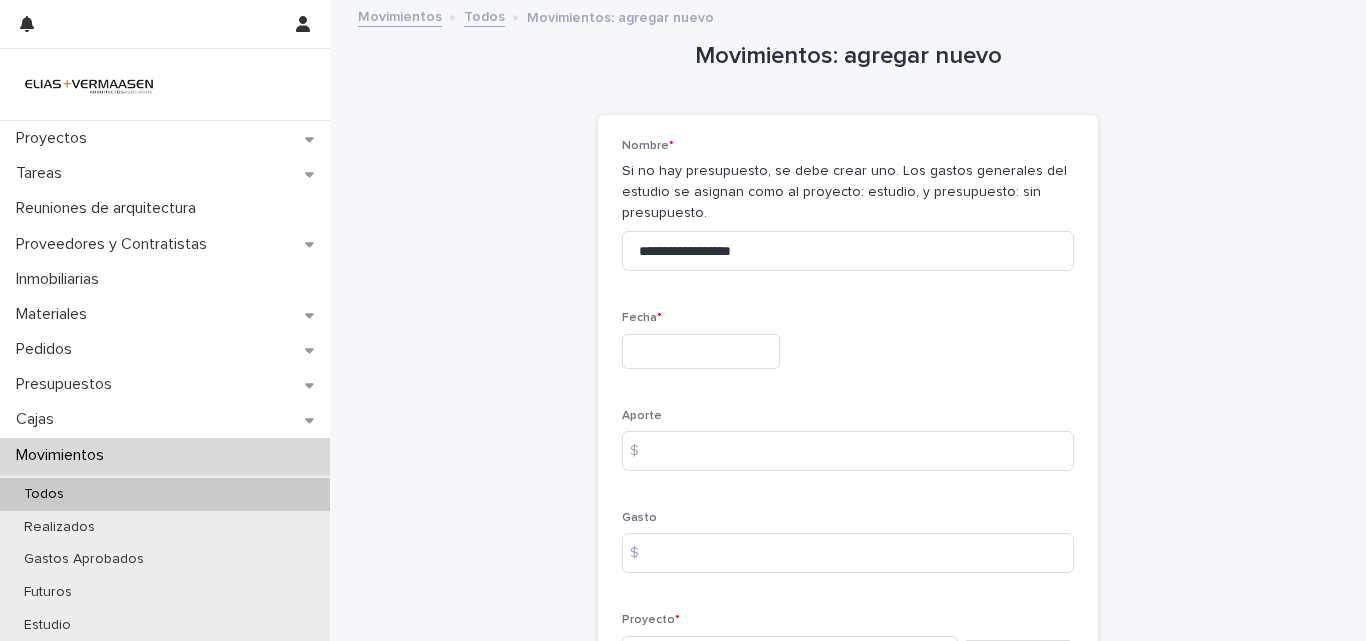click at bounding box center [701, 351] 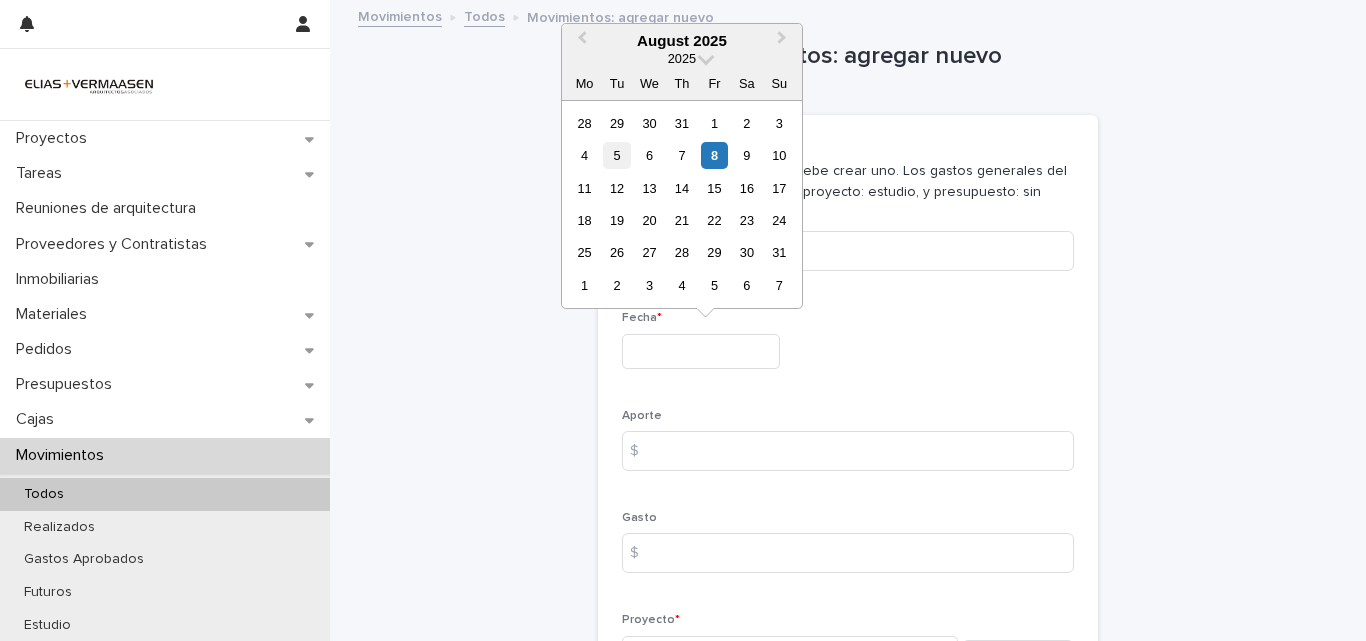 click on "5" at bounding box center (616, 155) 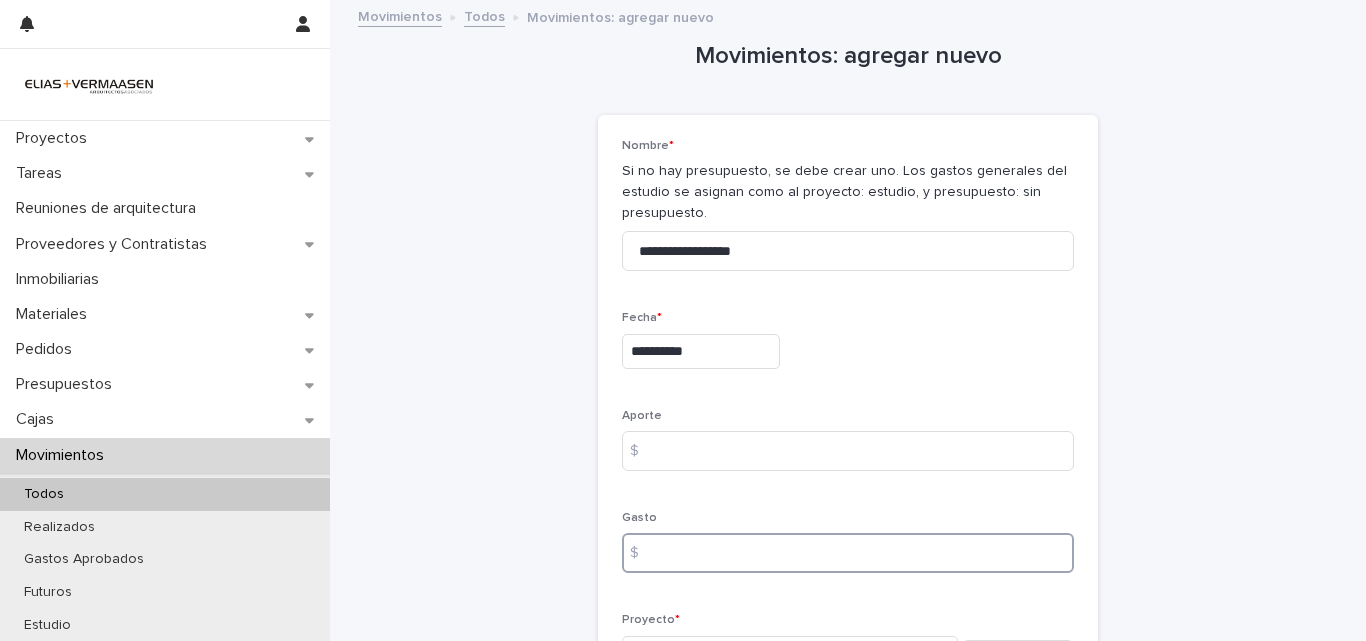 click at bounding box center [848, 553] 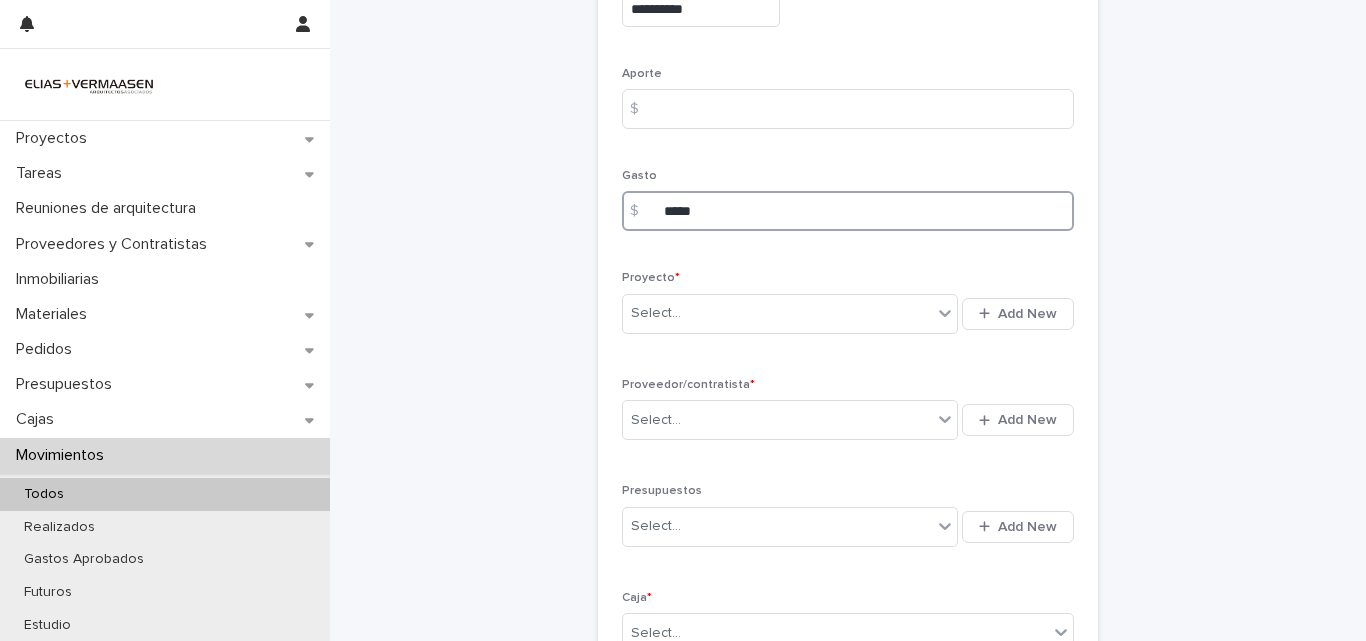 scroll, scrollTop: 371, scrollLeft: 0, axis: vertical 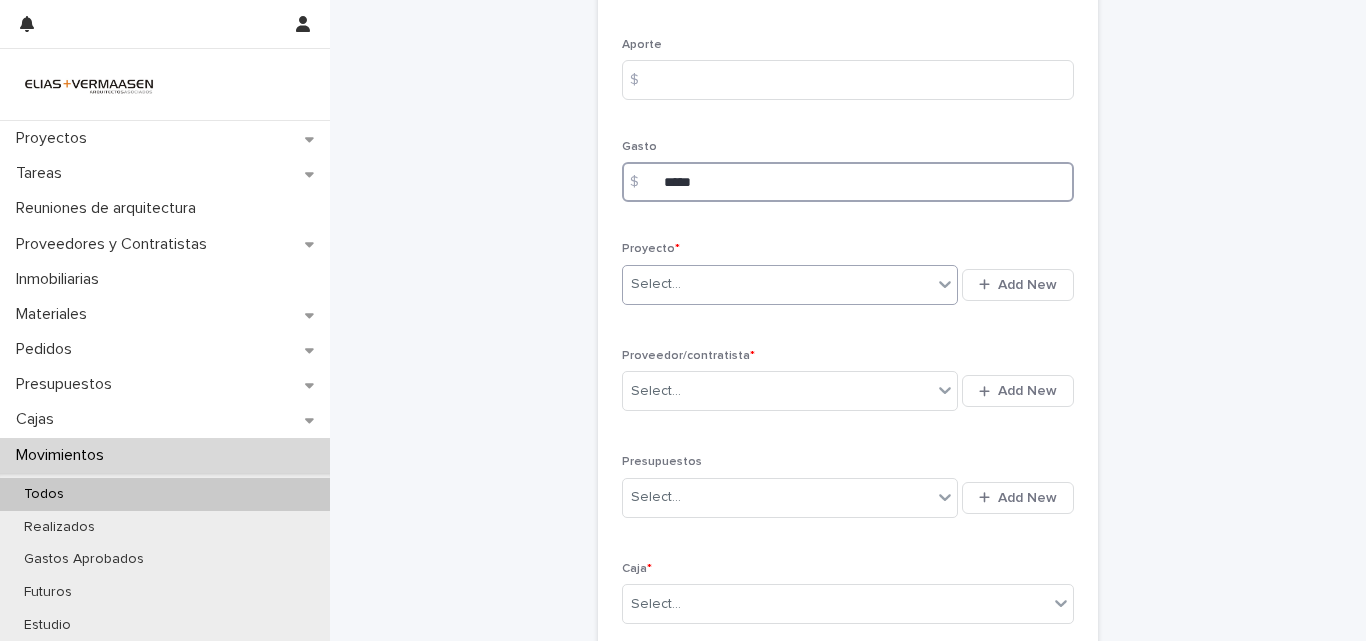 type on "*****" 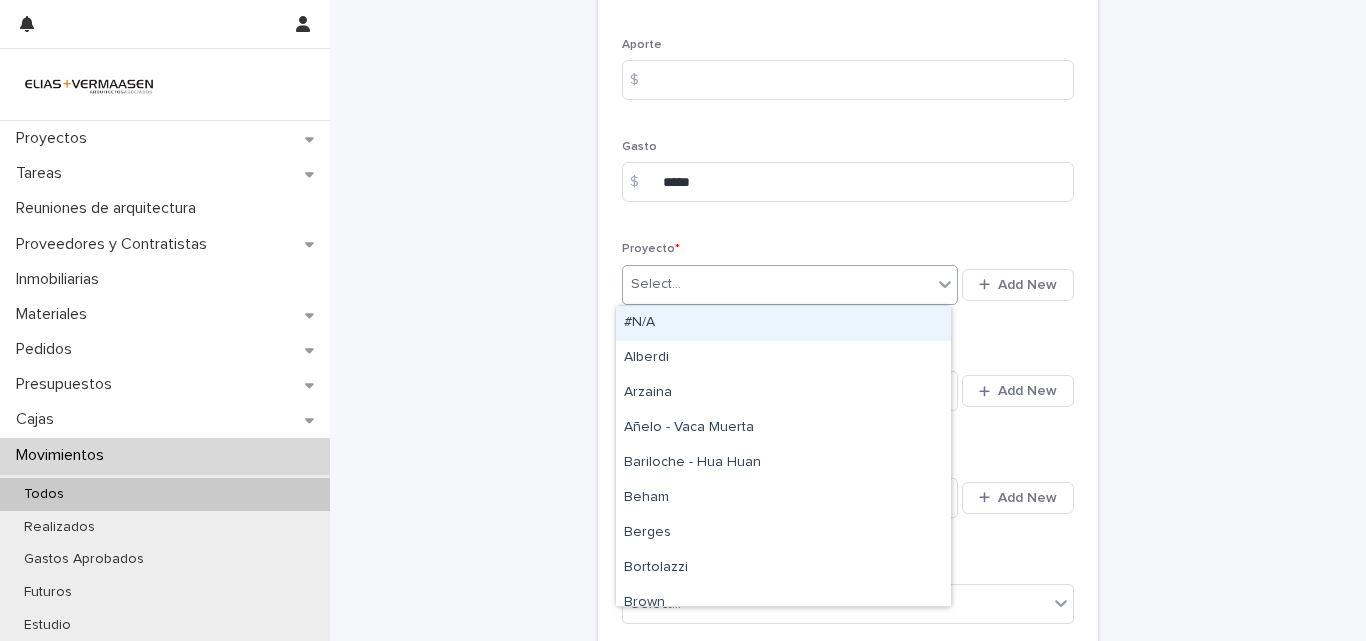click on "Select..." at bounding box center (777, 284) 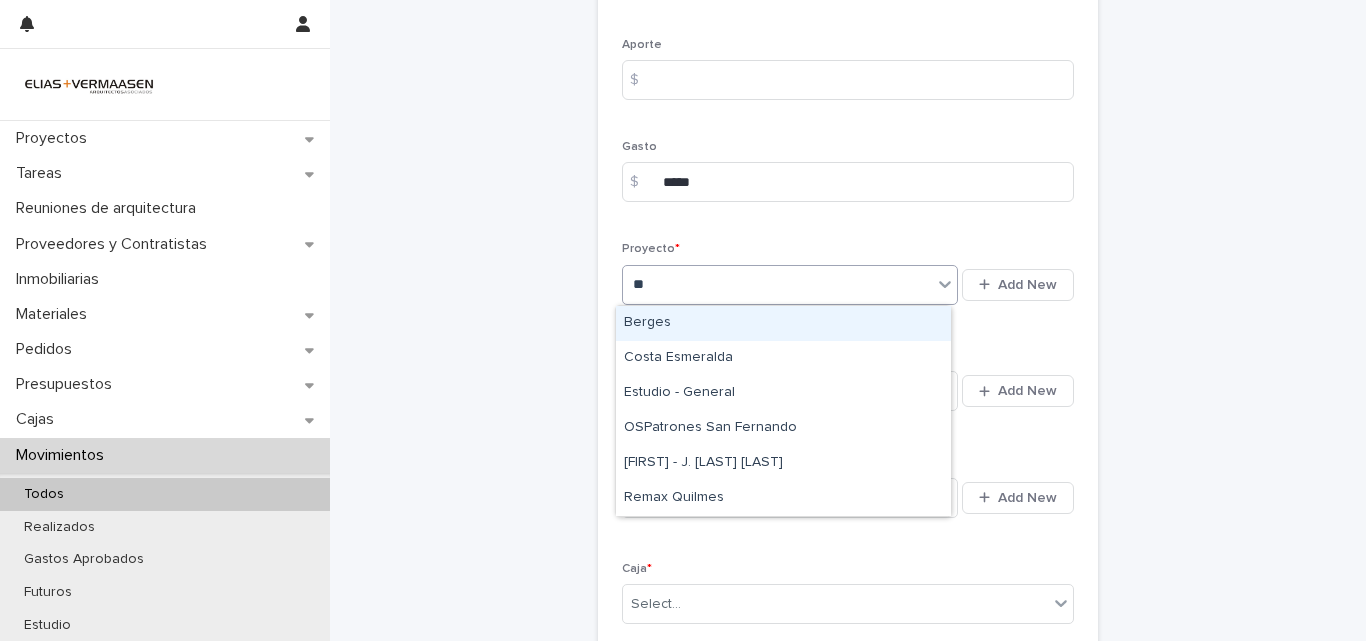type on "***" 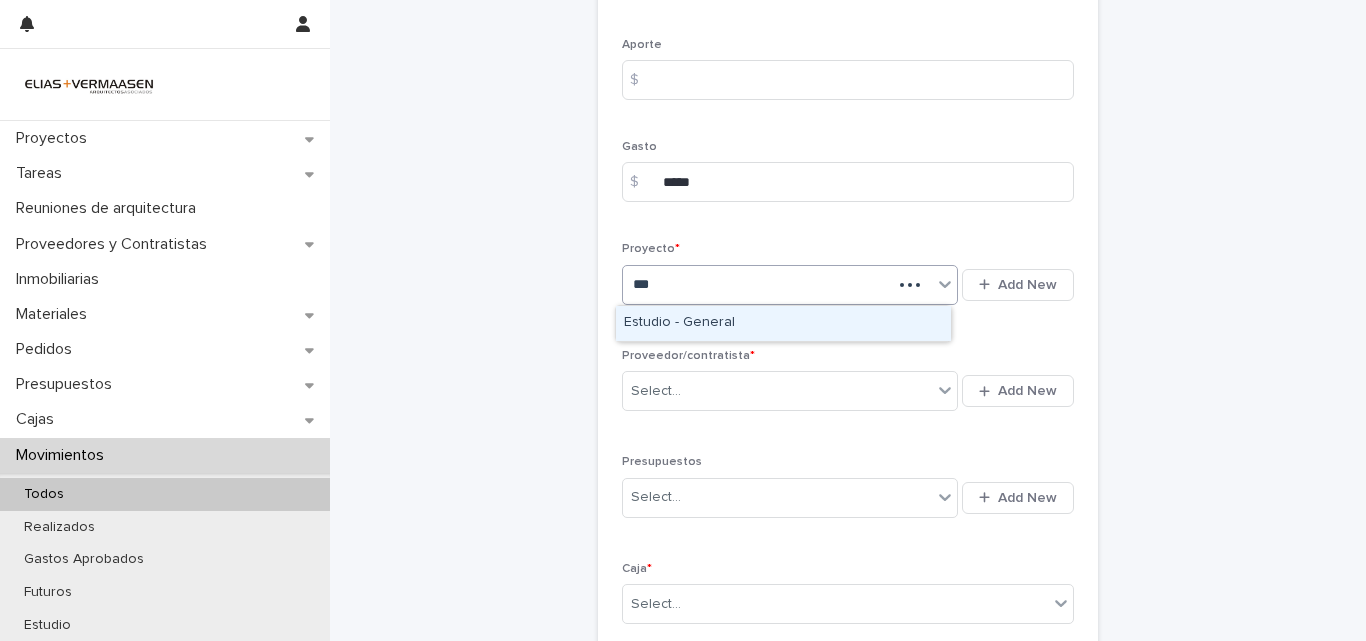 click on "Estudio - General" at bounding box center [783, 323] 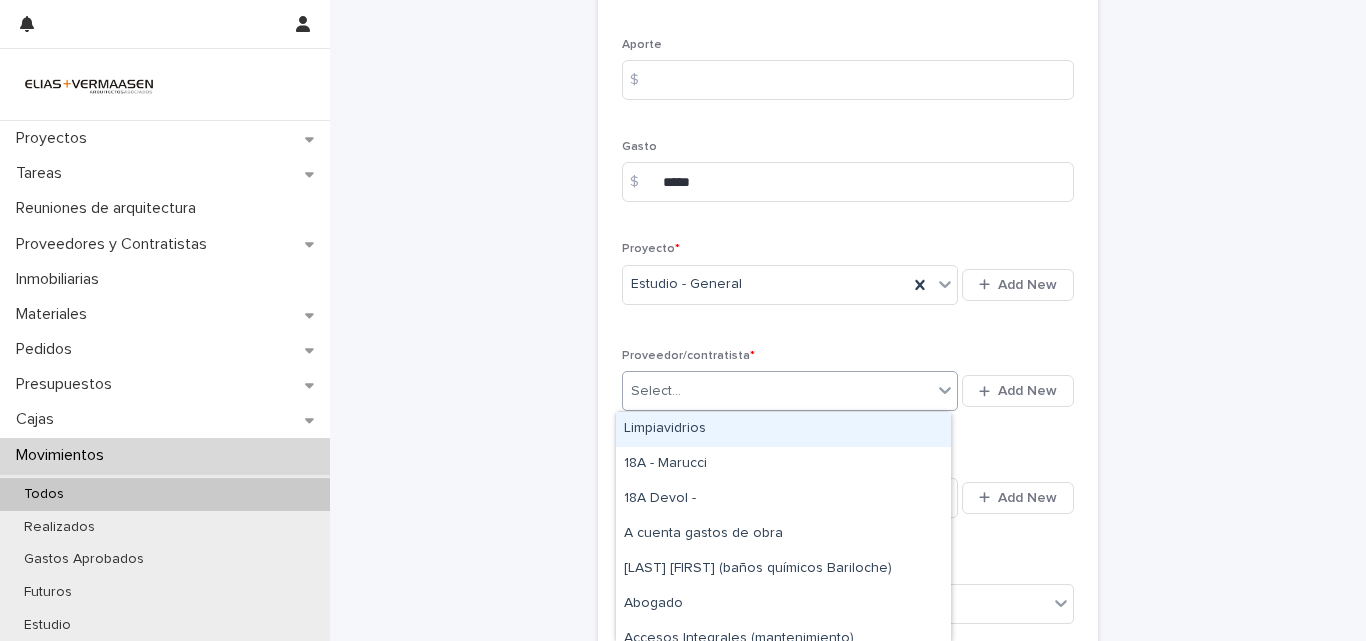 click on "Select..." at bounding box center [777, 391] 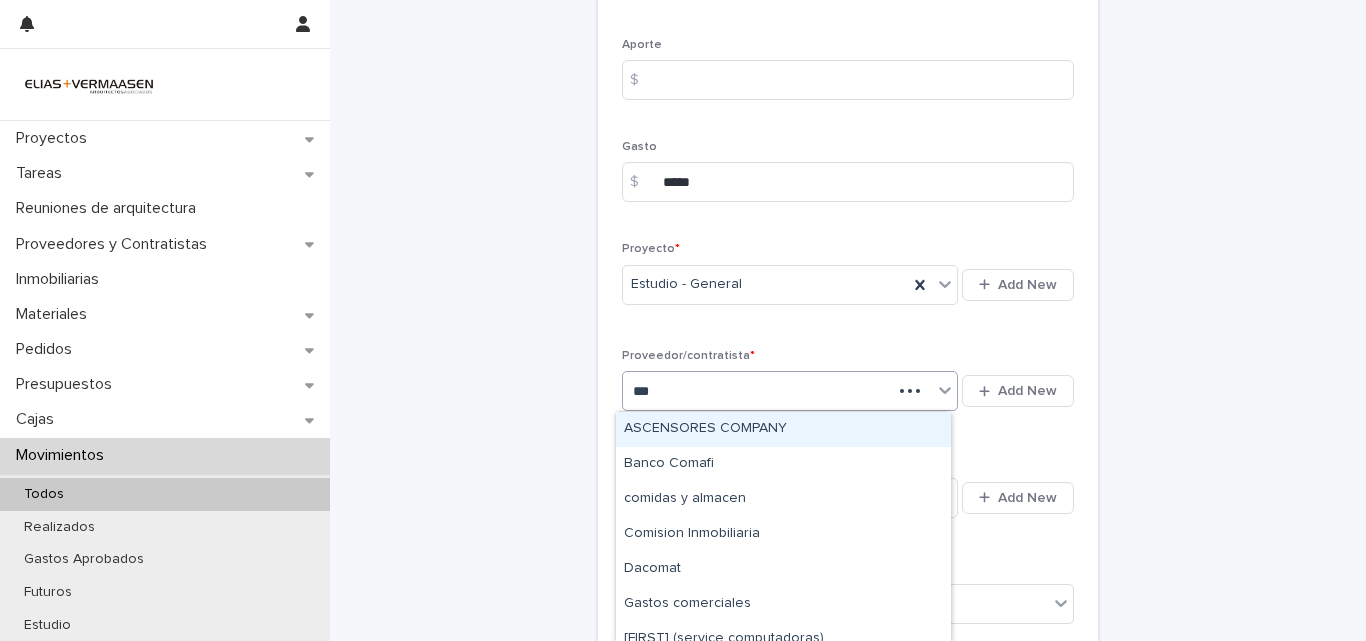 type on "****" 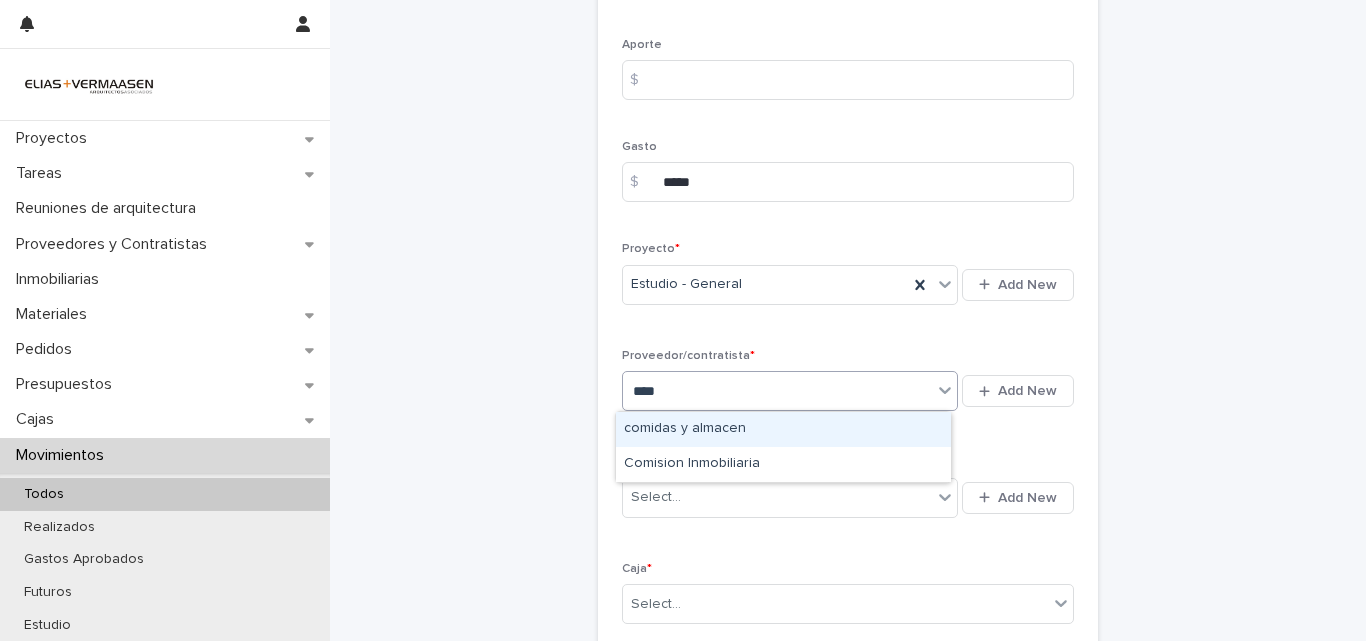click on "comidas y almacen" at bounding box center [783, 429] 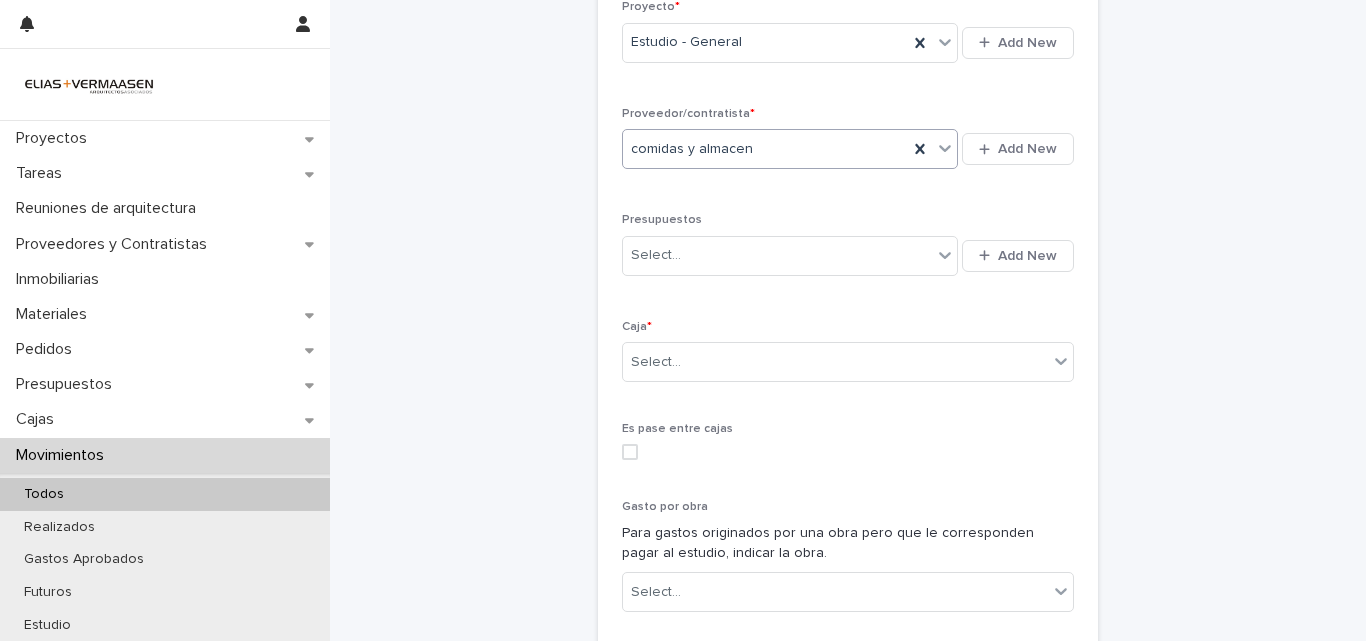 scroll, scrollTop: 729, scrollLeft: 0, axis: vertical 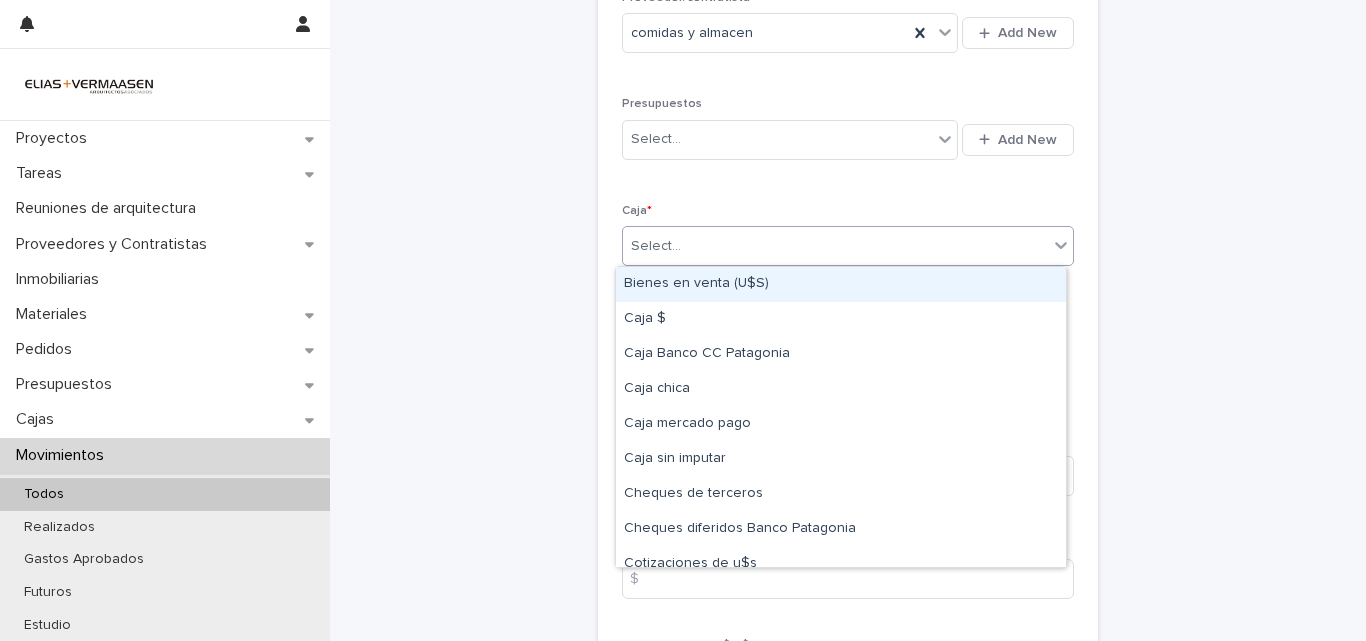 drag, startPoint x: 805, startPoint y: 256, endPoint x: 797, endPoint y: 283, distance: 28.160255 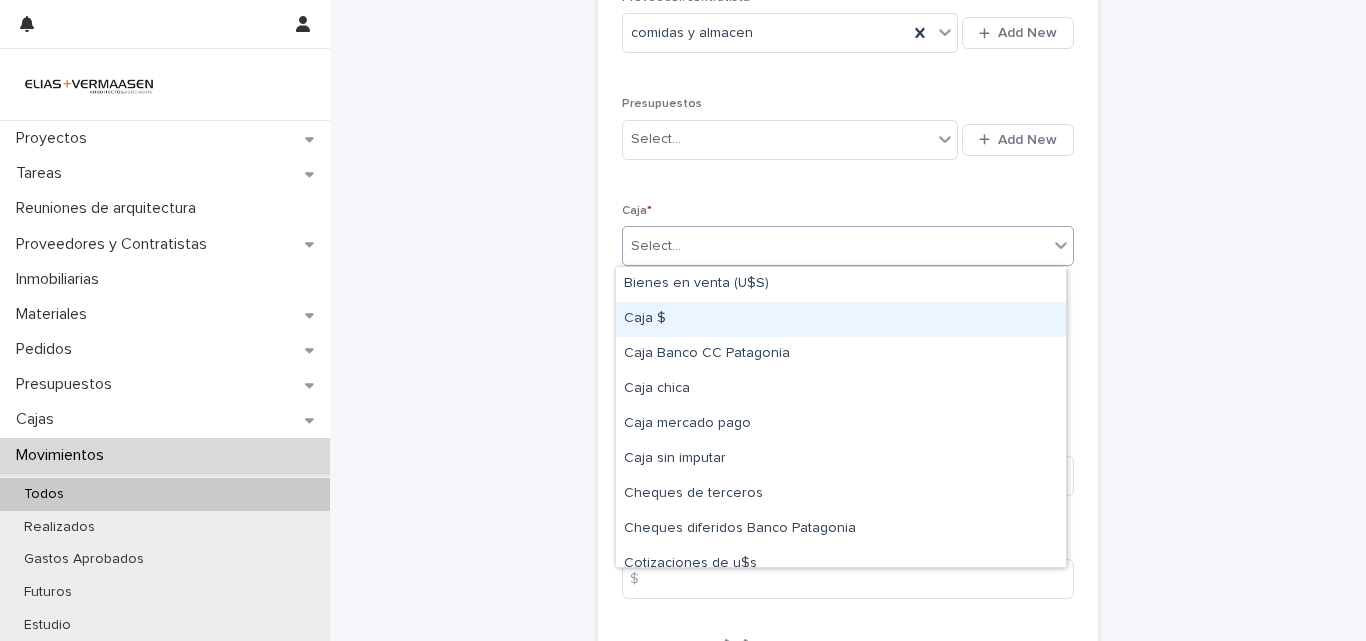 click on "Caja $" at bounding box center (841, 319) 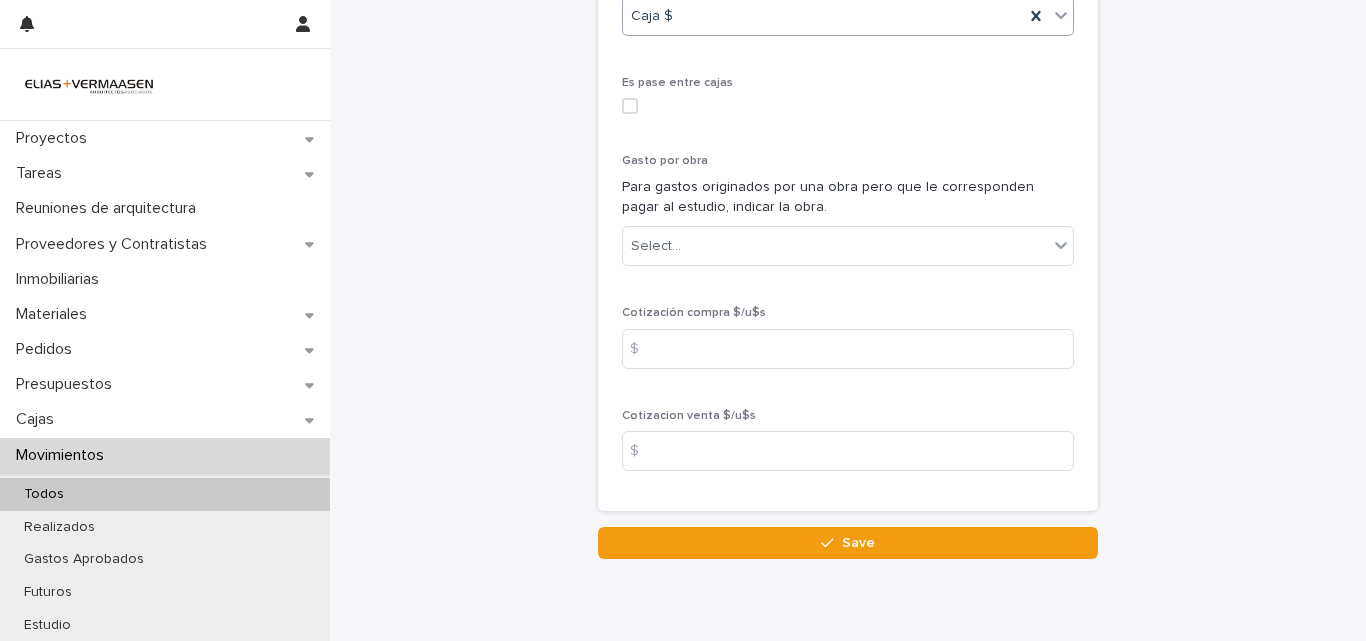 scroll, scrollTop: 1034, scrollLeft: 0, axis: vertical 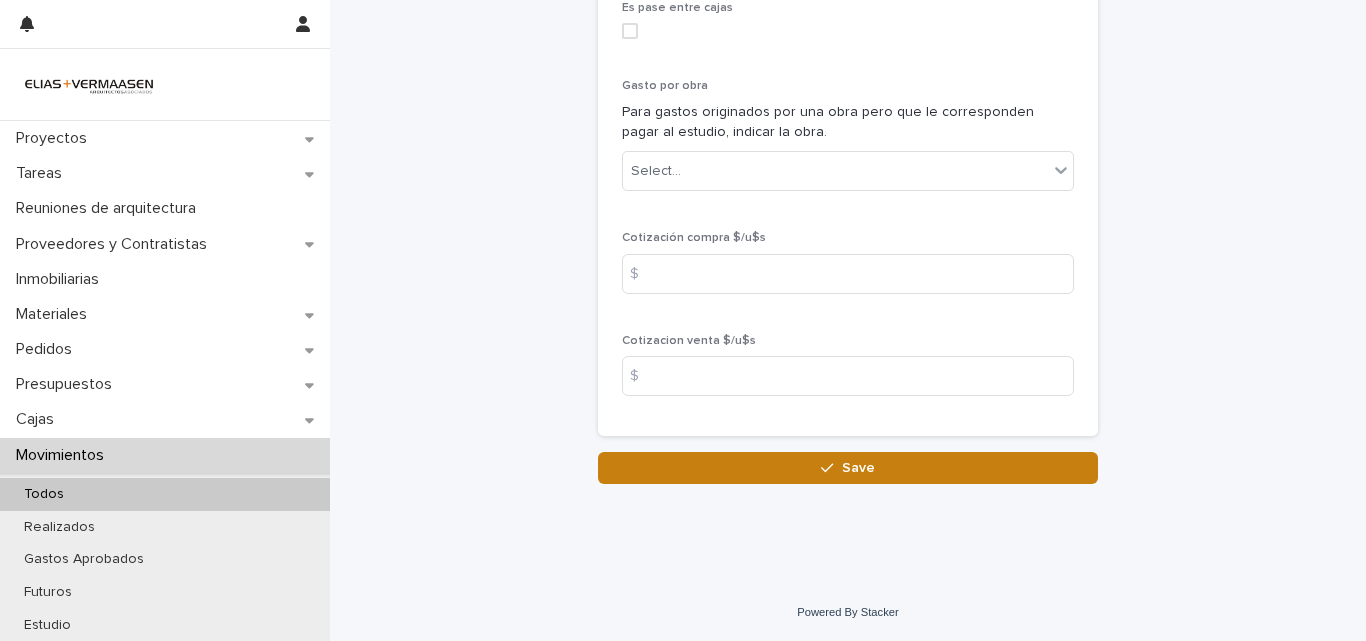 click on "Save" at bounding box center [858, 468] 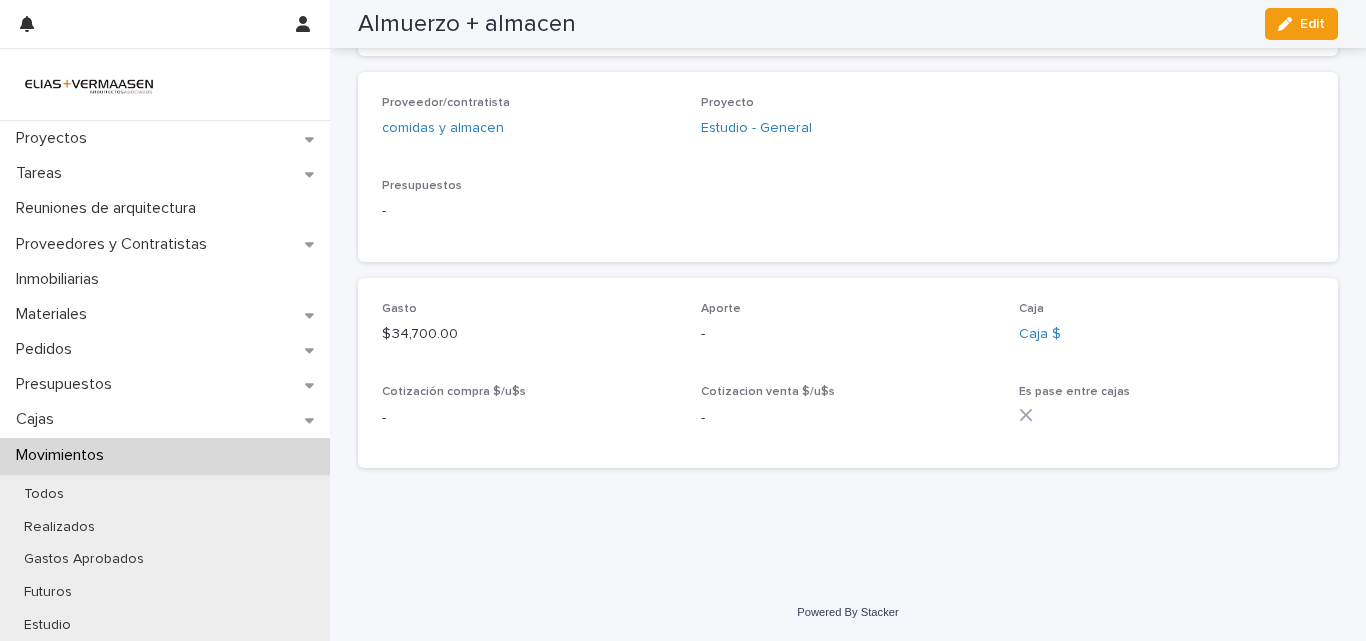 scroll, scrollTop: 547, scrollLeft: 0, axis: vertical 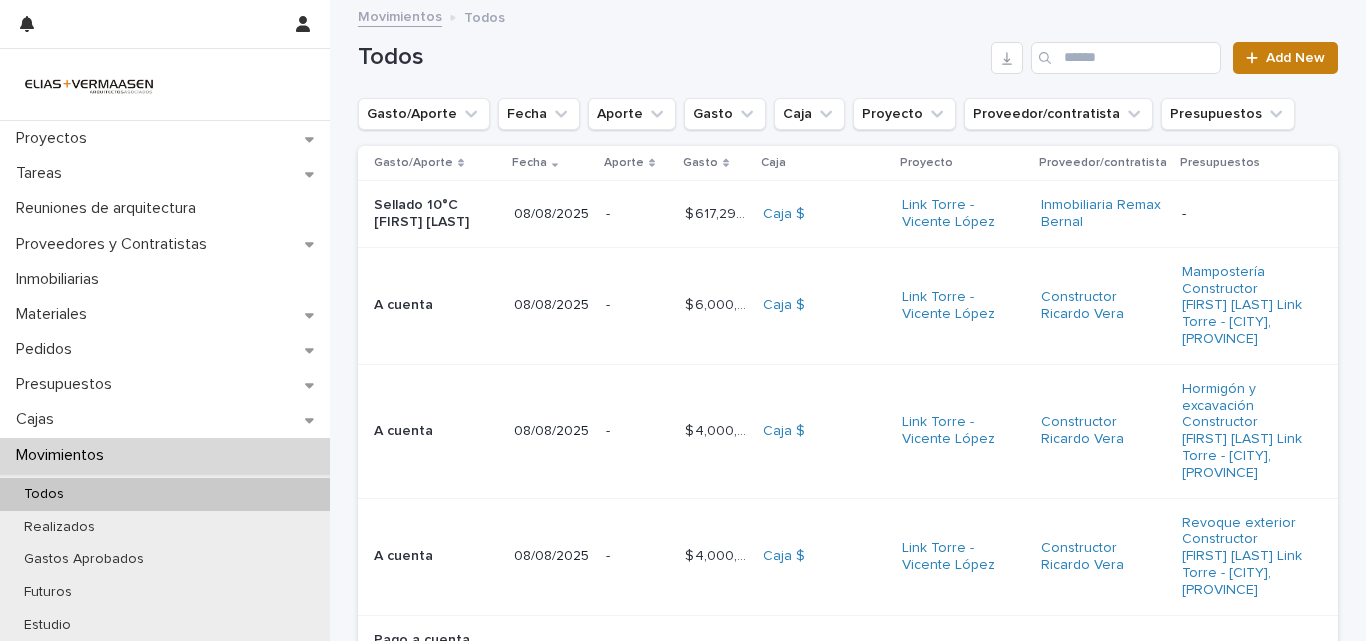 click on "Add New" at bounding box center [1295, 58] 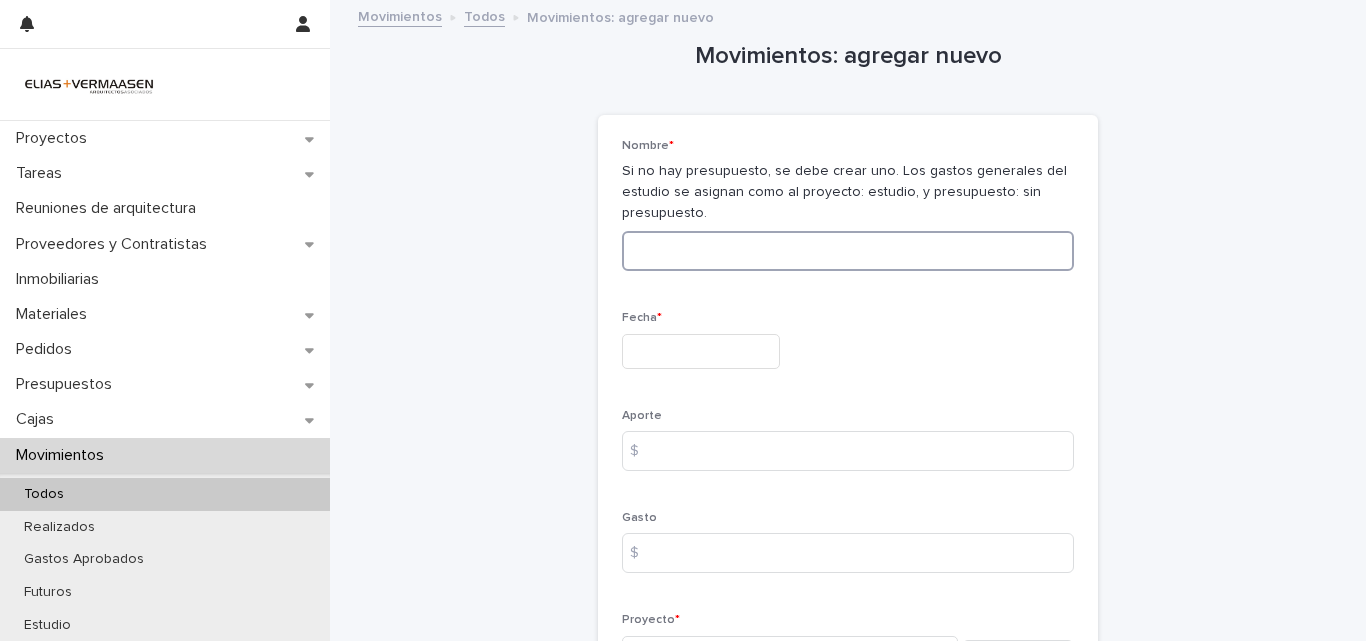 click at bounding box center (848, 251) 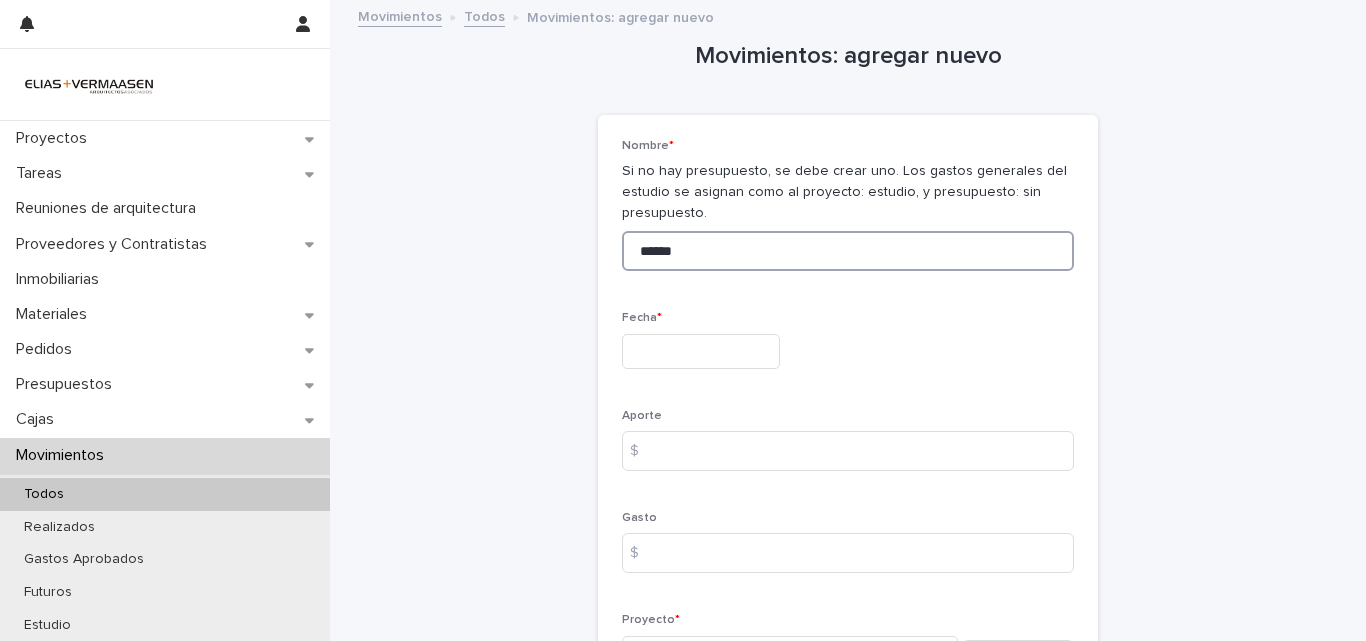 type on "******" 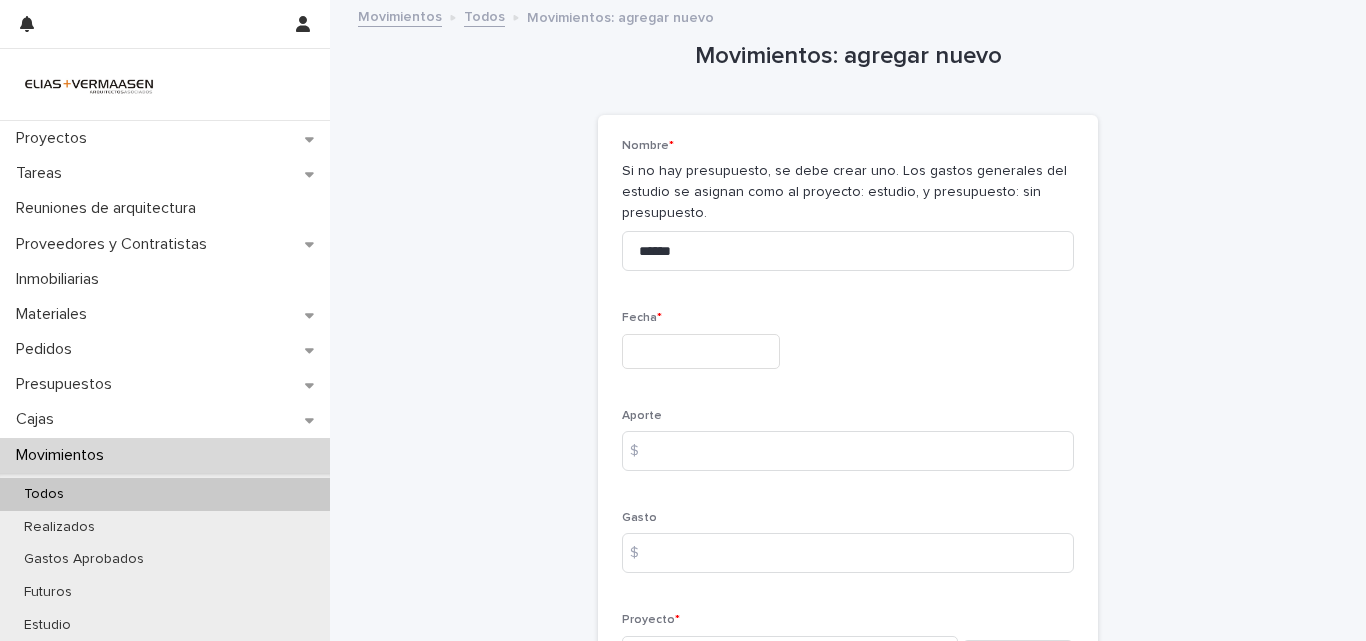 click at bounding box center (701, 351) 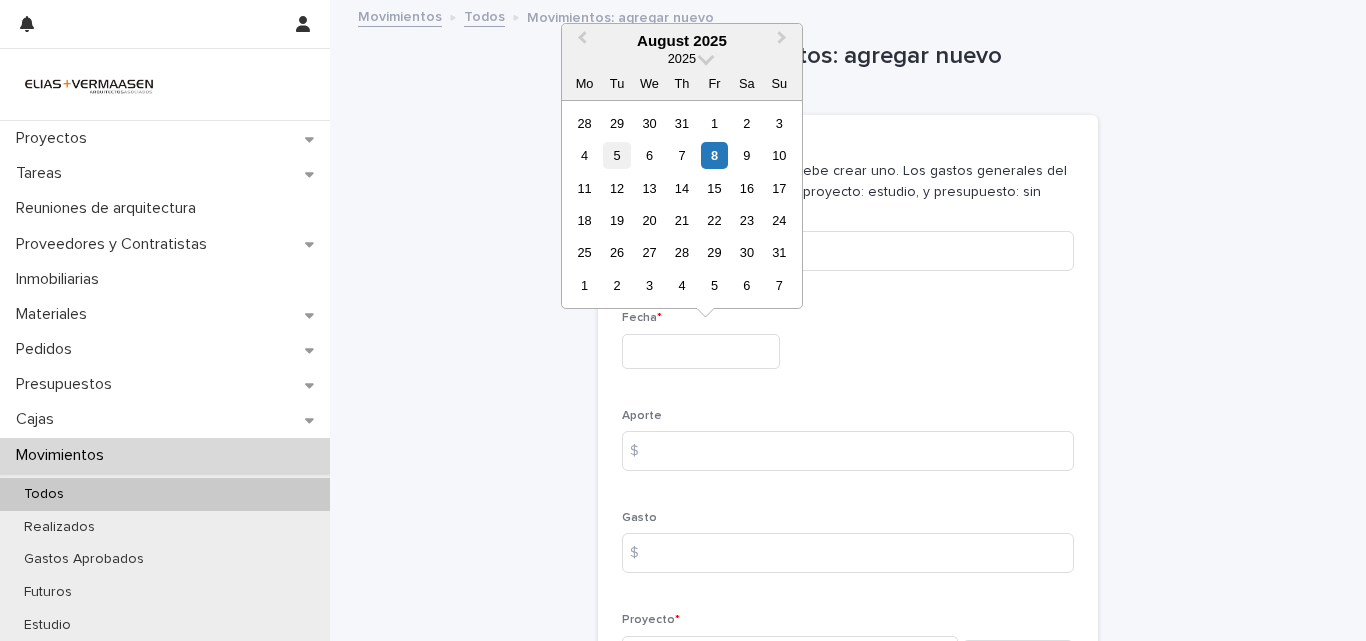 click on "5" at bounding box center (616, 155) 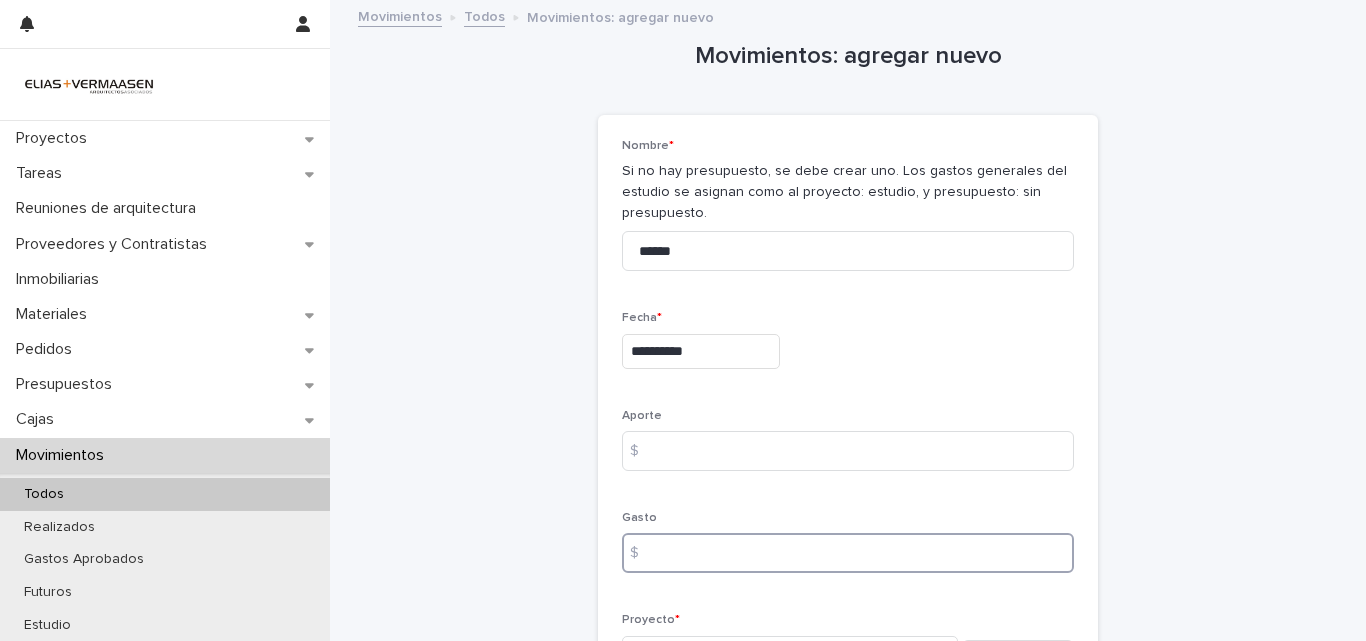 click at bounding box center [848, 553] 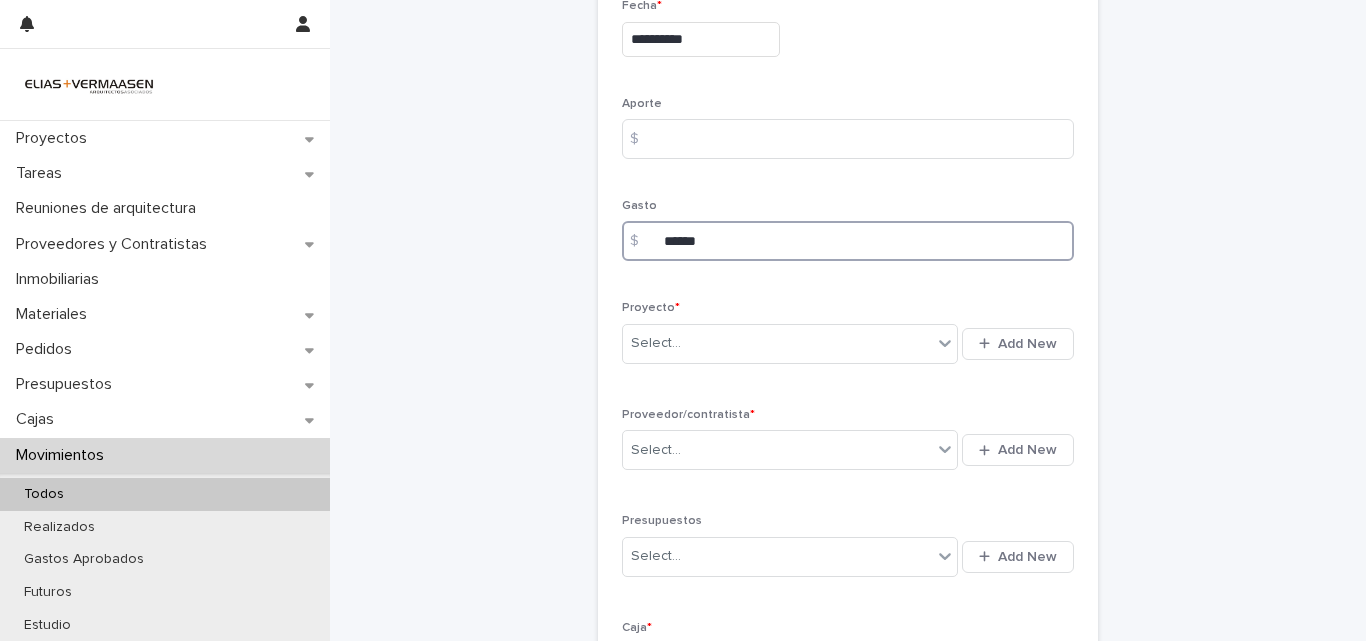 scroll, scrollTop: 413, scrollLeft: 0, axis: vertical 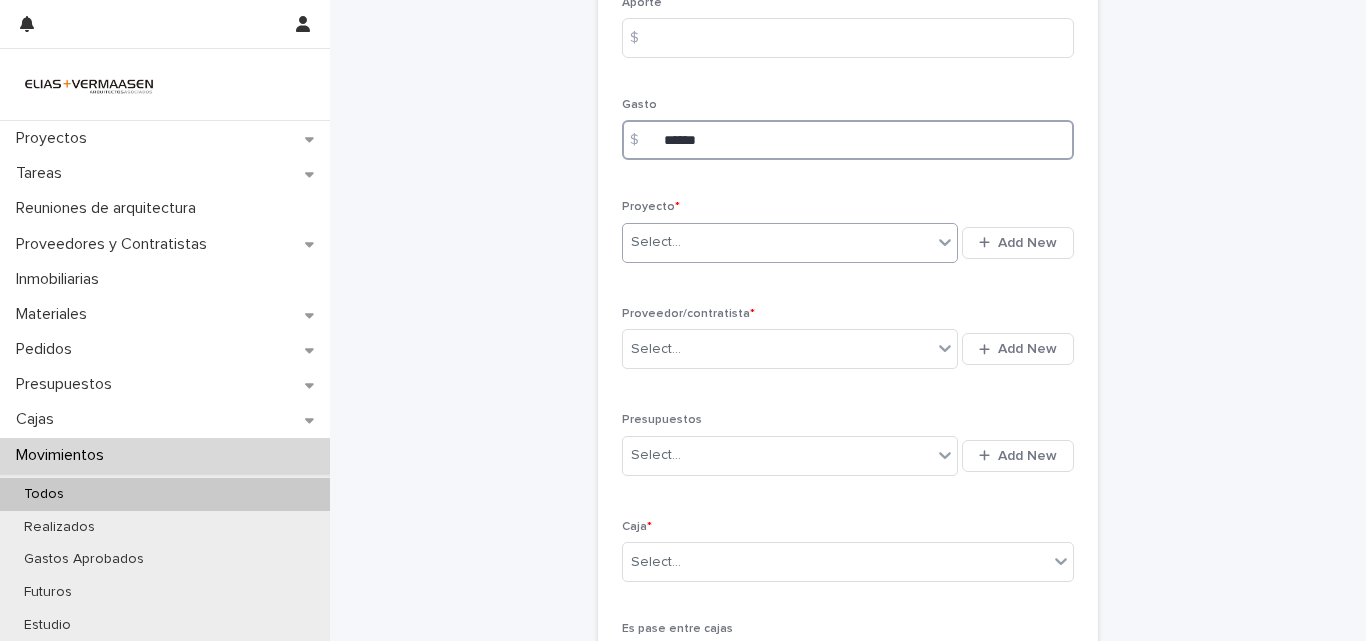 type on "******" 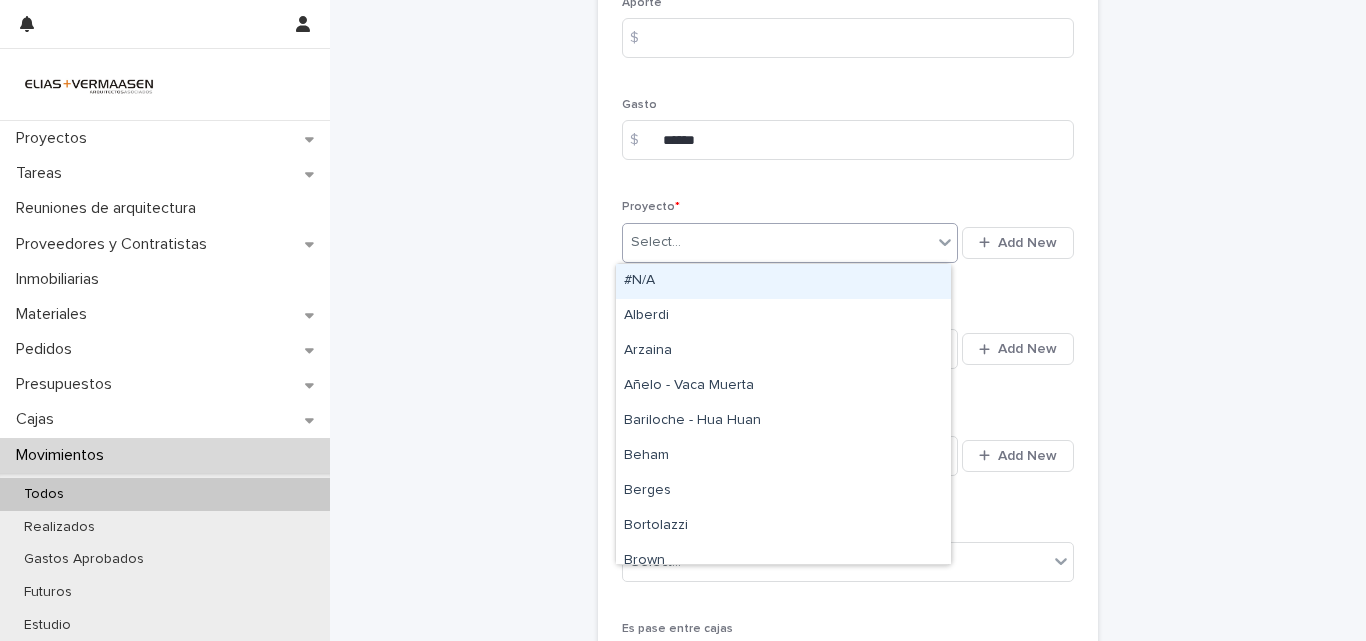 click on "Select..." at bounding box center [777, 242] 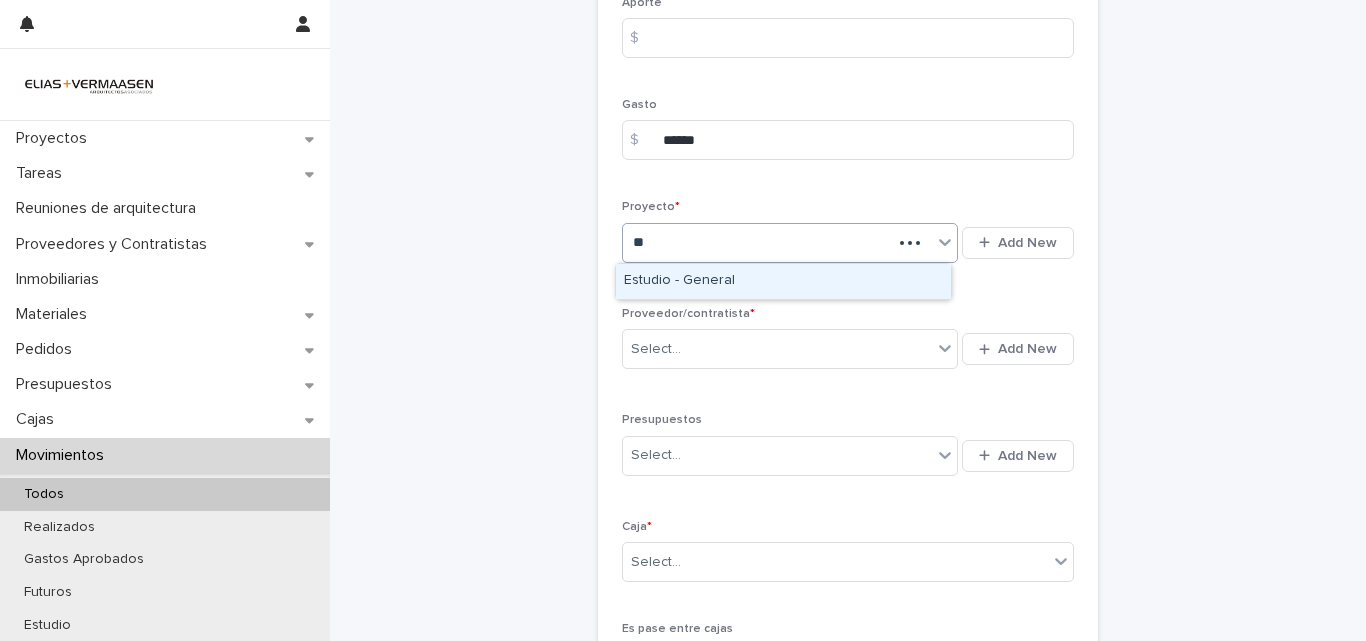 type on "***" 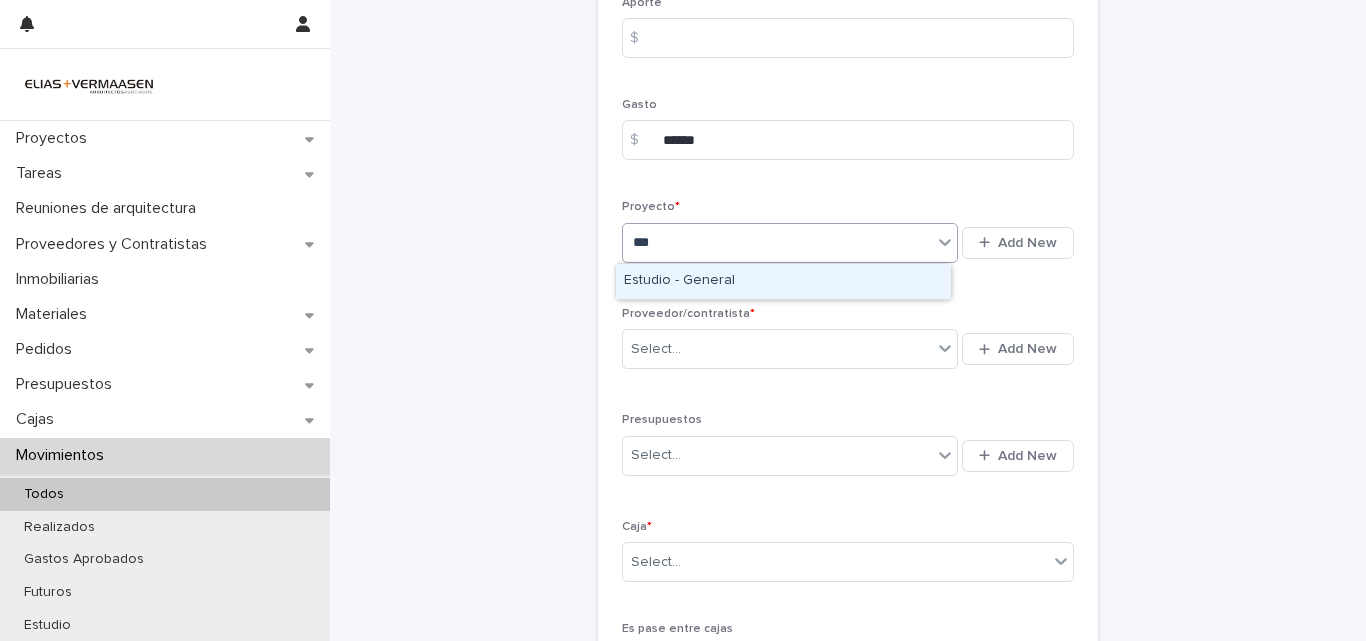 click on "Estudio - General" at bounding box center [783, 281] 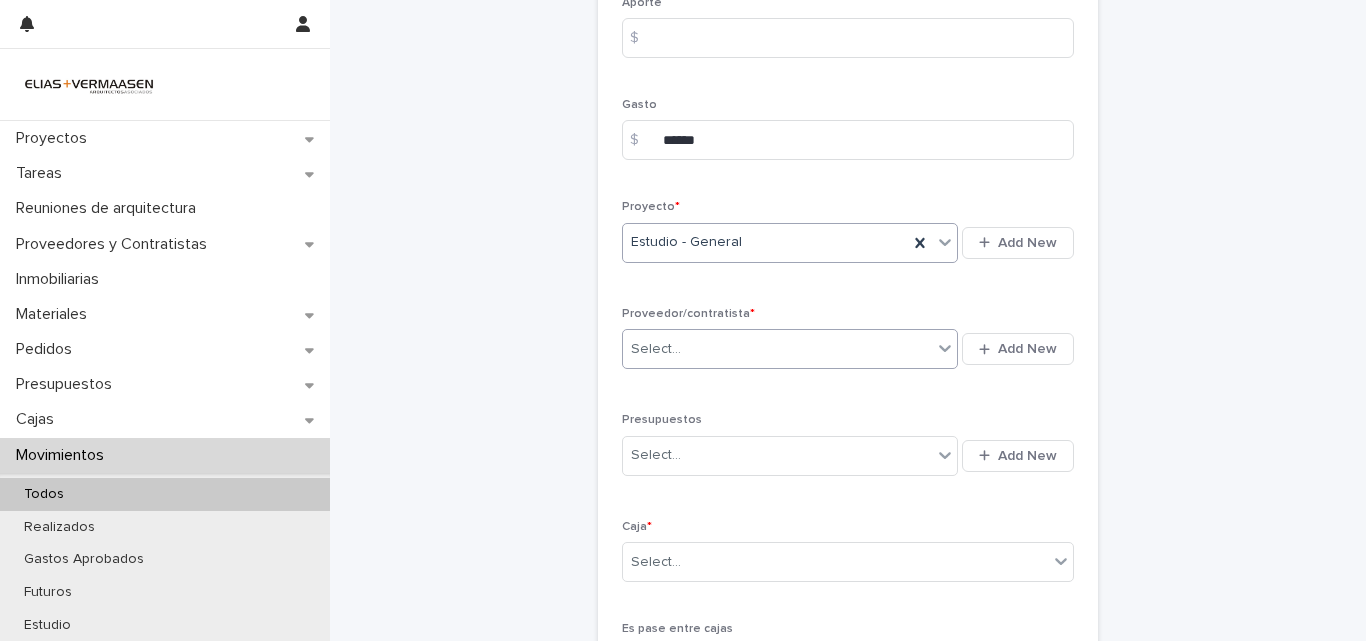 click on "Select..." at bounding box center [777, 349] 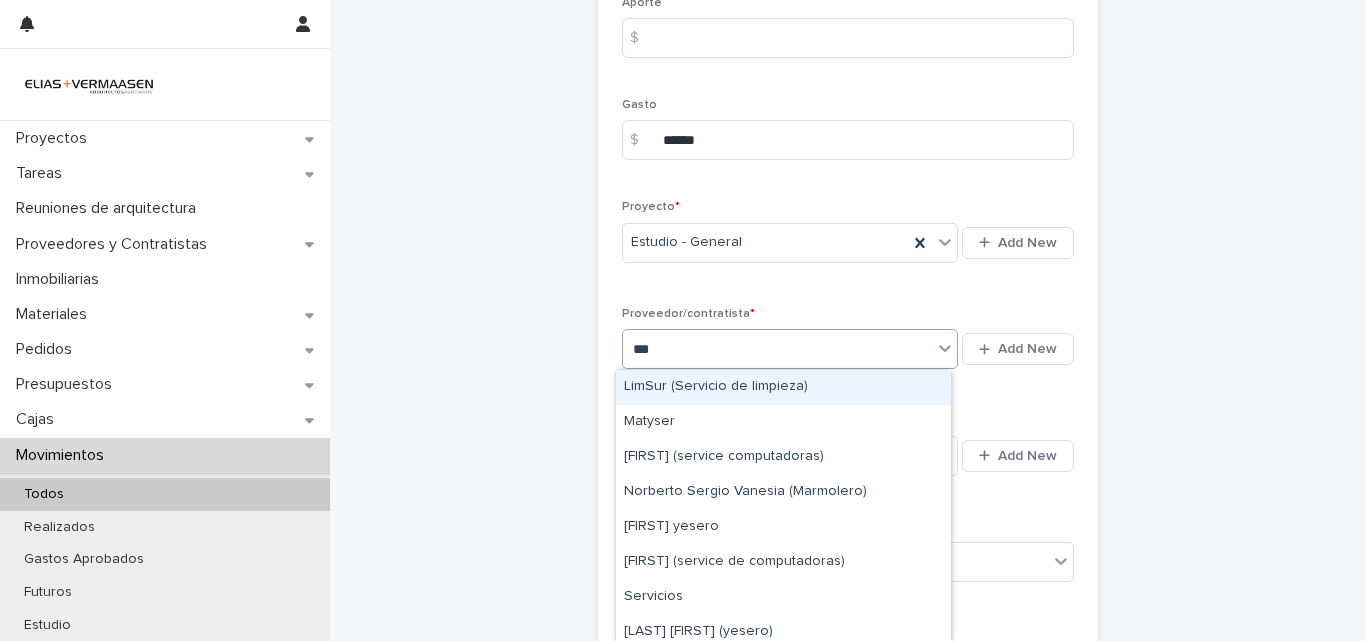 type on "****" 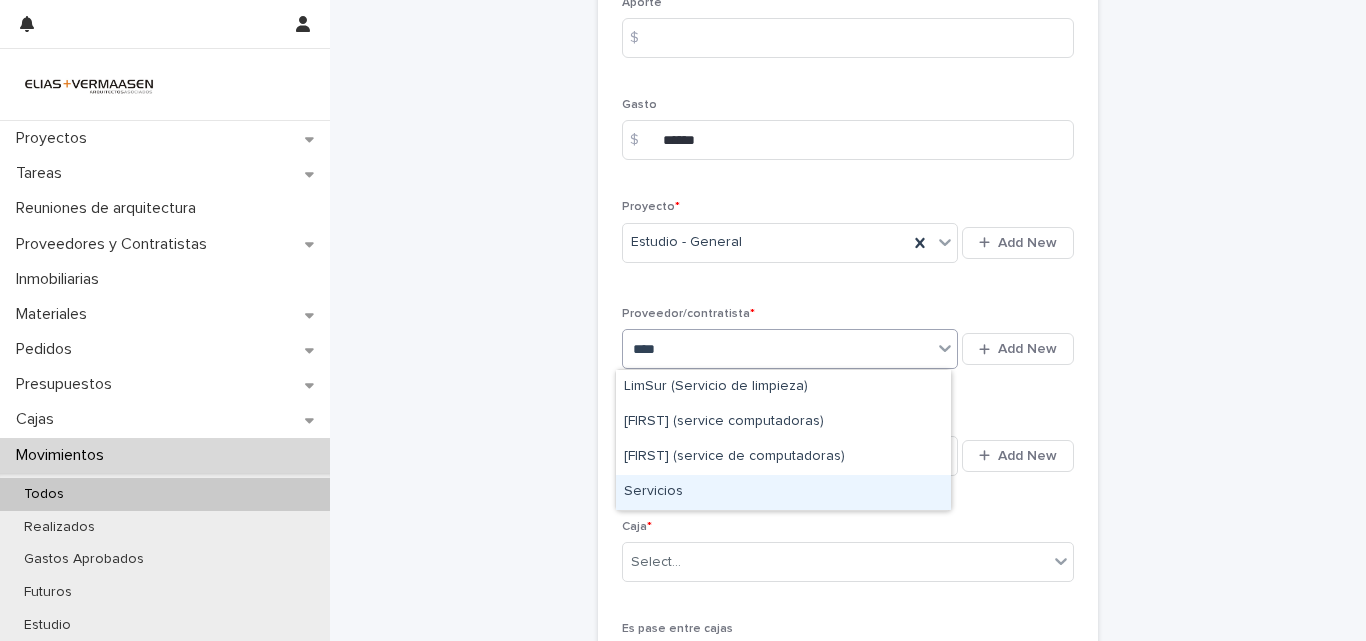 click on "Servicios" at bounding box center [783, 492] 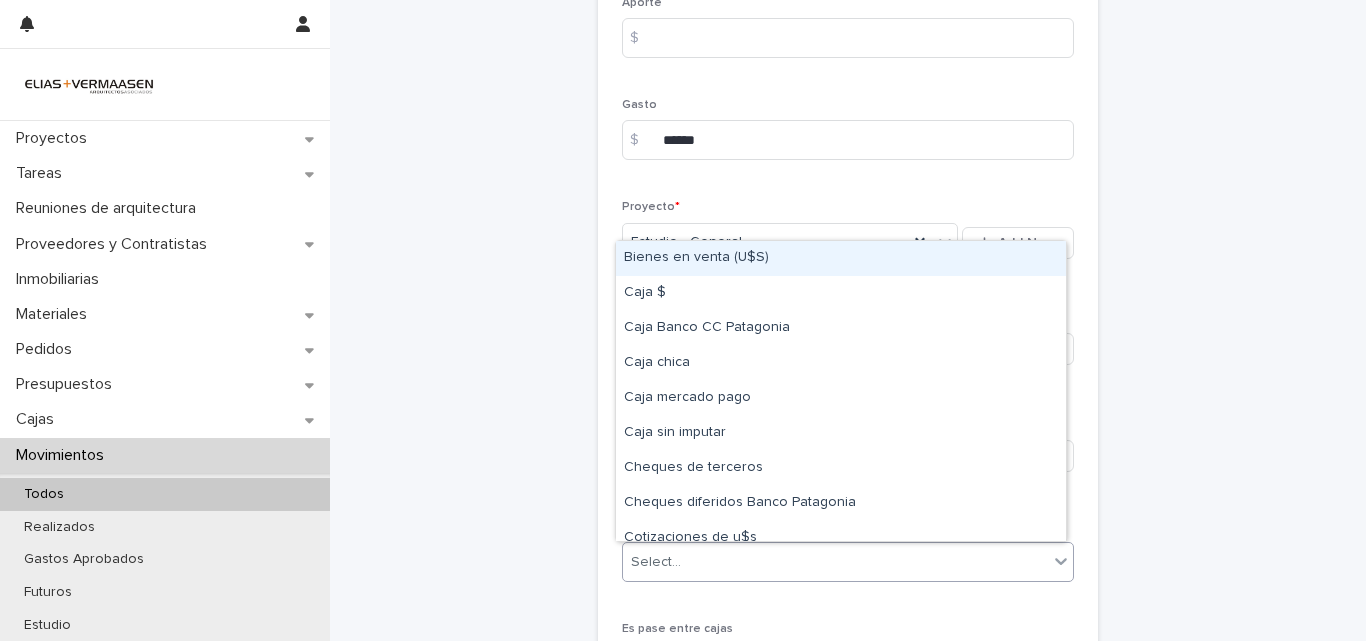 click on "Select..." at bounding box center (835, 562) 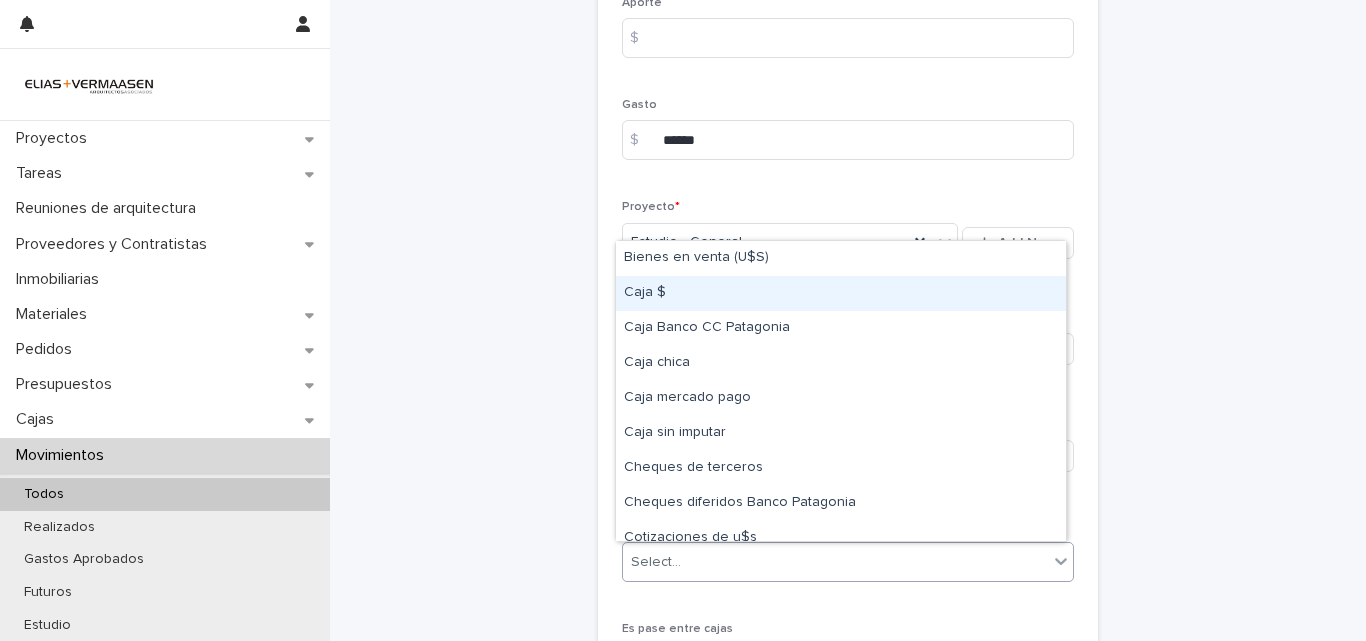 click on "Caja $" at bounding box center [841, 293] 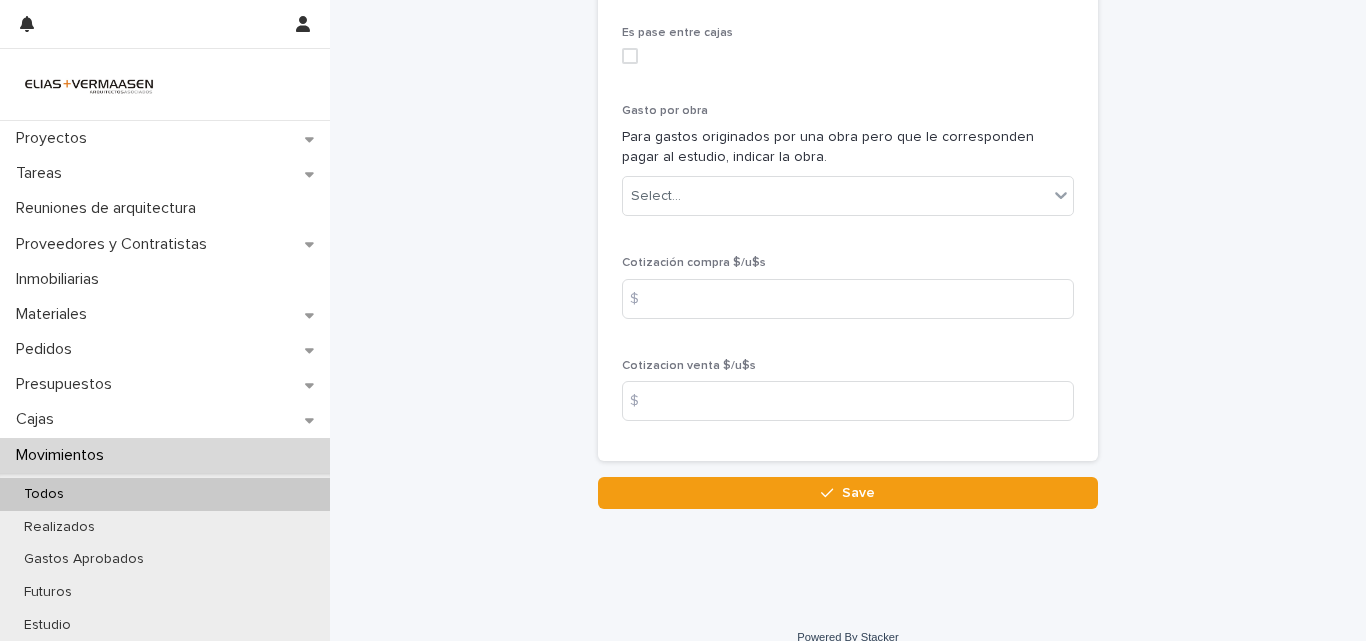 scroll, scrollTop: 1034, scrollLeft: 0, axis: vertical 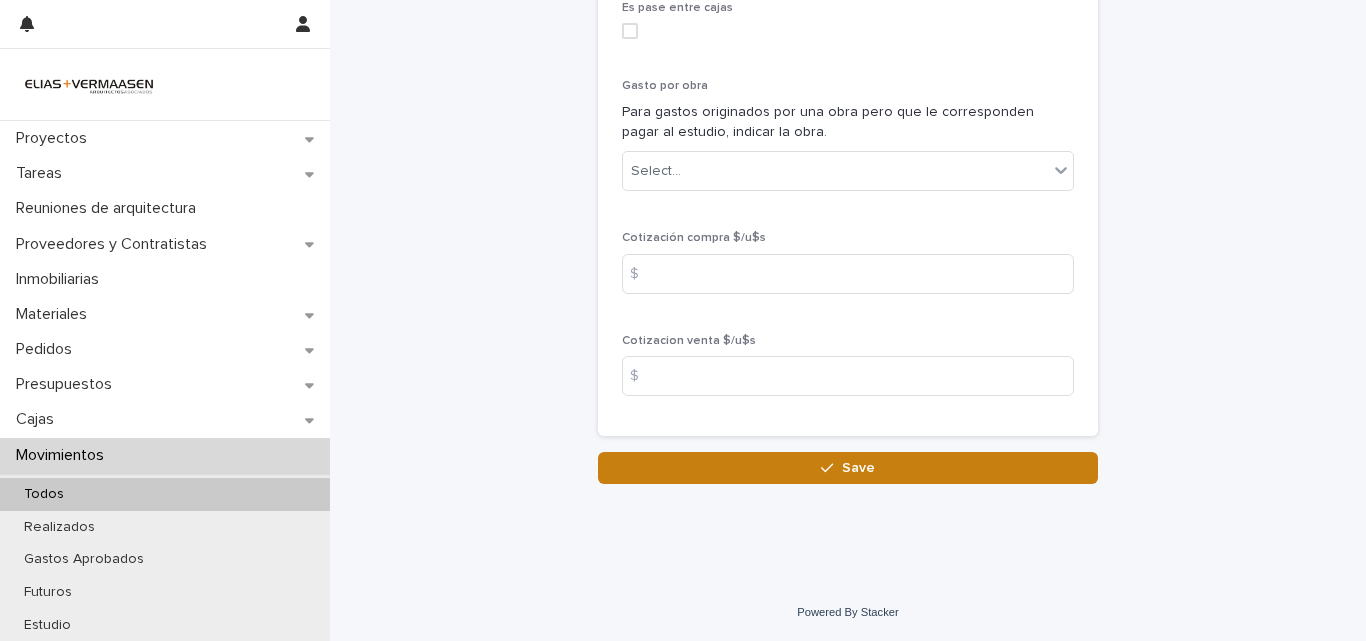click on "Save" at bounding box center (848, 468) 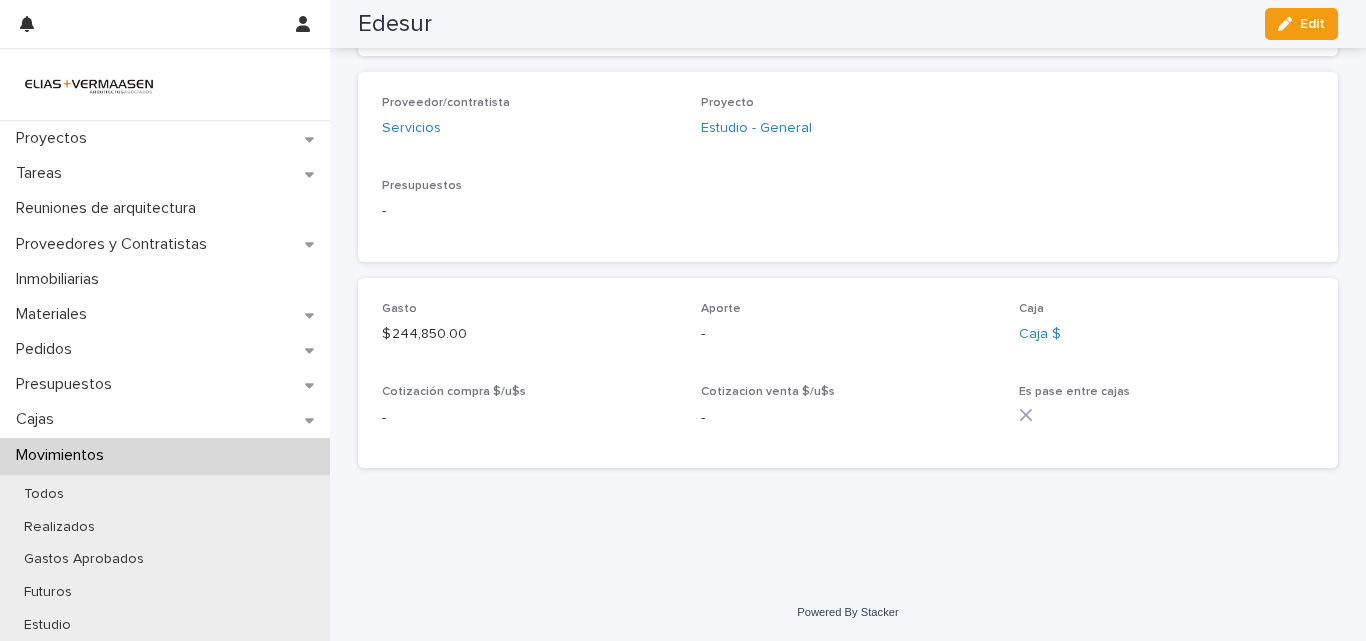 scroll, scrollTop: 547, scrollLeft: 0, axis: vertical 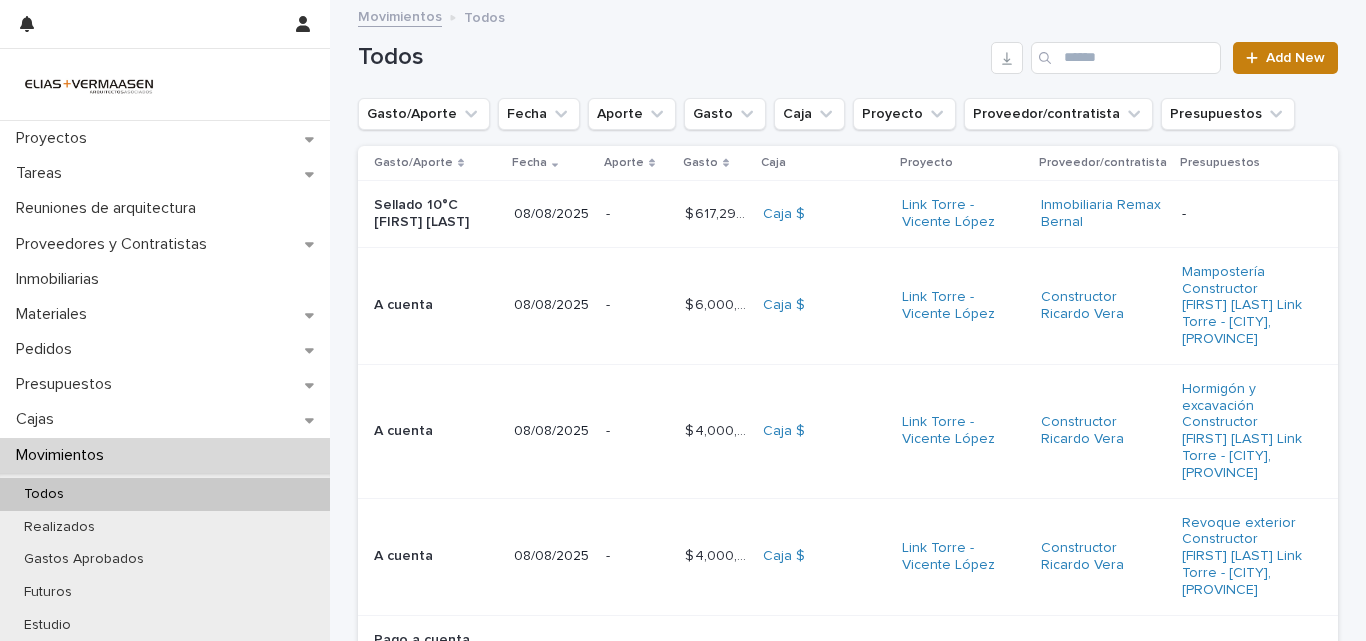 click on "Add New" at bounding box center [1295, 58] 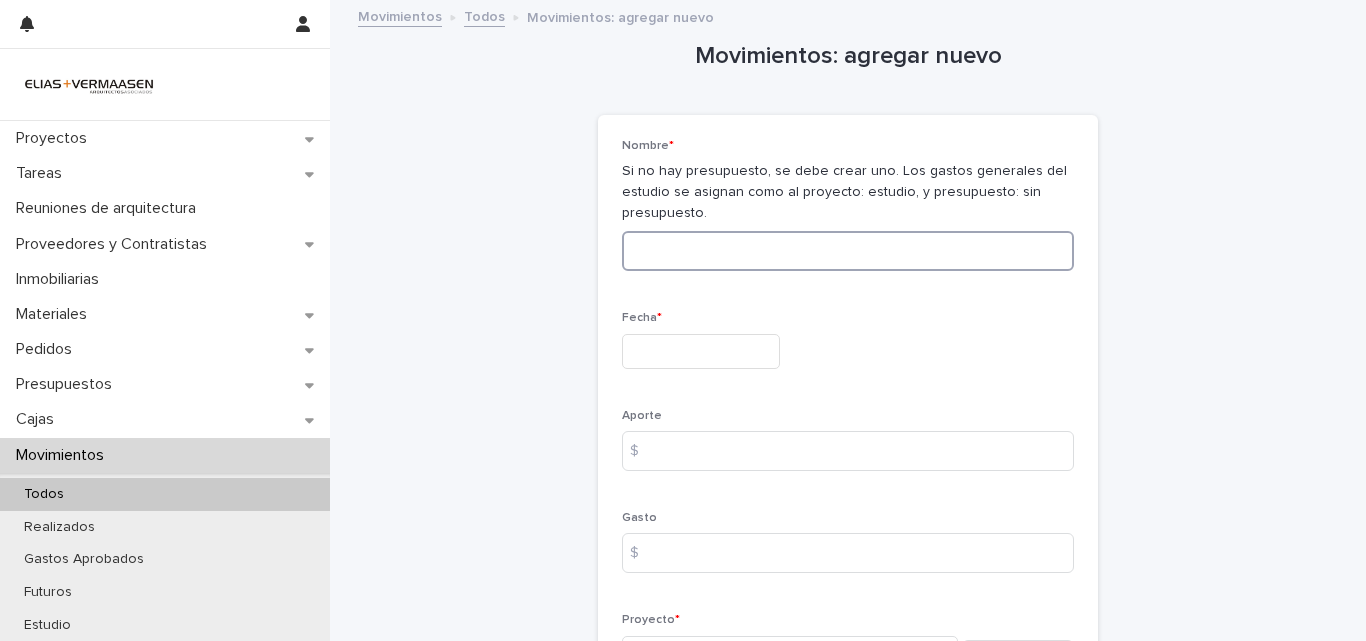 click at bounding box center (848, 251) 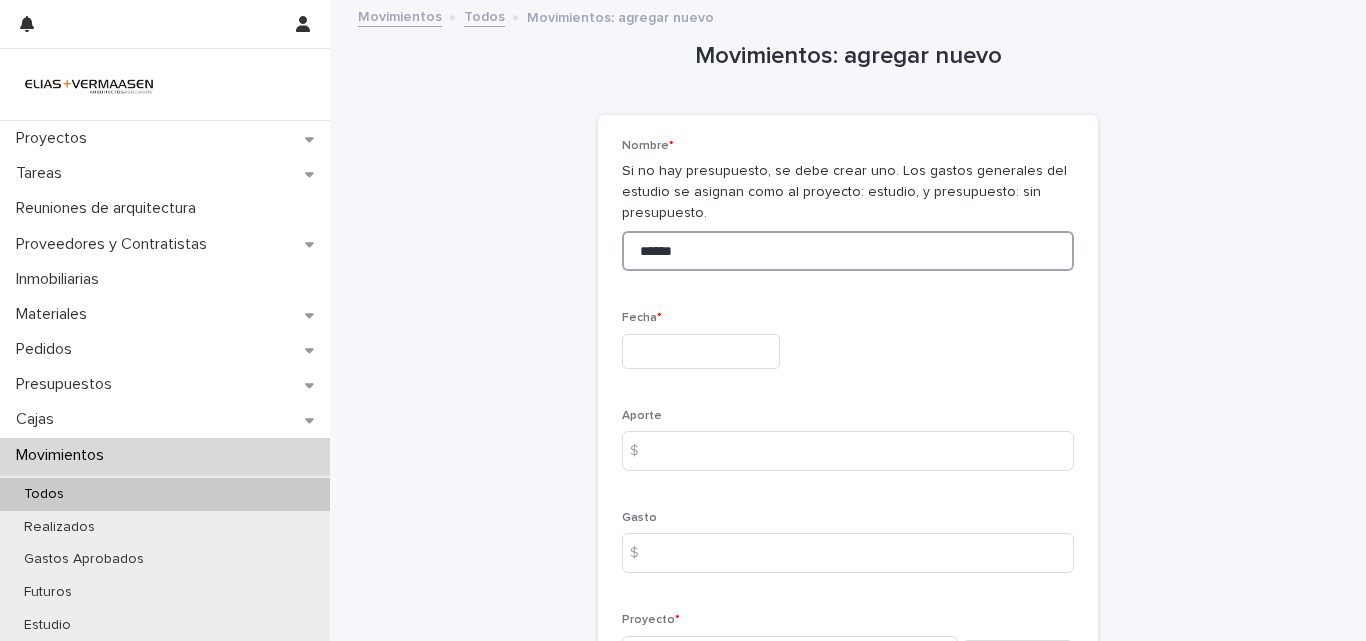 type on "******" 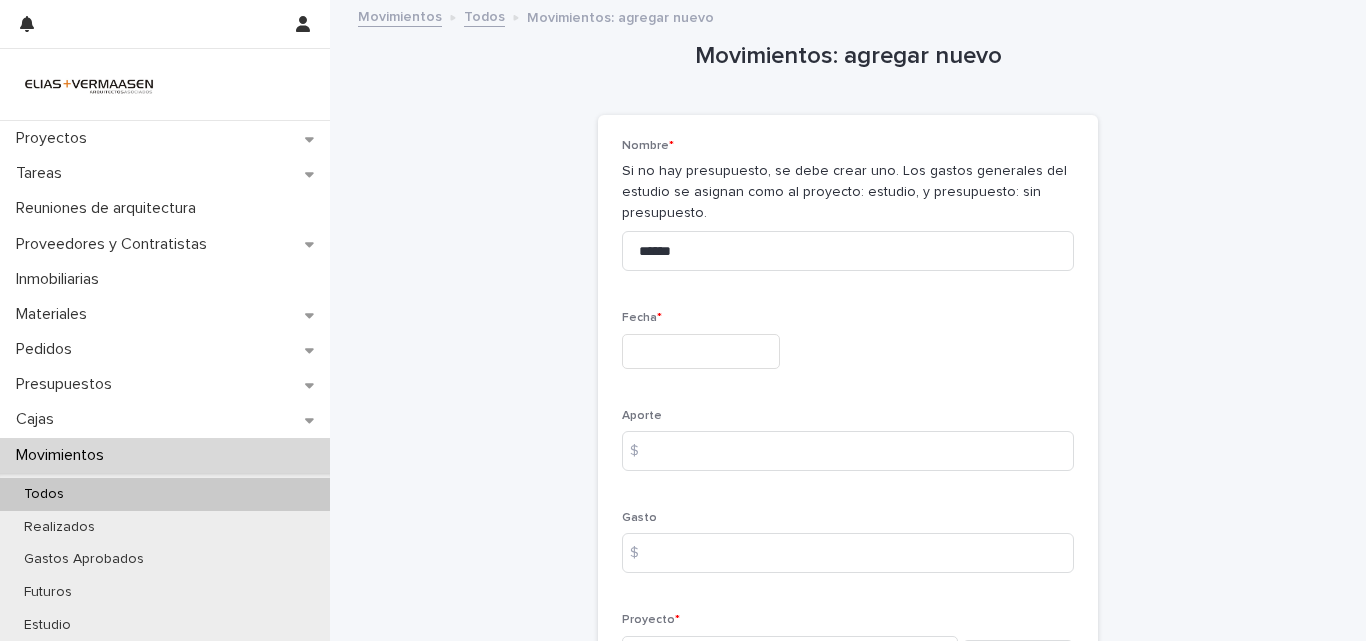 click at bounding box center [701, 351] 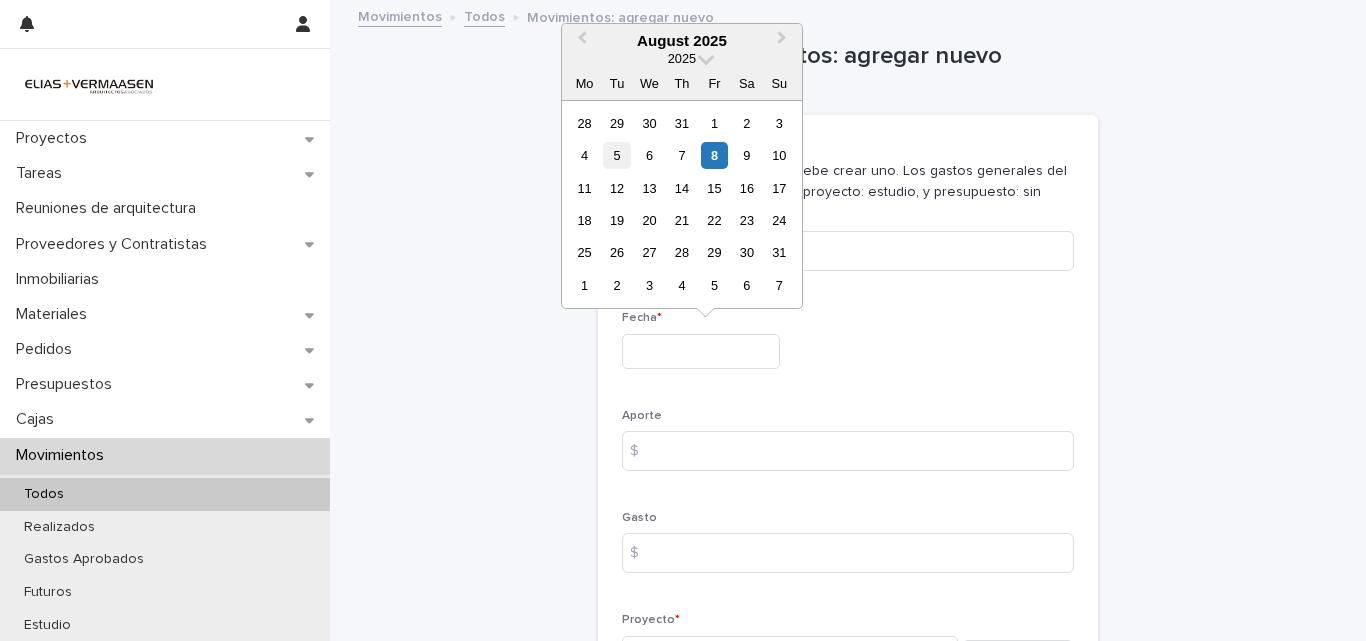 click on "5" at bounding box center (616, 155) 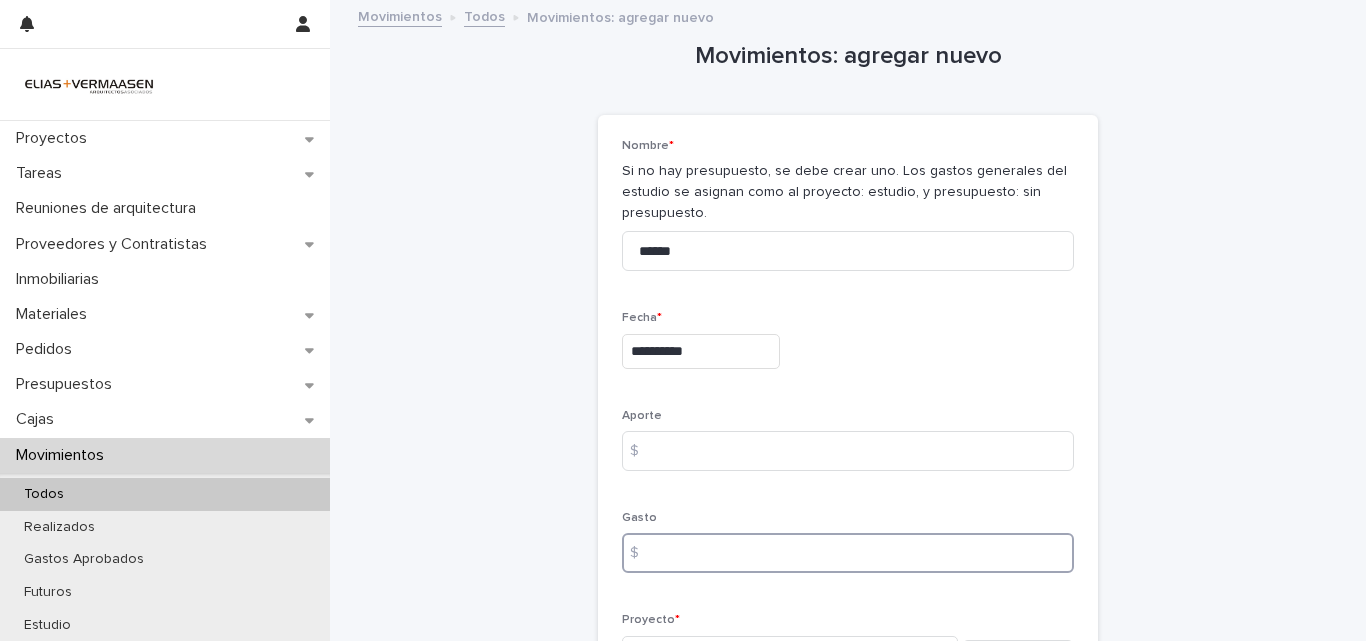 click at bounding box center [848, 553] 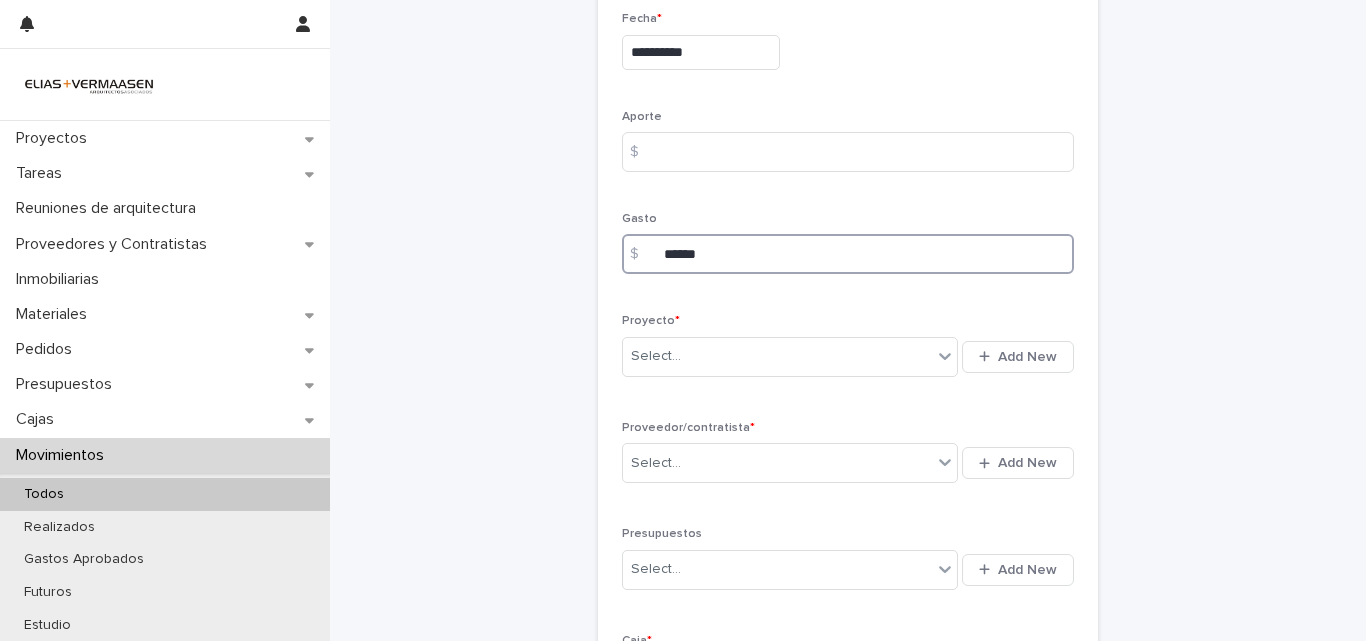 scroll, scrollTop: 343, scrollLeft: 0, axis: vertical 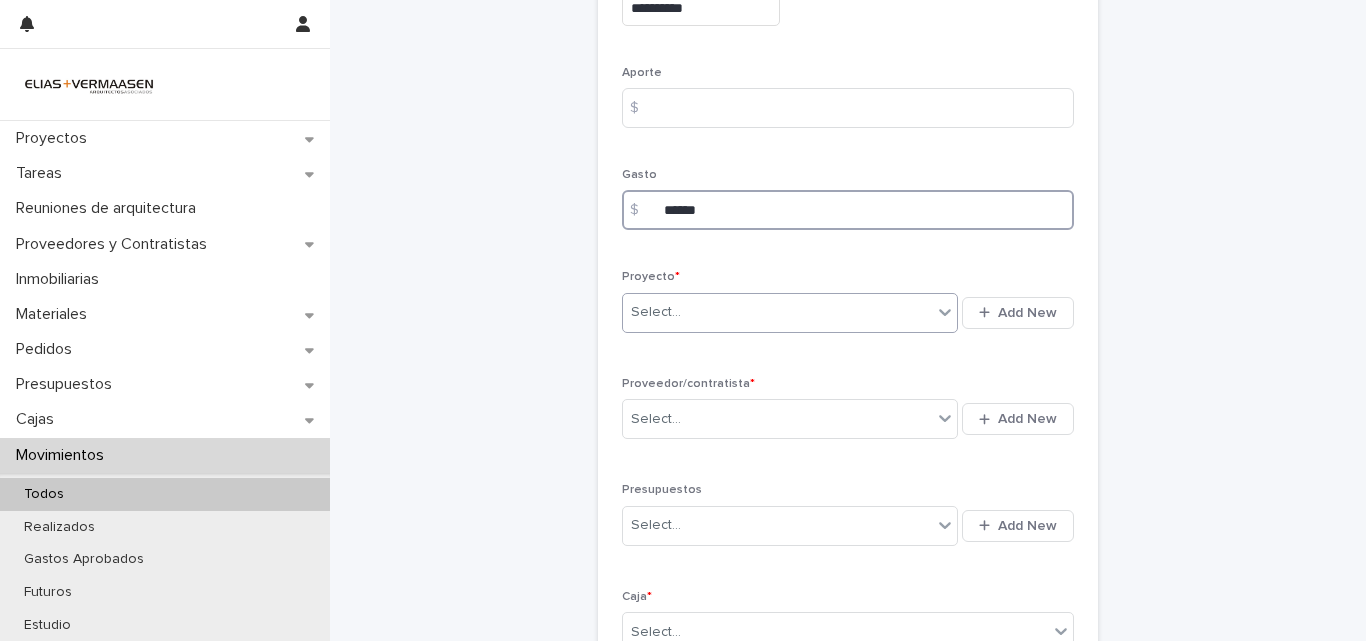 type on "******" 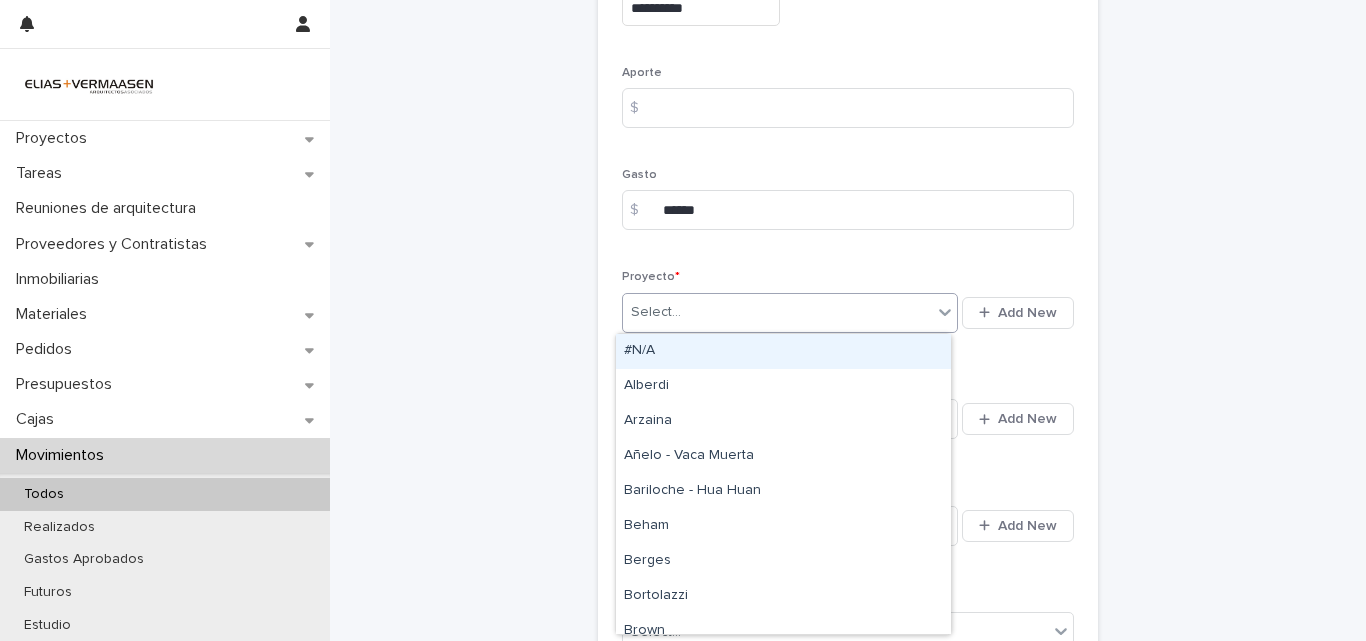 click on "Select..." at bounding box center [777, 312] 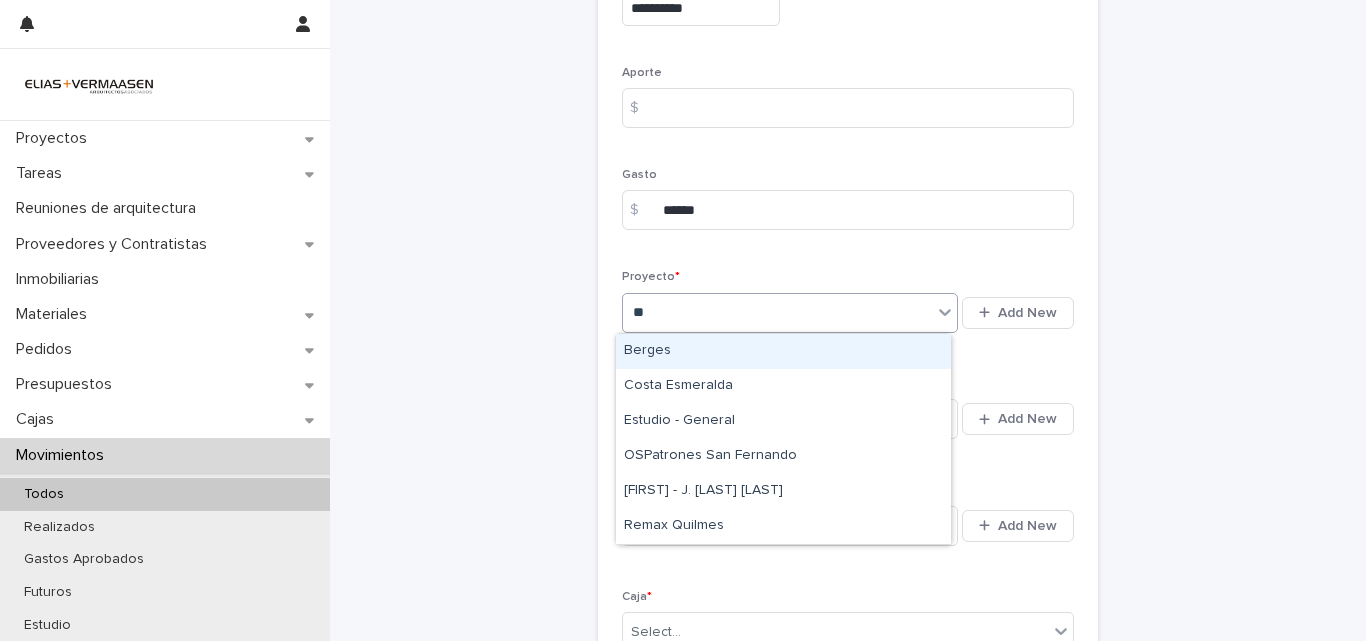 type on "***" 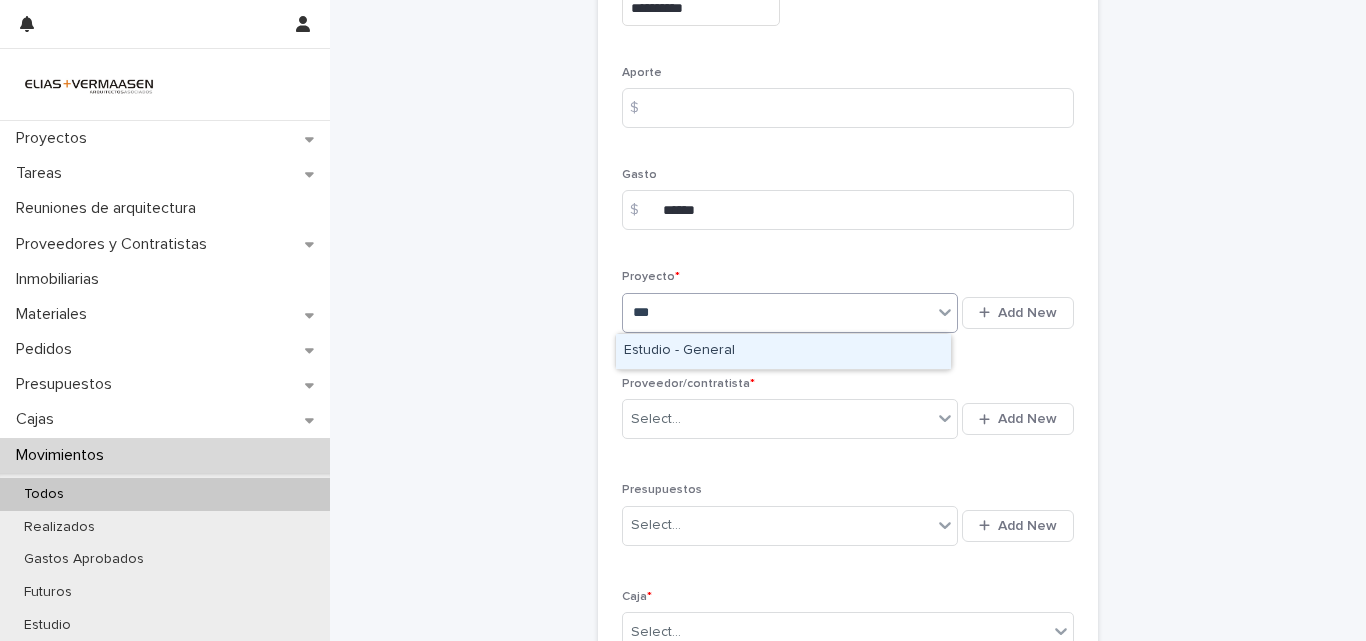 click on "Estudio - General" at bounding box center (783, 351) 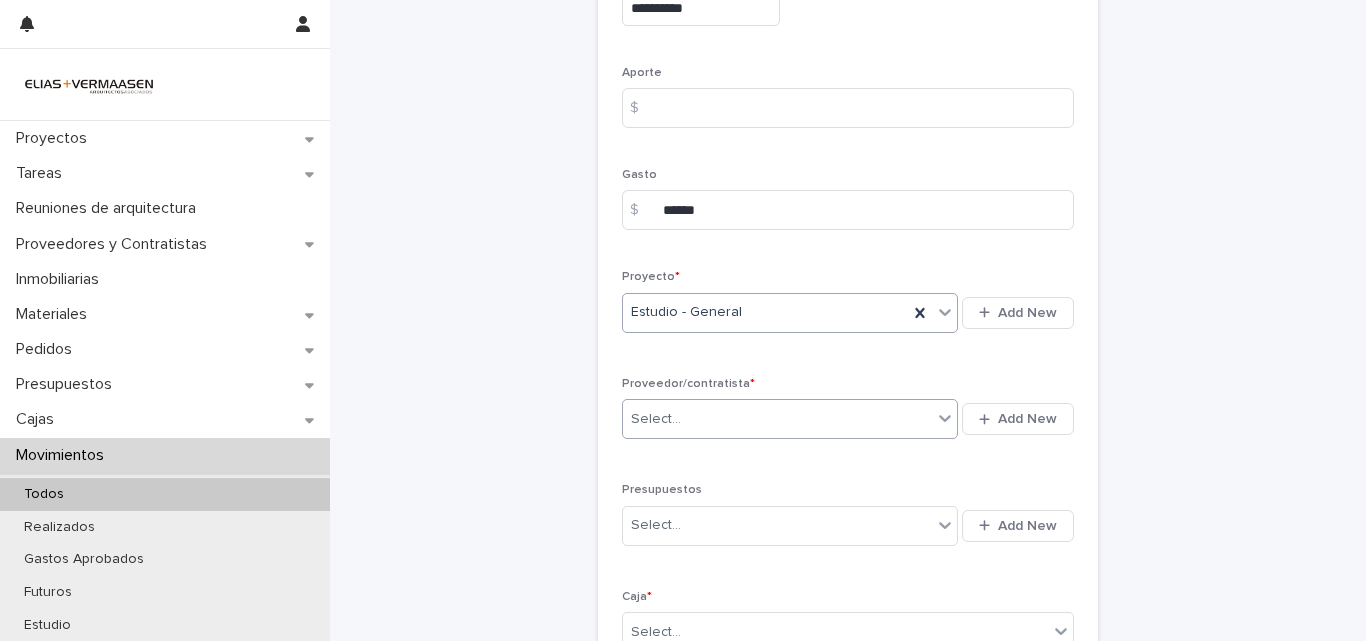 click on "Select..." at bounding box center (777, 419) 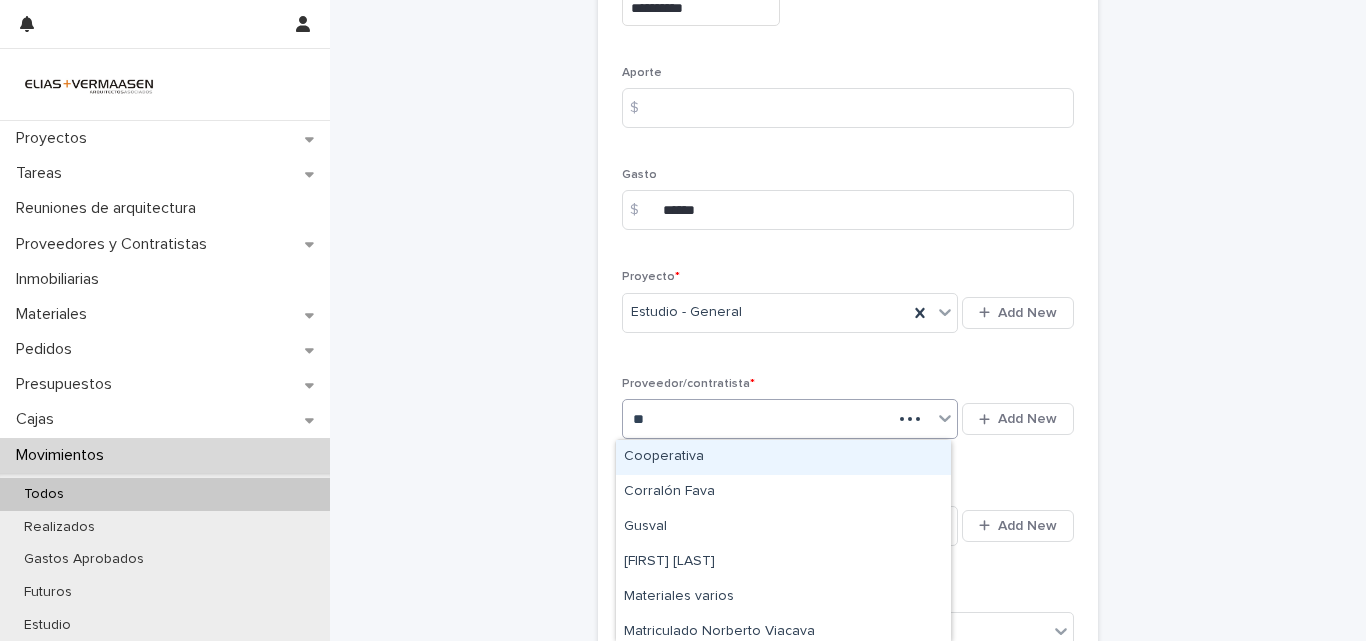 type on "***" 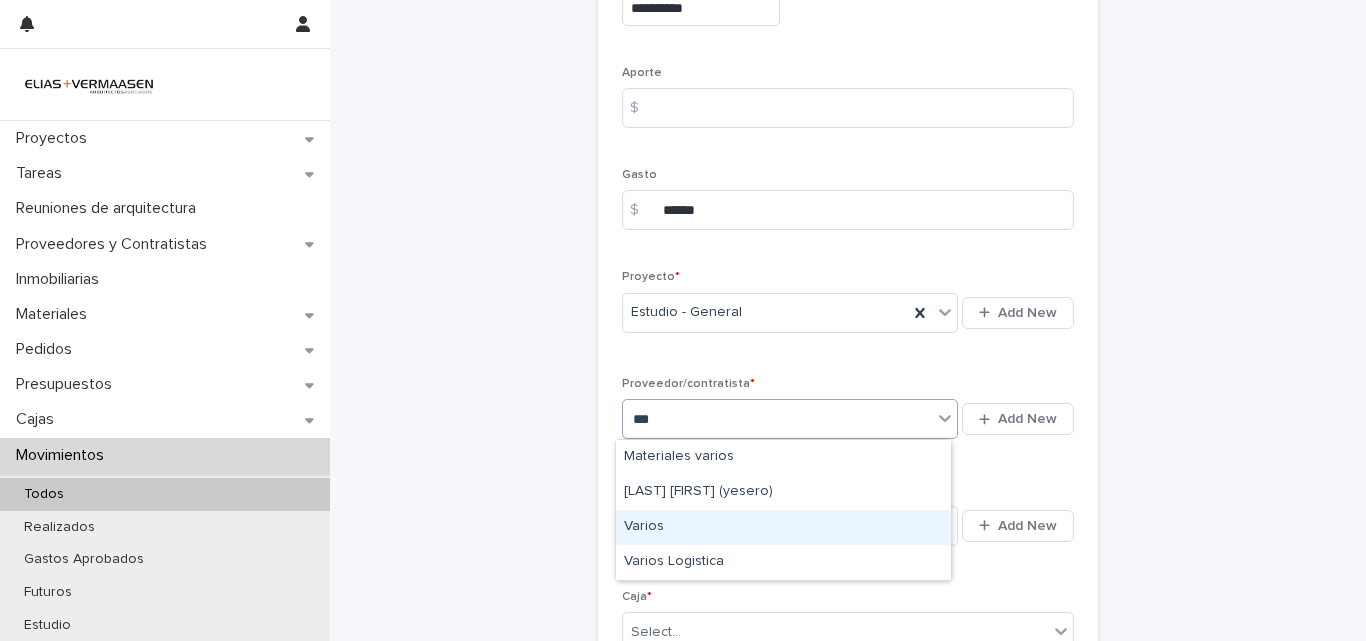 click on "Varios" at bounding box center [783, 527] 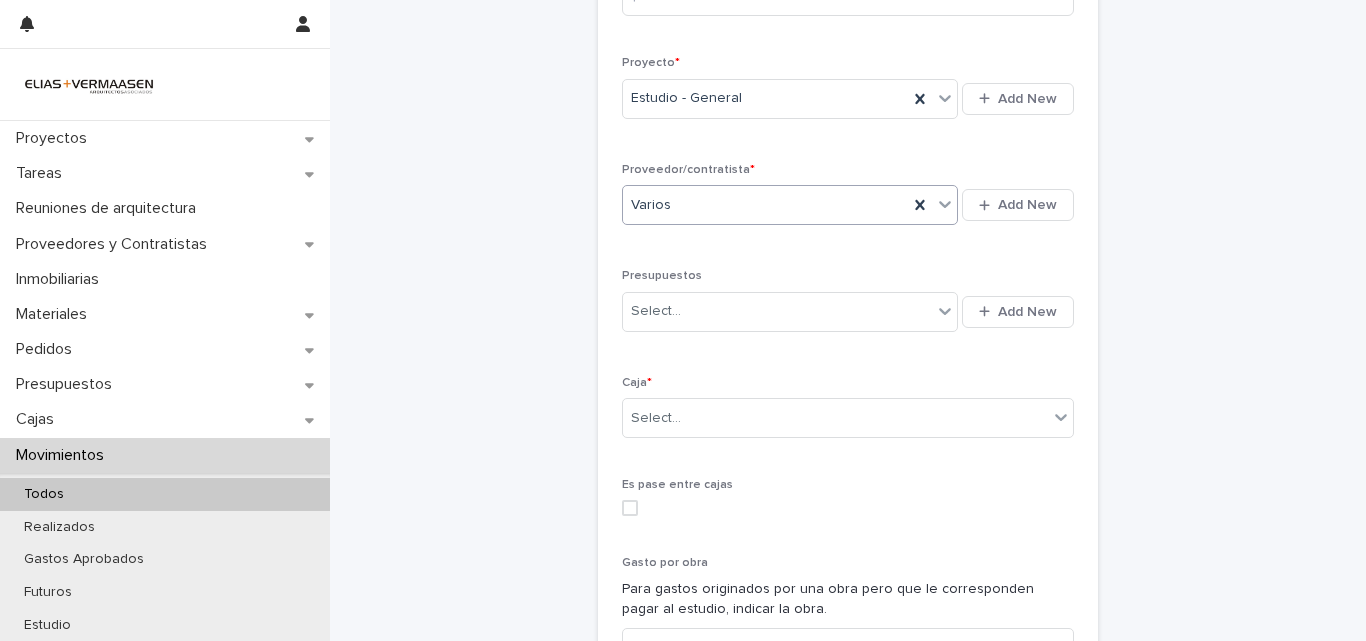 scroll, scrollTop: 657, scrollLeft: 0, axis: vertical 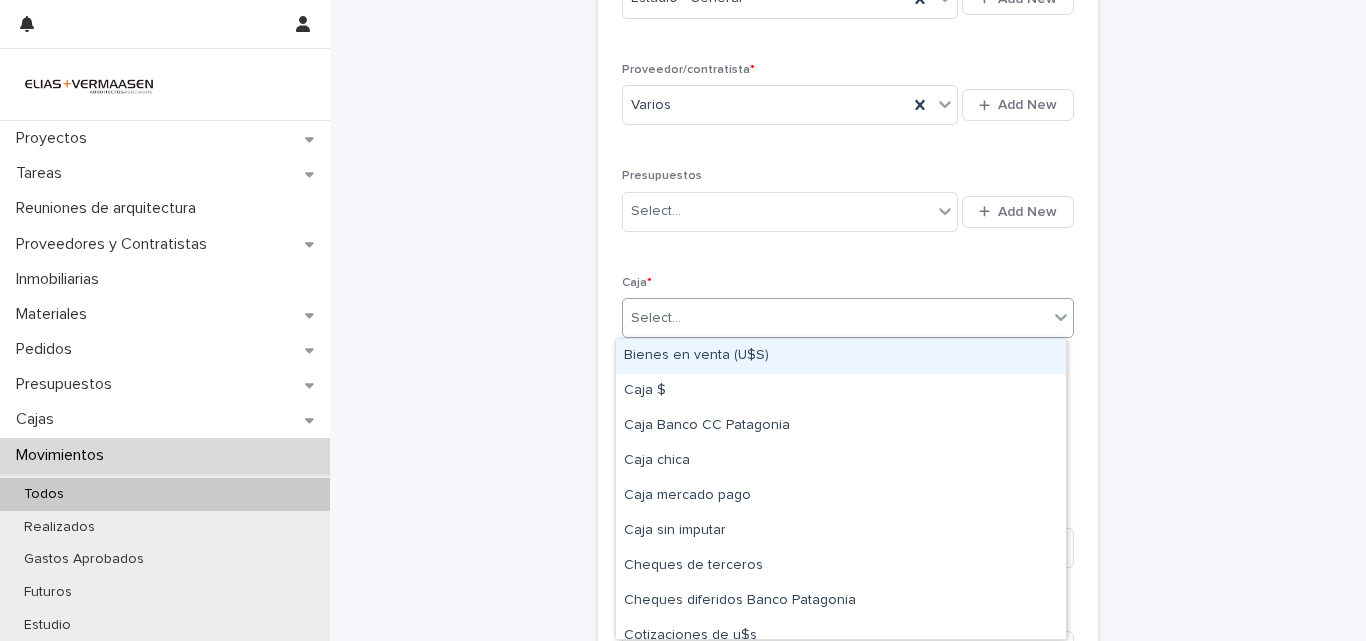 click on "Select..." at bounding box center [835, 318] 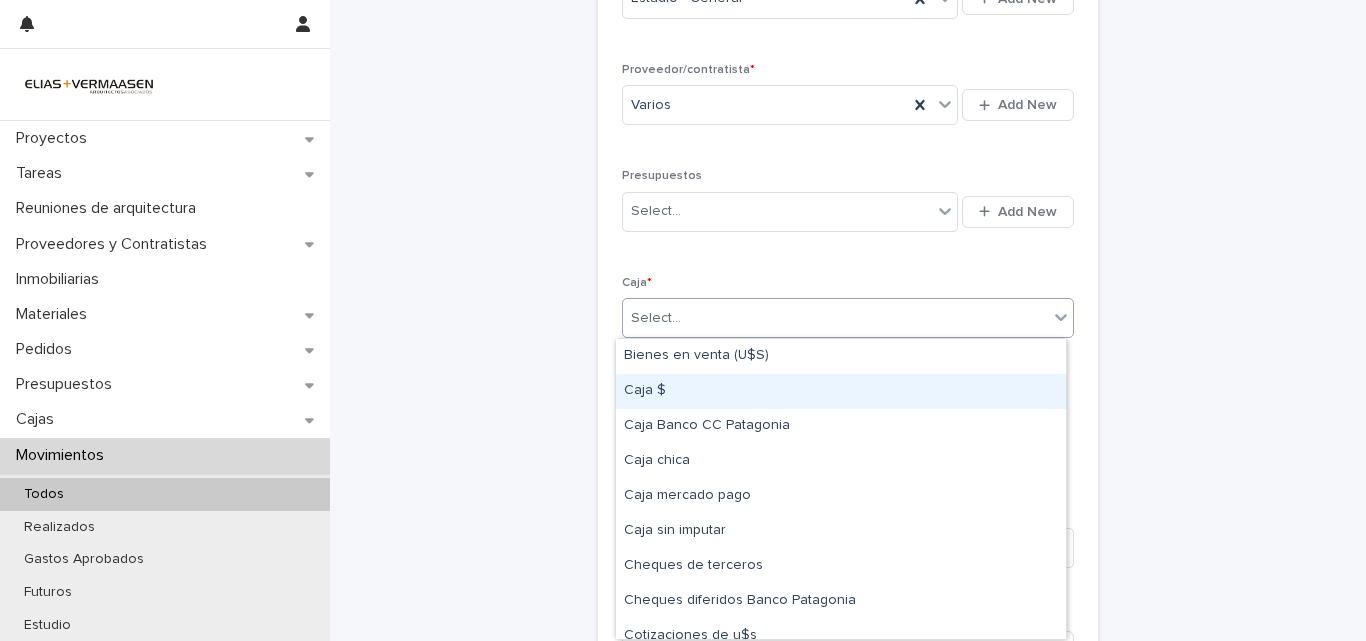 click on "Caja $" at bounding box center [841, 391] 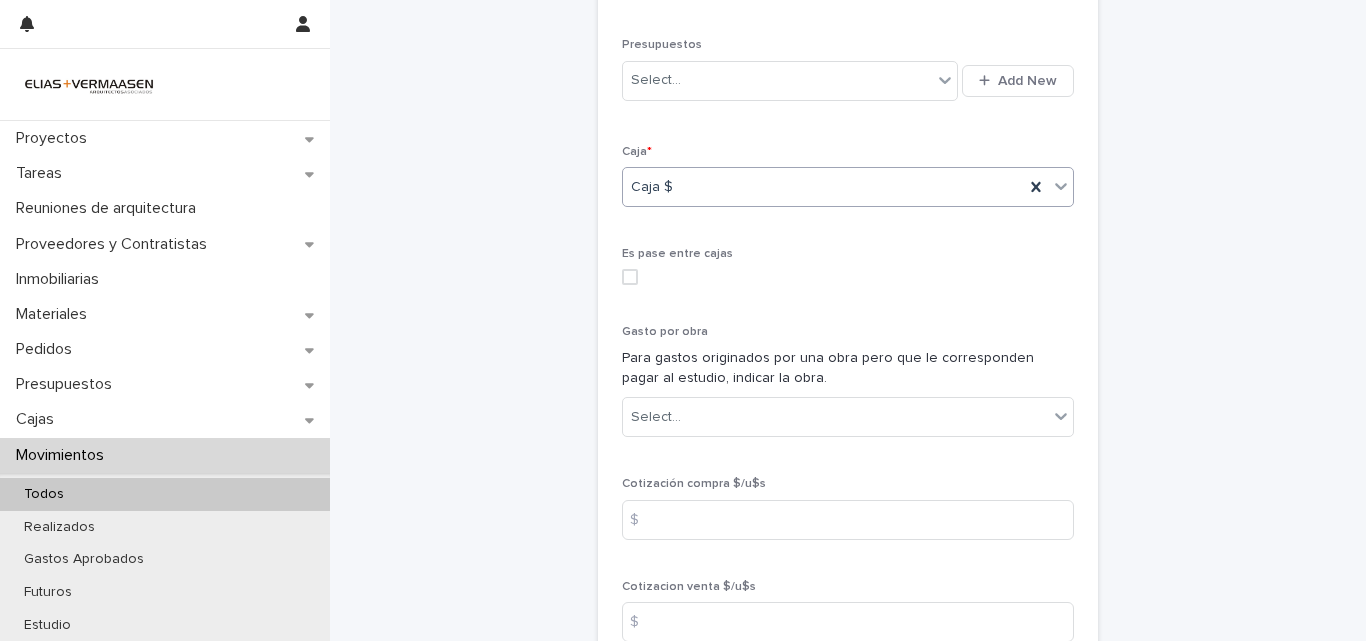 scroll, scrollTop: 1034, scrollLeft: 0, axis: vertical 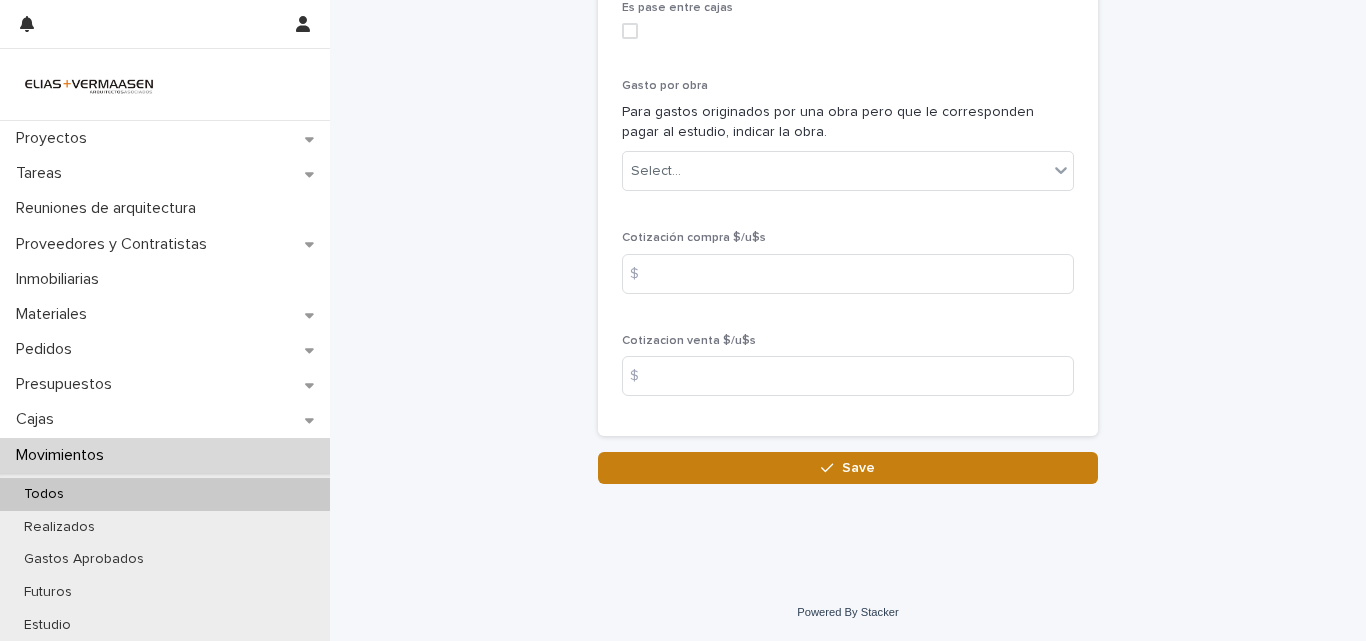click on "Save" at bounding box center [858, 468] 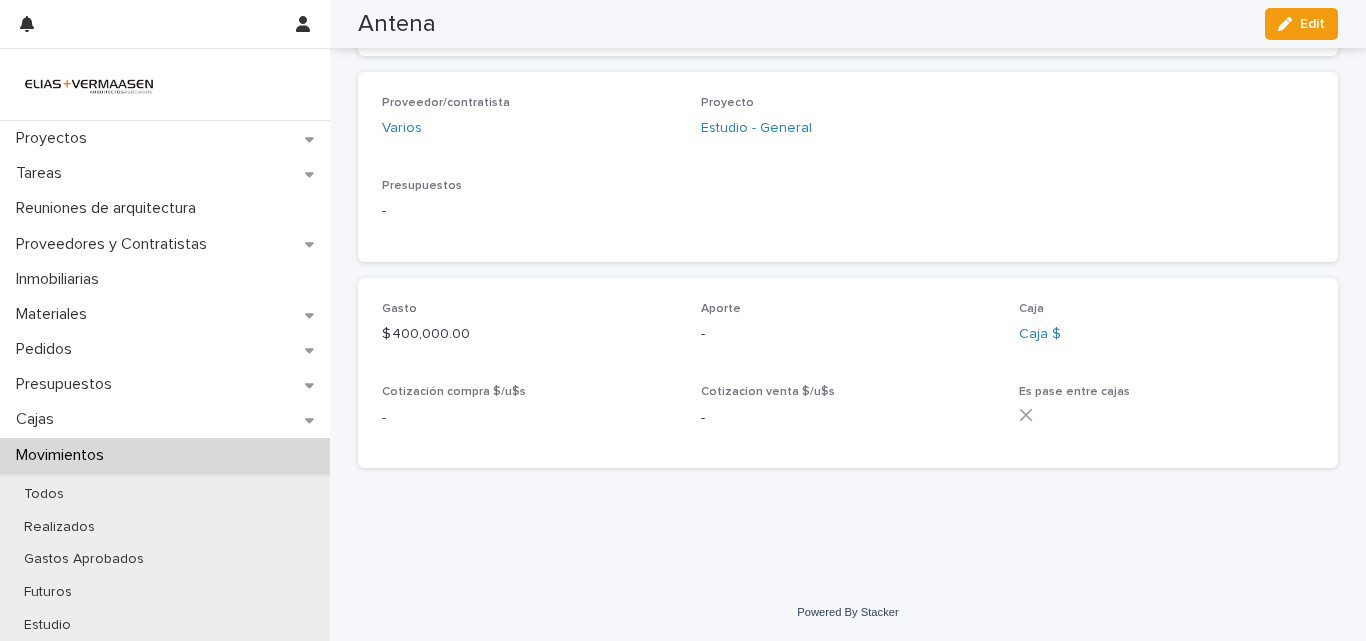 scroll, scrollTop: 547, scrollLeft: 0, axis: vertical 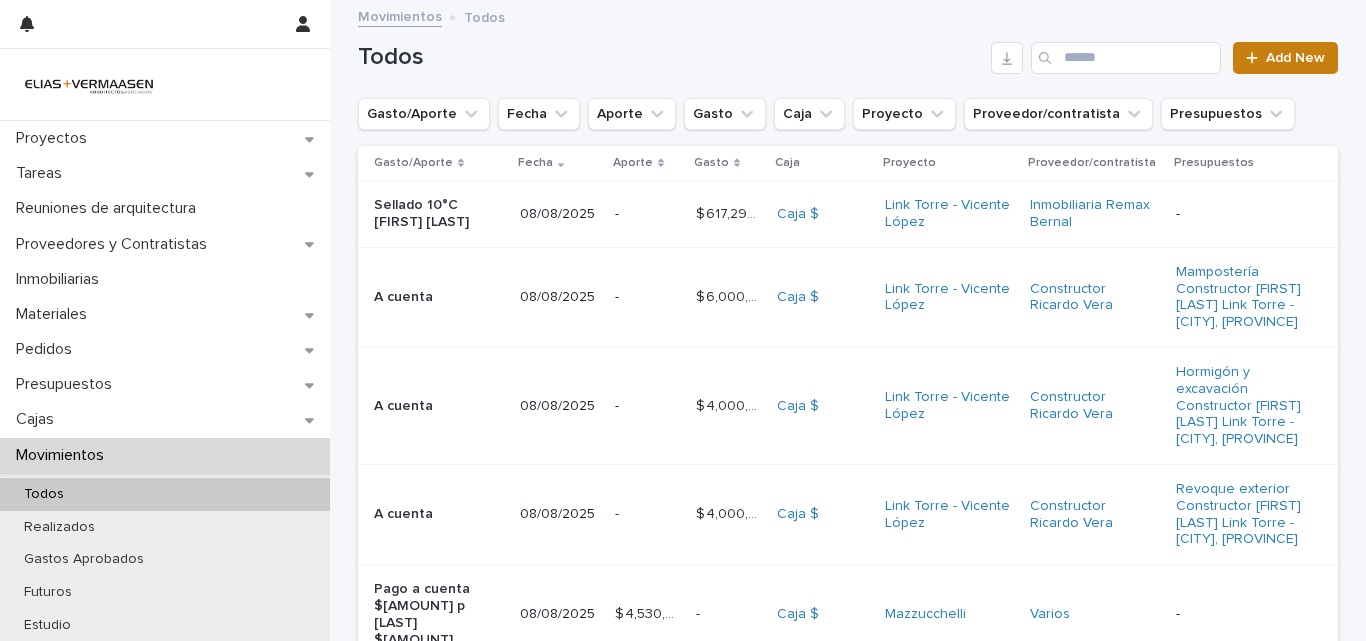 click on "Add New" at bounding box center (1295, 58) 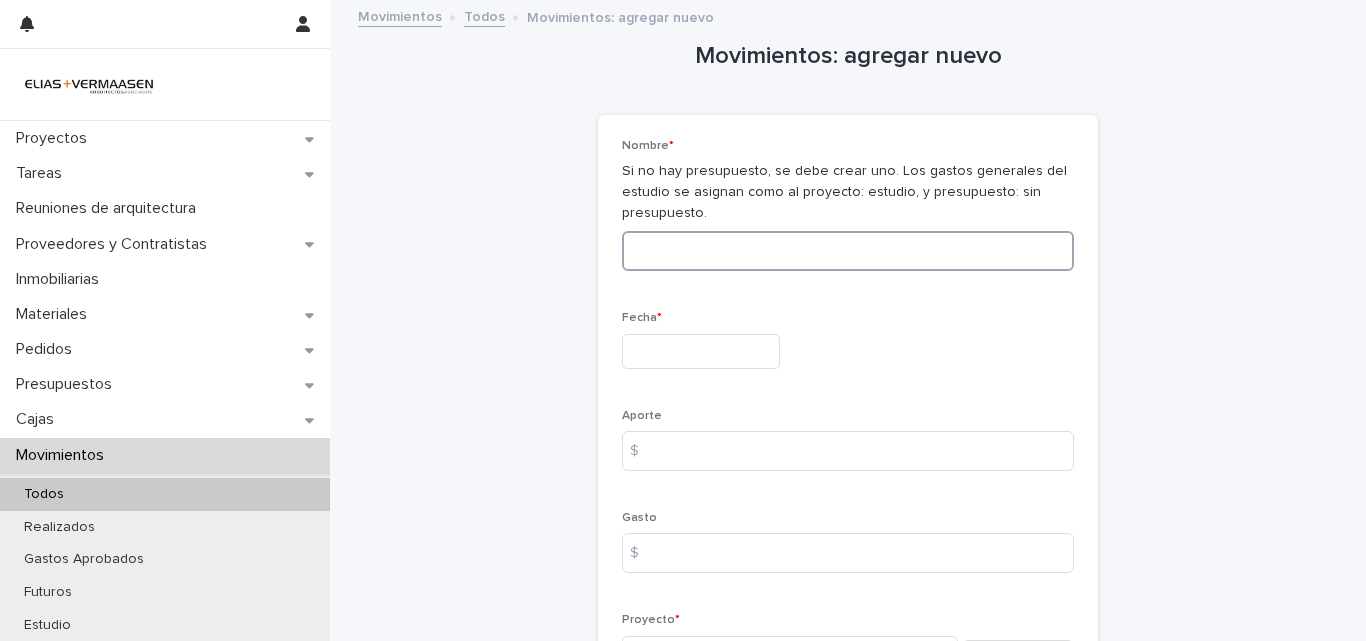 click at bounding box center (848, 251) 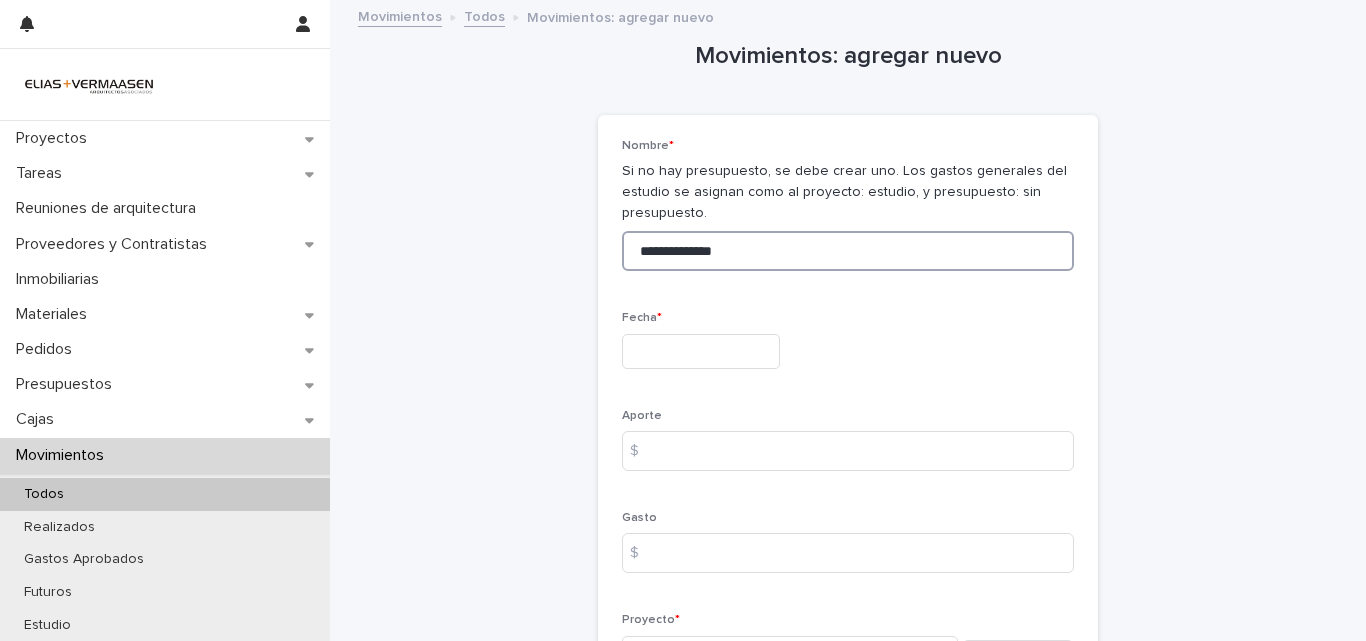 type on "**********" 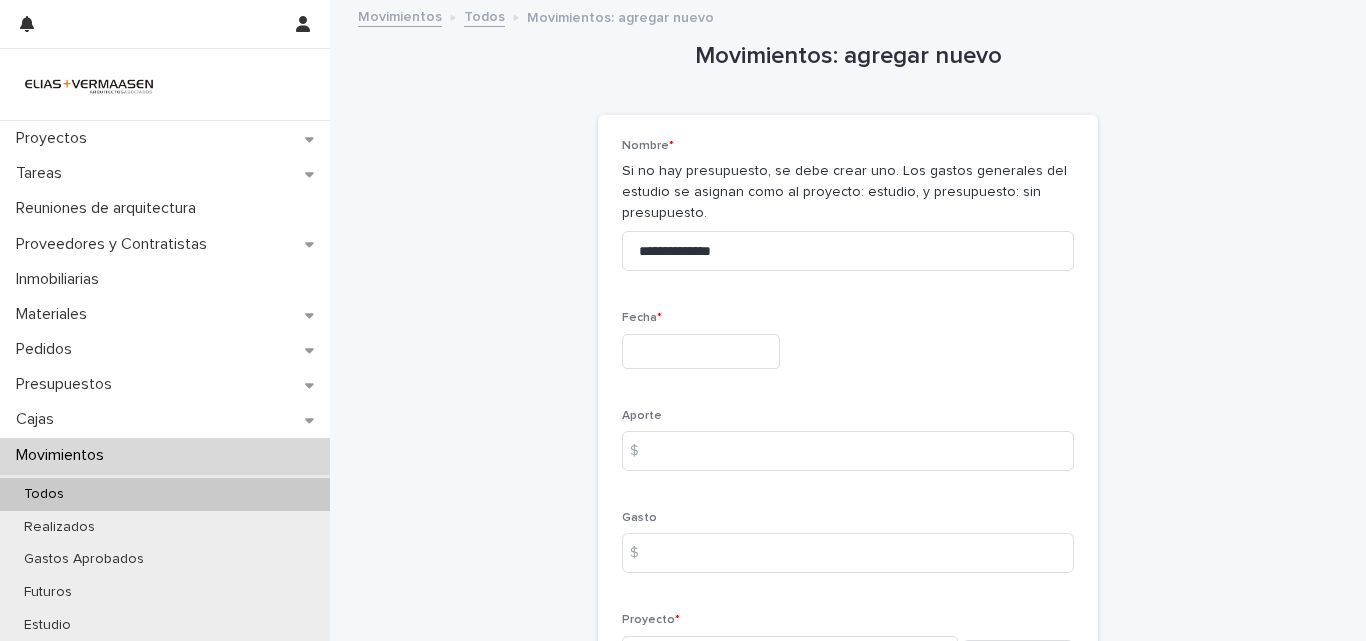 click at bounding box center [701, 351] 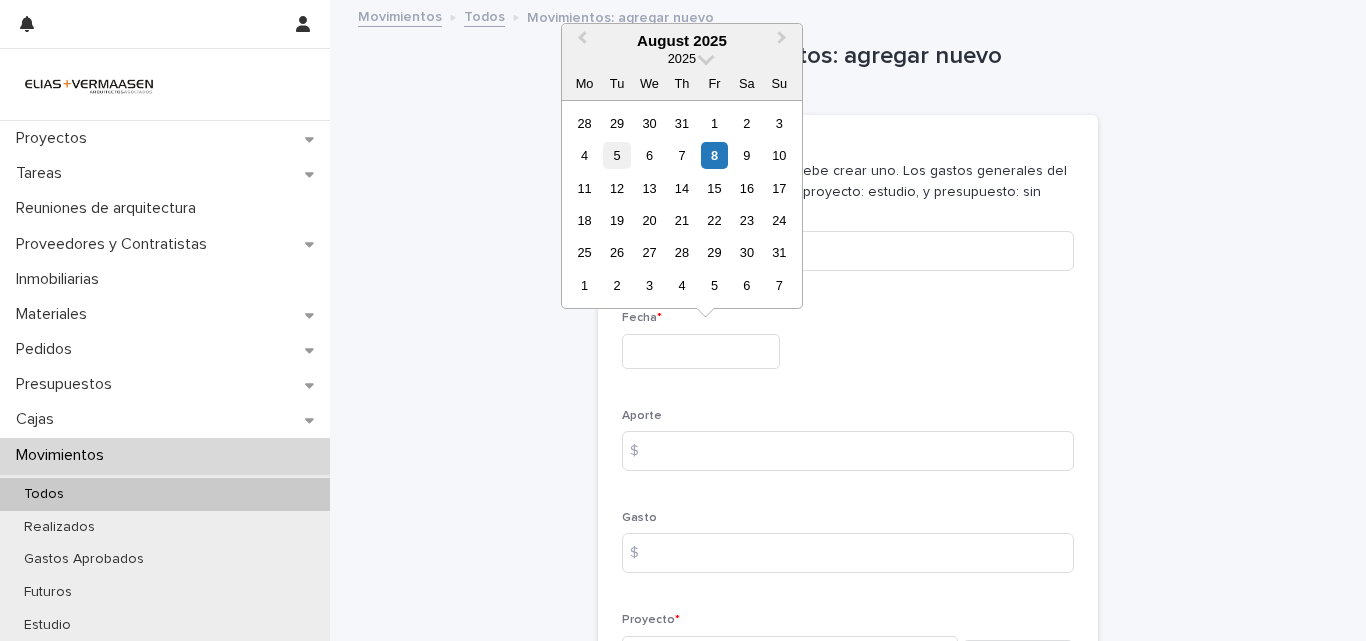 click on "5" at bounding box center (616, 155) 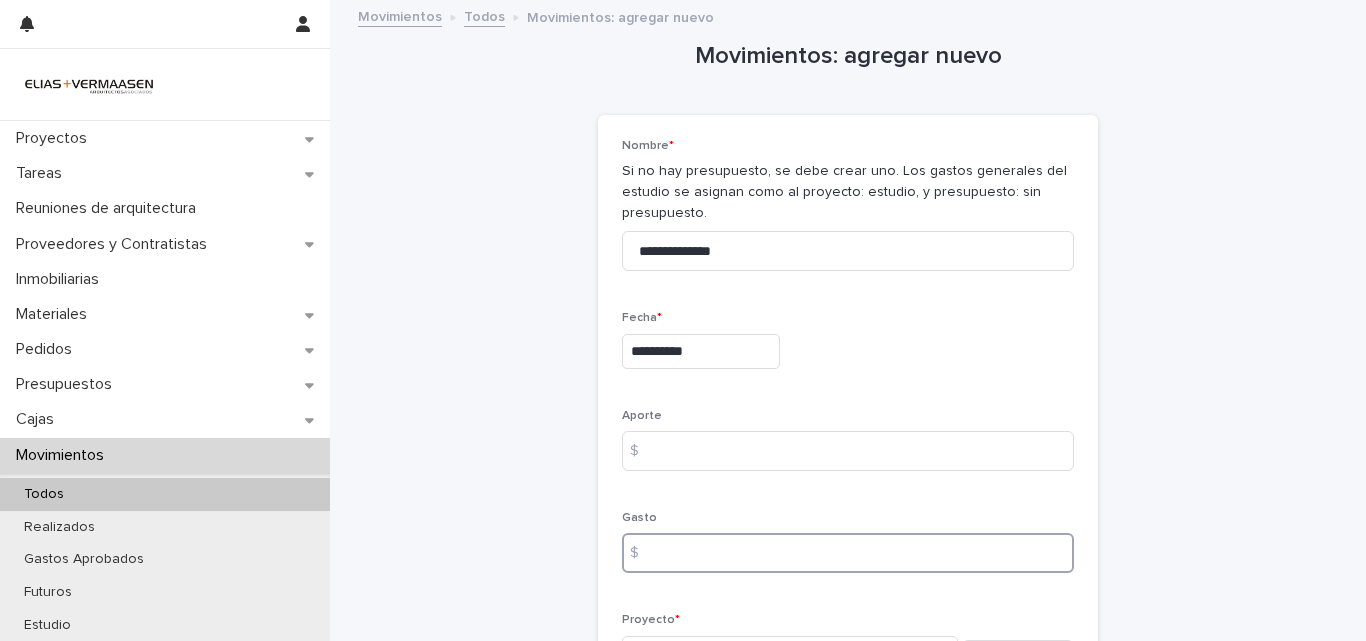 click at bounding box center (848, 553) 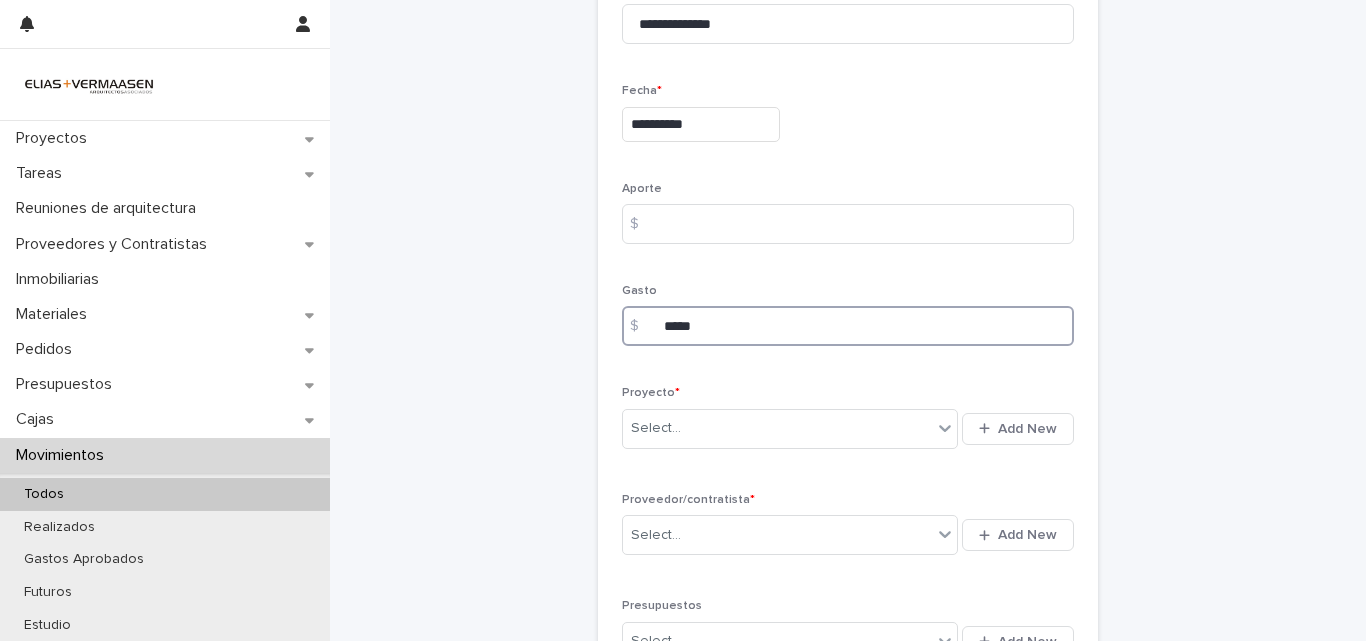 scroll, scrollTop: 400, scrollLeft: 0, axis: vertical 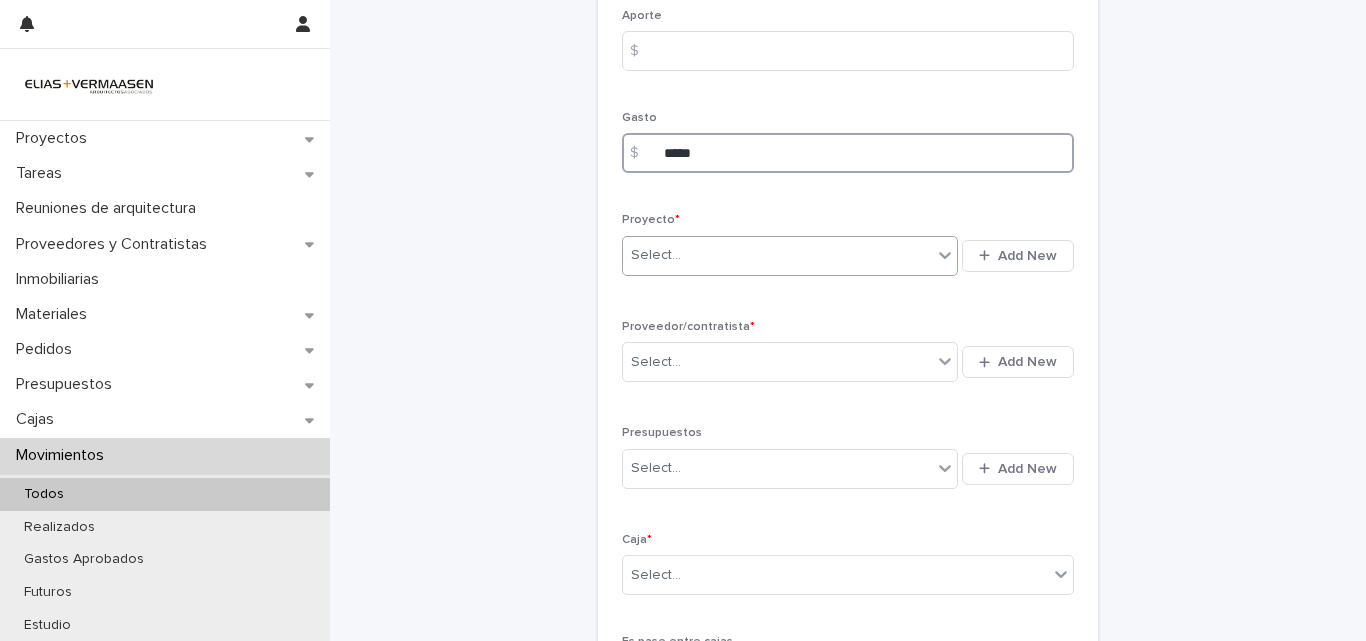 type on "*****" 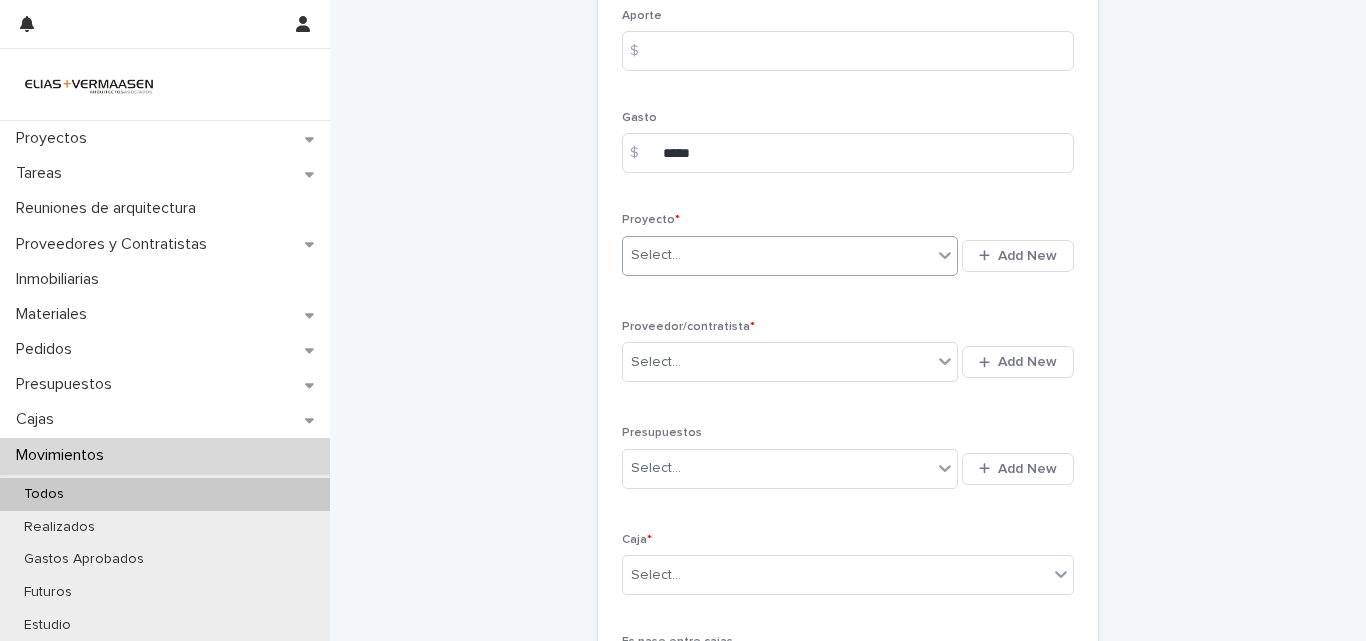click on "Select..." at bounding box center (777, 255) 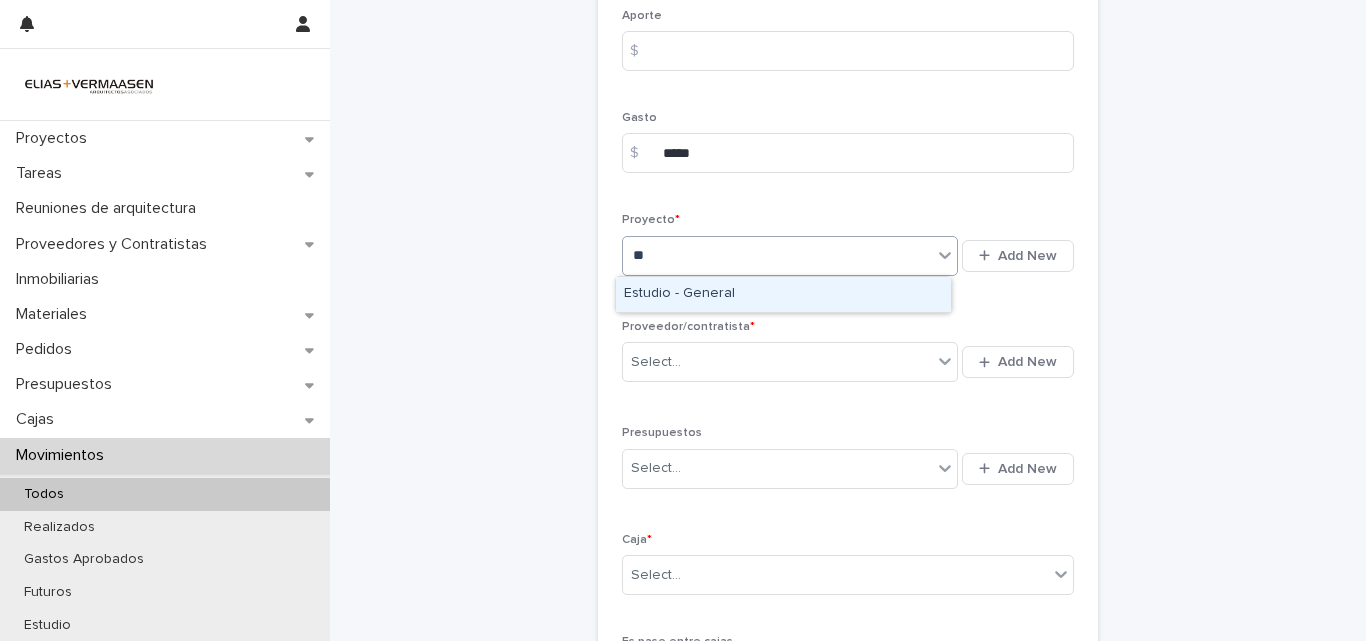 type on "***" 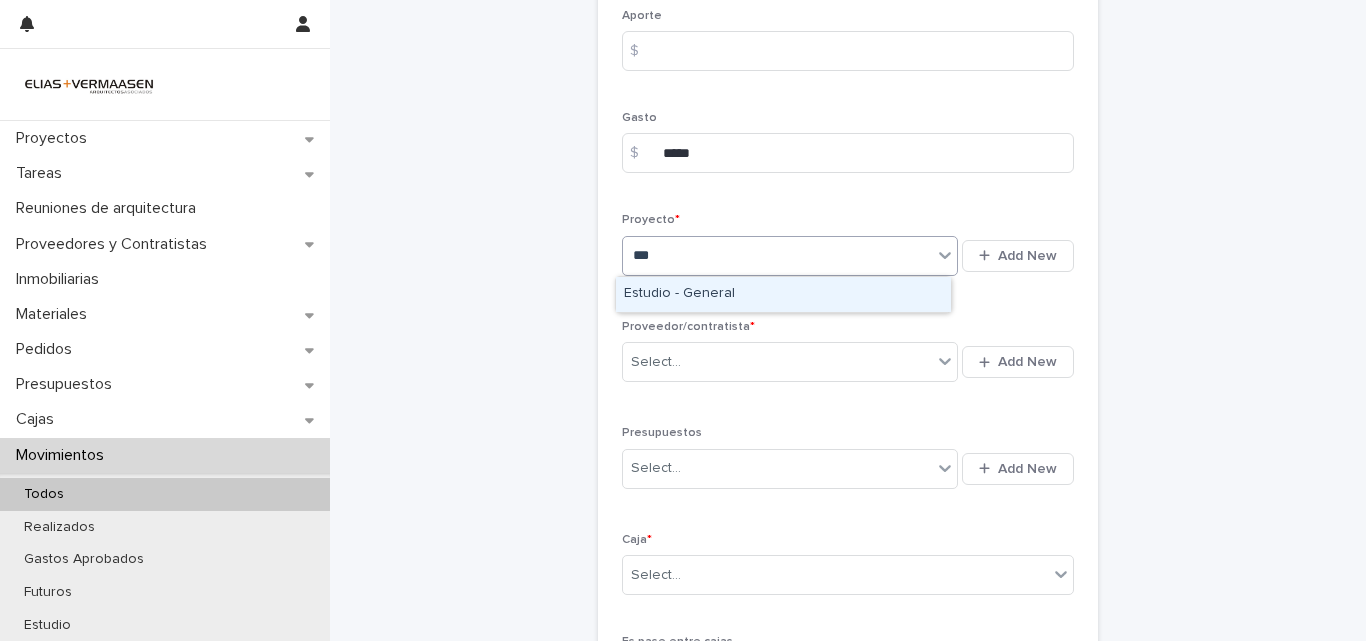 click on "Estudio - General" at bounding box center (783, 294) 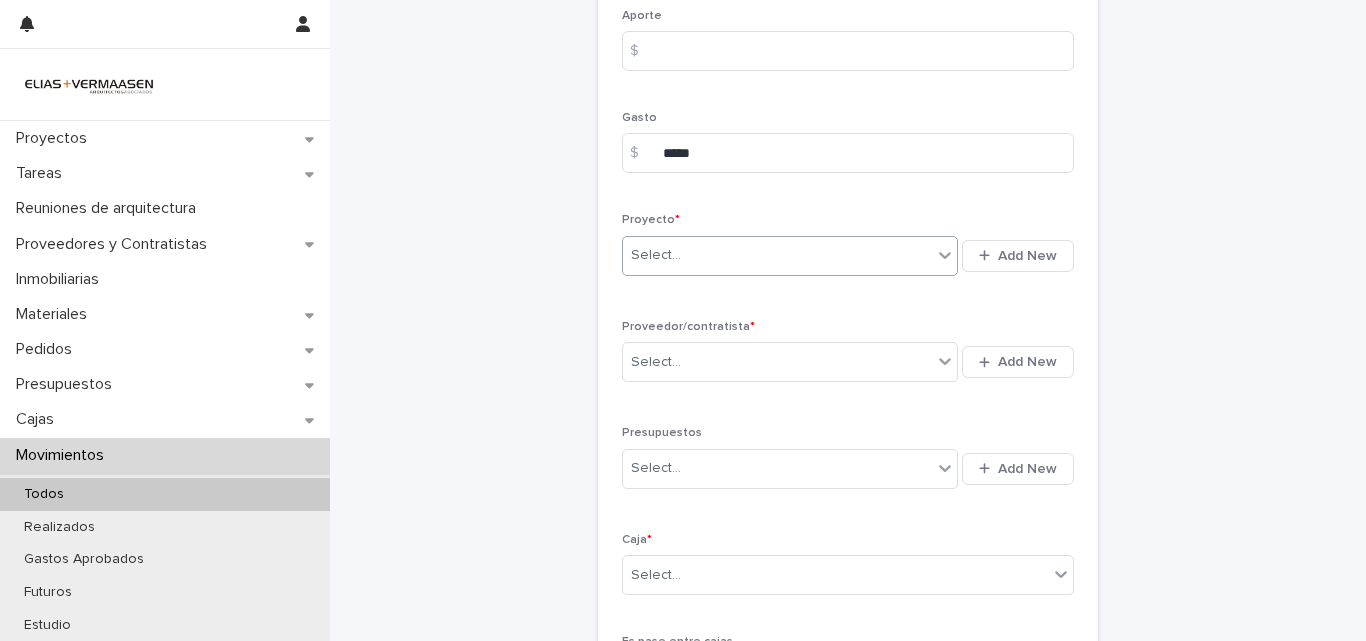 type 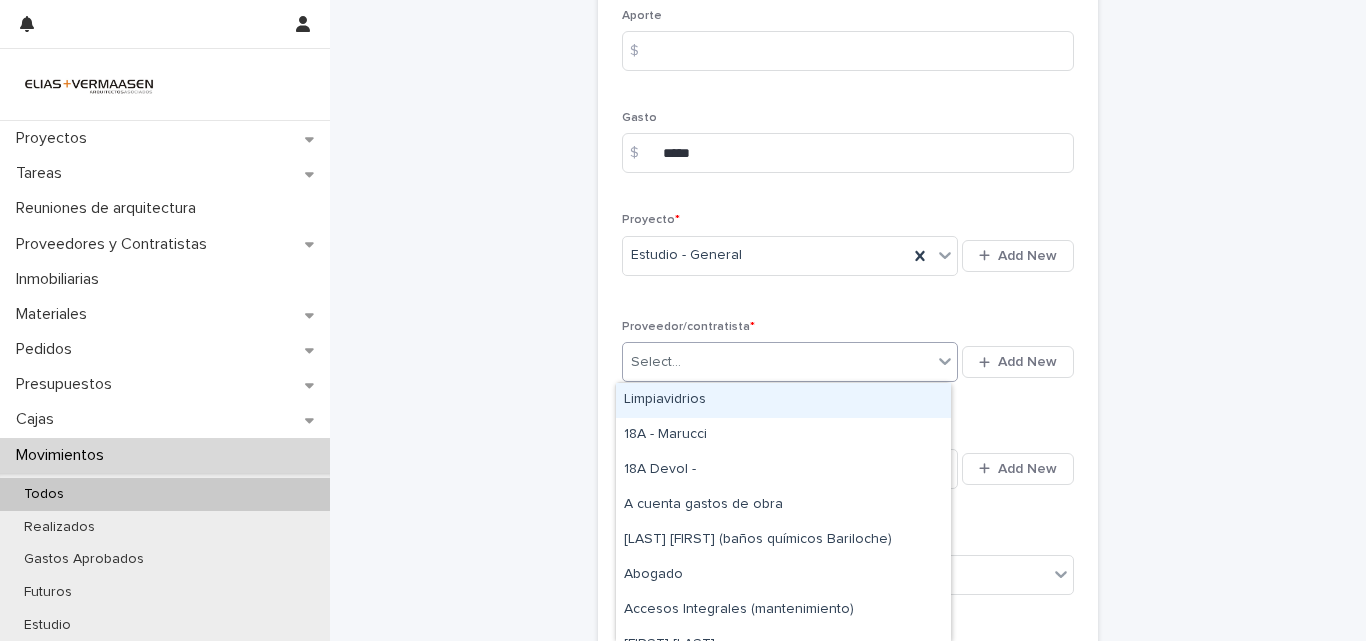 click on "Select..." at bounding box center [777, 362] 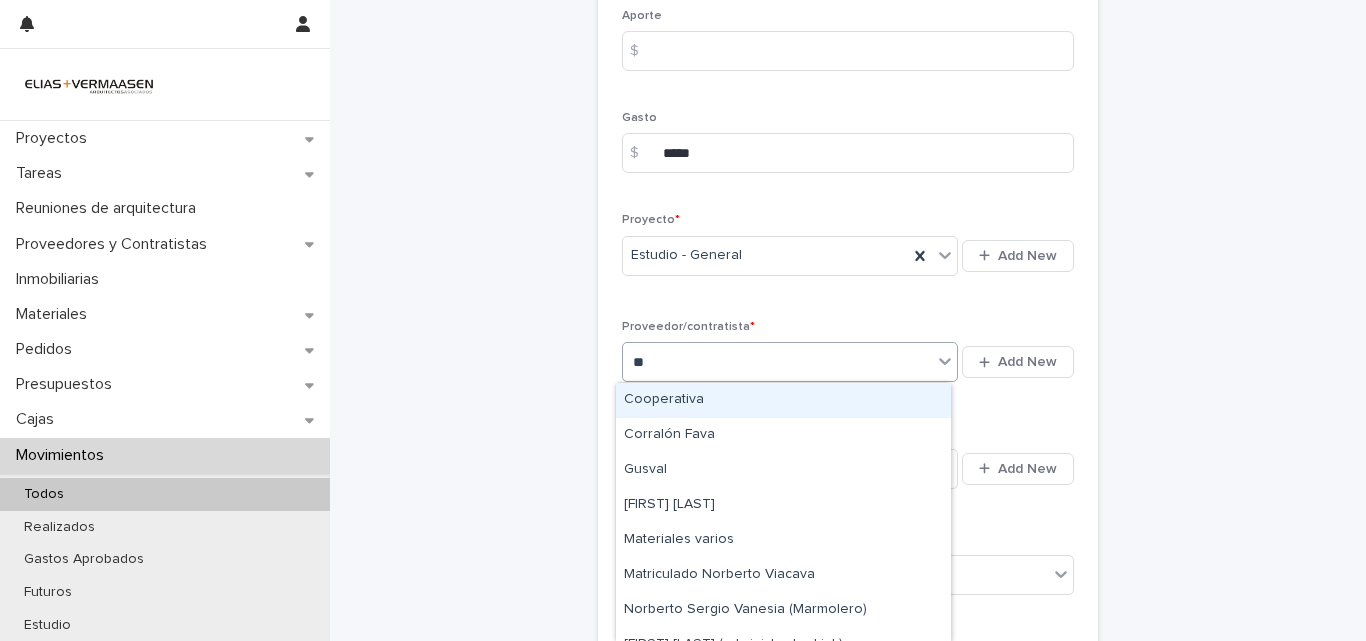 type on "***" 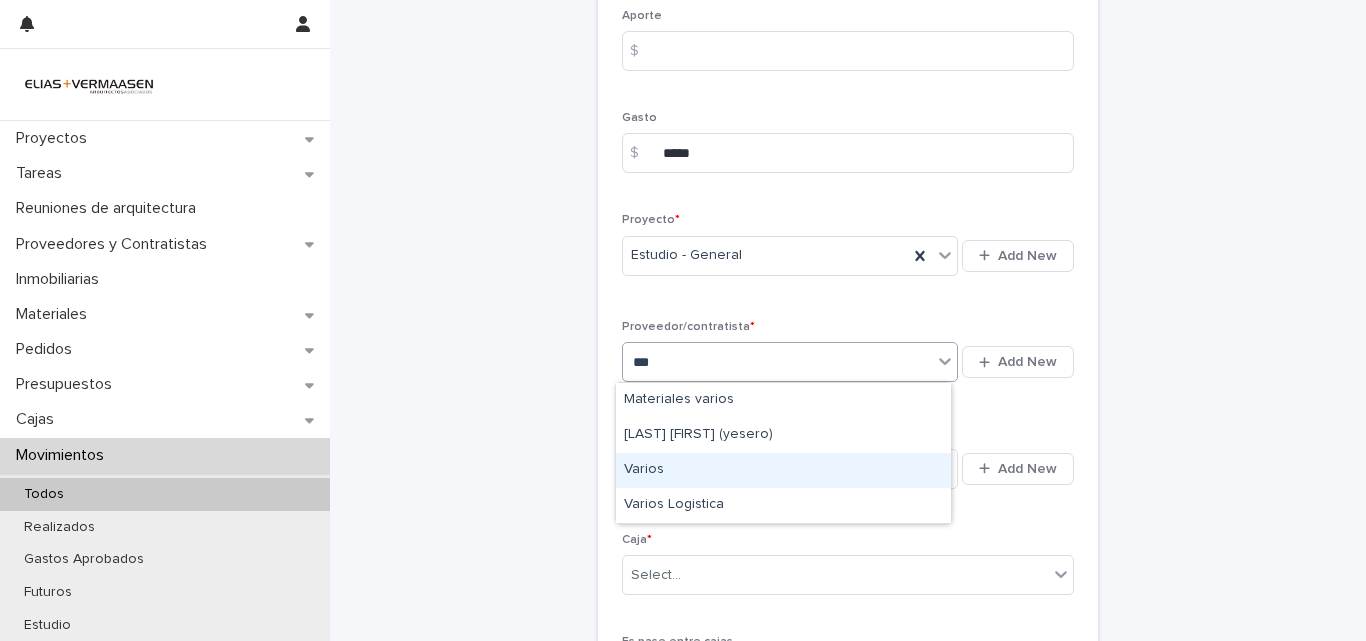 click on "Varios" at bounding box center [783, 470] 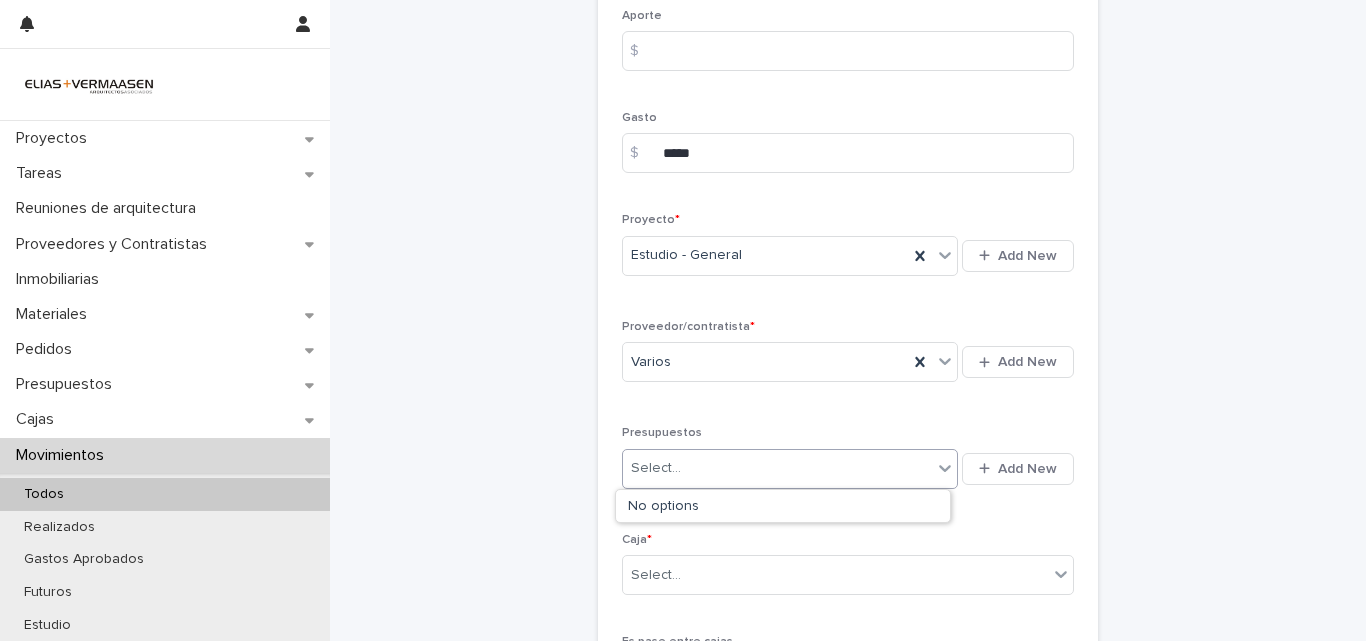 click on "Select..." at bounding box center [777, 468] 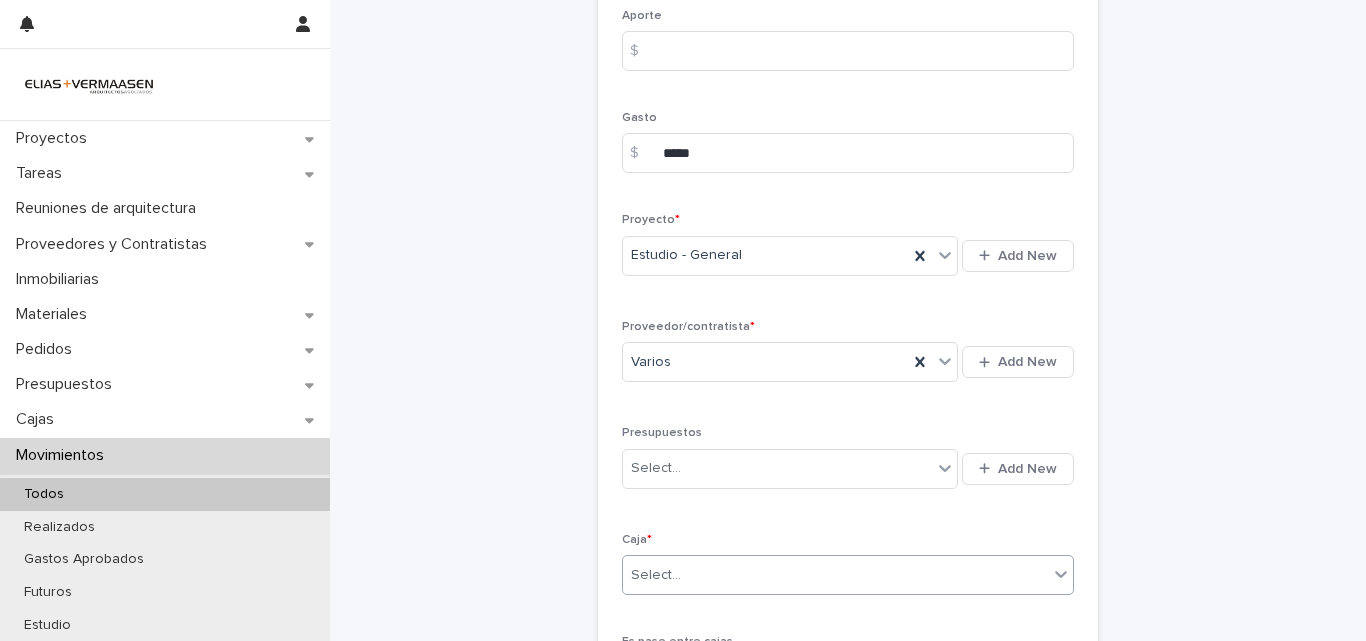 click on "Select..." at bounding box center [835, 575] 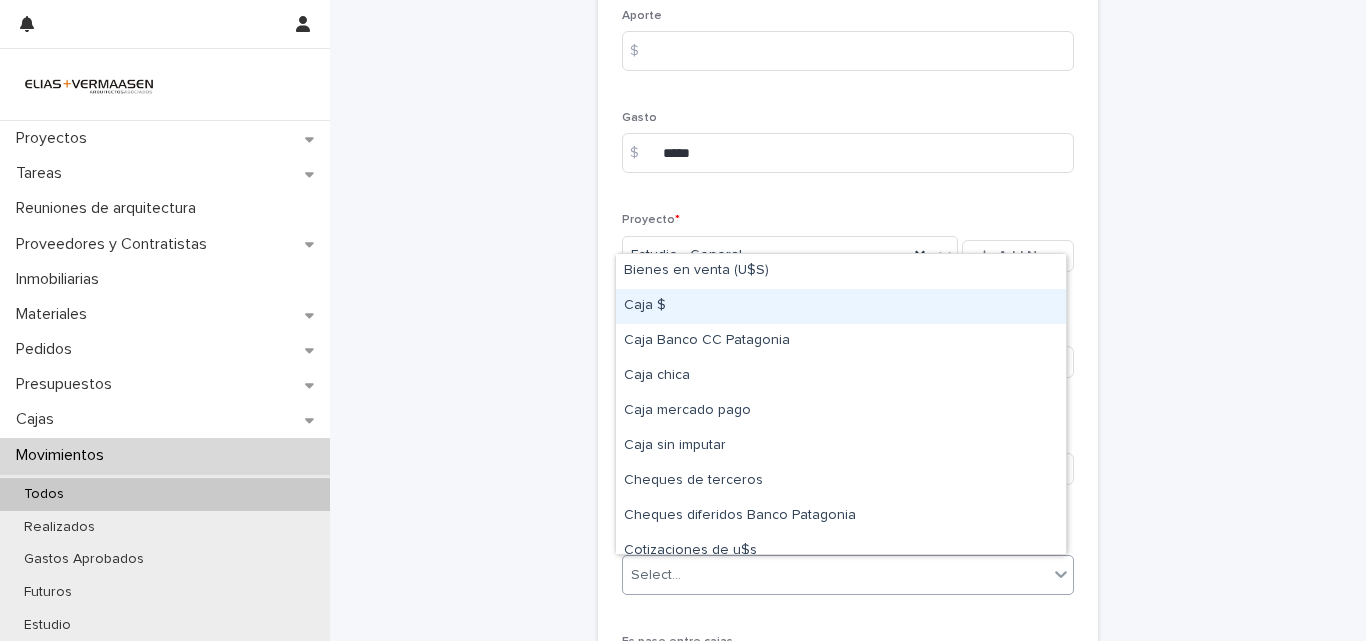 click on "Caja $" at bounding box center (841, 306) 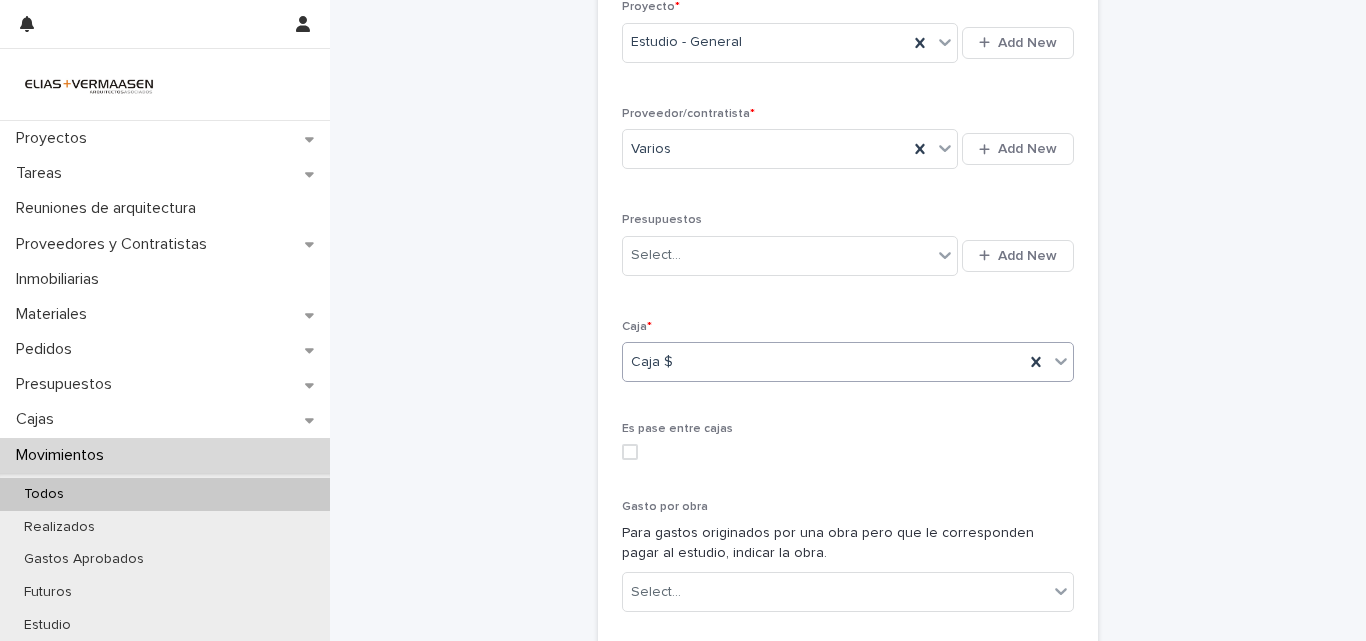 scroll, scrollTop: 1034, scrollLeft: 0, axis: vertical 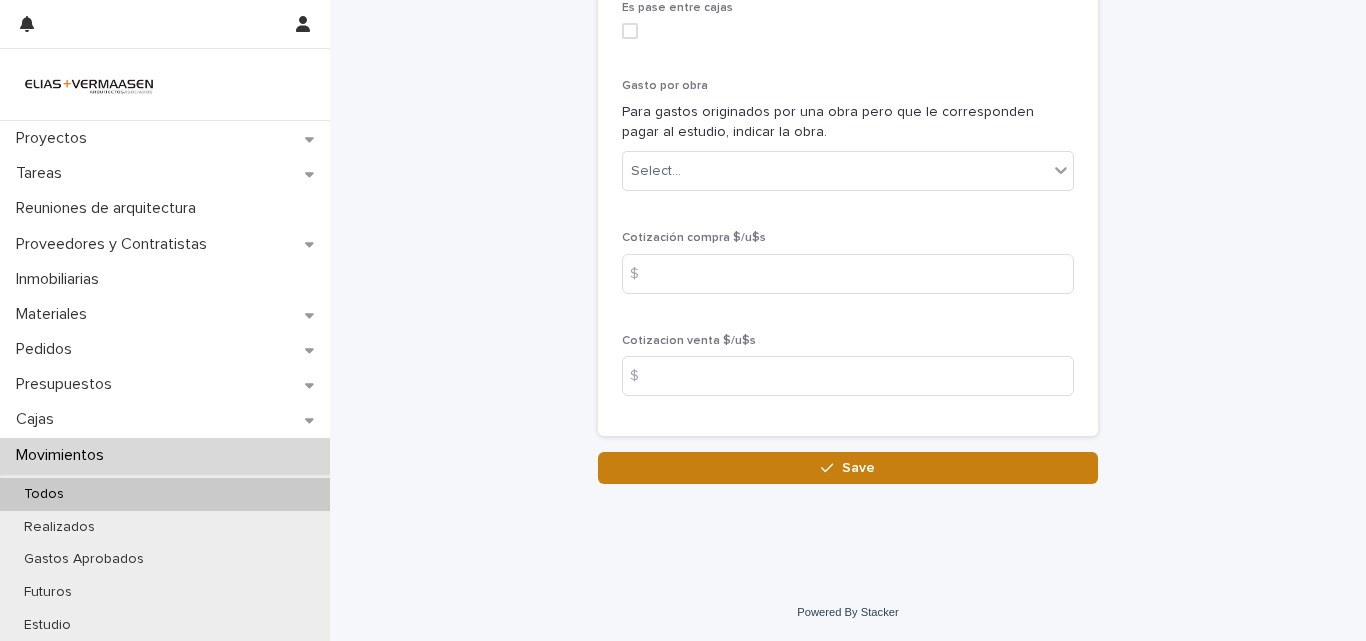 click on "Save" at bounding box center (848, 468) 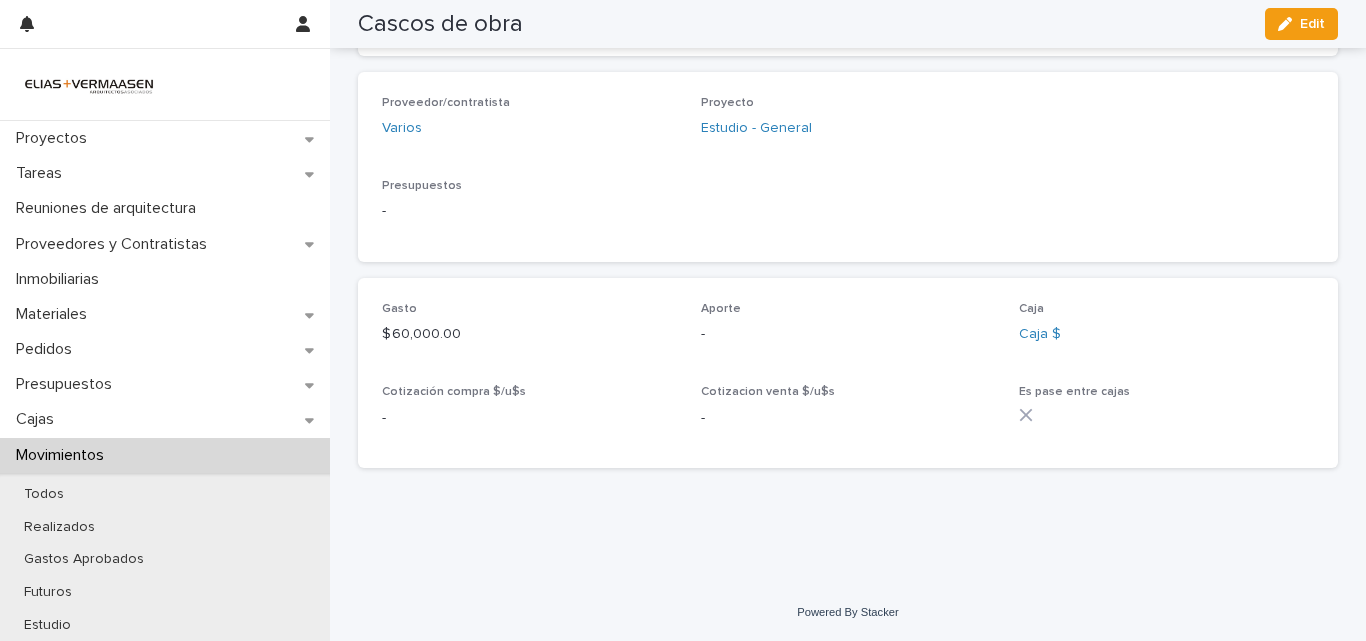 scroll, scrollTop: 547, scrollLeft: 0, axis: vertical 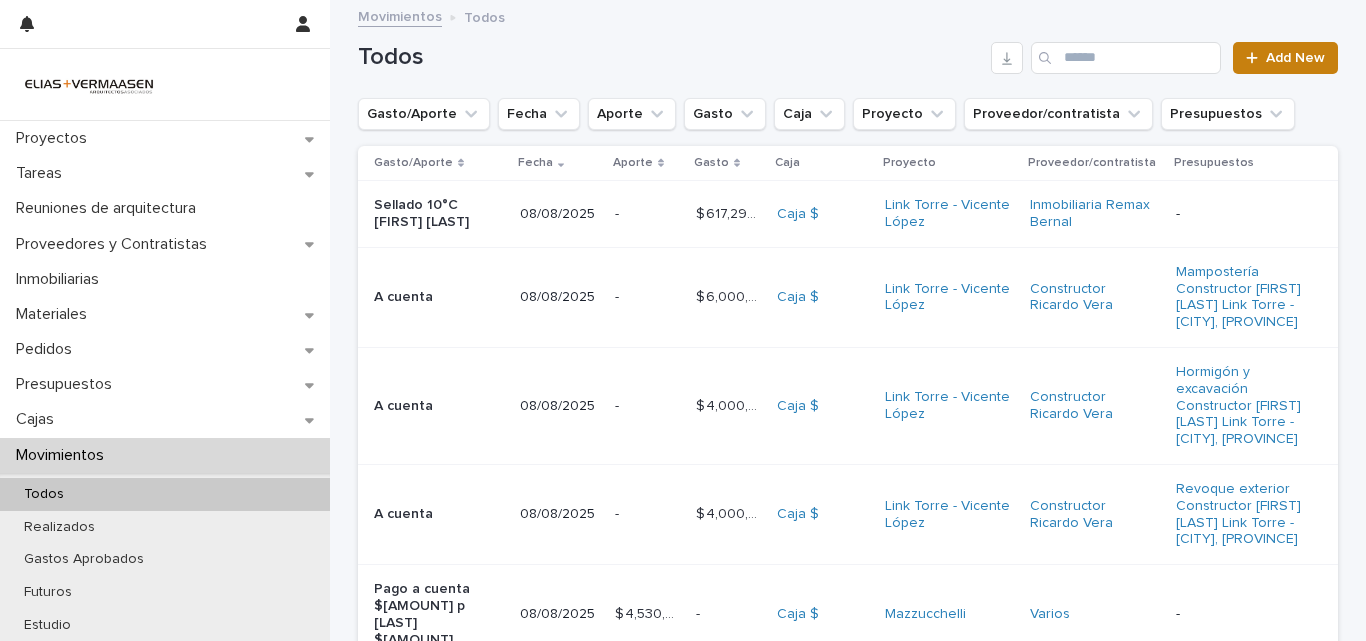 click on "Add New" at bounding box center (1295, 58) 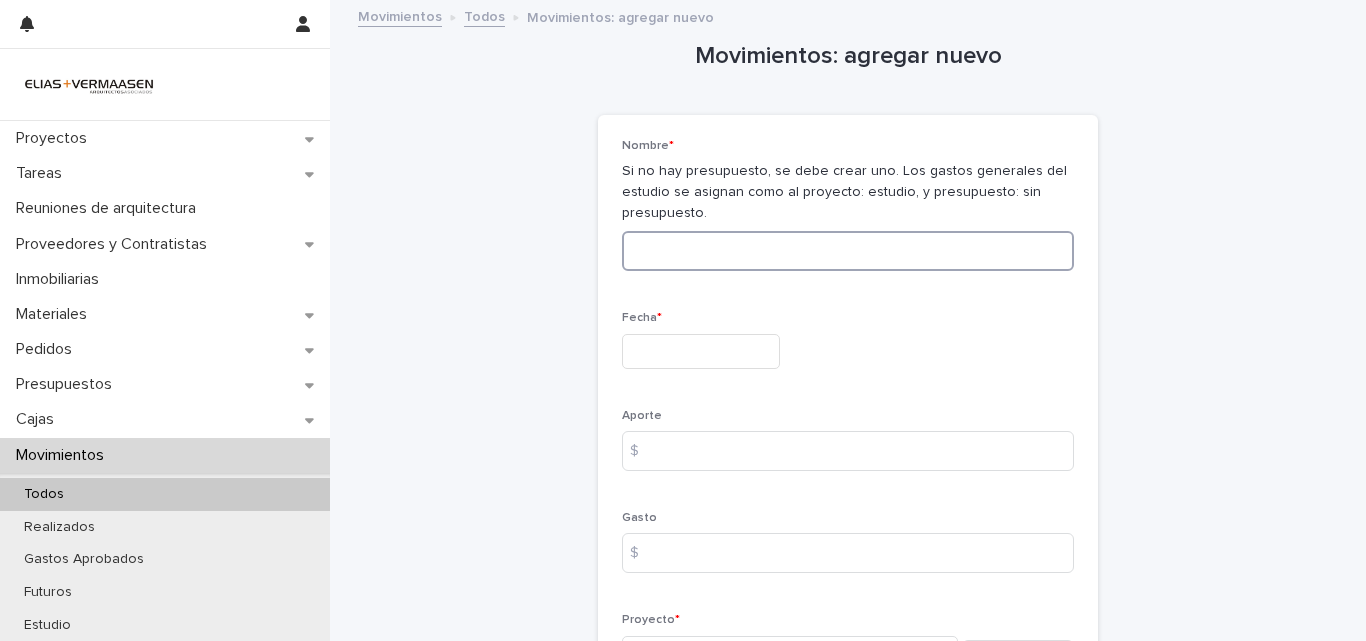 click at bounding box center (848, 251) 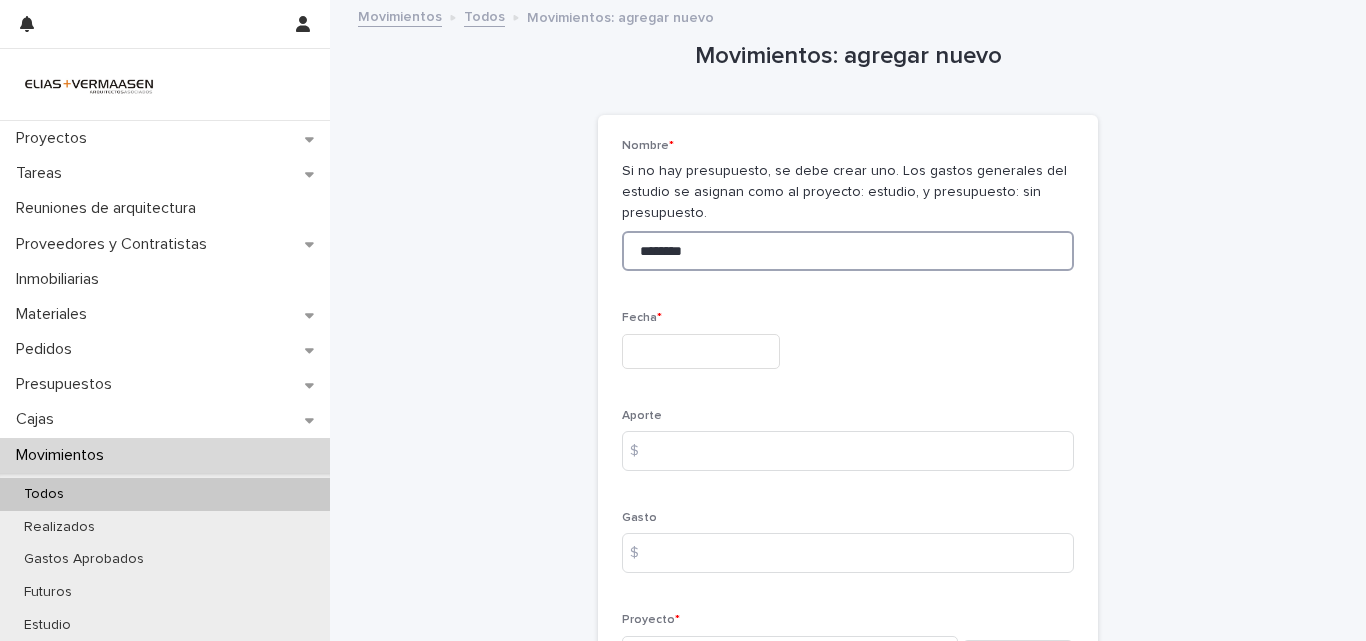 type on "********" 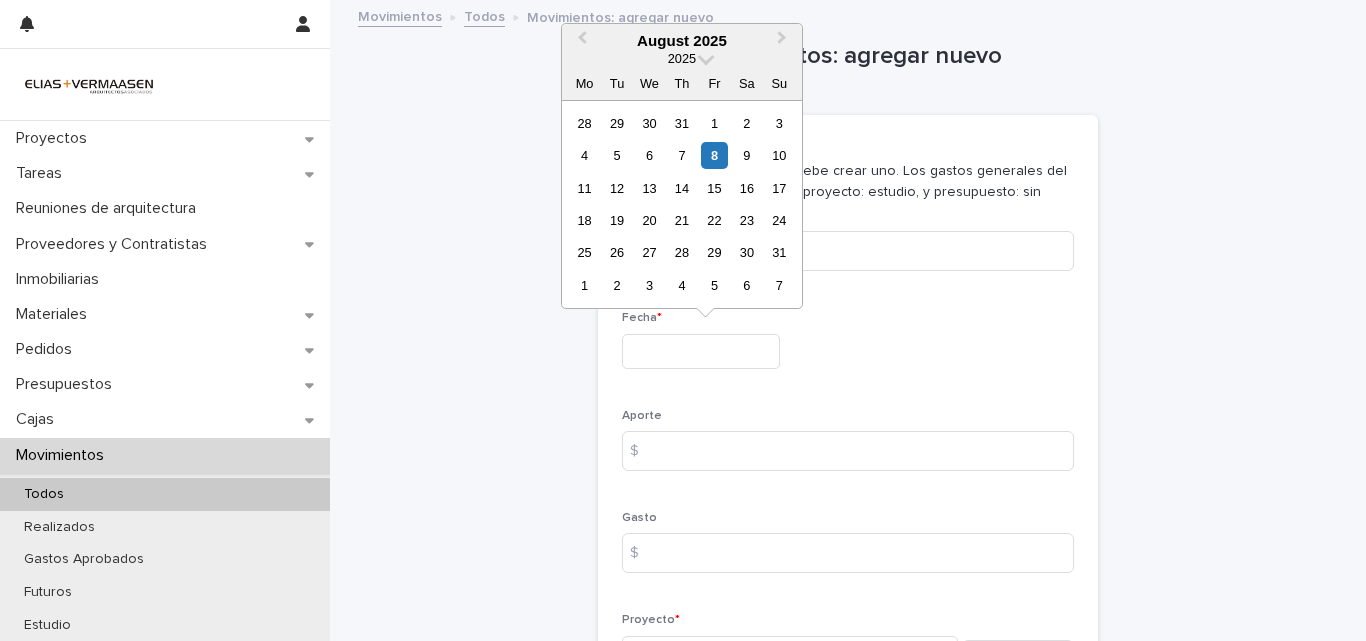click at bounding box center (701, 351) 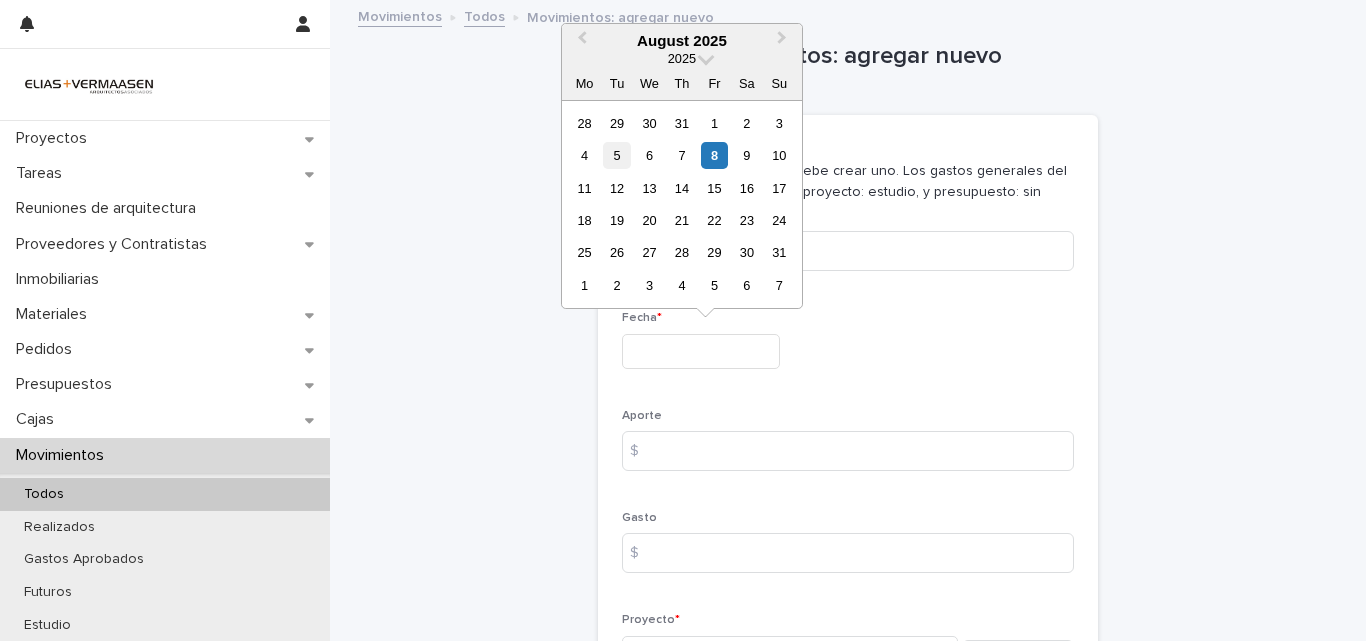click on "5" at bounding box center [616, 155] 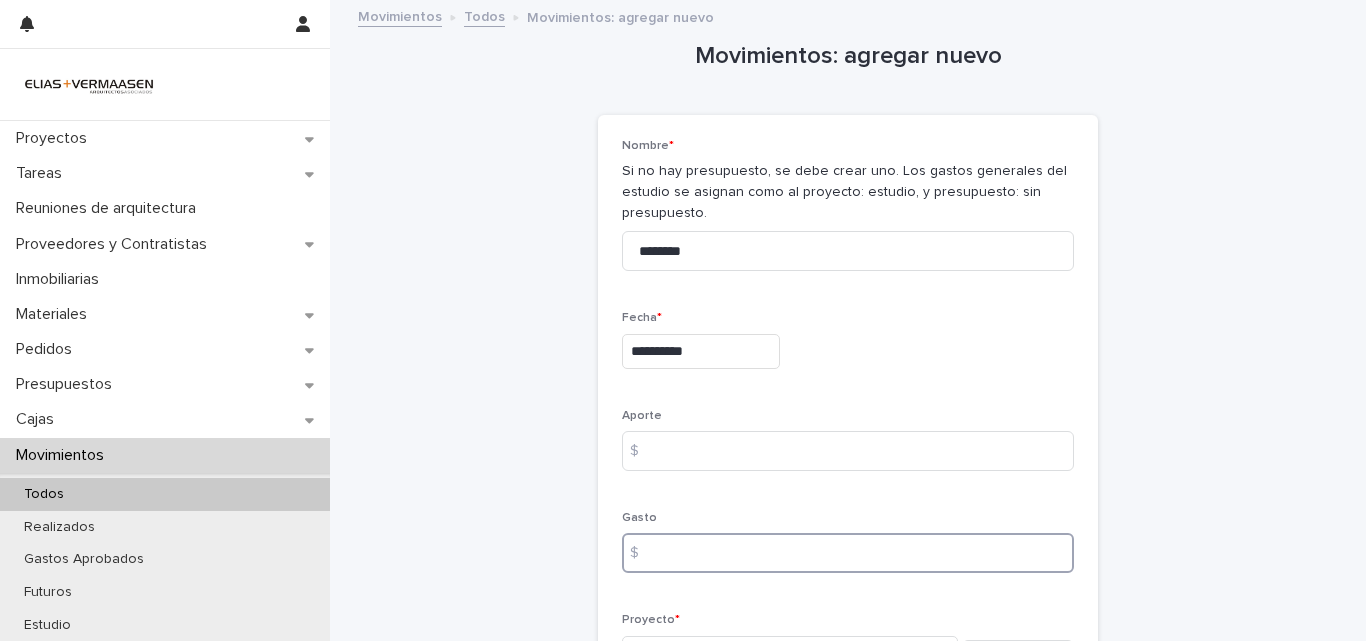 click at bounding box center (848, 553) 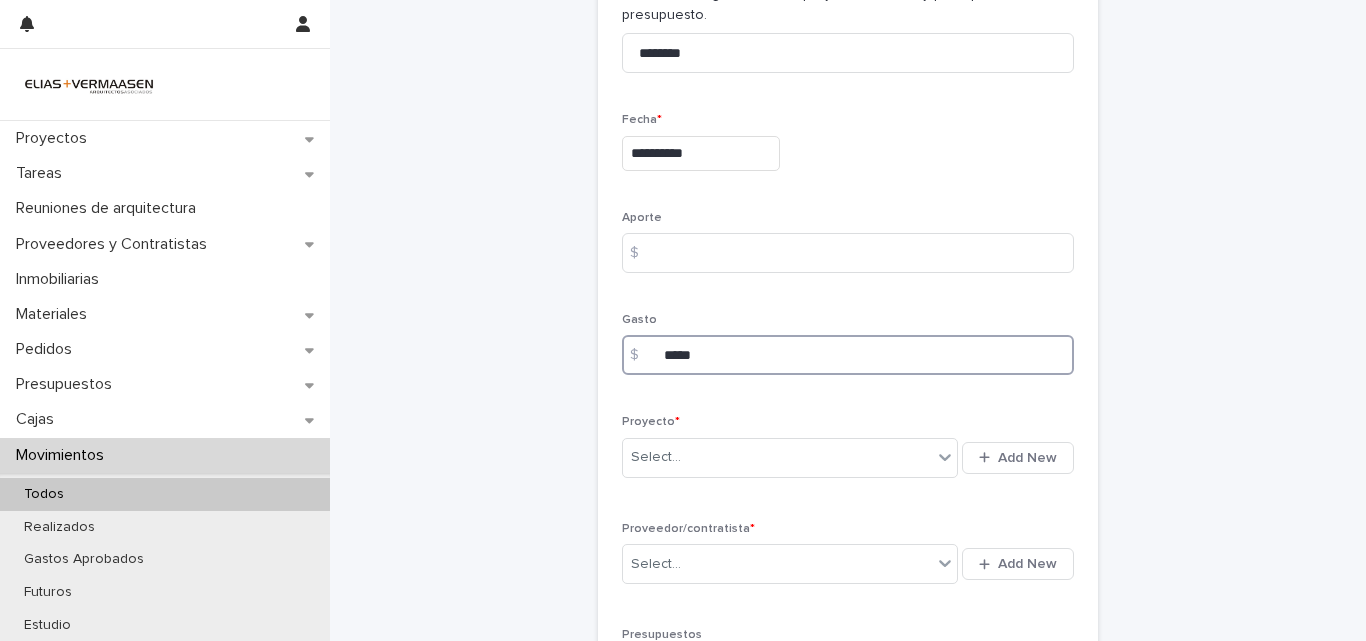 scroll, scrollTop: 355, scrollLeft: 0, axis: vertical 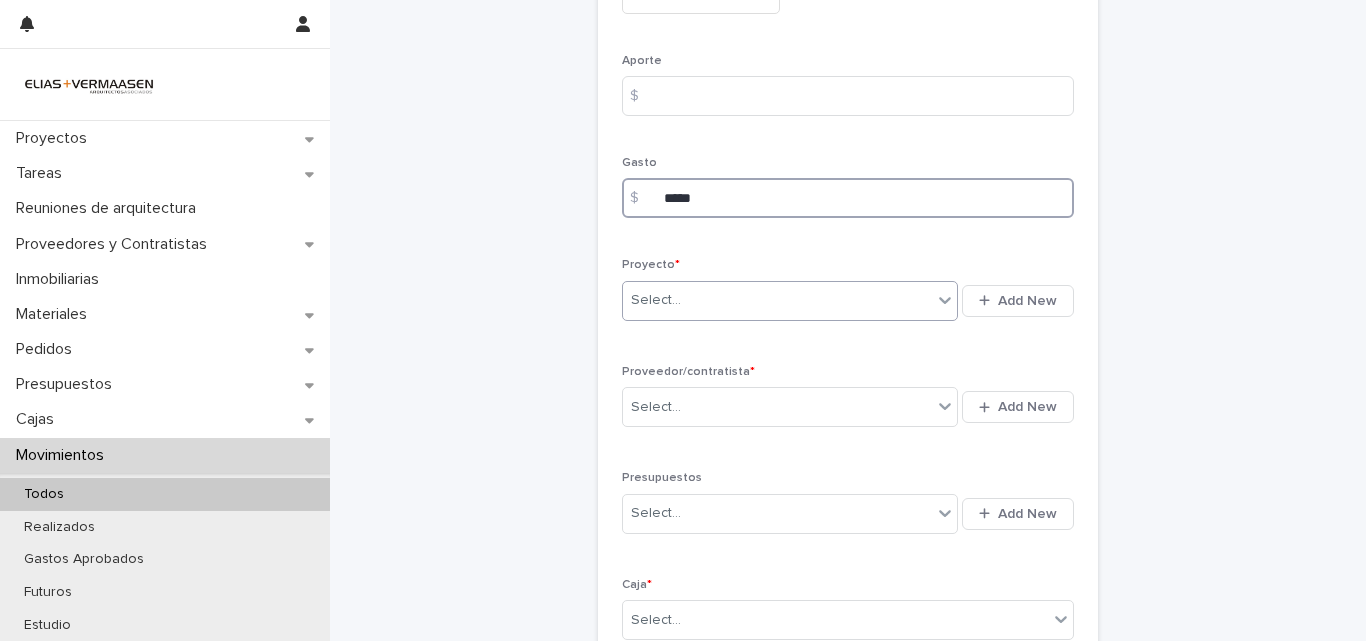 type on "*****" 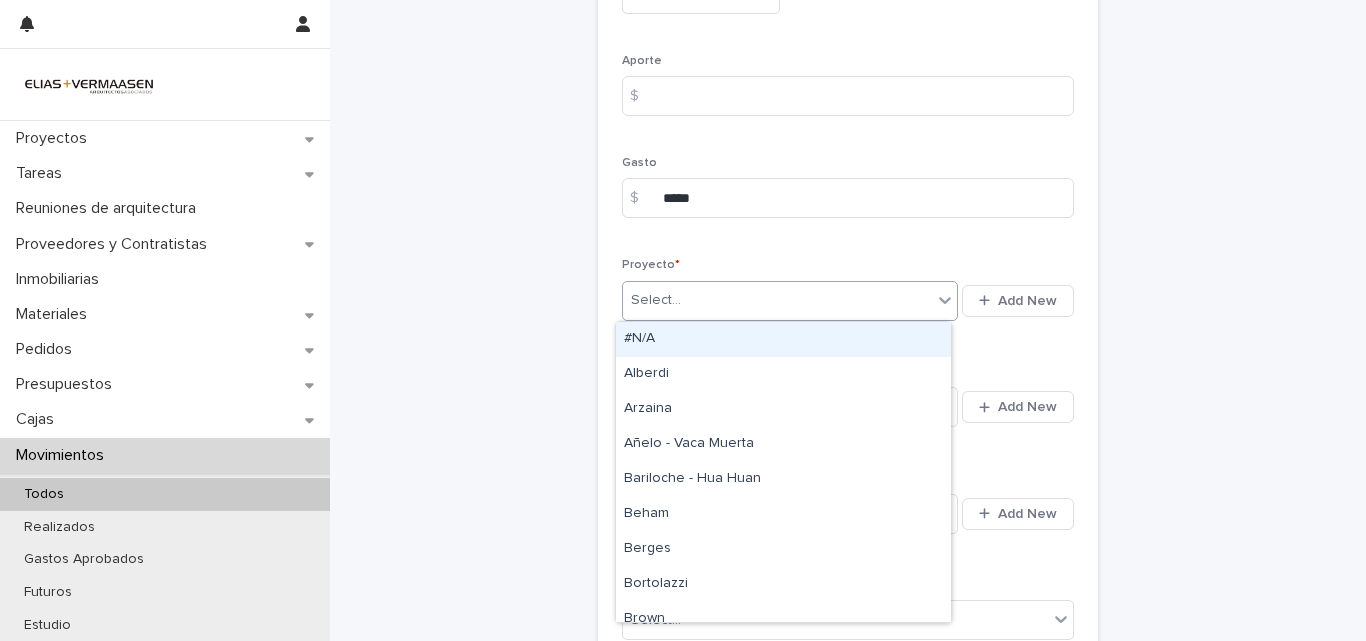 click on "Select..." at bounding box center [777, 300] 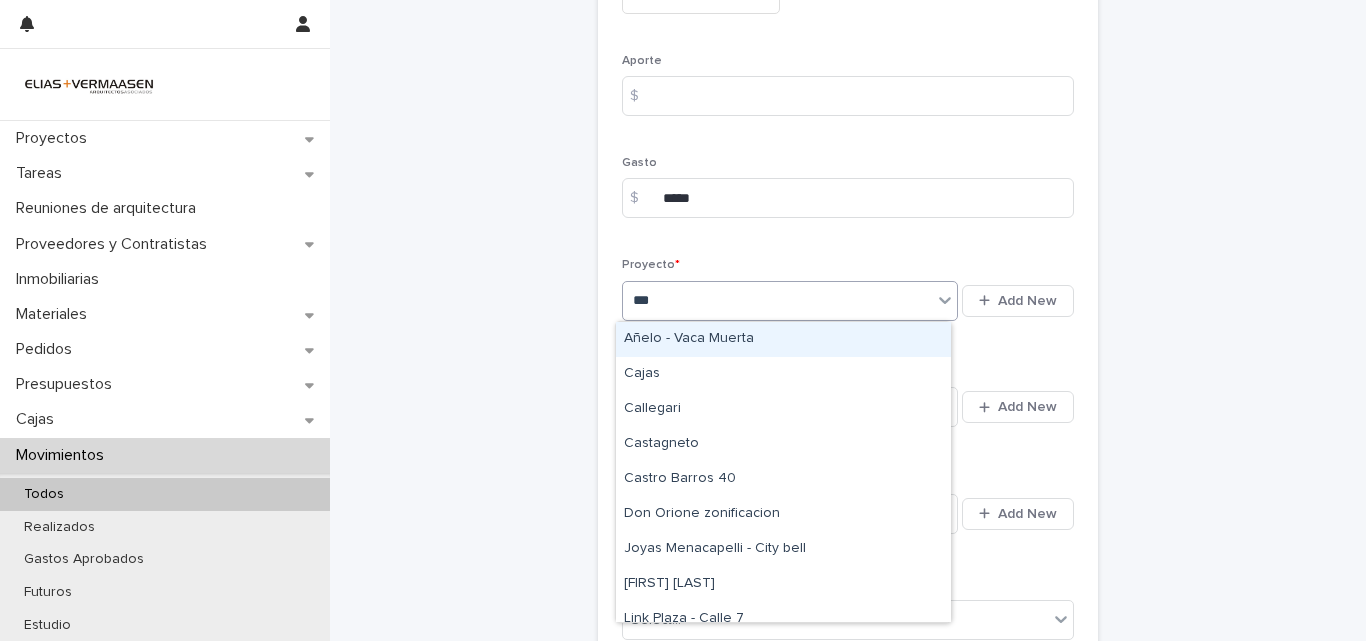 type on "****" 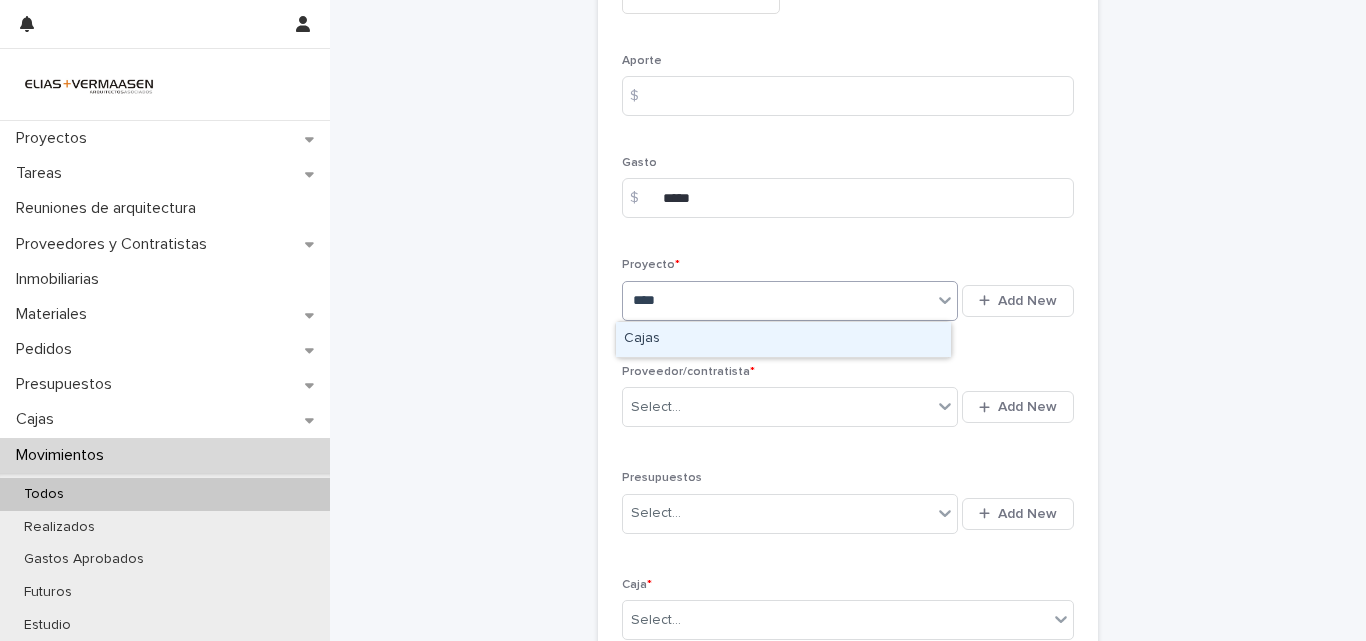 click on "Cajas" at bounding box center [783, 339] 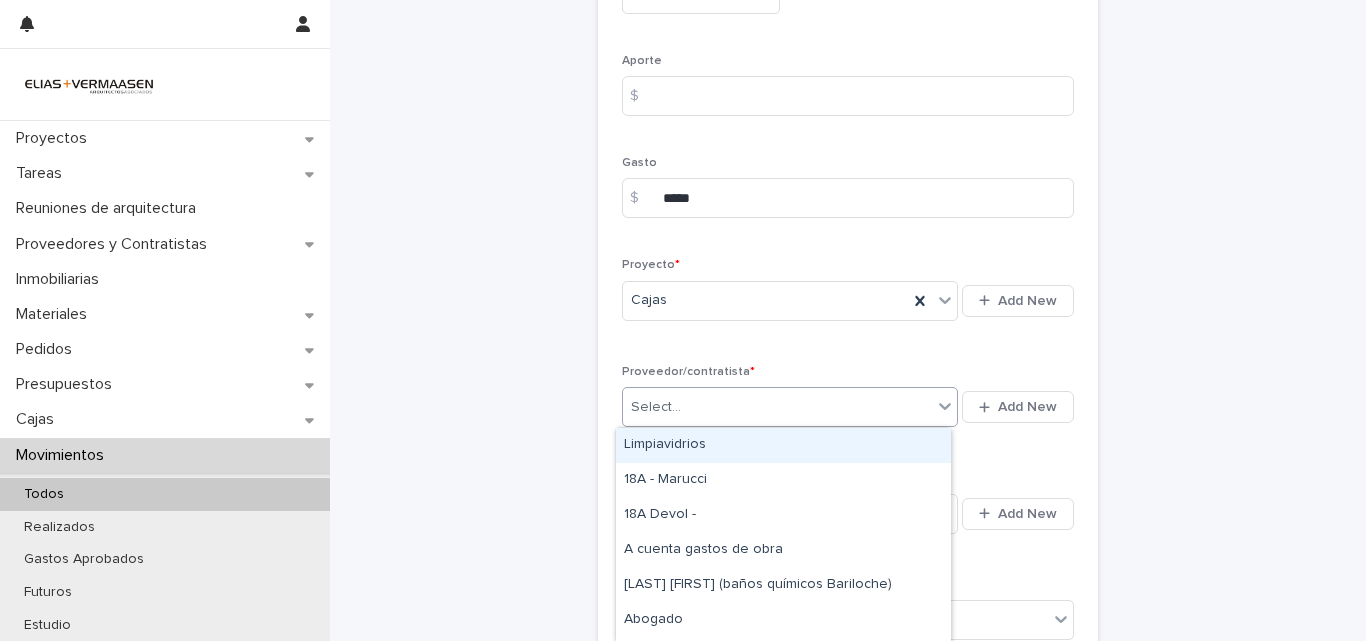 click on "Select..." at bounding box center [777, 407] 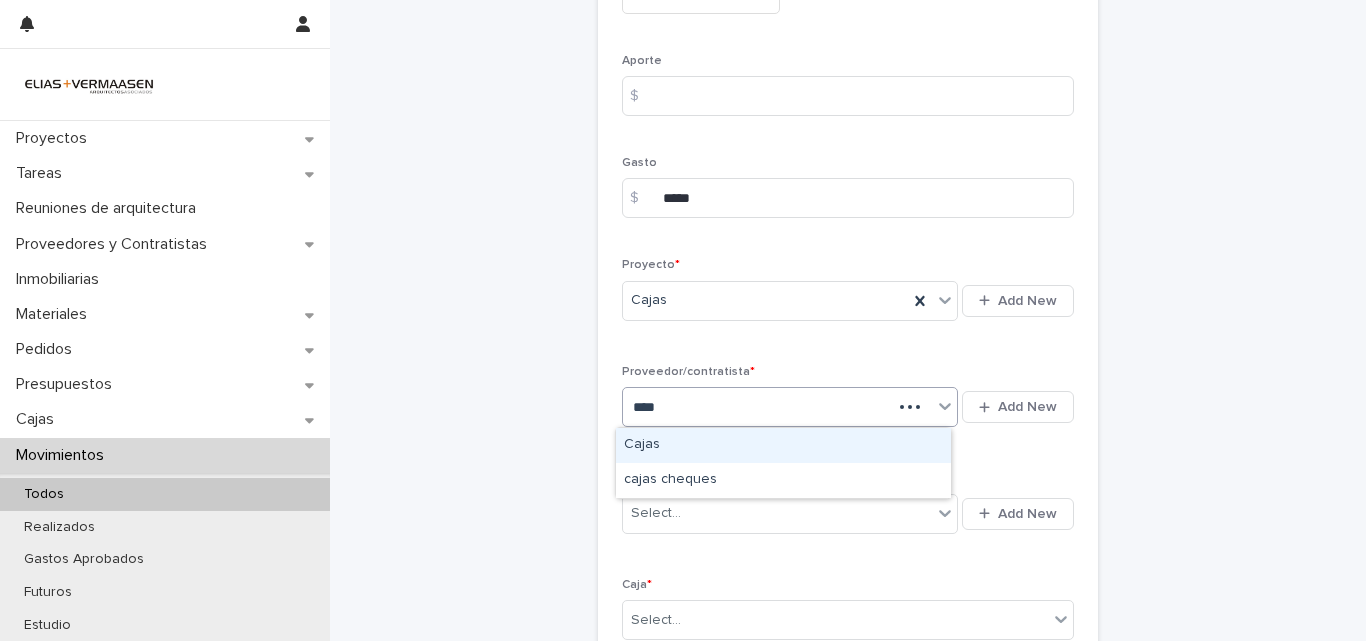 type on "*****" 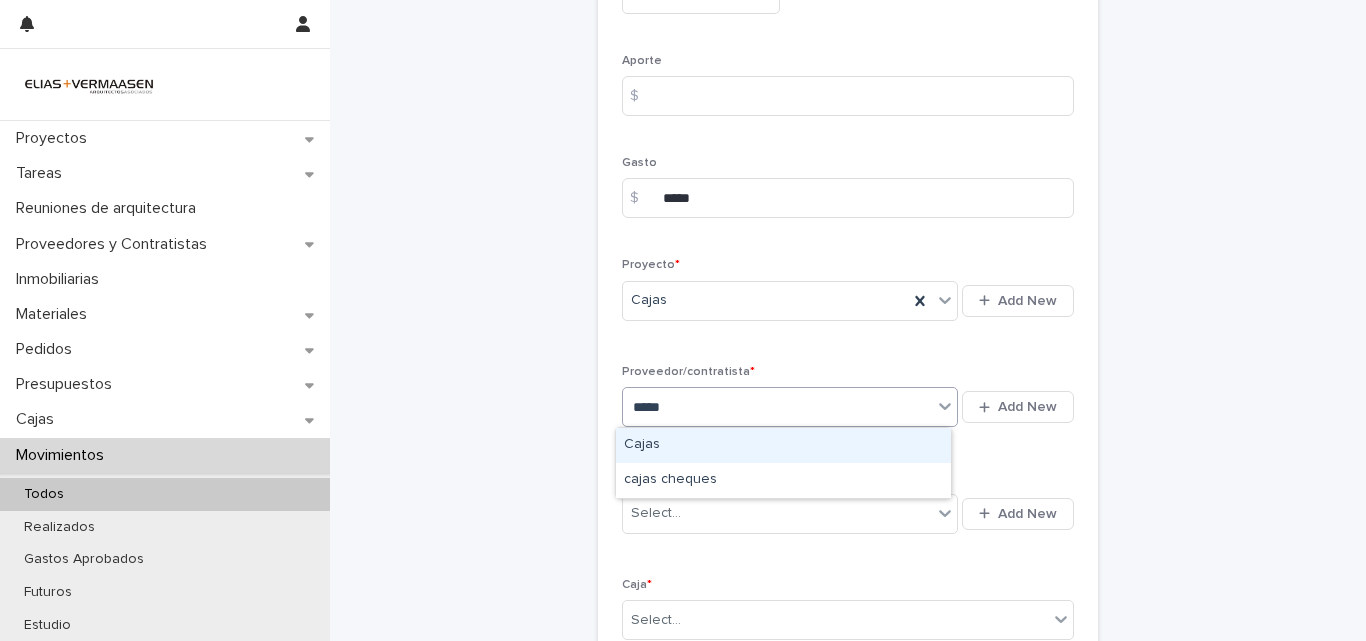 click on "Cajas" at bounding box center (783, 445) 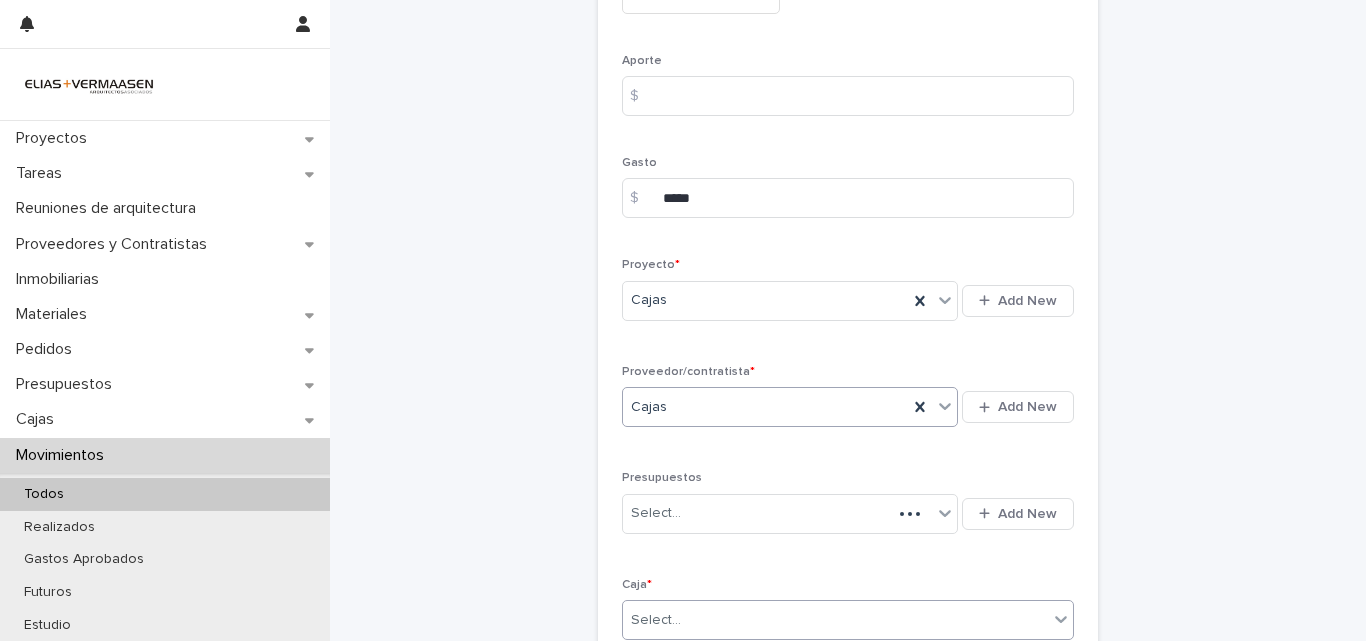 click on "Select..." at bounding box center (835, 620) 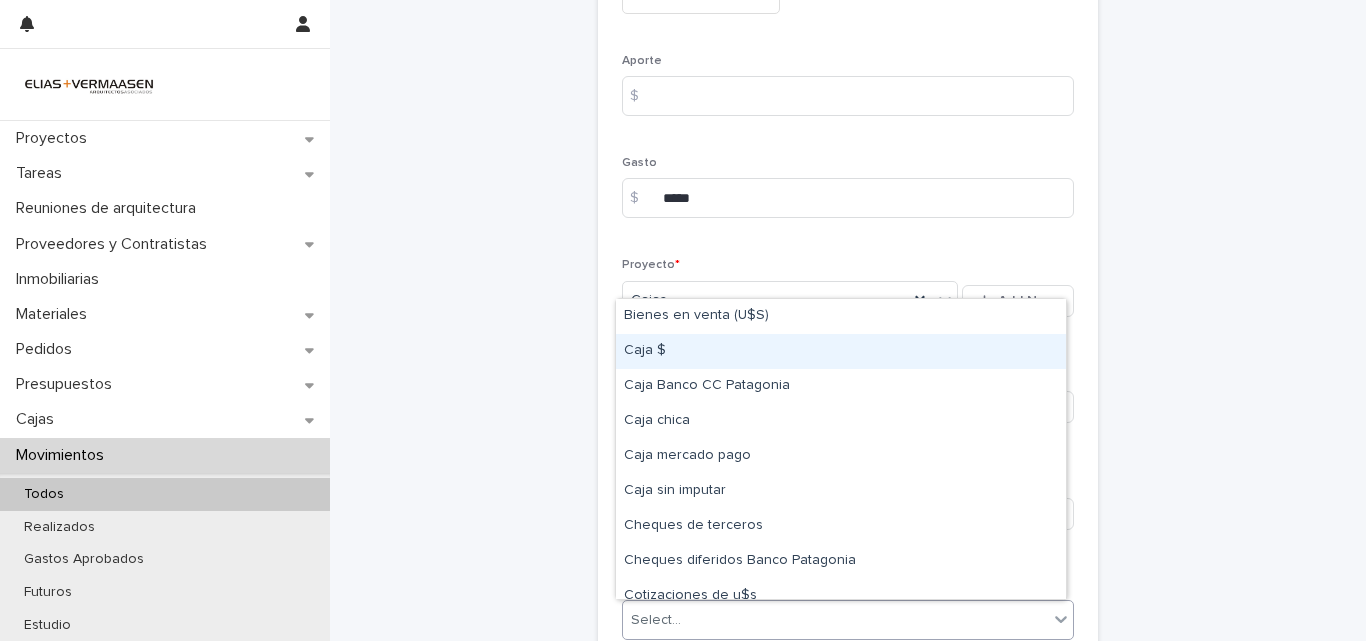 click on "Caja $" at bounding box center (841, 351) 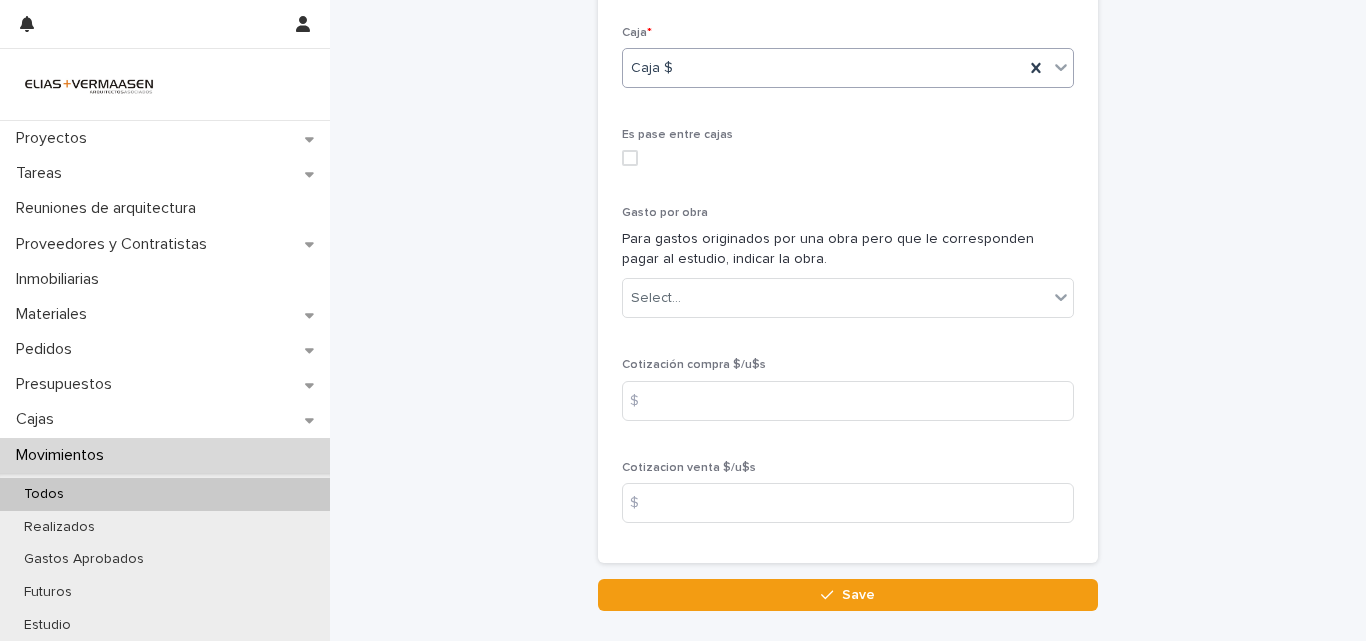 scroll, scrollTop: 1034, scrollLeft: 0, axis: vertical 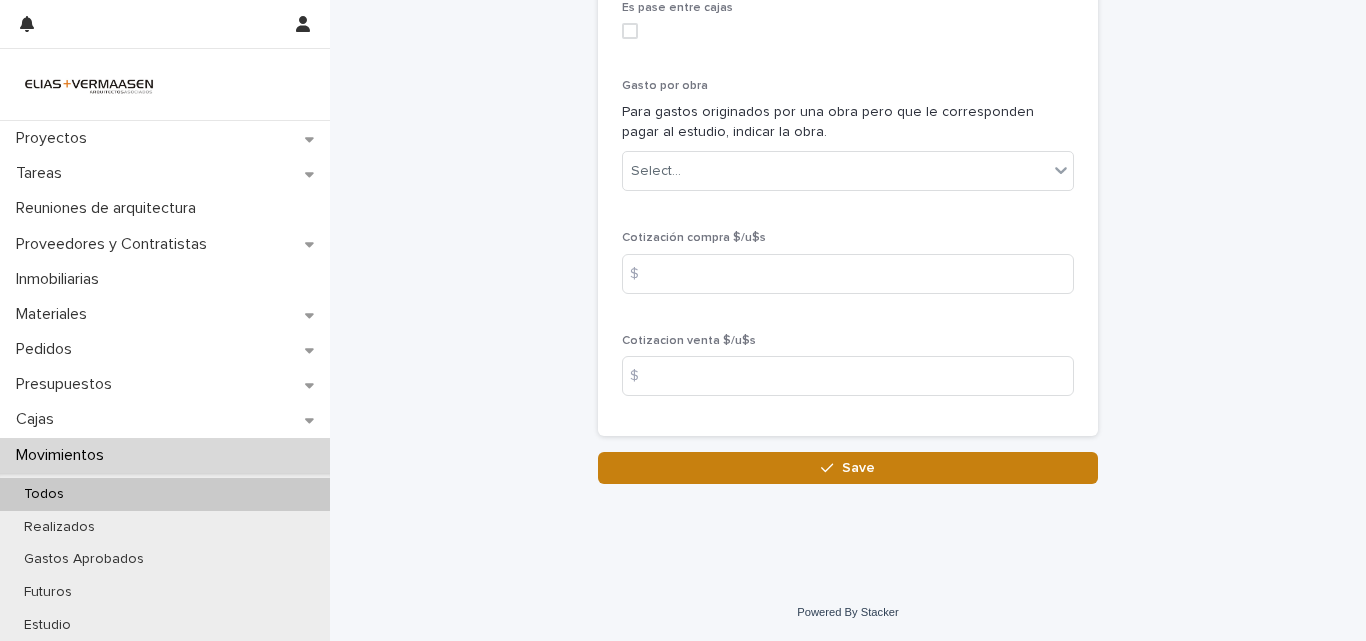 click on "Save" at bounding box center [848, 468] 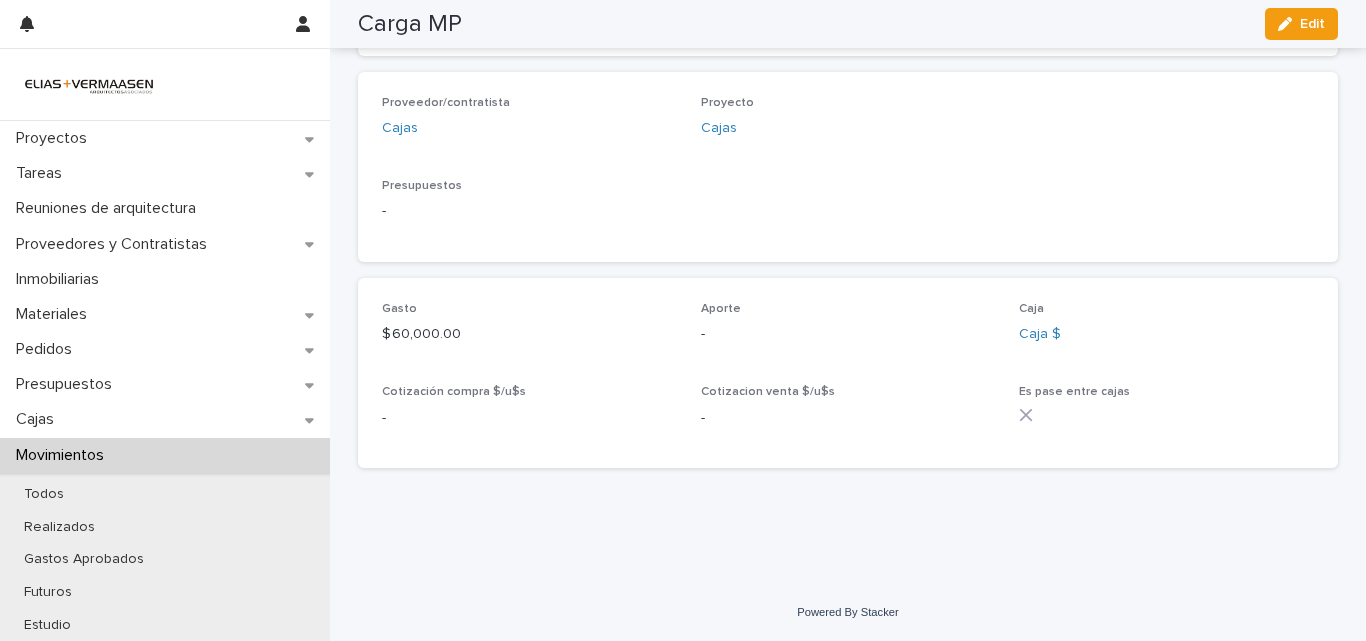 scroll, scrollTop: 547, scrollLeft: 0, axis: vertical 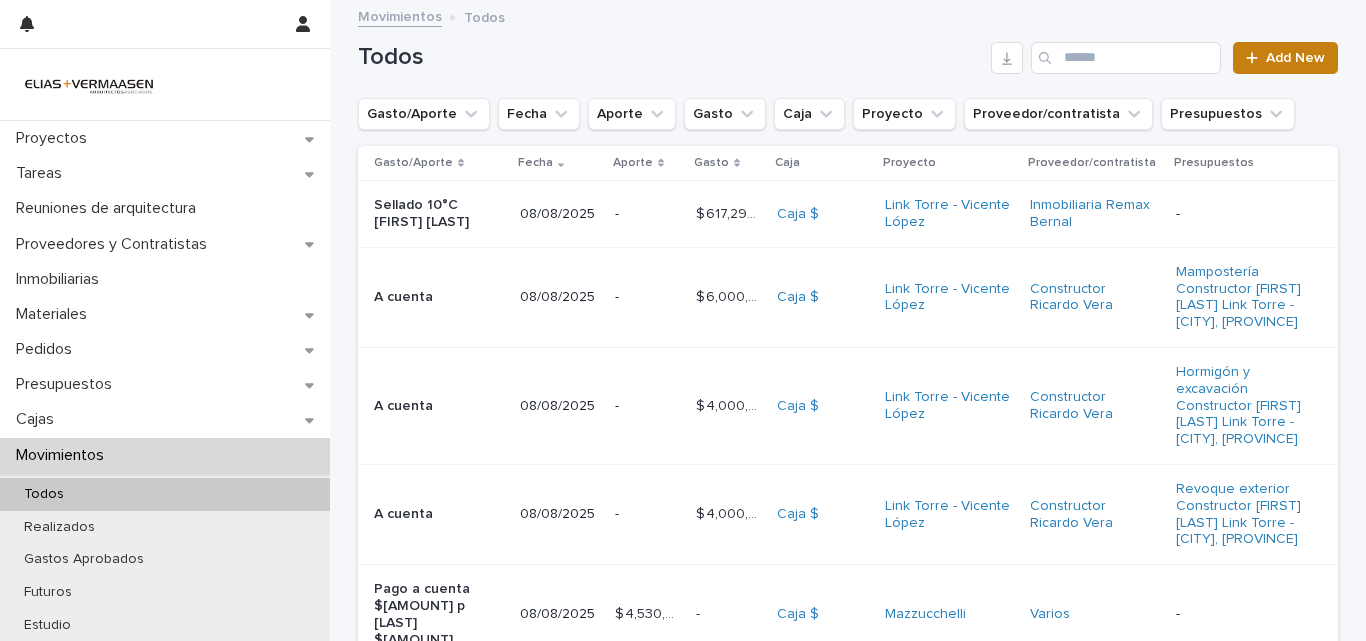 click on "Add New" at bounding box center (1295, 58) 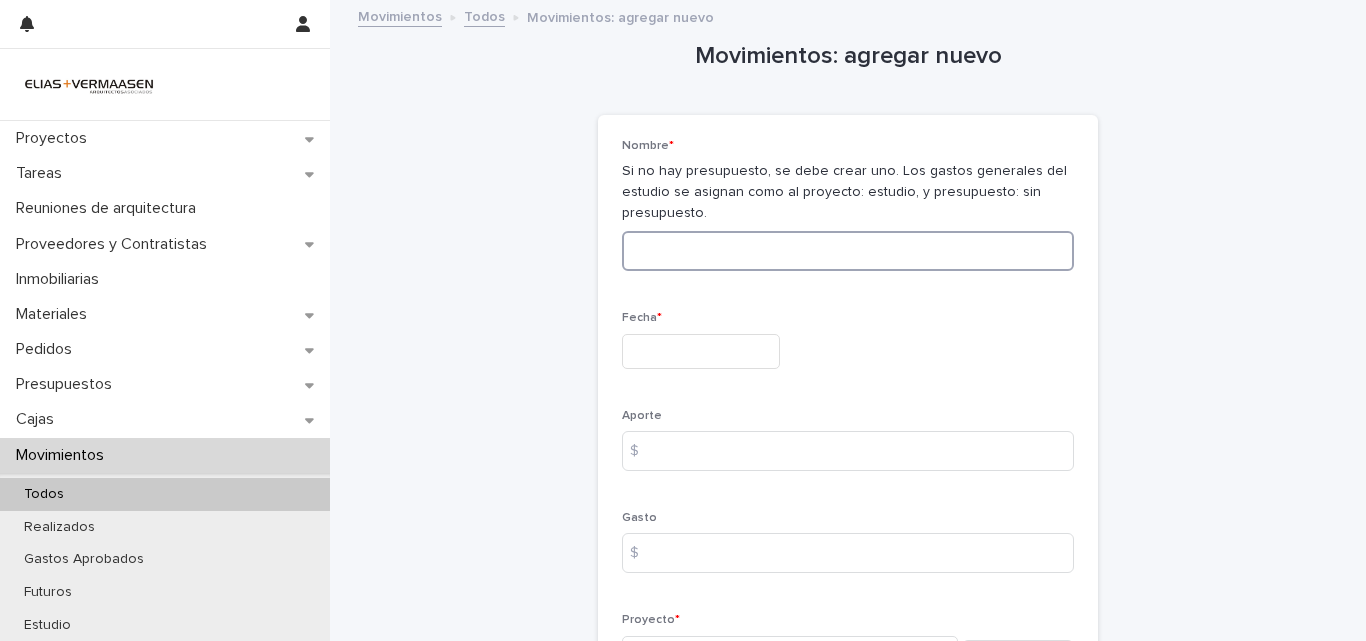 click at bounding box center (848, 251) 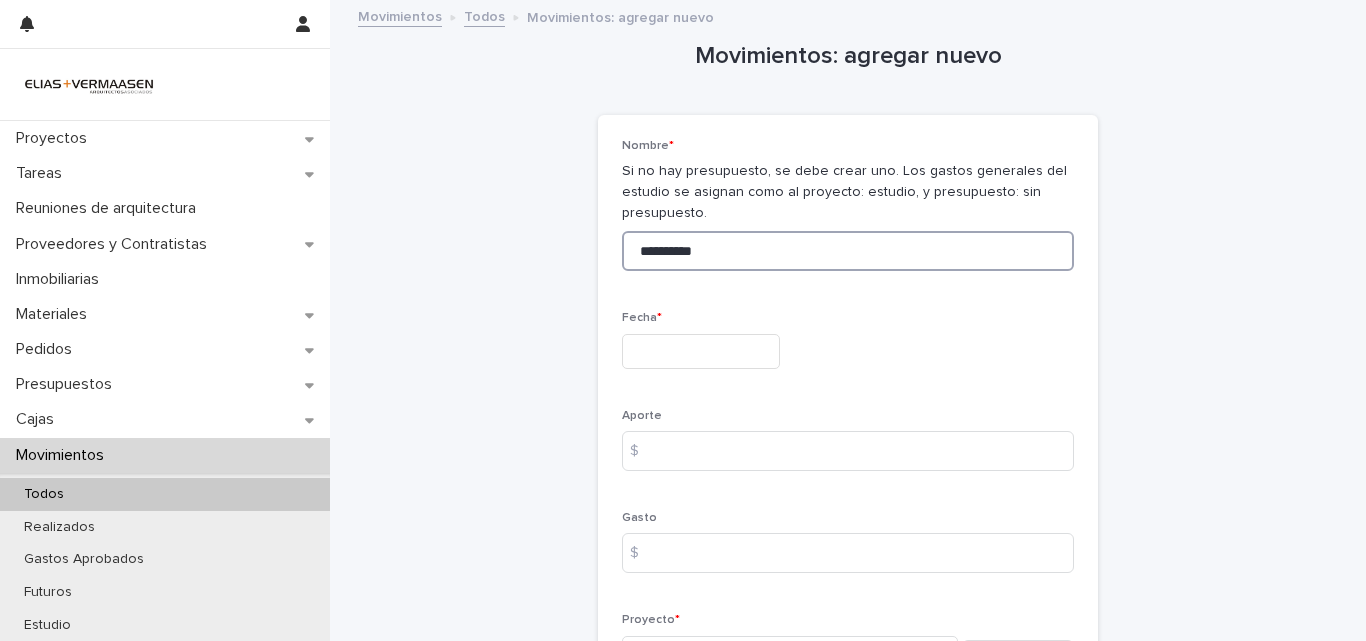 type on "**********" 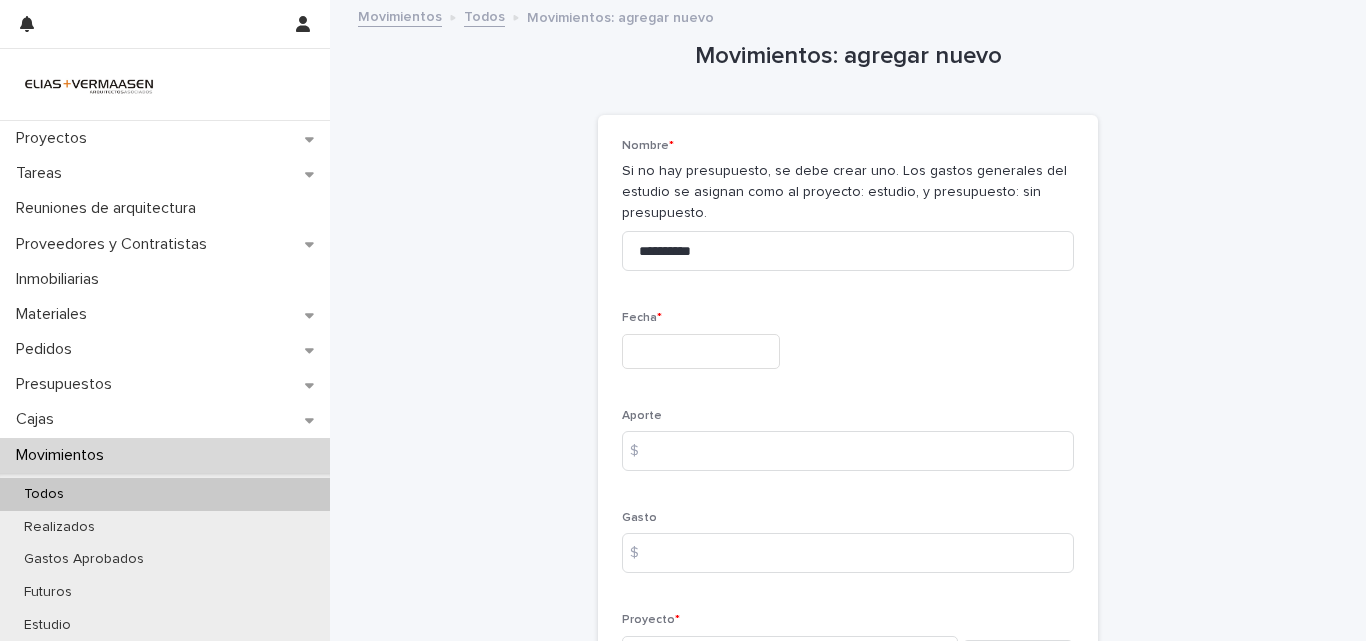 click at bounding box center [701, 351] 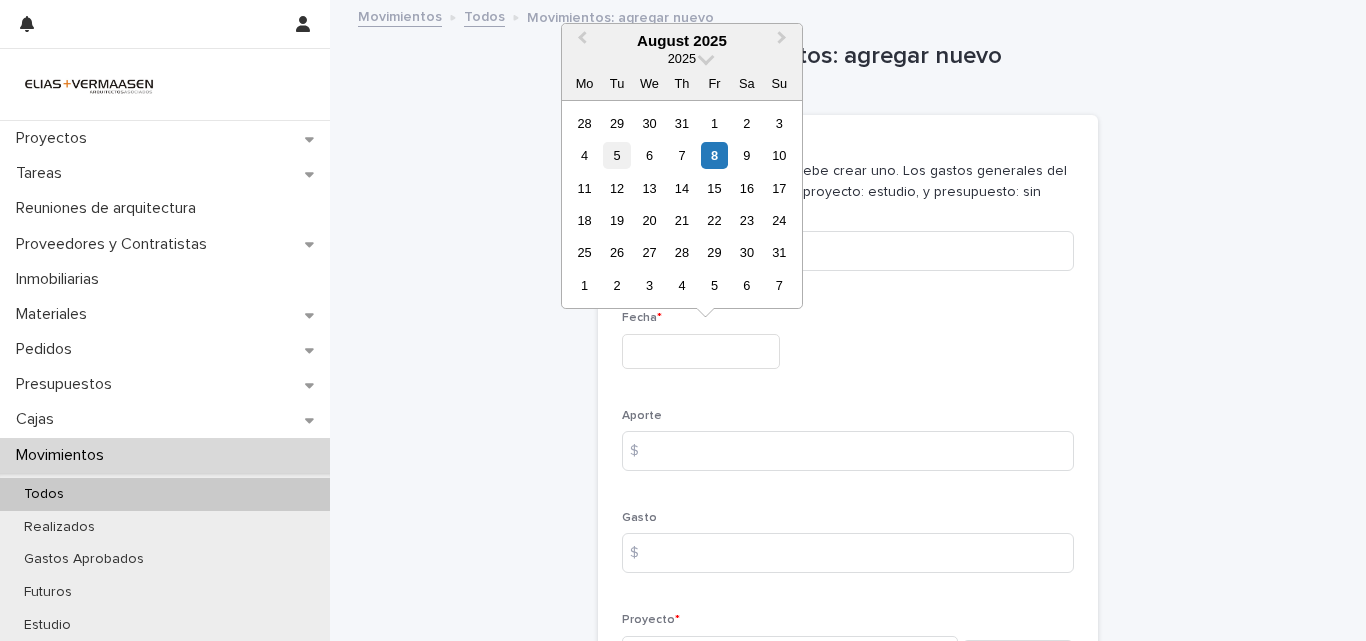 click on "5" at bounding box center [616, 155] 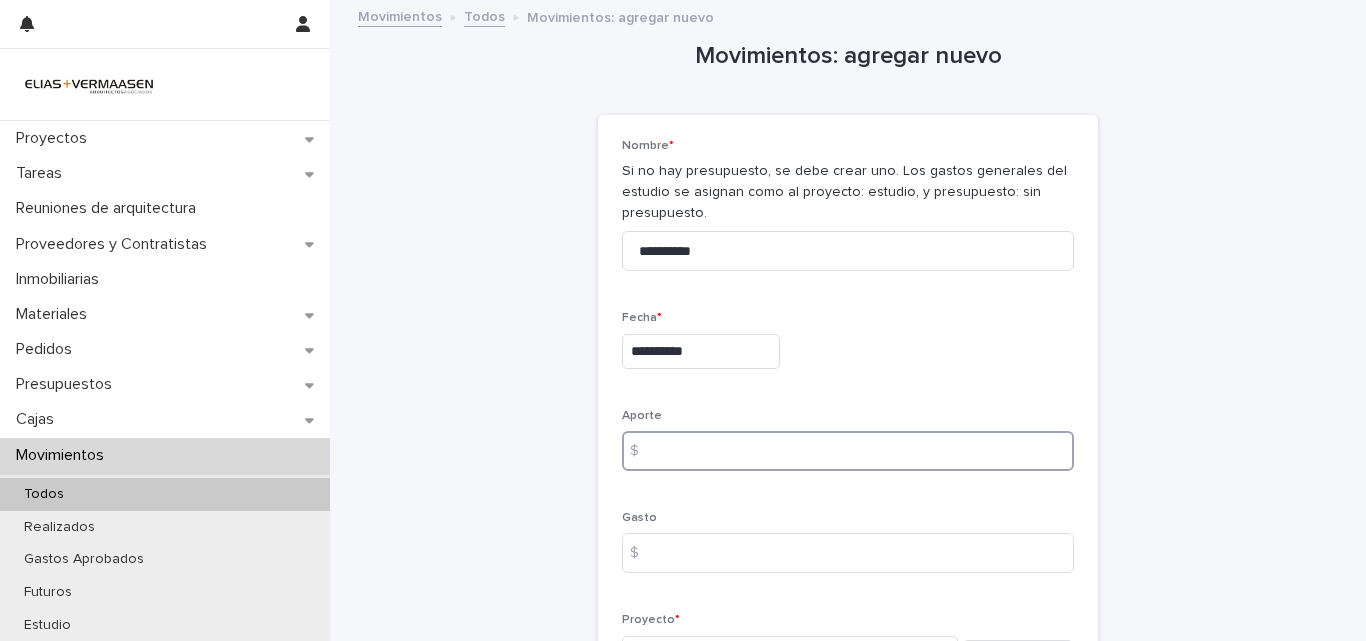 click at bounding box center (848, 451) 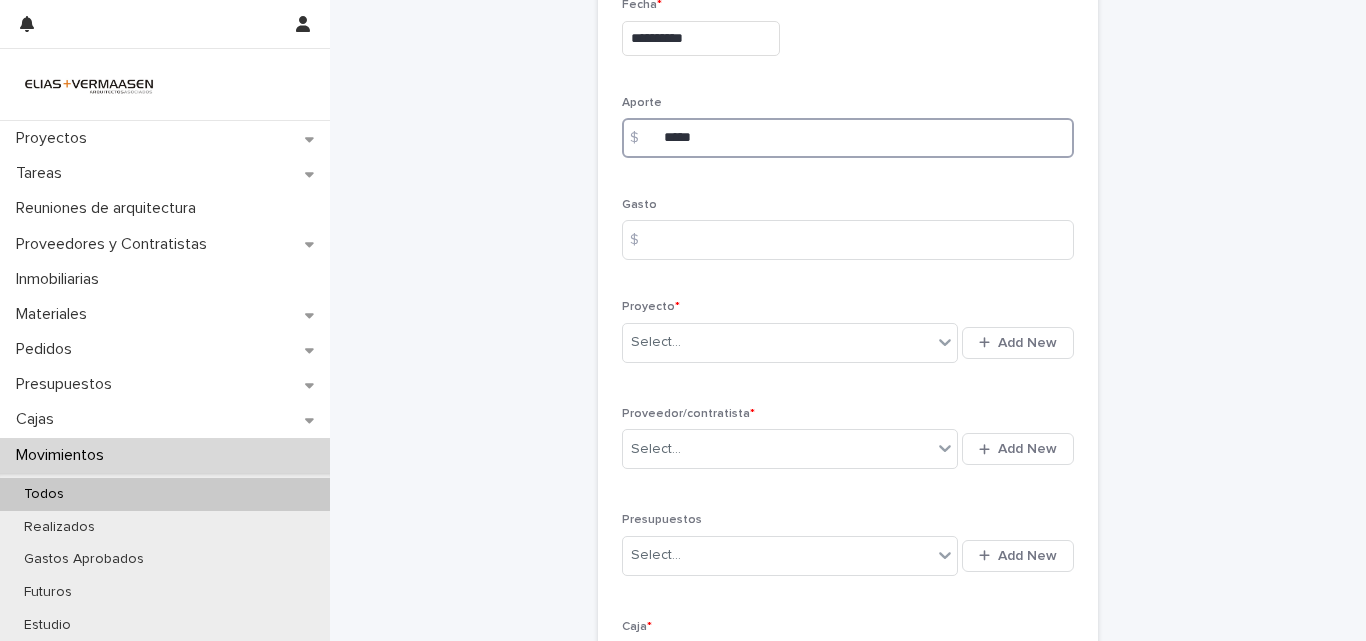 scroll, scrollTop: 356, scrollLeft: 0, axis: vertical 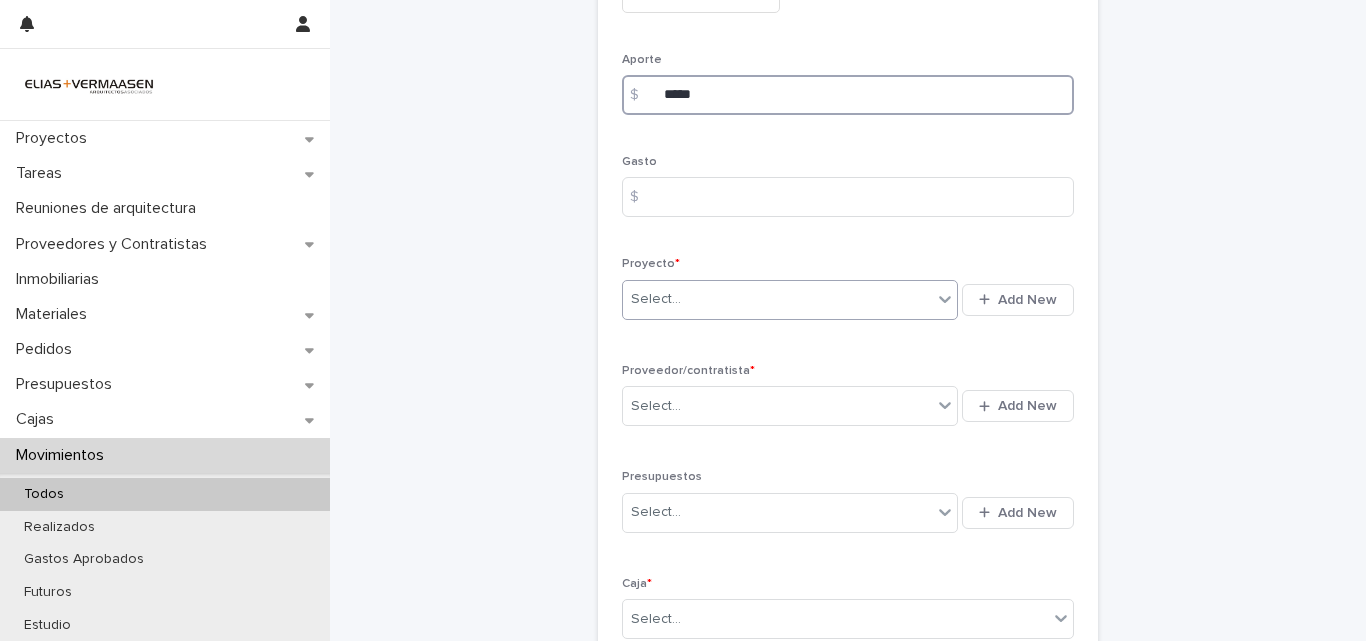type on "*****" 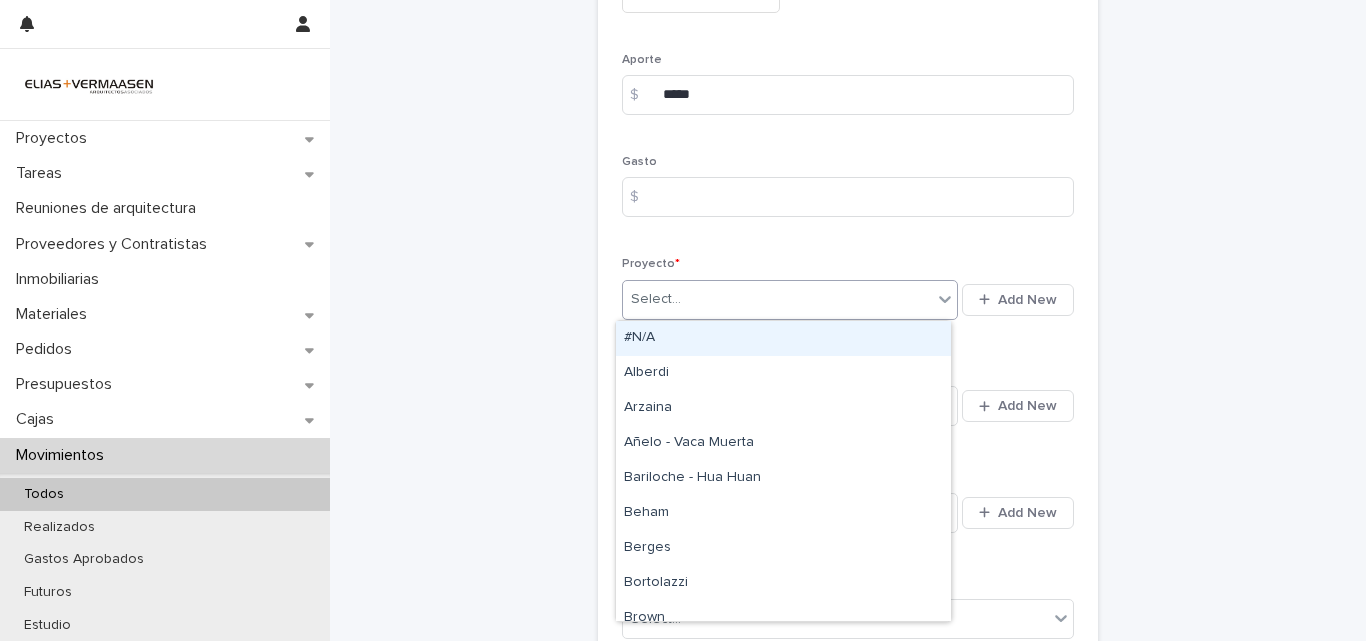 click on "Select..." at bounding box center (777, 299) 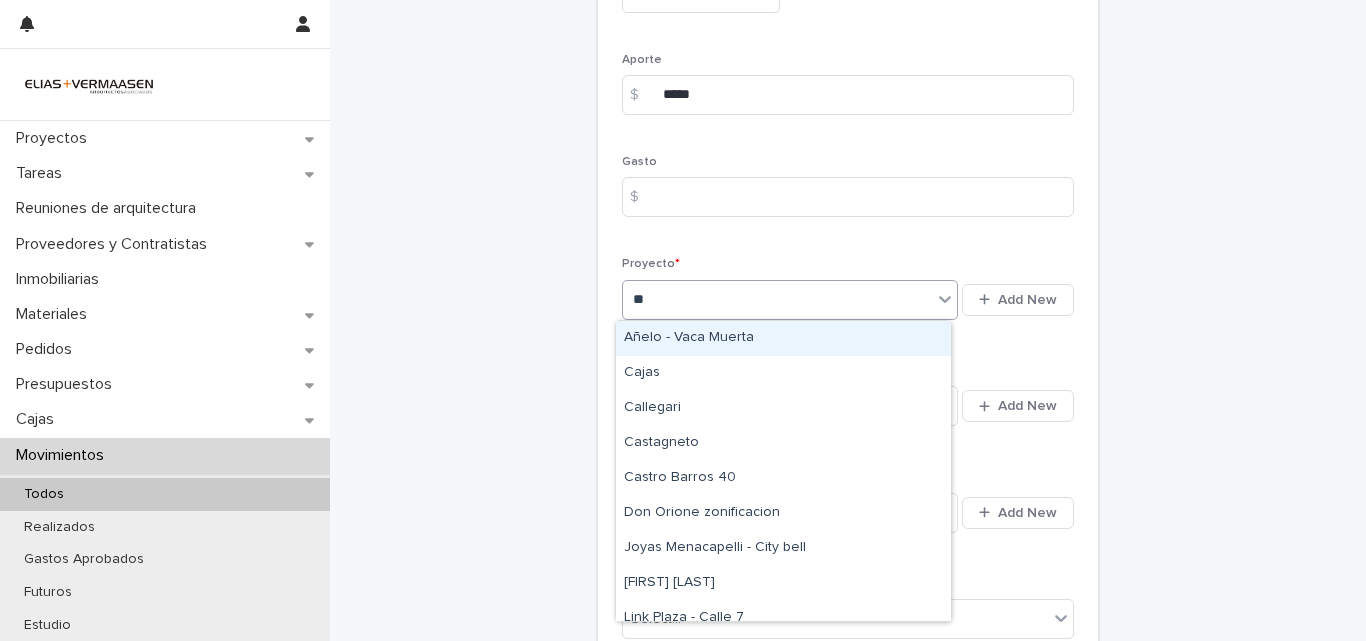 type on "***" 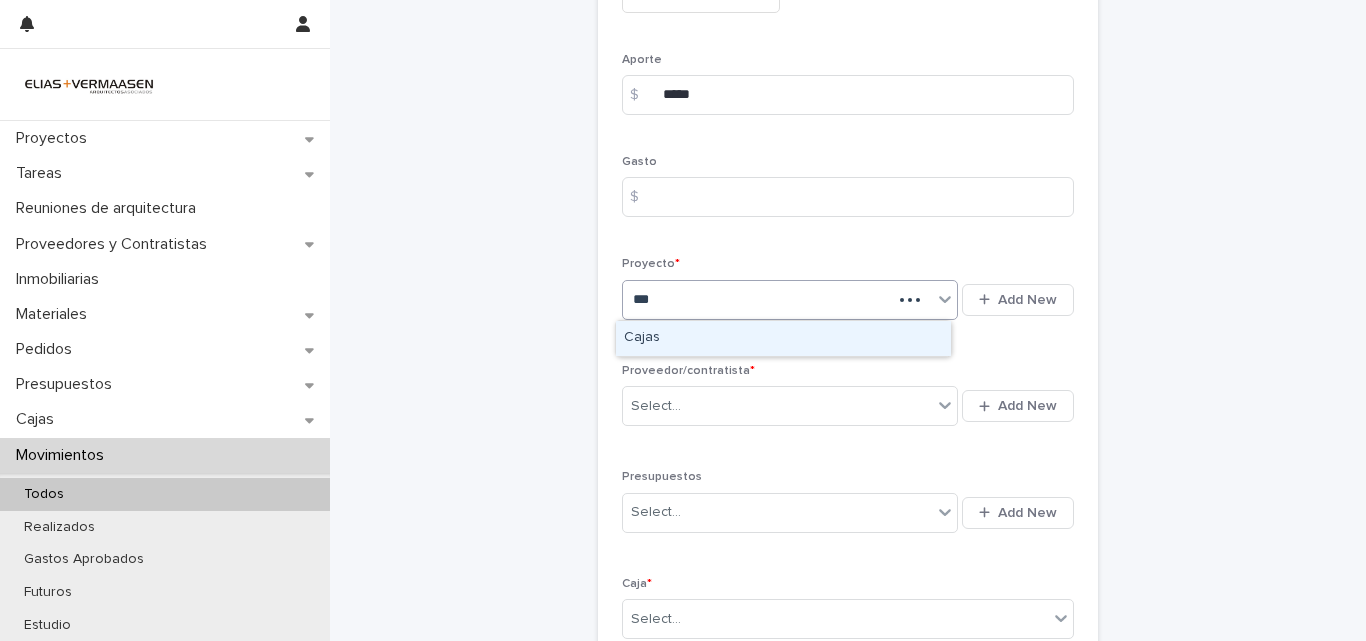 click on "Cajas" at bounding box center (783, 338) 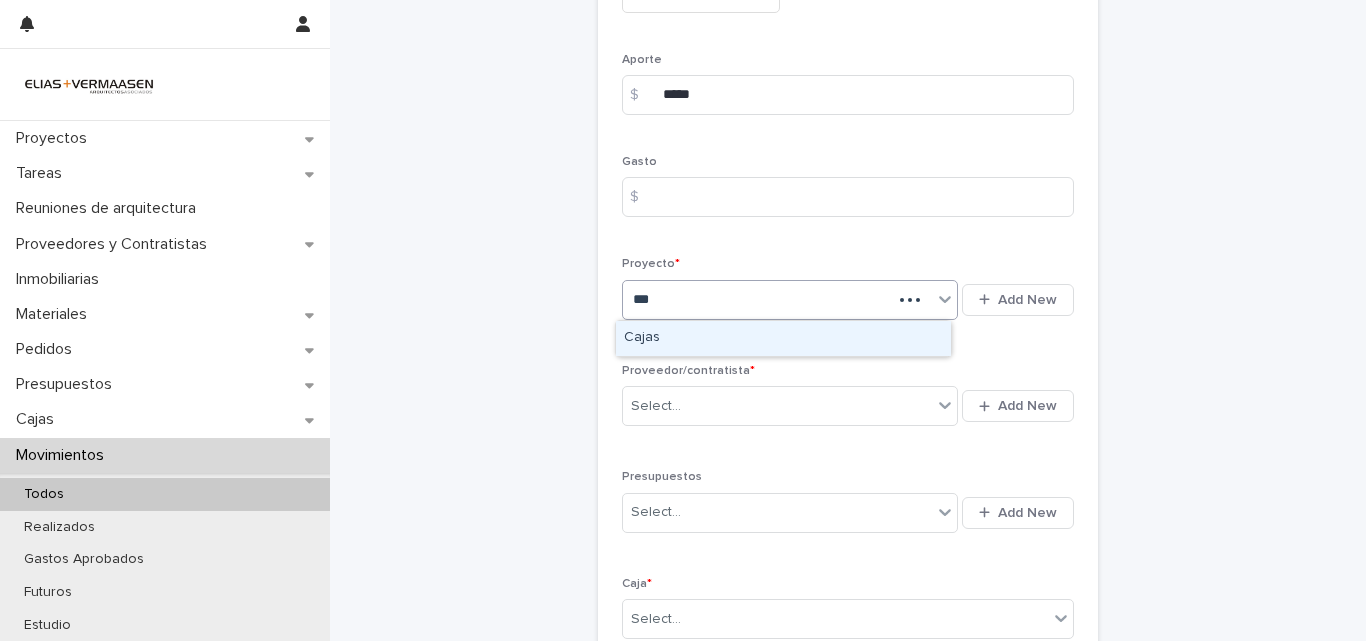 type 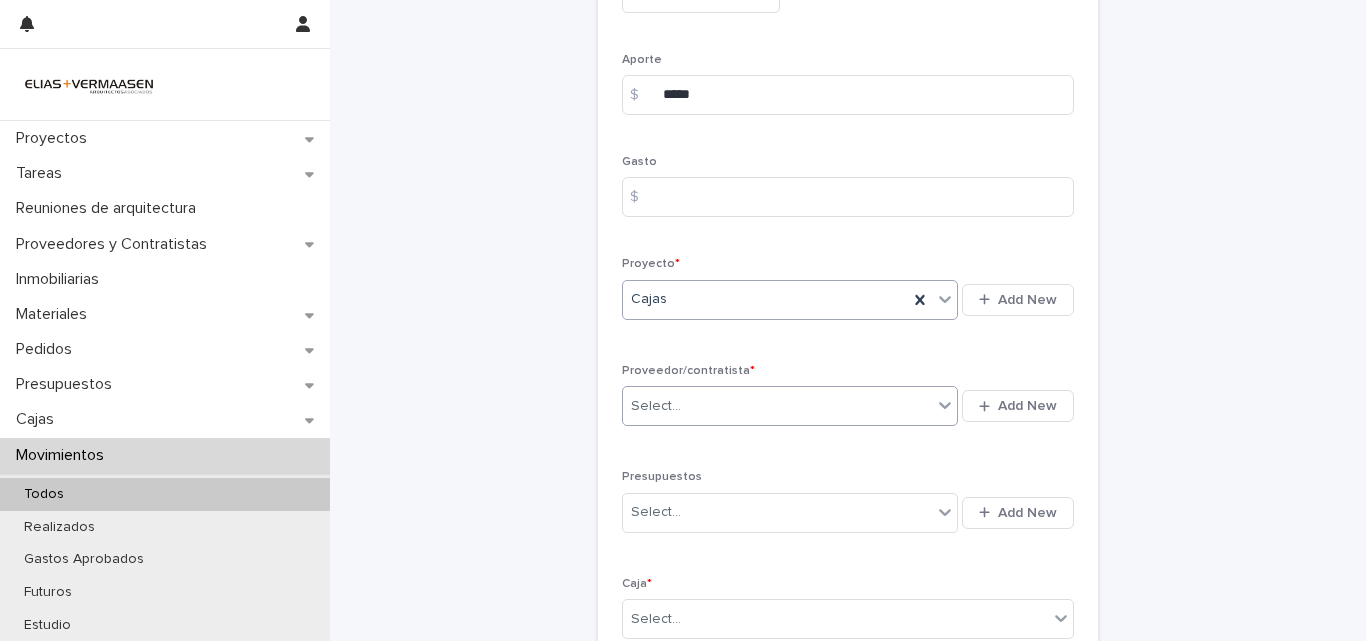 click on "Select..." at bounding box center [777, 406] 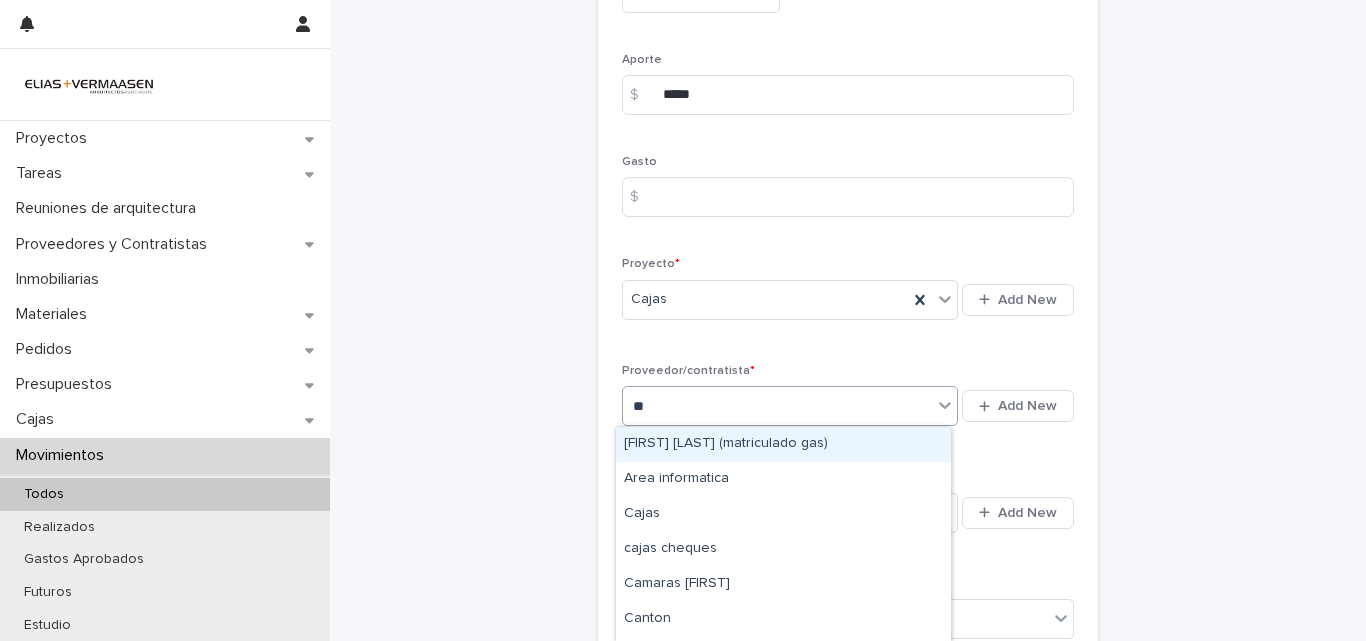 type on "***" 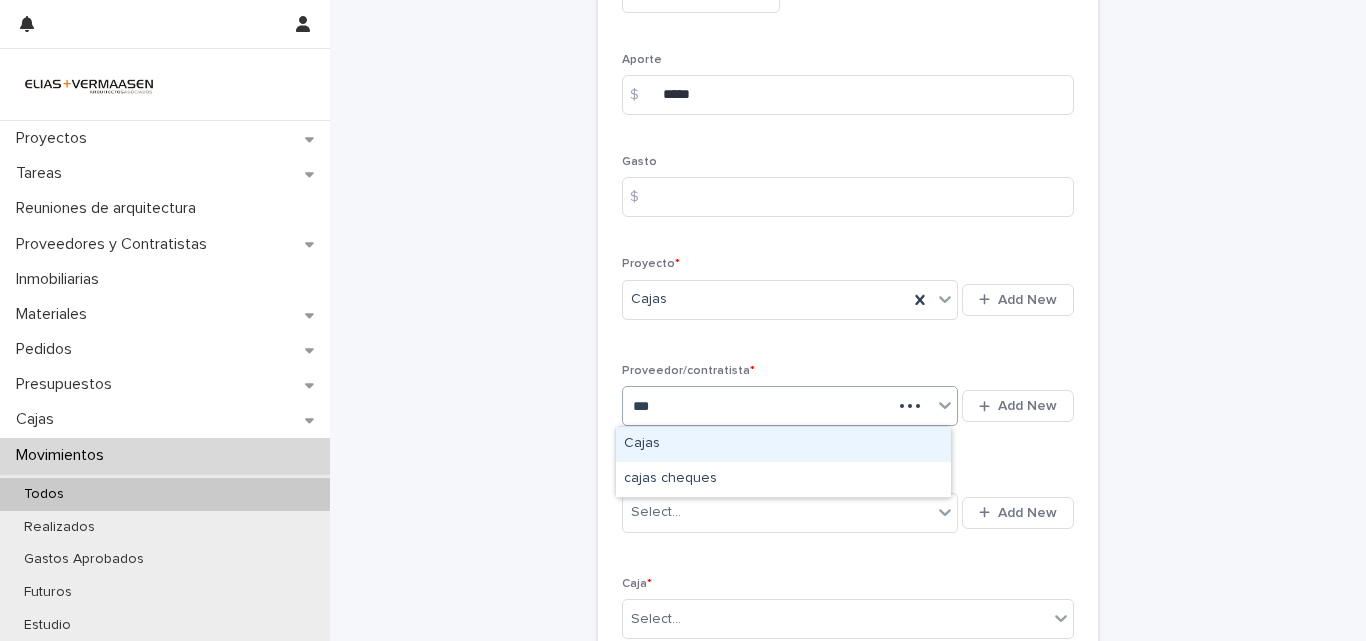 click on "Cajas" at bounding box center [783, 444] 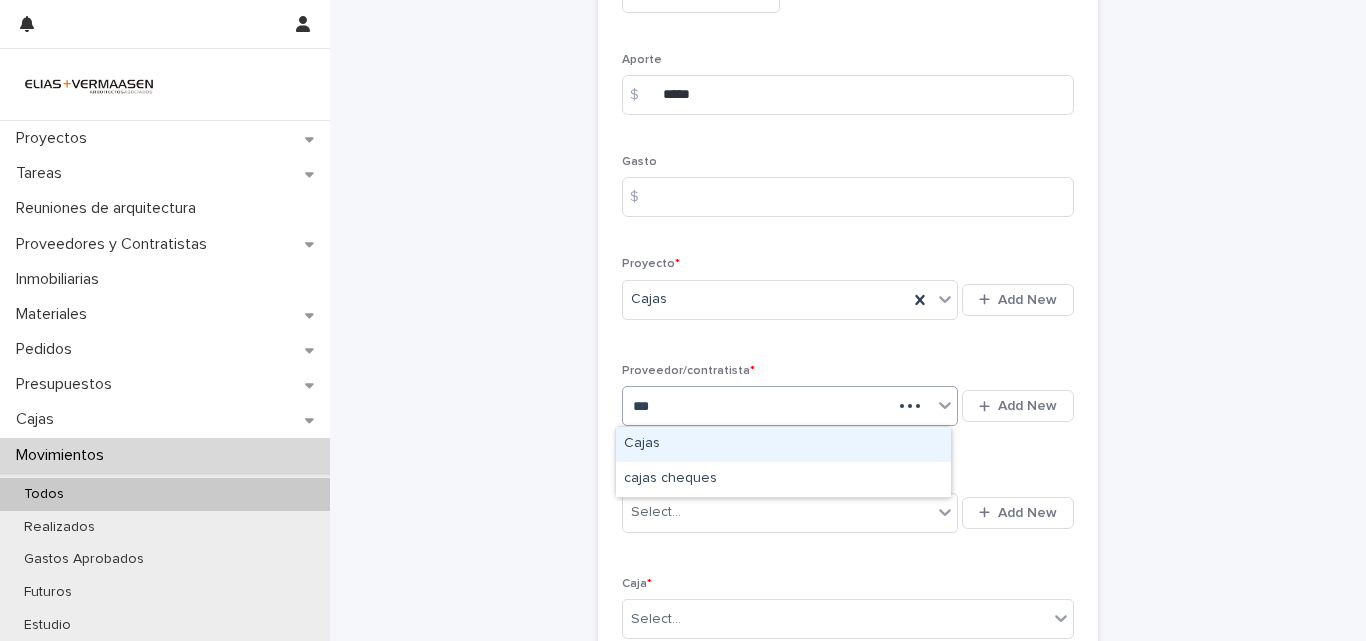 type 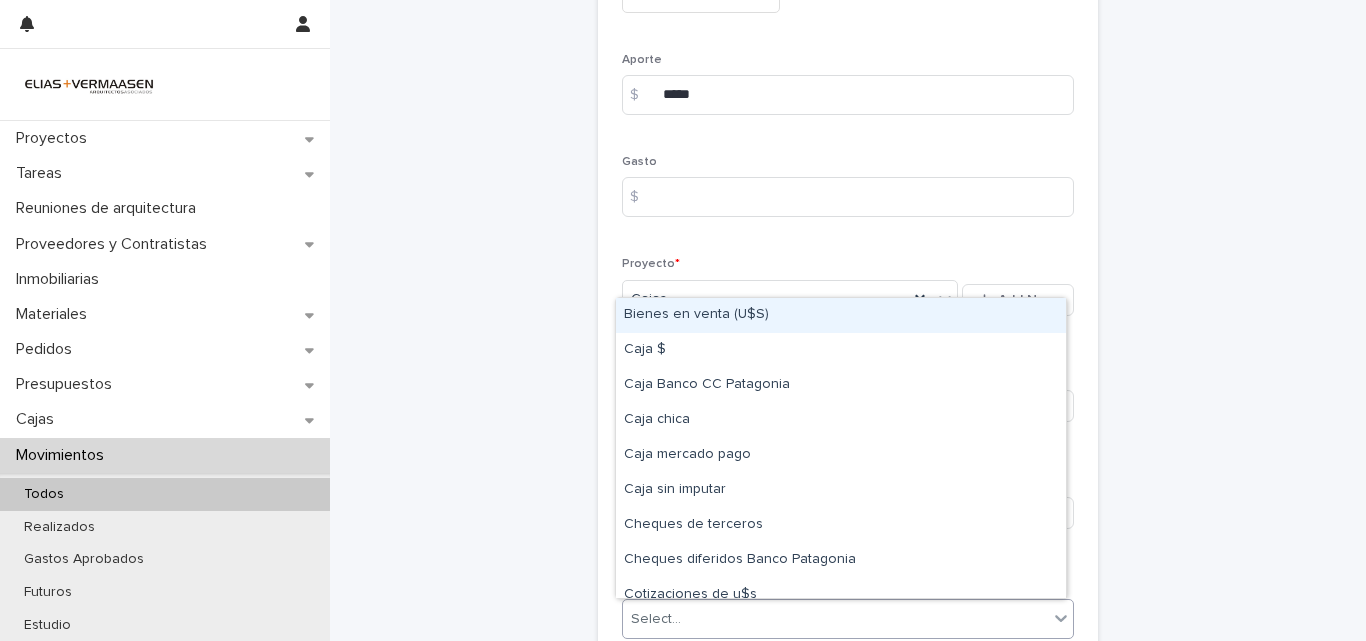click on "Select..." at bounding box center (835, 619) 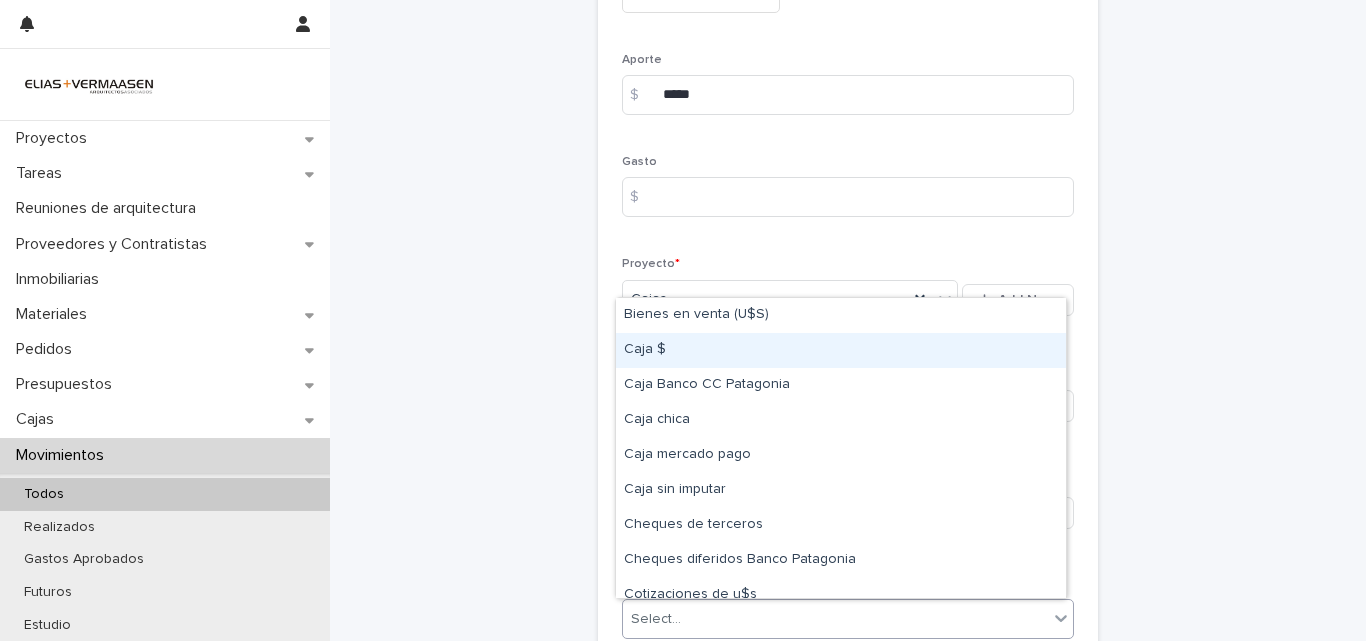 click on "Caja $" at bounding box center (841, 350) 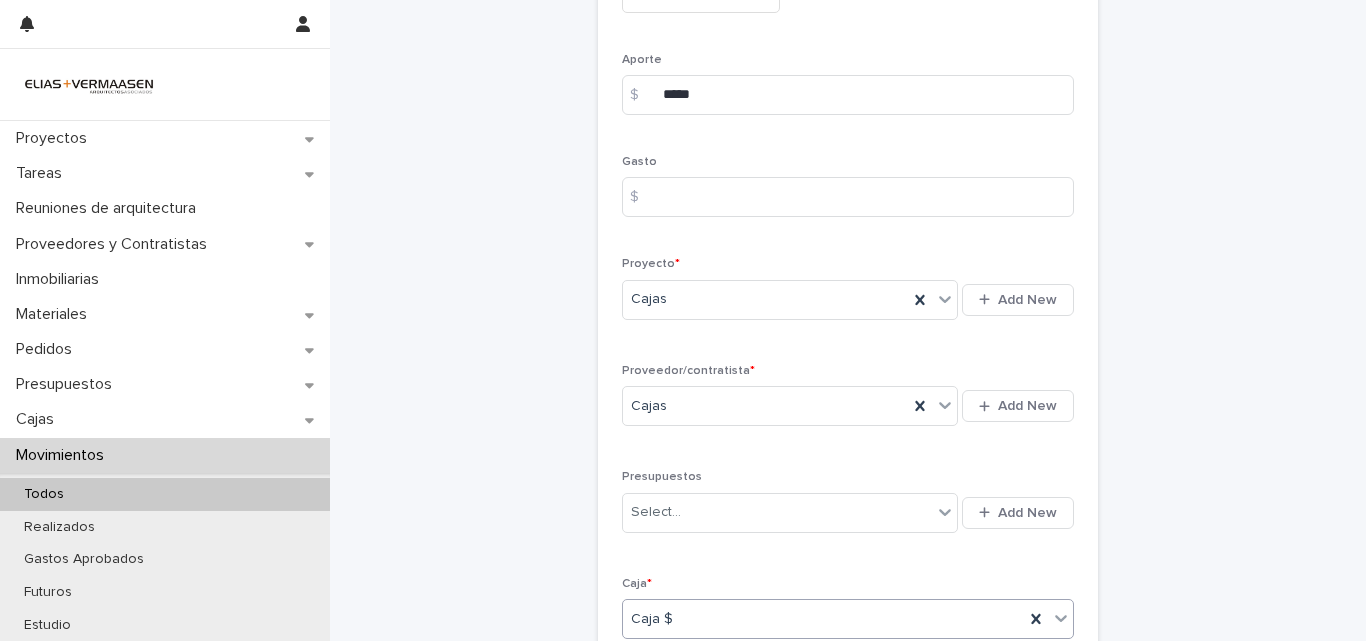 click on "Caja $" at bounding box center (823, 619) 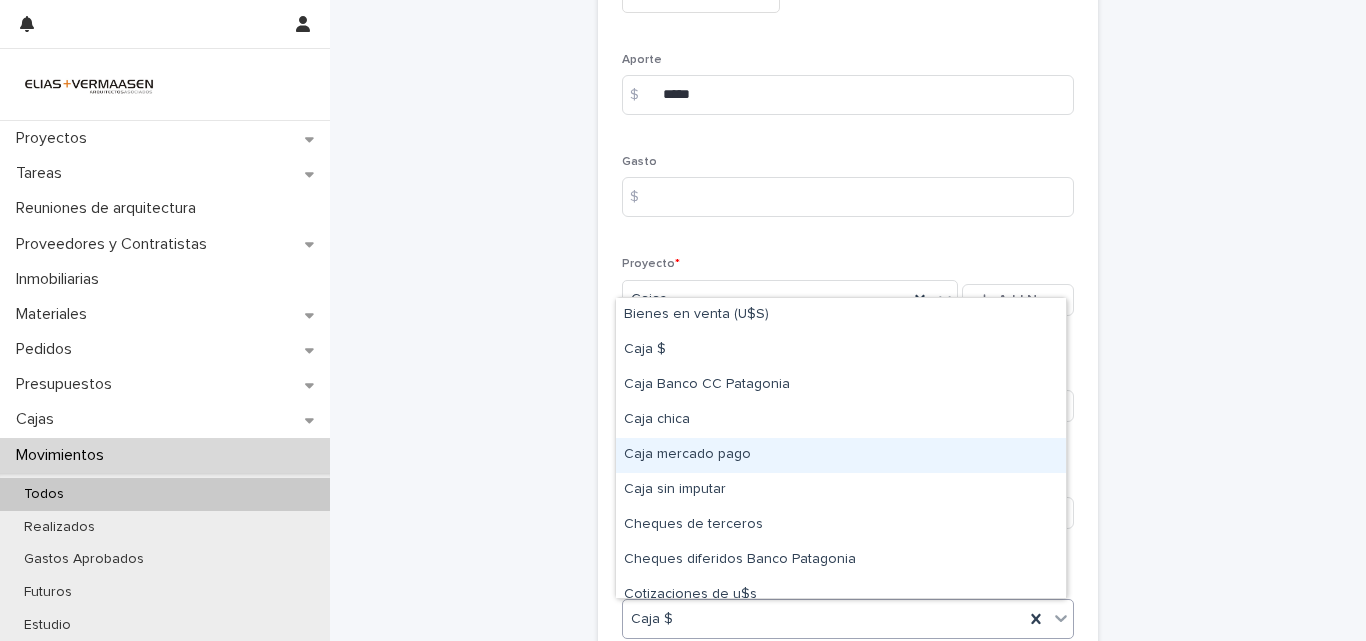 click on "Caja mercado pago" at bounding box center (841, 455) 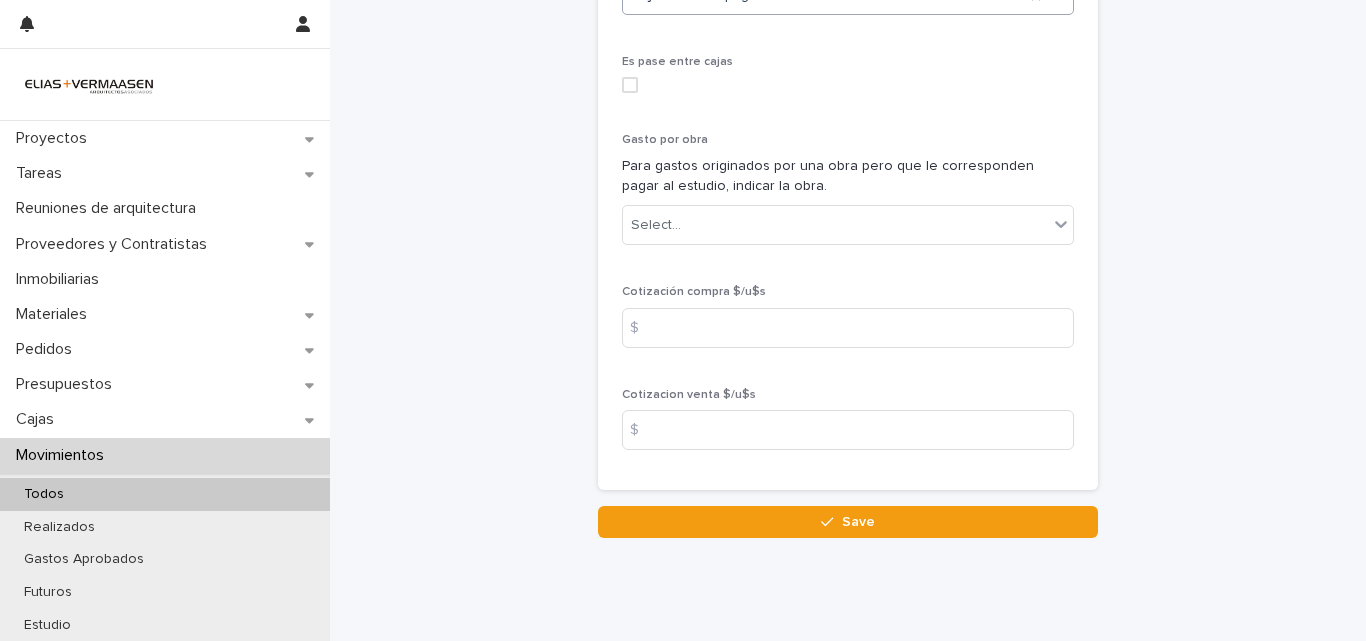 scroll, scrollTop: 988, scrollLeft: 0, axis: vertical 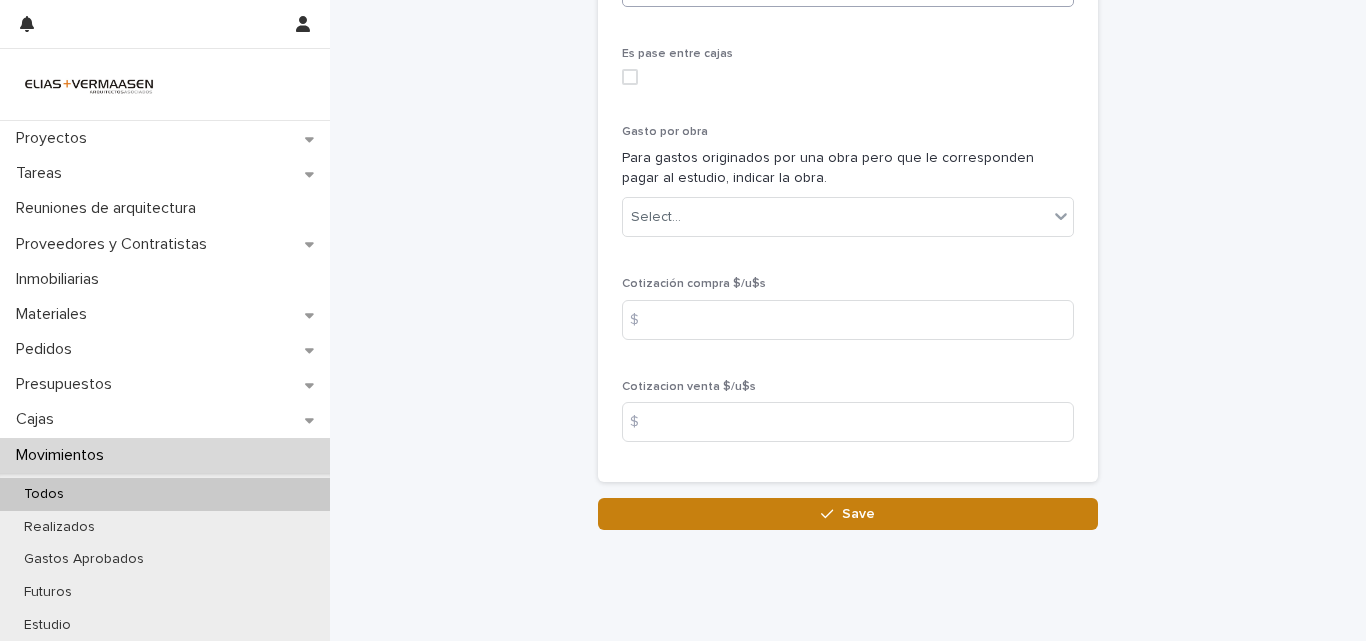 click on "Save" at bounding box center (848, 514) 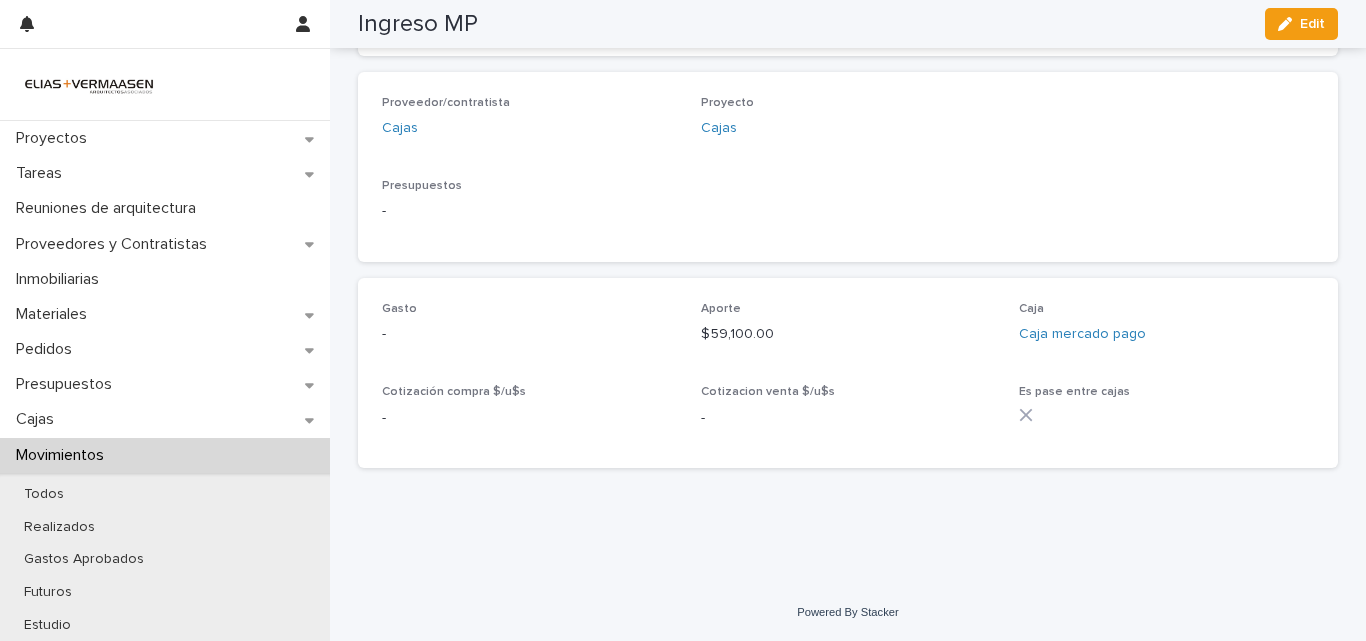 scroll, scrollTop: 547, scrollLeft: 0, axis: vertical 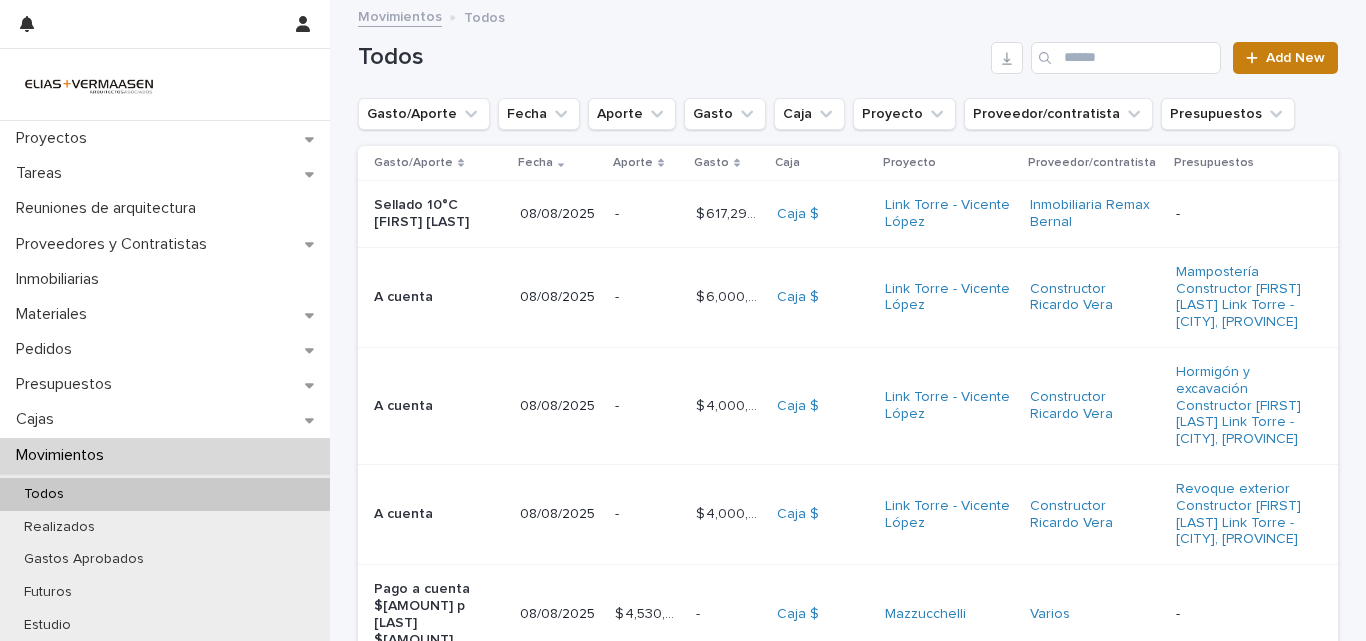 click on "Add New" at bounding box center [1295, 58] 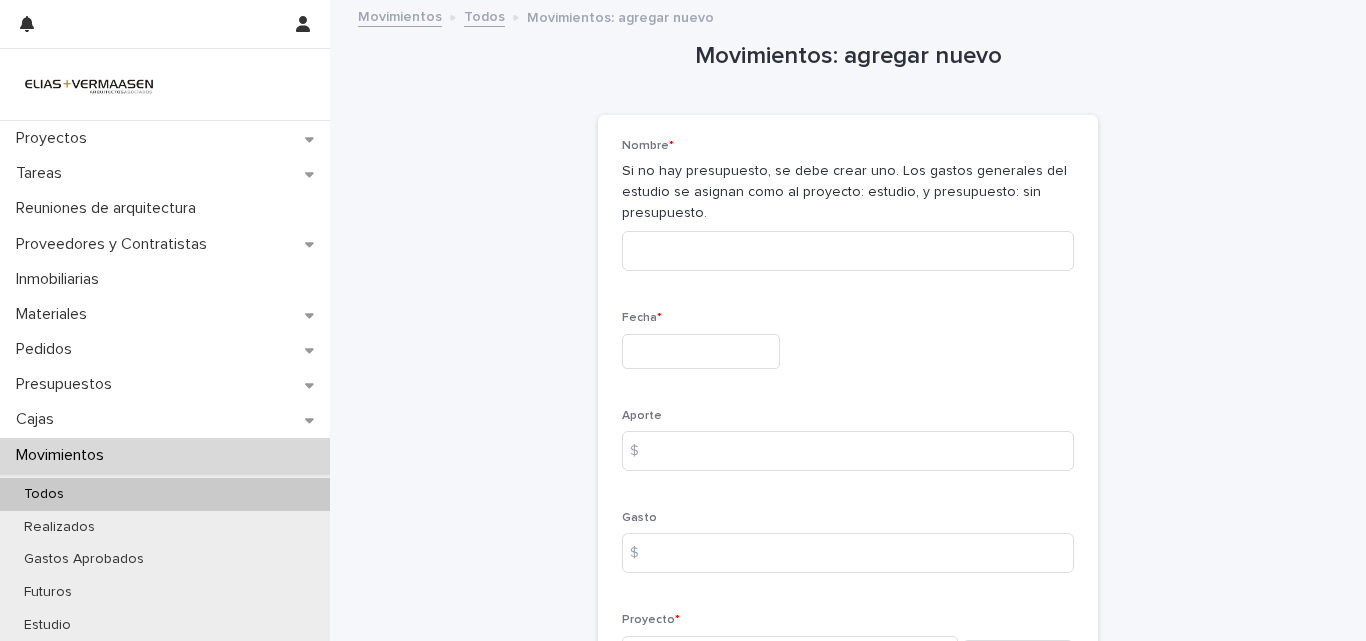 click on "Movimientos: agregar nuevo Loading... Saving… Loading... Saving… Loading... Saving… Nombre * Si no hay presupuesto, se debe crear uno. Los gastos generales del estudio se asignan como al proyecto: estudio, y presupuesto: sin presupuesto. Fecha * Aporte $ Gasto $ Proyecto * Select... Add New Proveedor/contratista * Select... Add New Presupuestos Select... Add New Caja * Select... Es pase entre cajas Gasto por obra Para gastos originados por una obra pero que le corresponden pagar al estudio, indicar la obra. Select... Cotización compra $/u$s $ Cotizacion venta $/u$s $ Loading... Saving… Cheques Sorry, there was an error saving your record. Please try again. Please fill out the required fields above. Save" at bounding box center [848, 760] 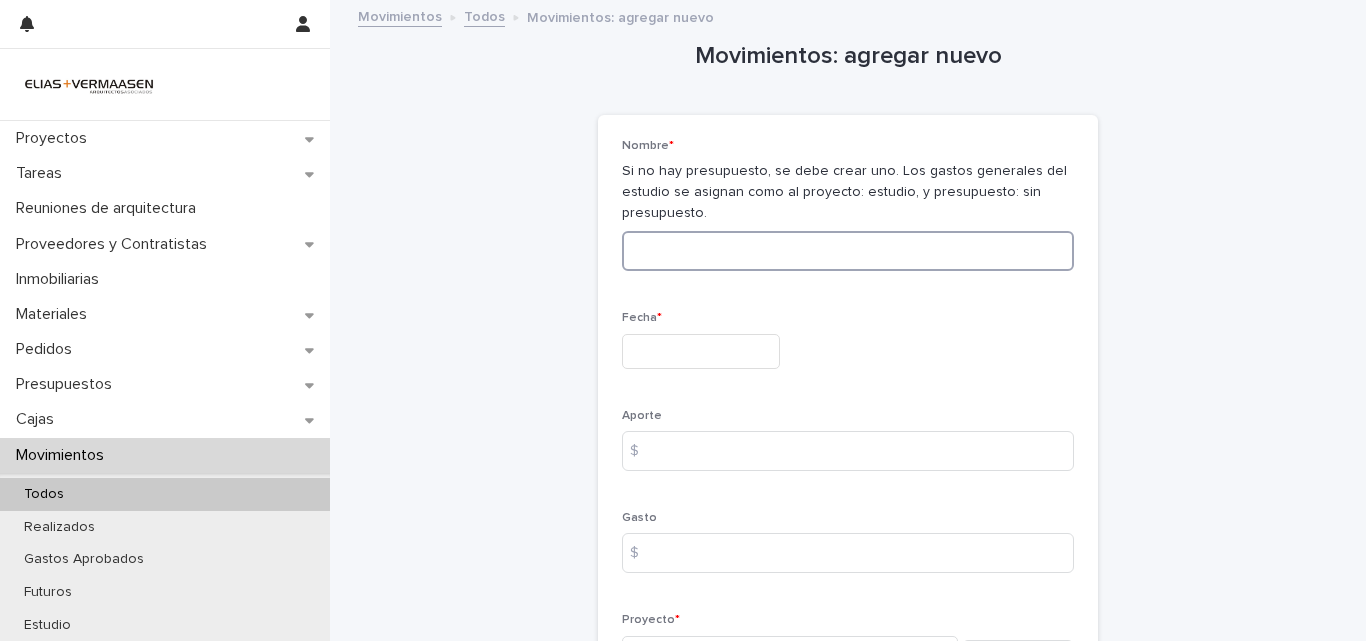 click at bounding box center (848, 251) 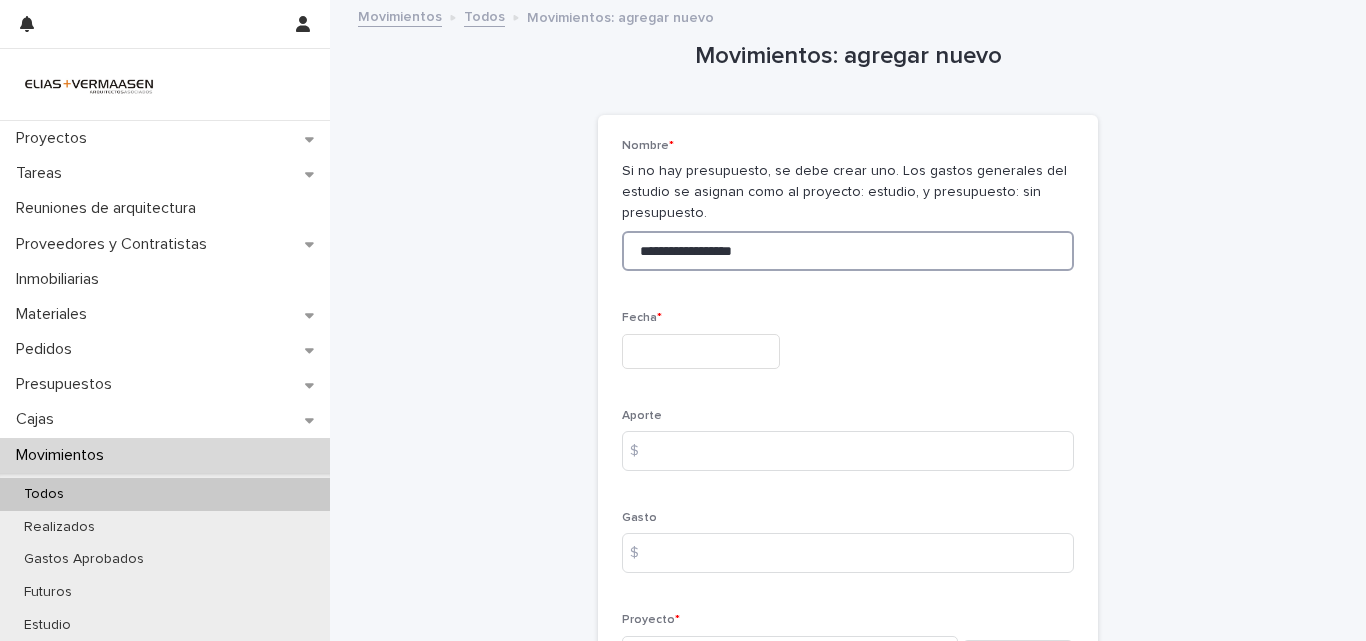 type on "**********" 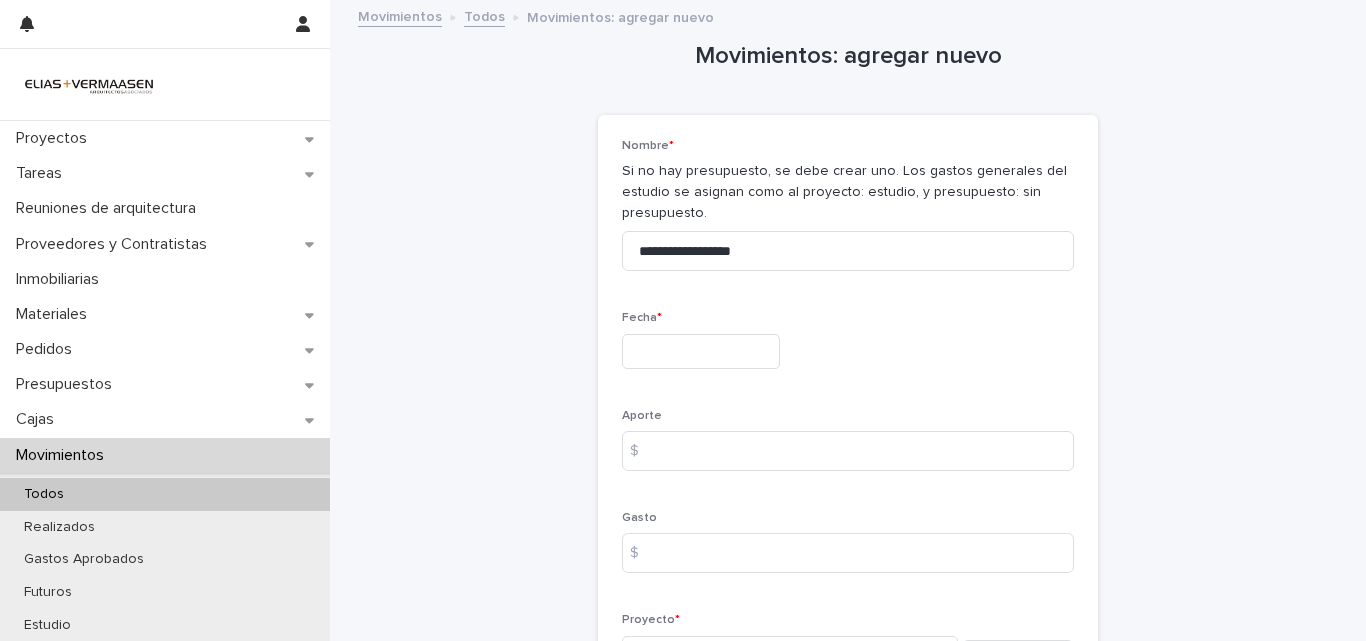 click at bounding box center (701, 351) 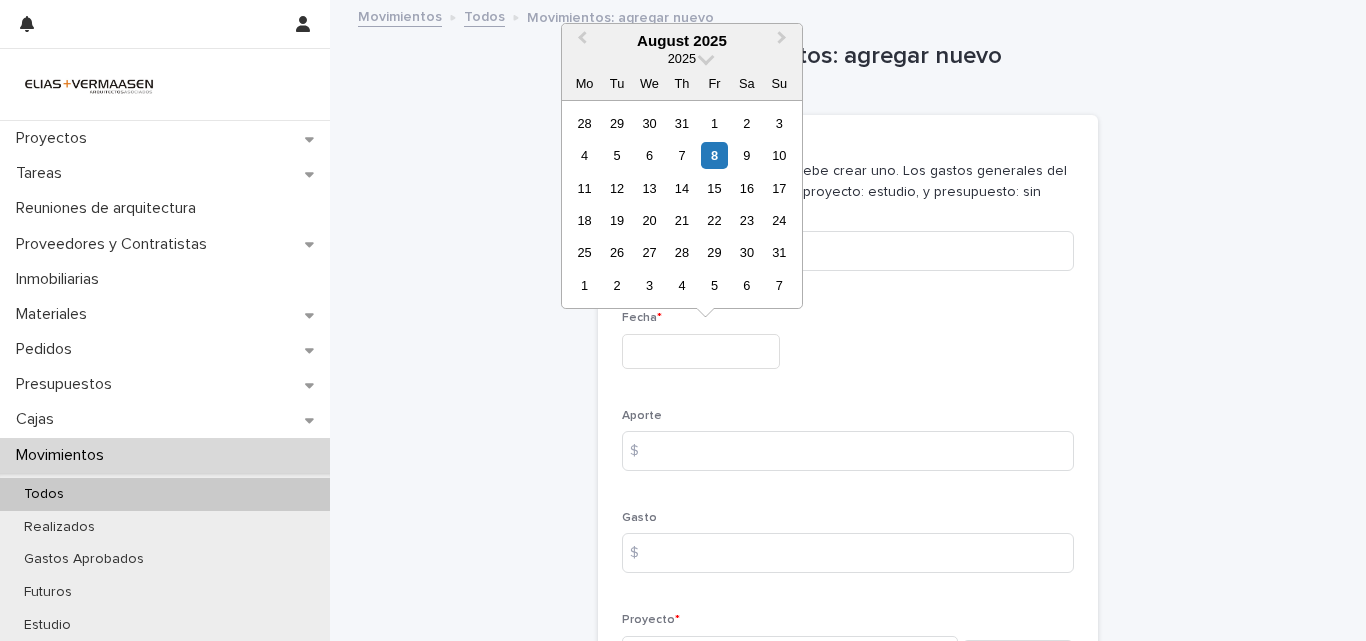 click on "6" at bounding box center (649, 155) 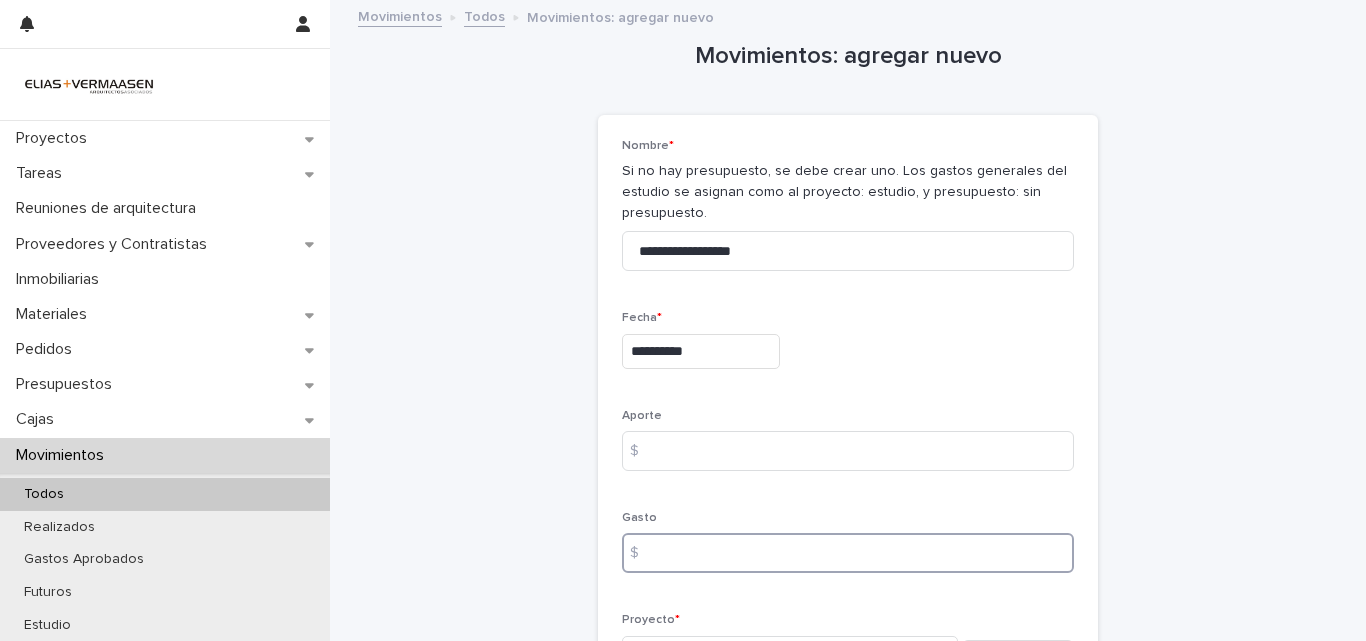 click at bounding box center [848, 553] 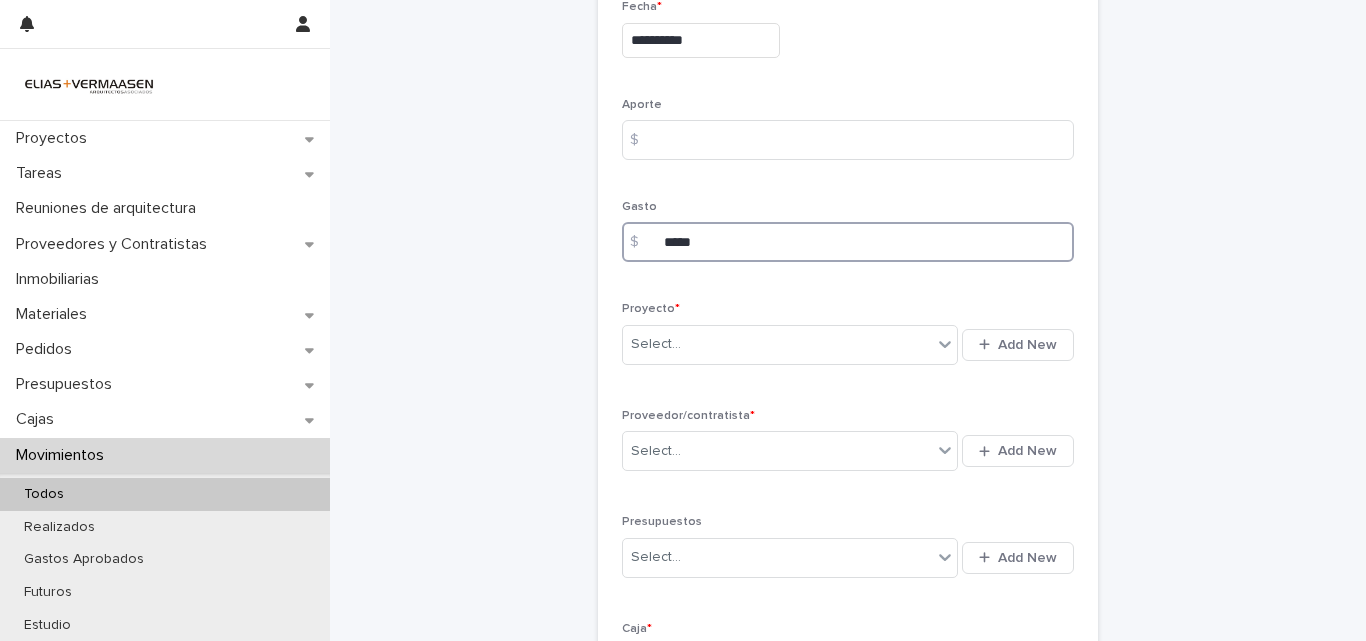 scroll, scrollTop: 416, scrollLeft: 0, axis: vertical 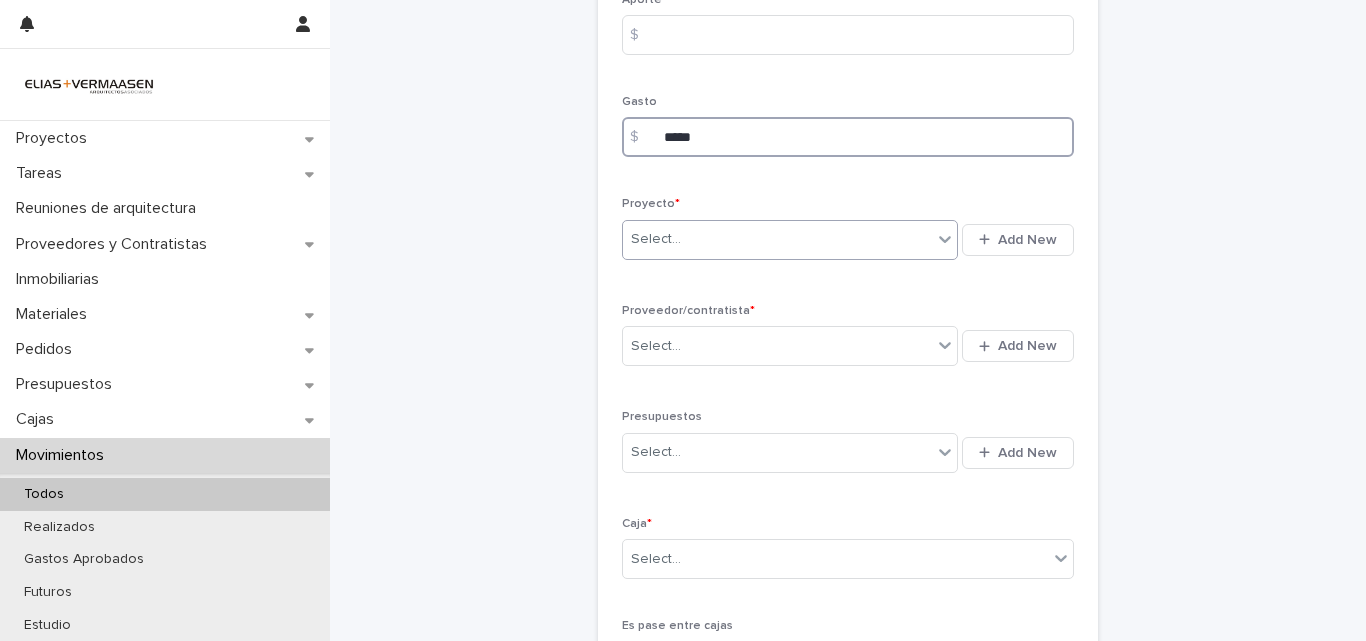 type on "*****" 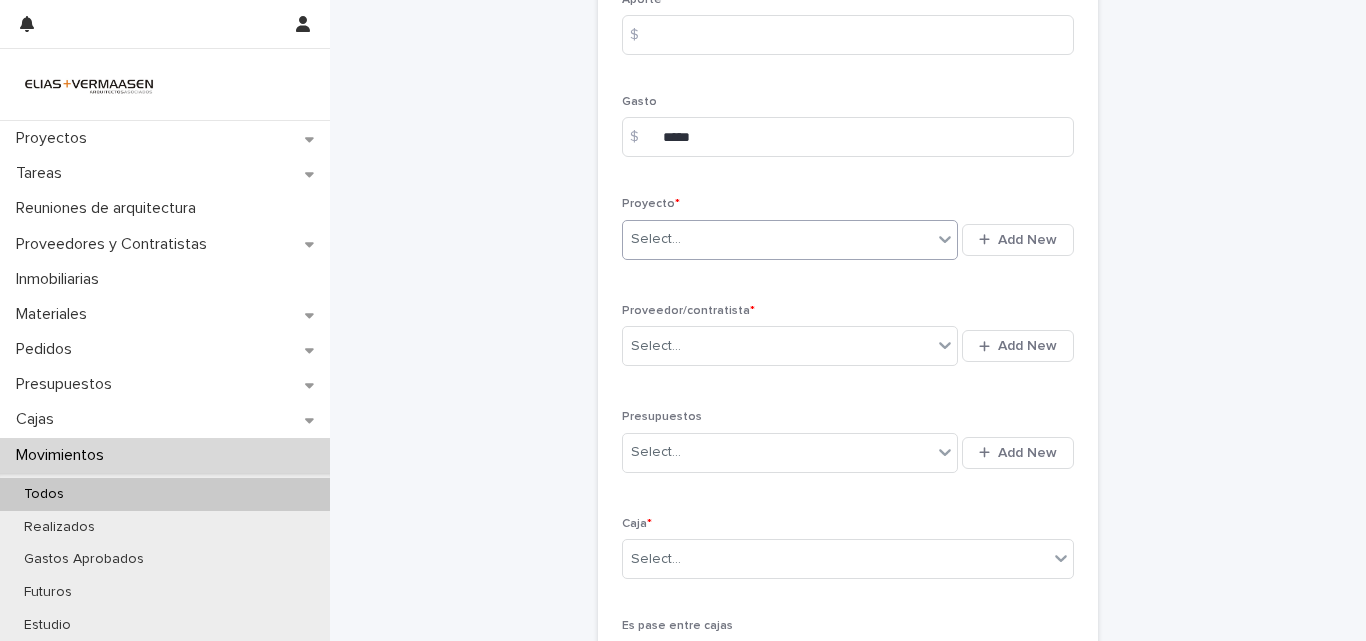 click on "Select..." at bounding box center (777, 239) 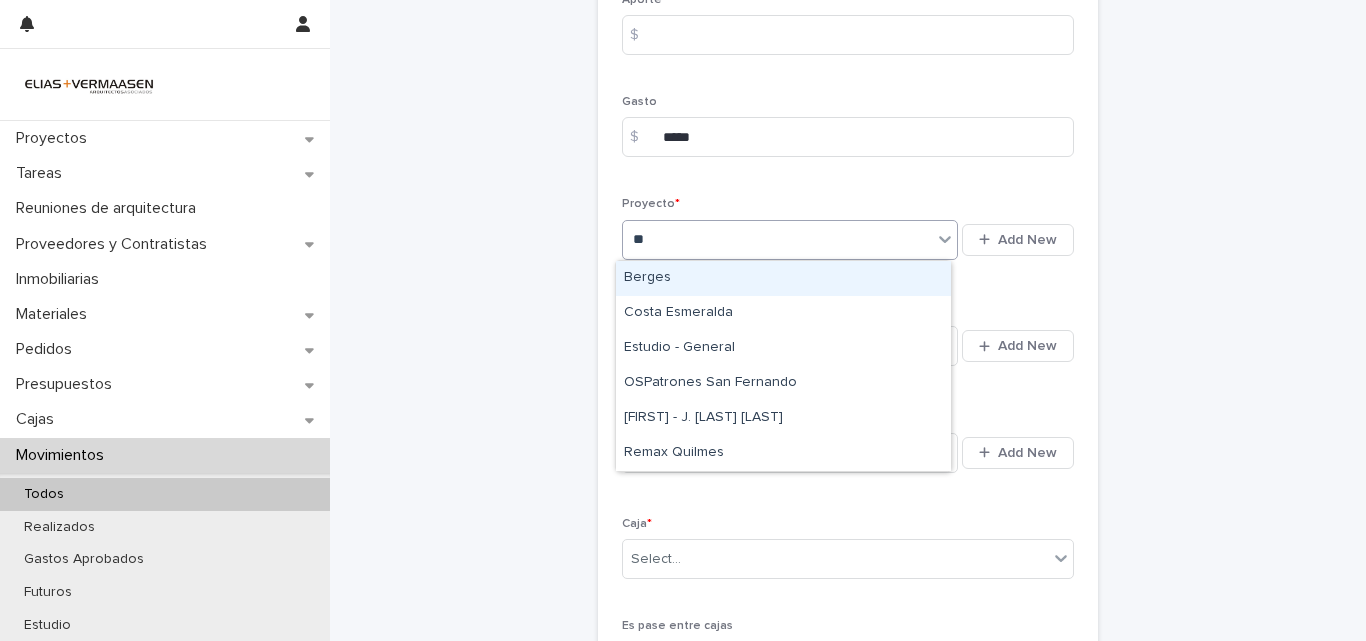 type on "***" 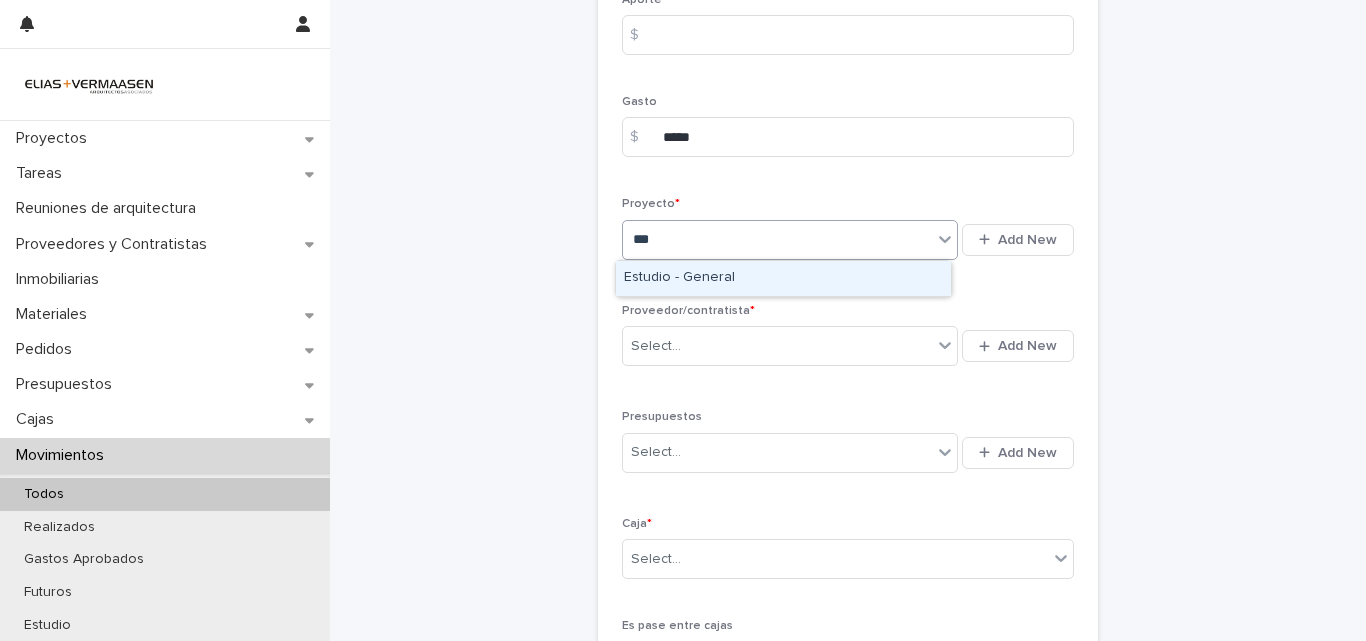 click on "Estudio - General" at bounding box center (783, 278) 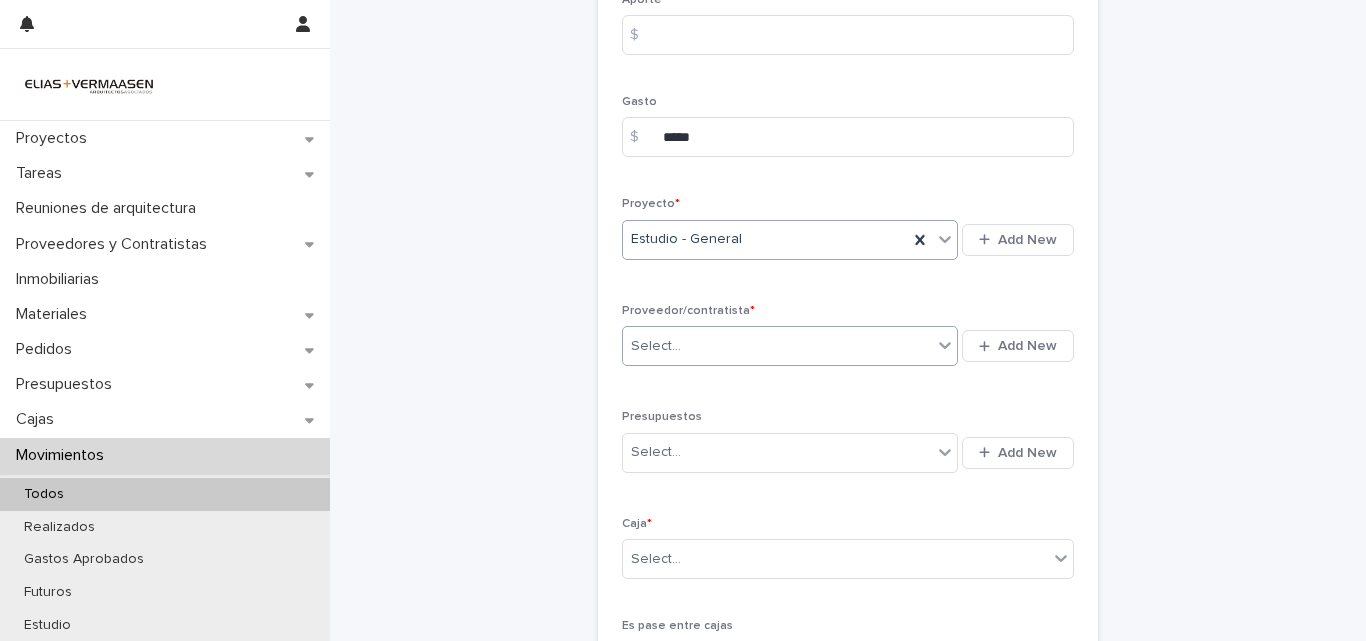 click on "Select..." at bounding box center (777, 346) 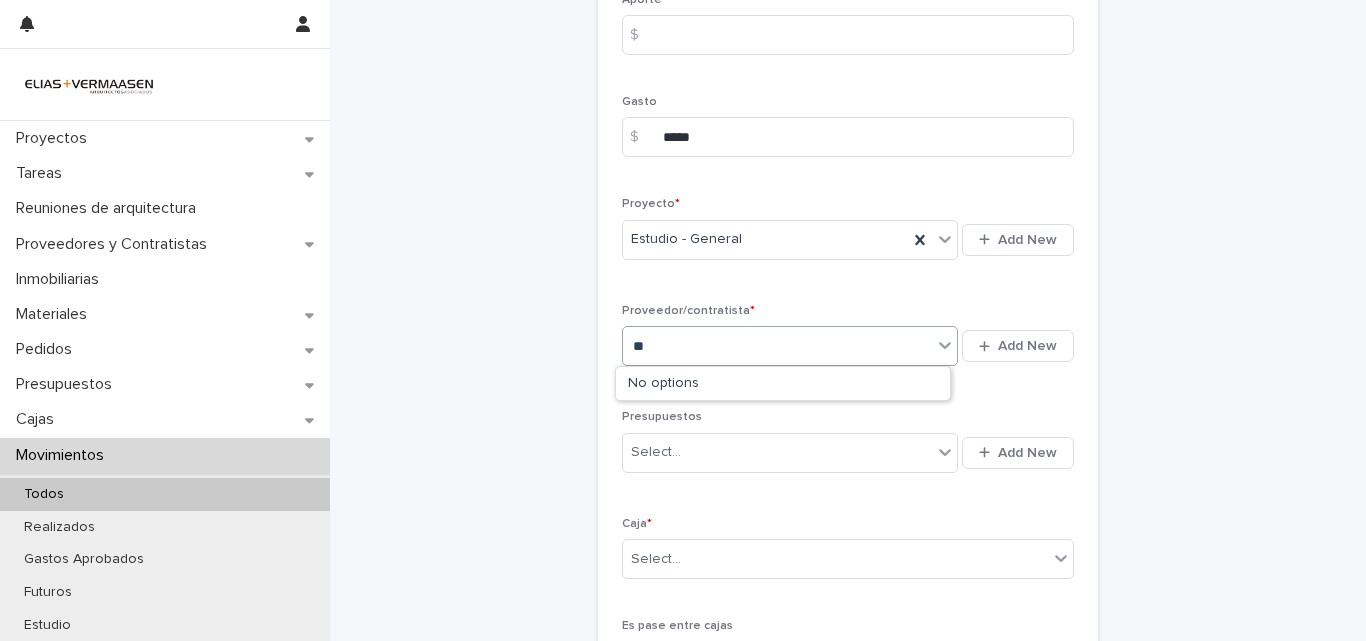 type on "*" 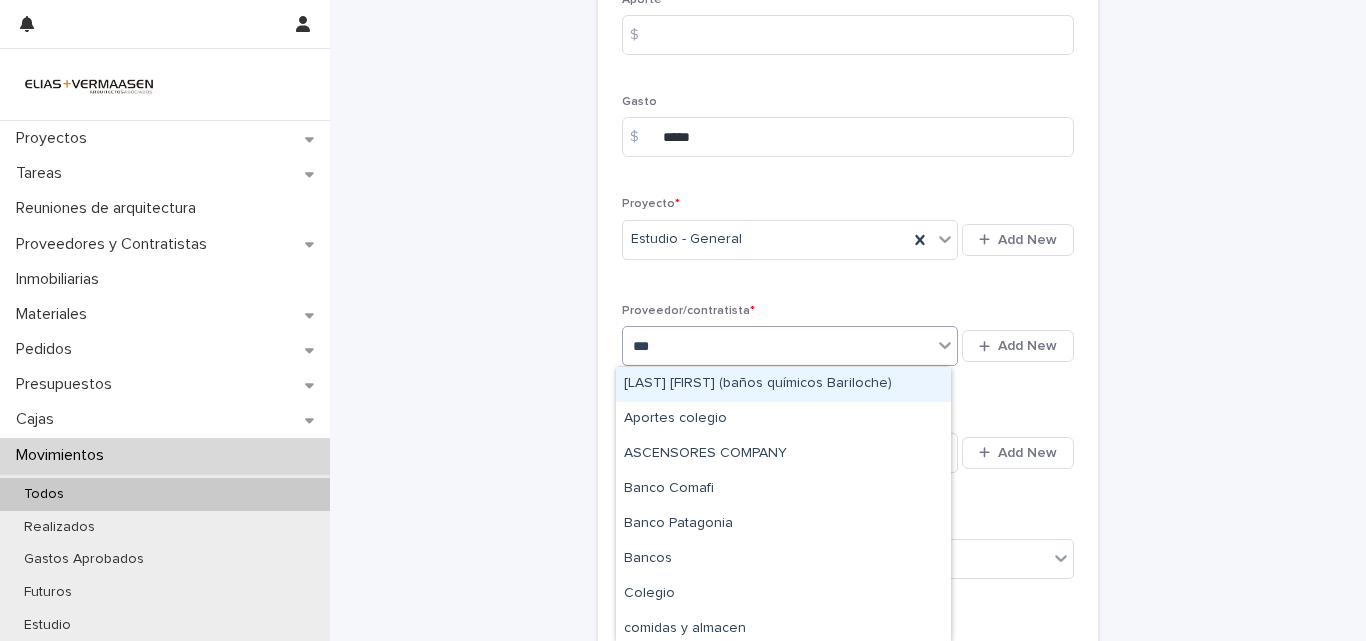 type on "****" 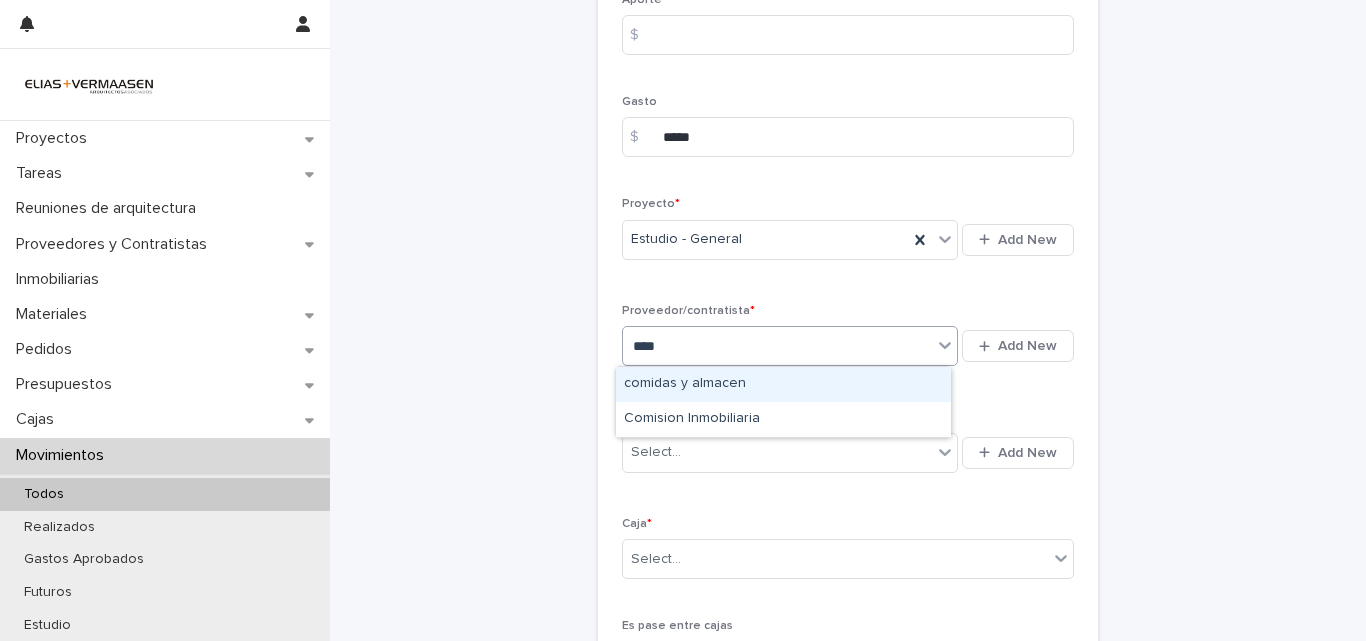 click on "comidas y almacen" at bounding box center [783, 384] 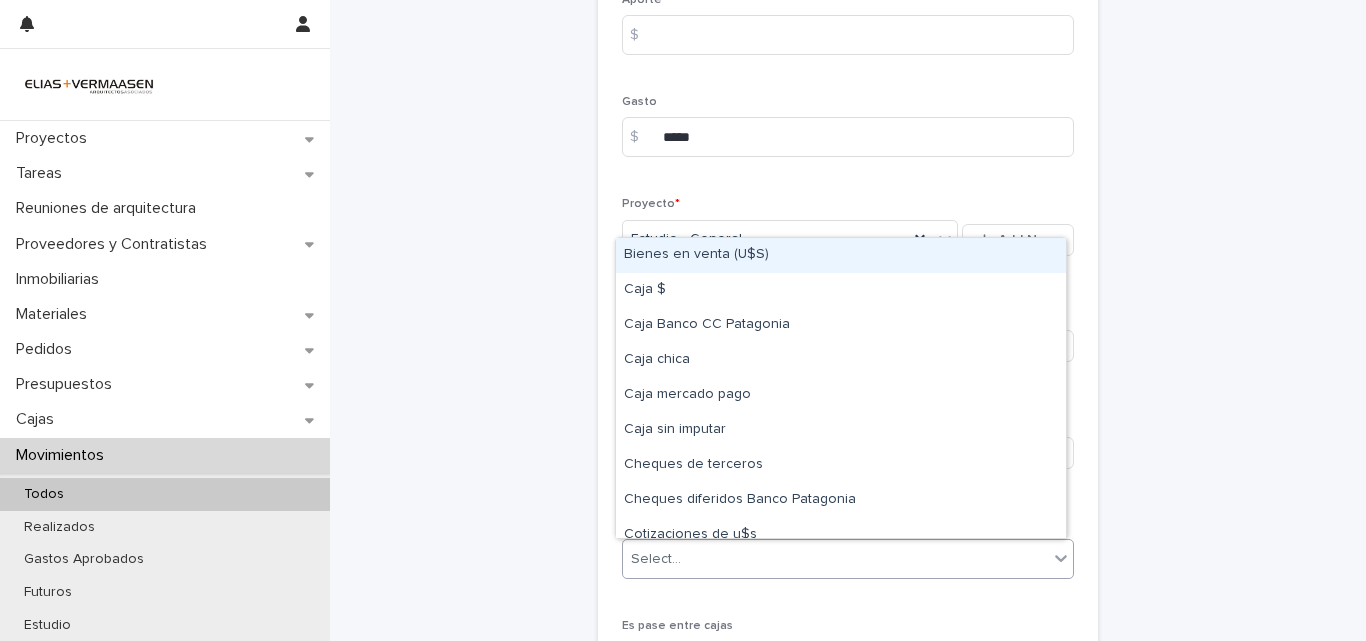 click on "Select..." at bounding box center [835, 559] 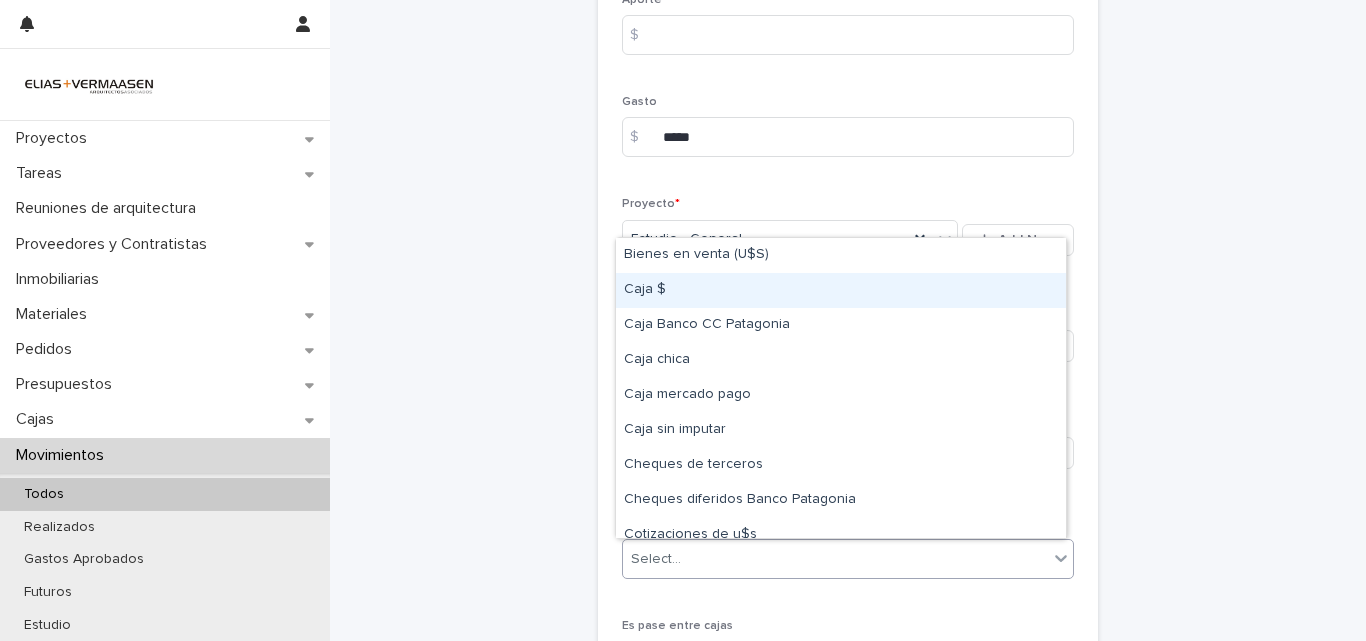 click on "Caja $" at bounding box center [841, 290] 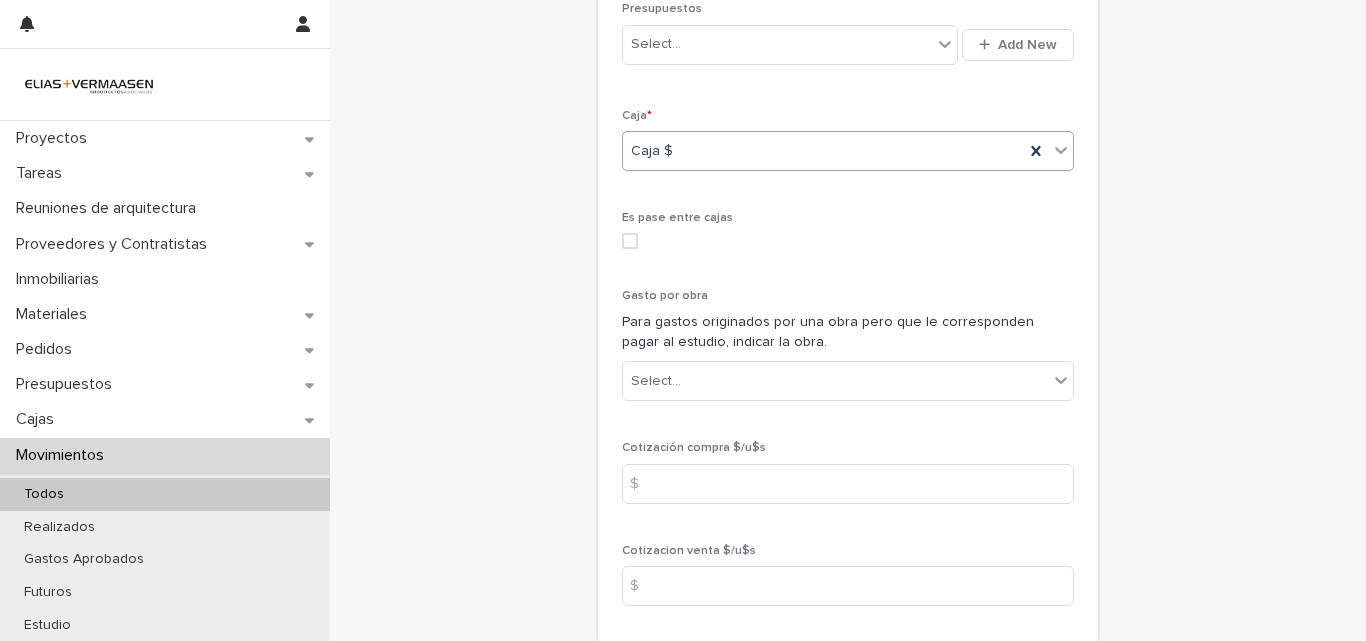 scroll, scrollTop: 1034, scrollLeft: 0, axis: vertical 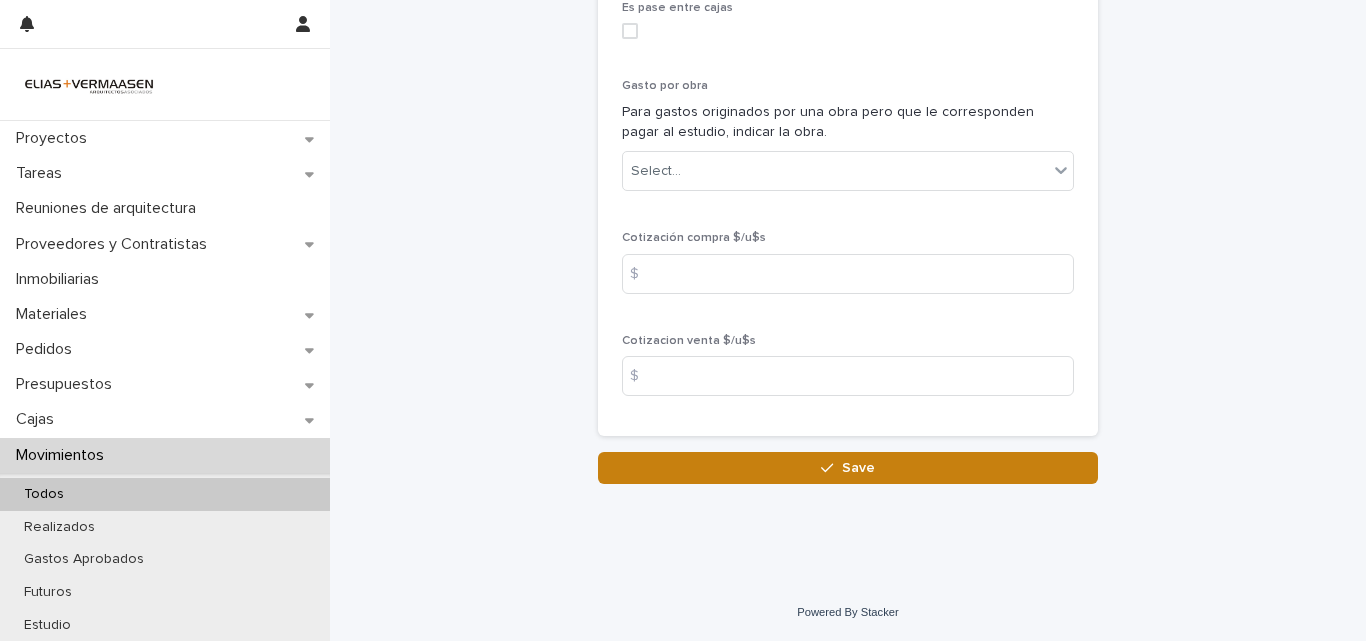 click on "Save" at bounding box center (848, 468) 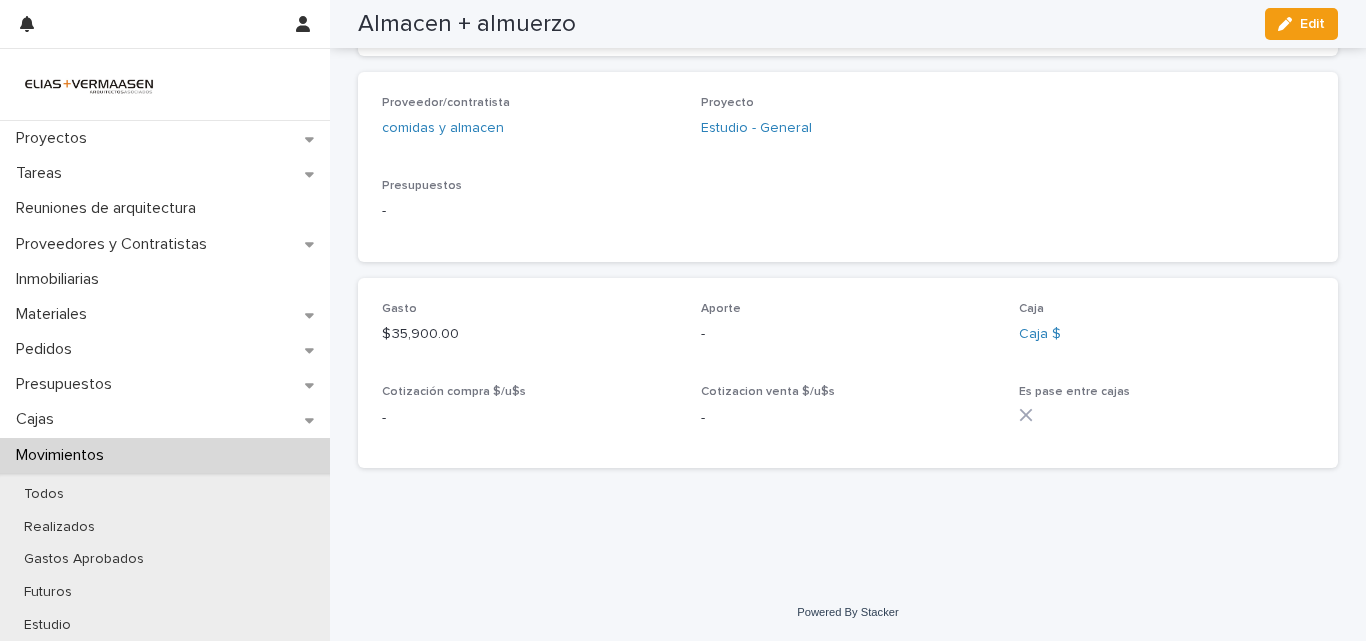 scroll, scrollTop: 547, scrollLeft: 0, axis: vertical 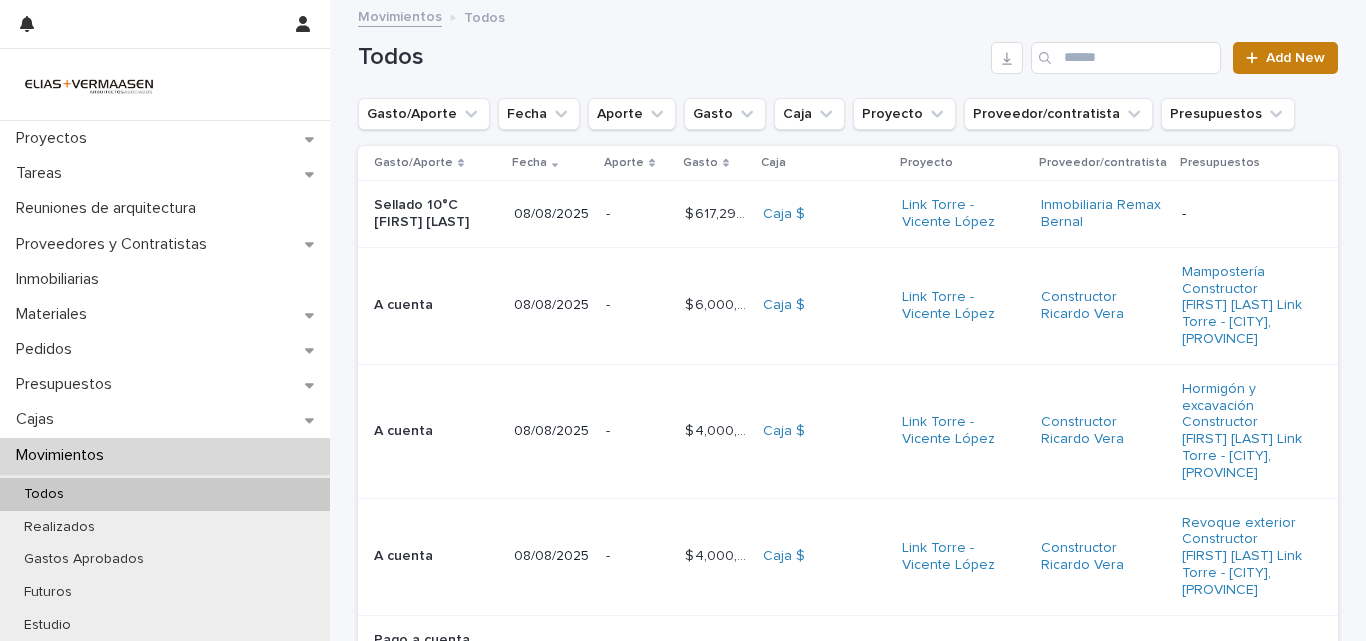 click on "Add New" at bounding box center [1295, 58] 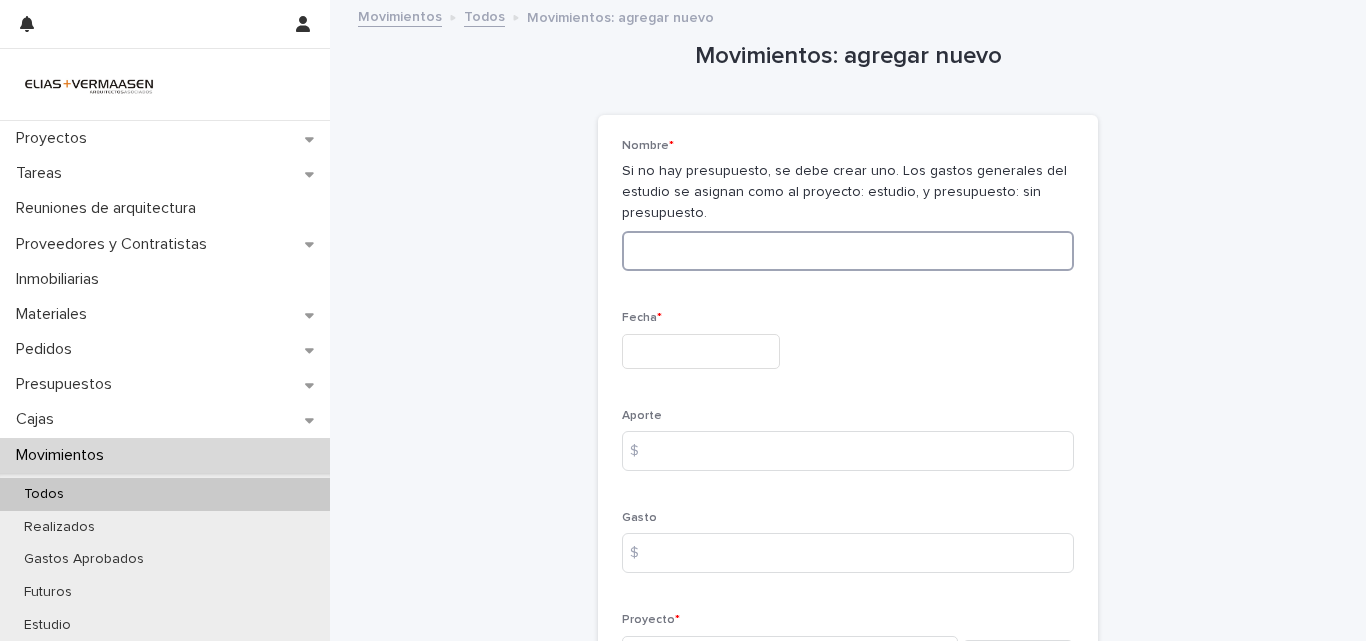 click at bounding box center (848, 251) 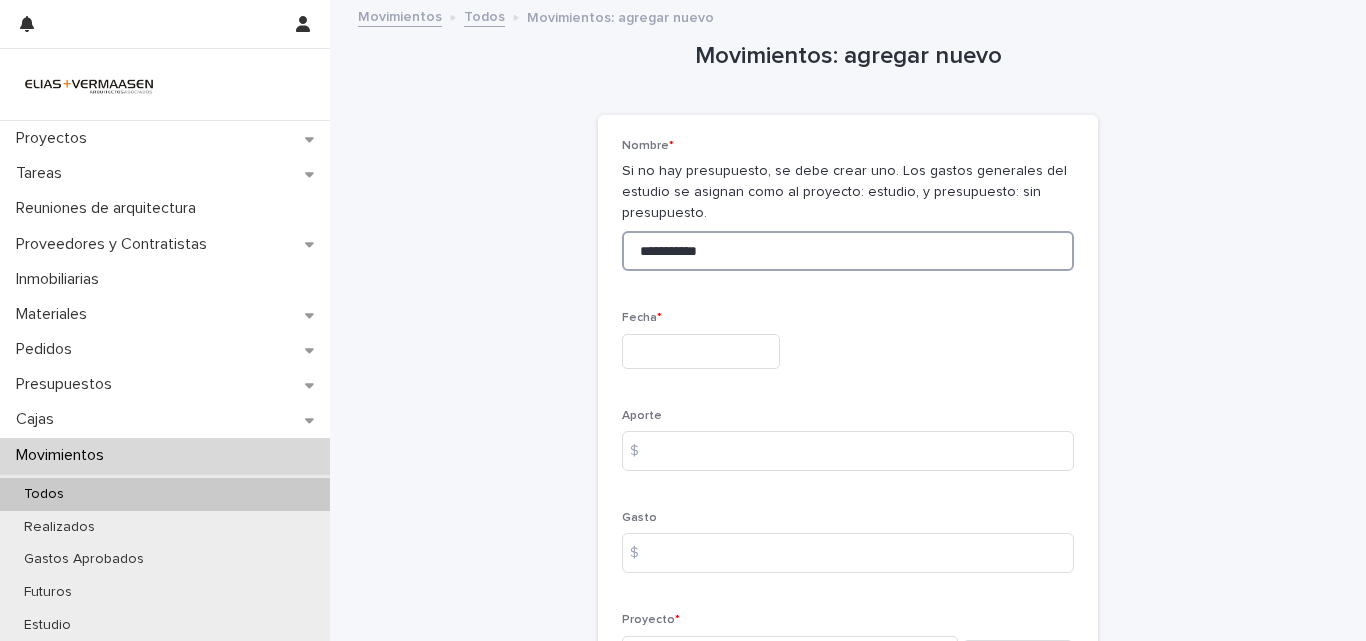 type on "**********" 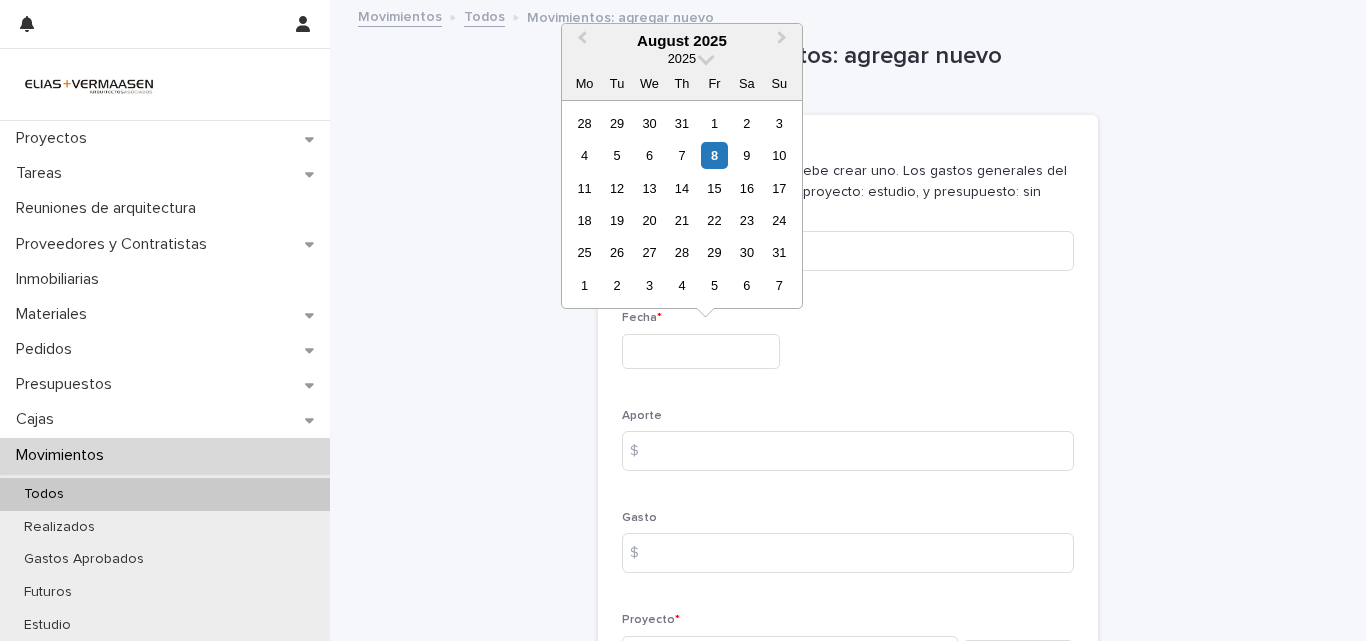click at bounding box center [701, 351] 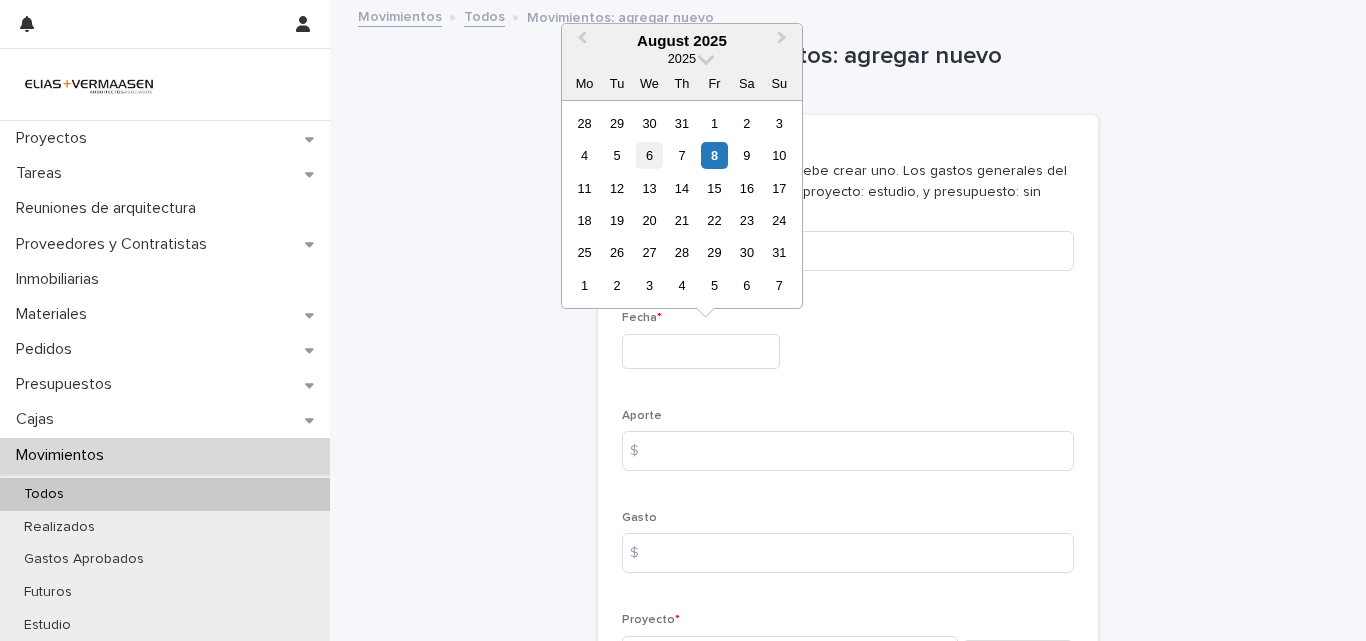 click on "6" at bounding box center (649, 155) 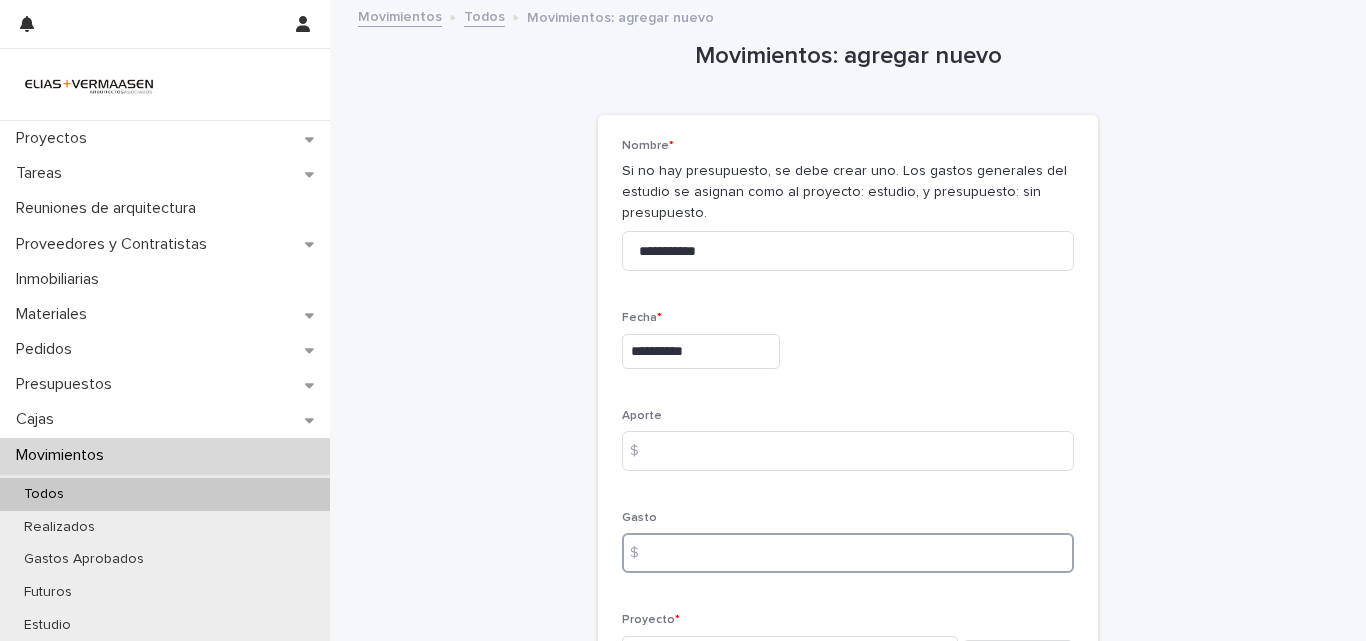 click at bounding box center [848, 553] 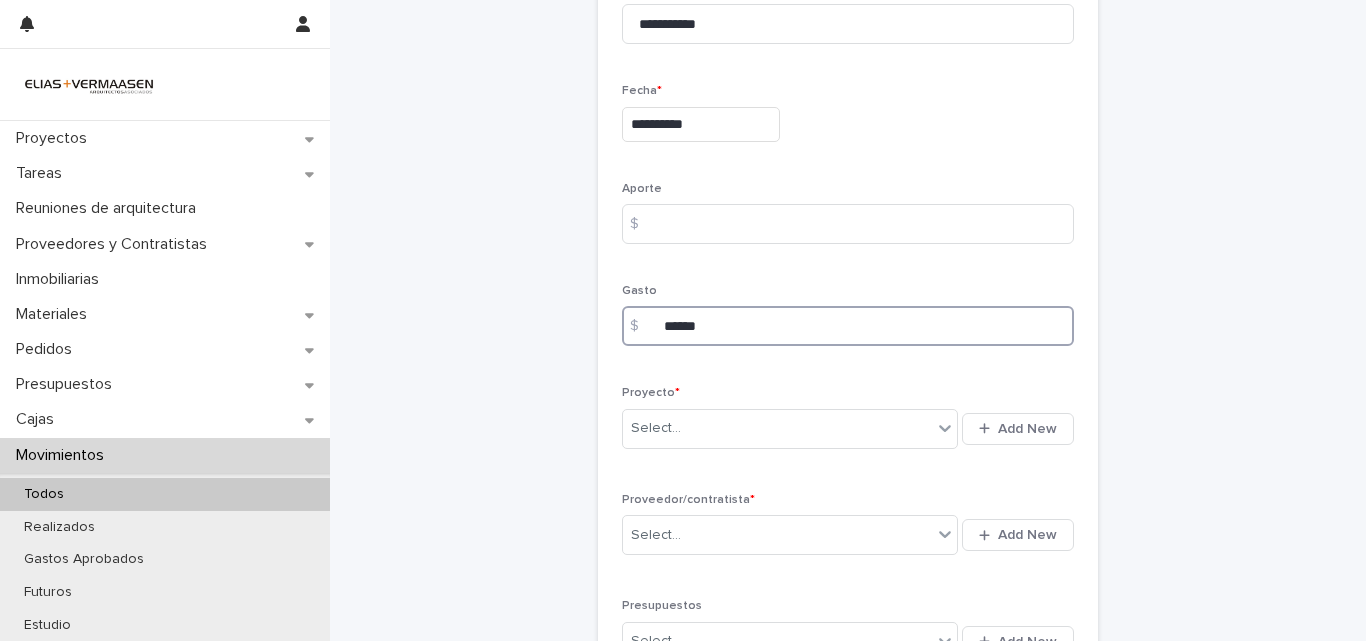 scroll, scrollTop: 357, scrollLeft: 0, axis: vertical 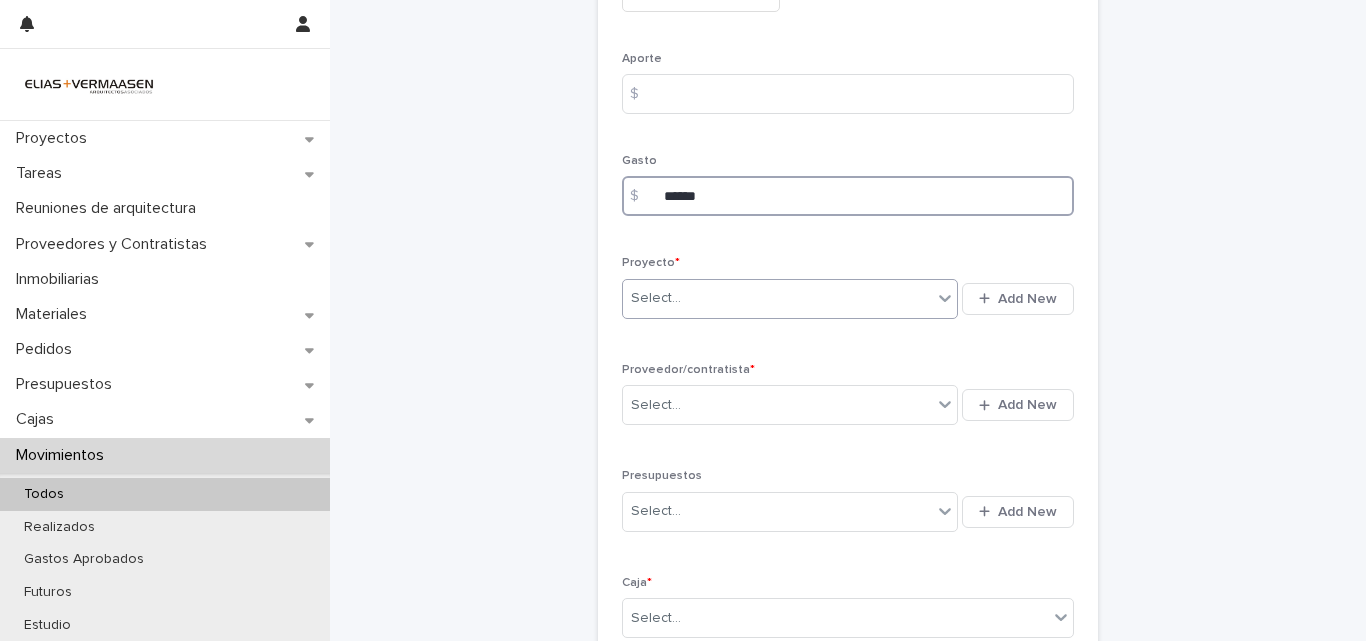 type on "******" 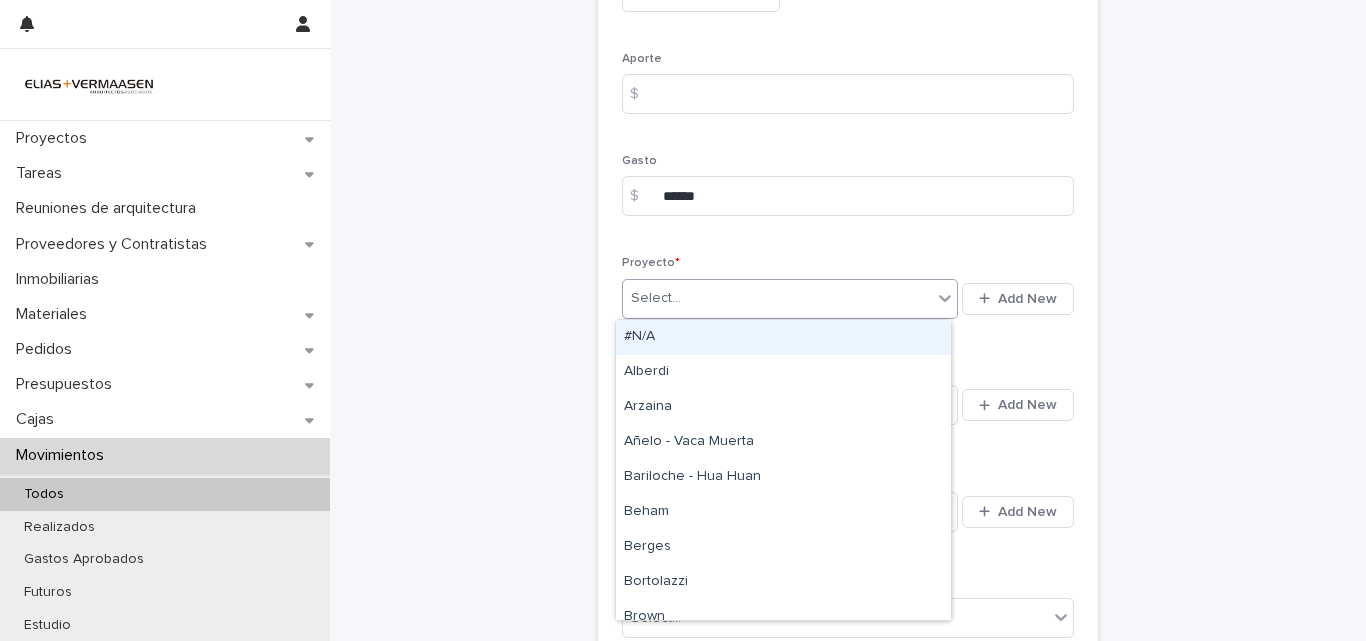 click on "Select..." at bounding box center [777, 298] 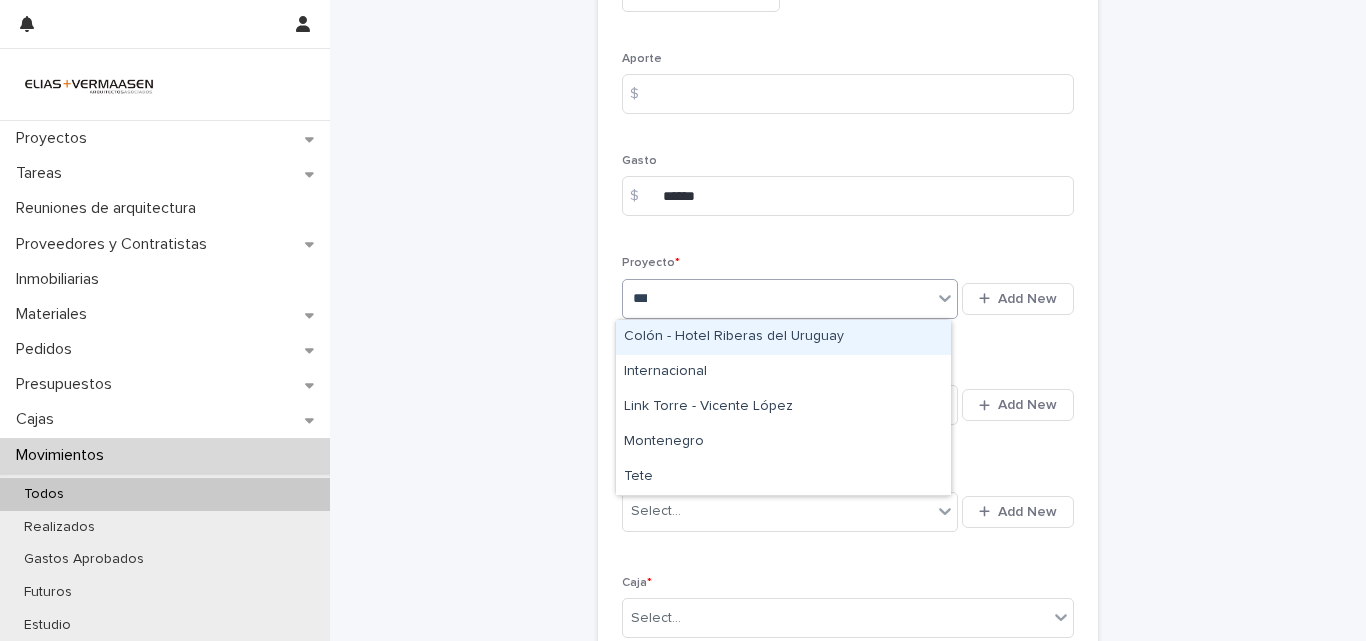 type on "****" 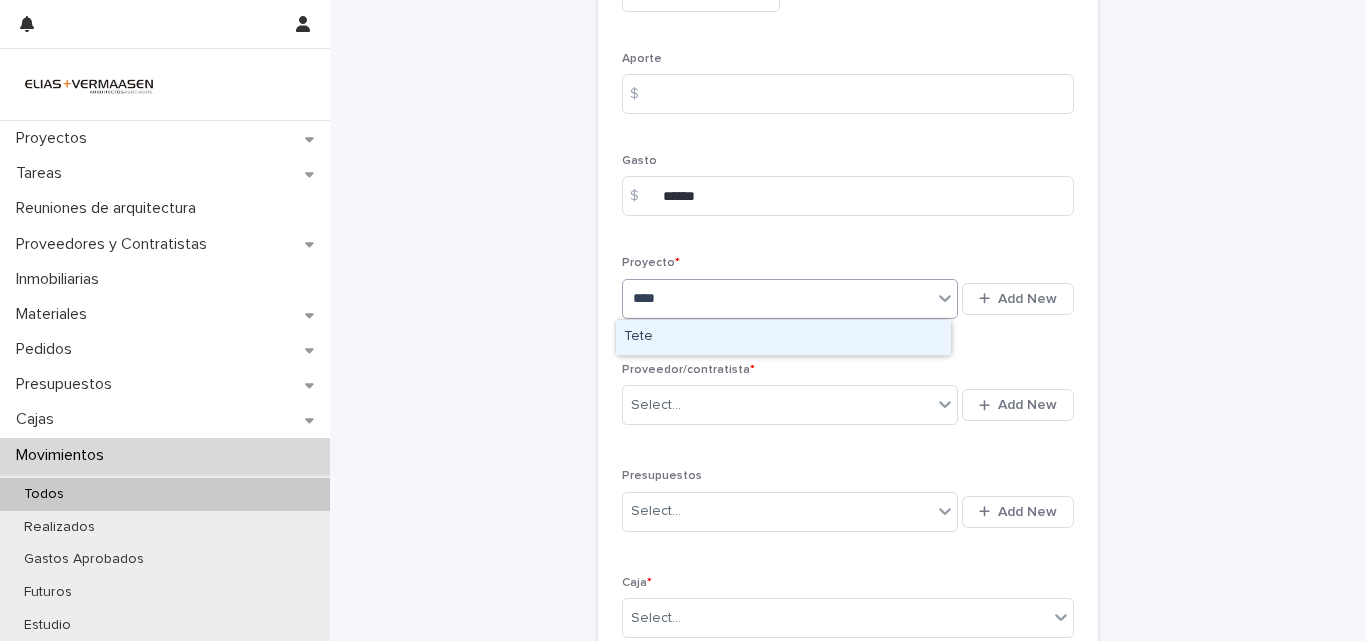 click on "Tete" at bounding box center (783, 337) 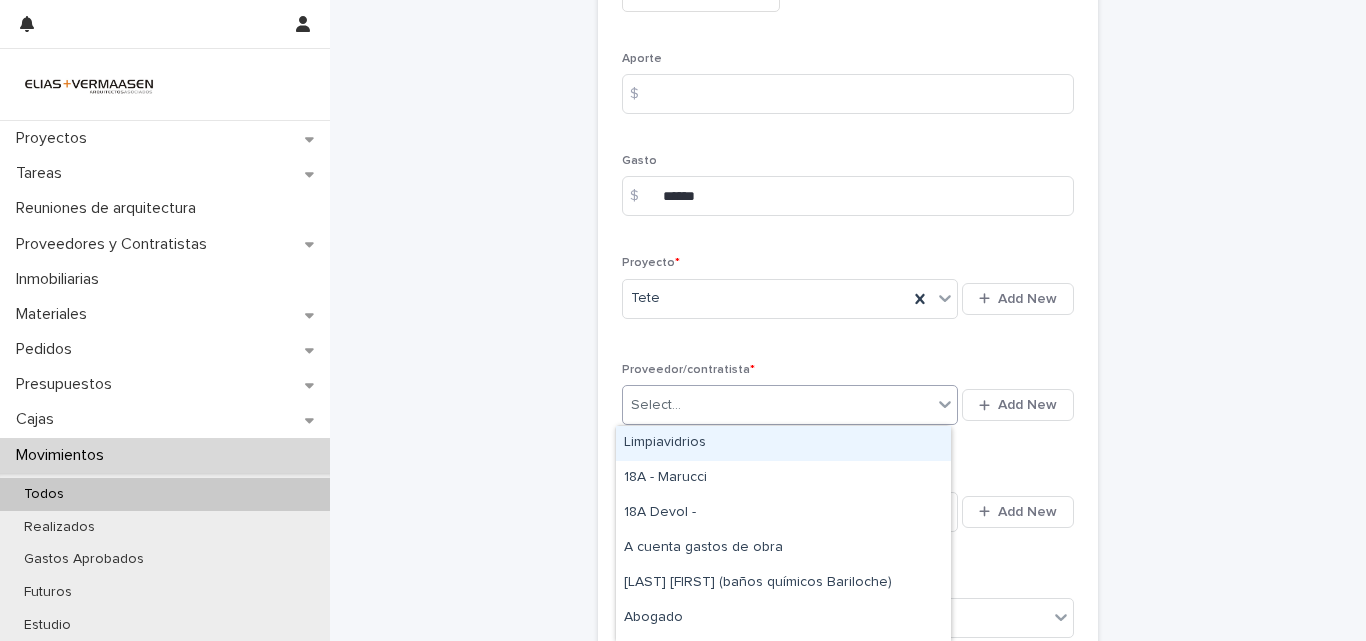click on "Select..." at bounding box center [777, 405] 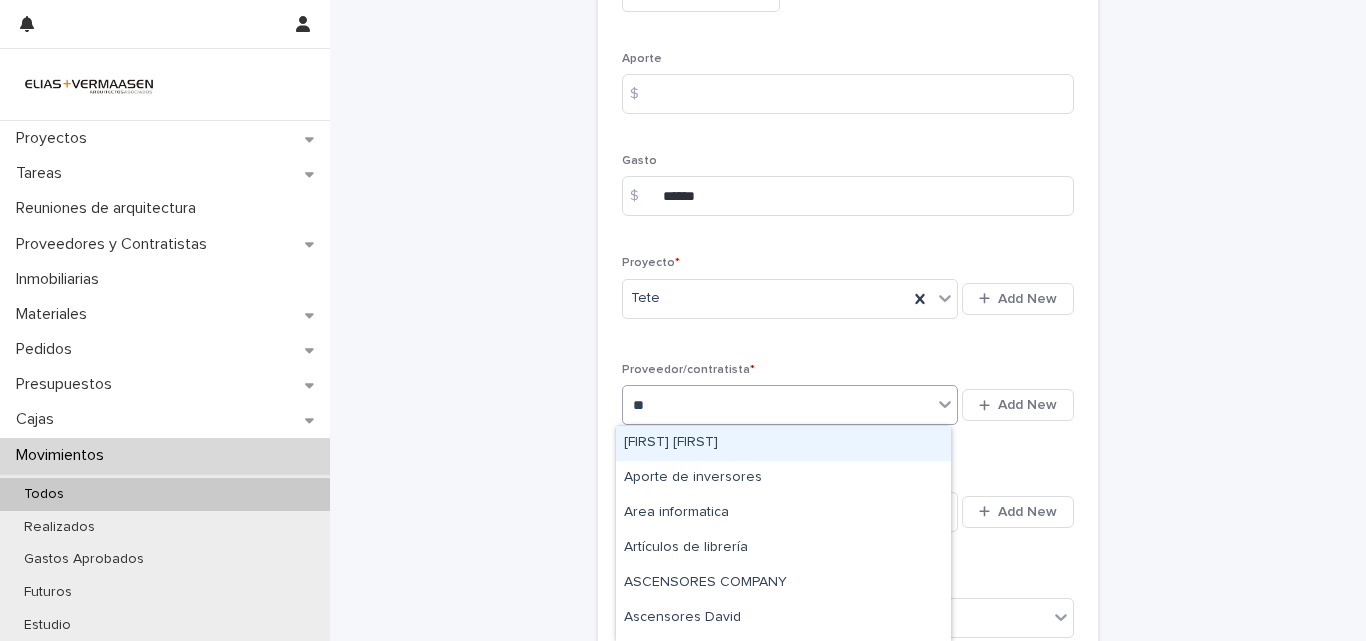 type on "***" 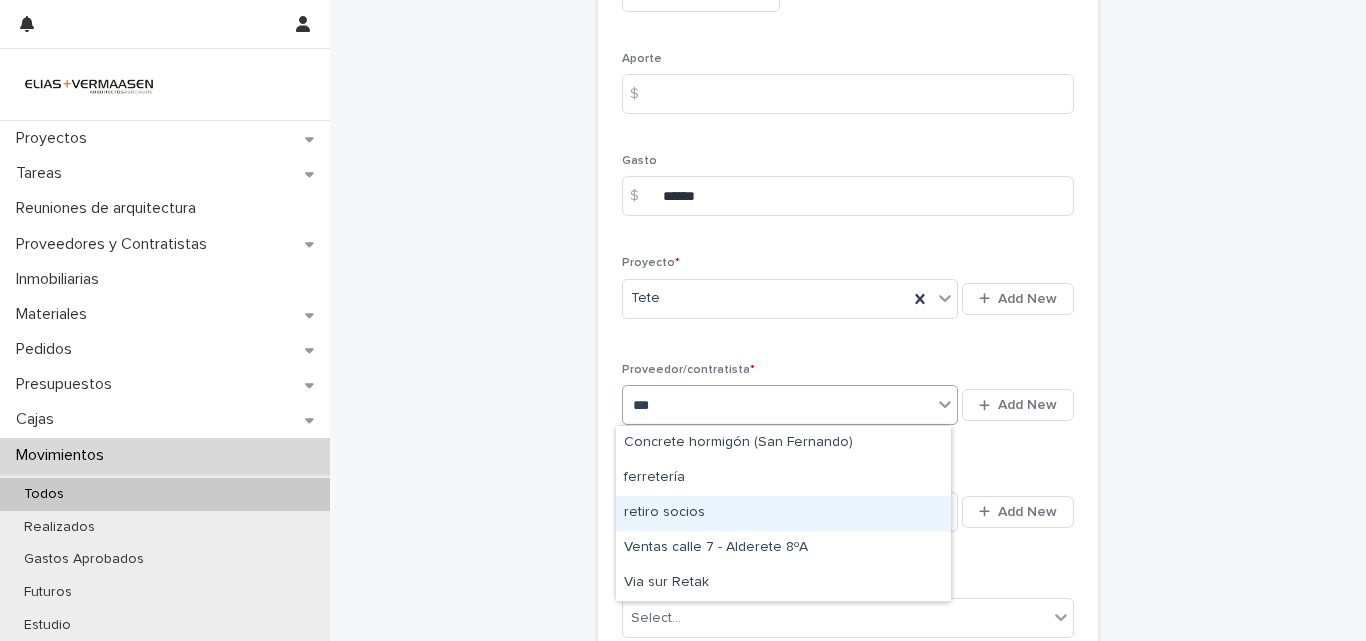 click on "retiro socios" at bounding box center [783, 513] 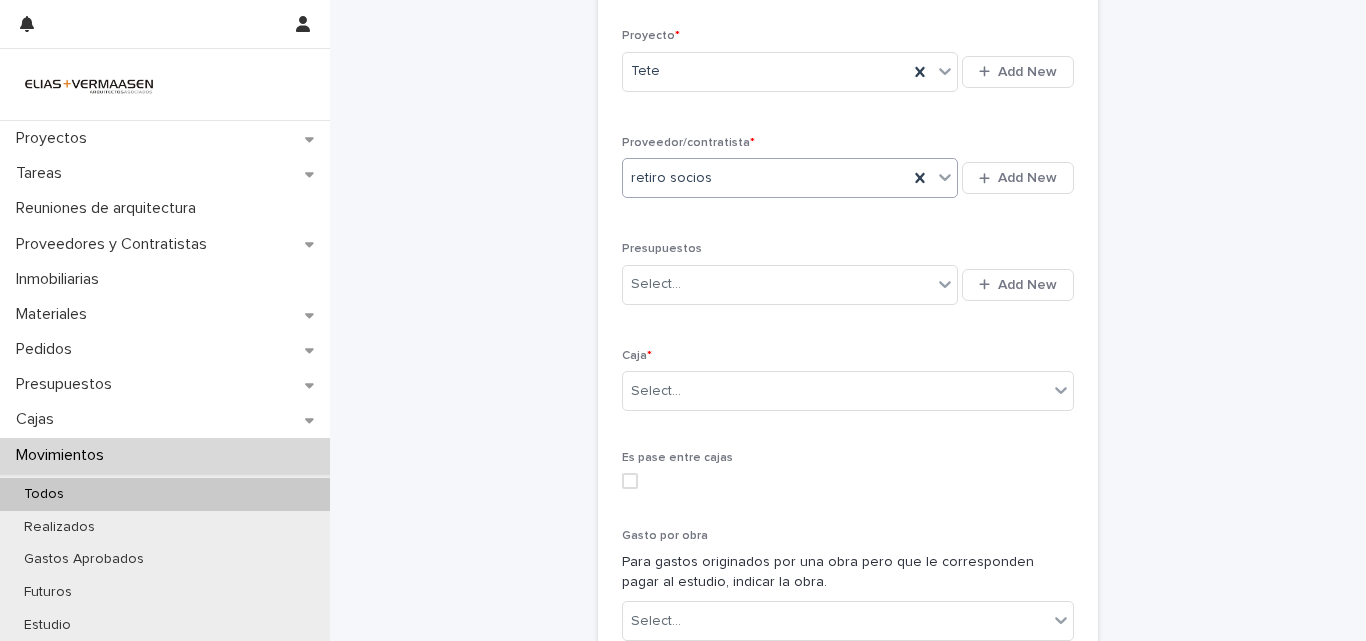 scroll, scrollTop: 685, scrollLeft: 0, axis: vertical 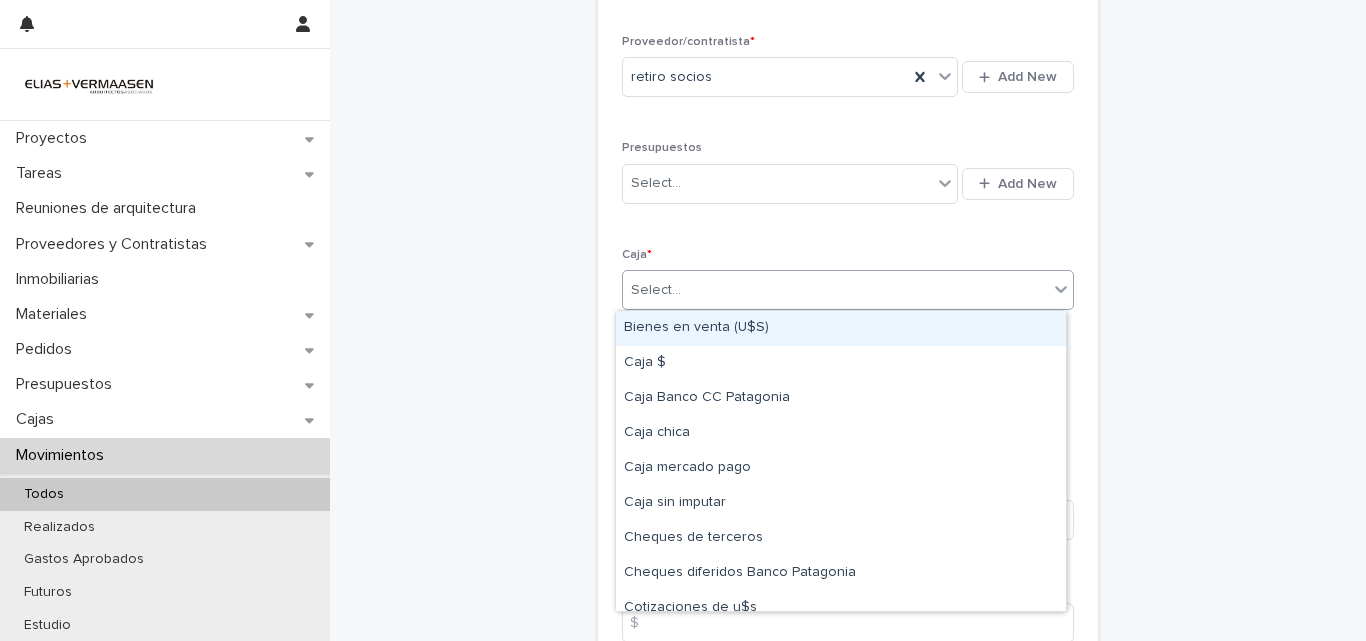 click on "Select..." at bounding box center (835, 290) 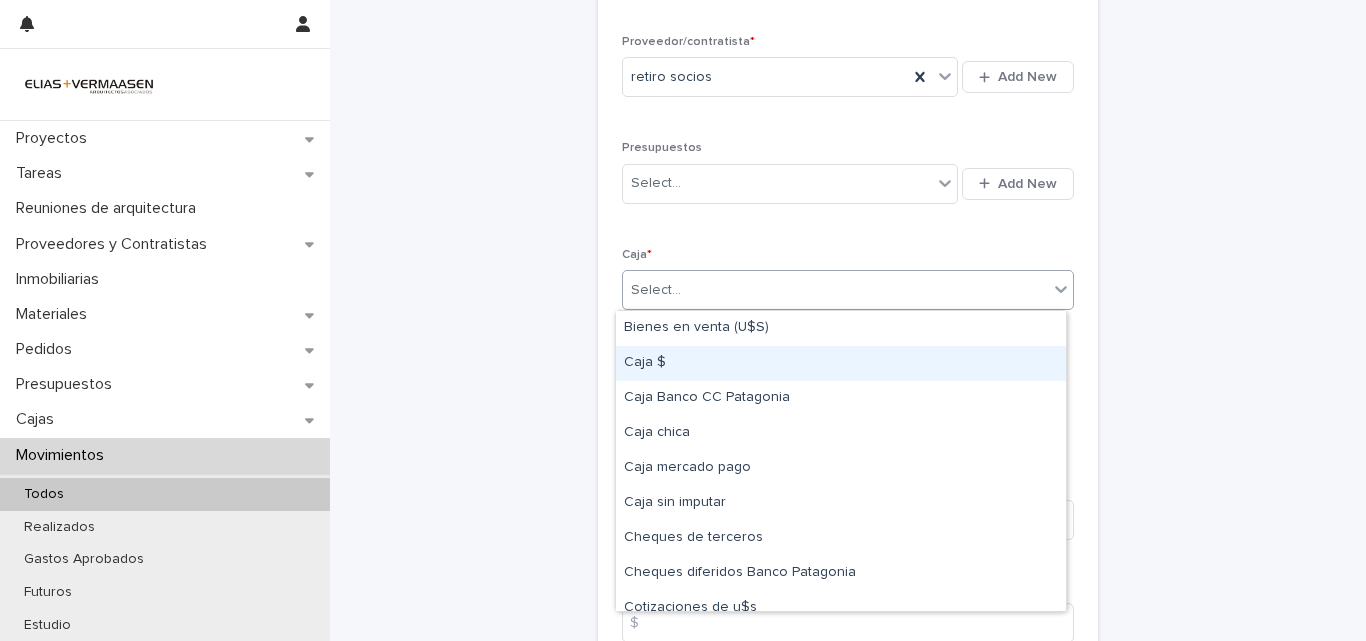 click on "Caja $" at bounding box center [841, 363] 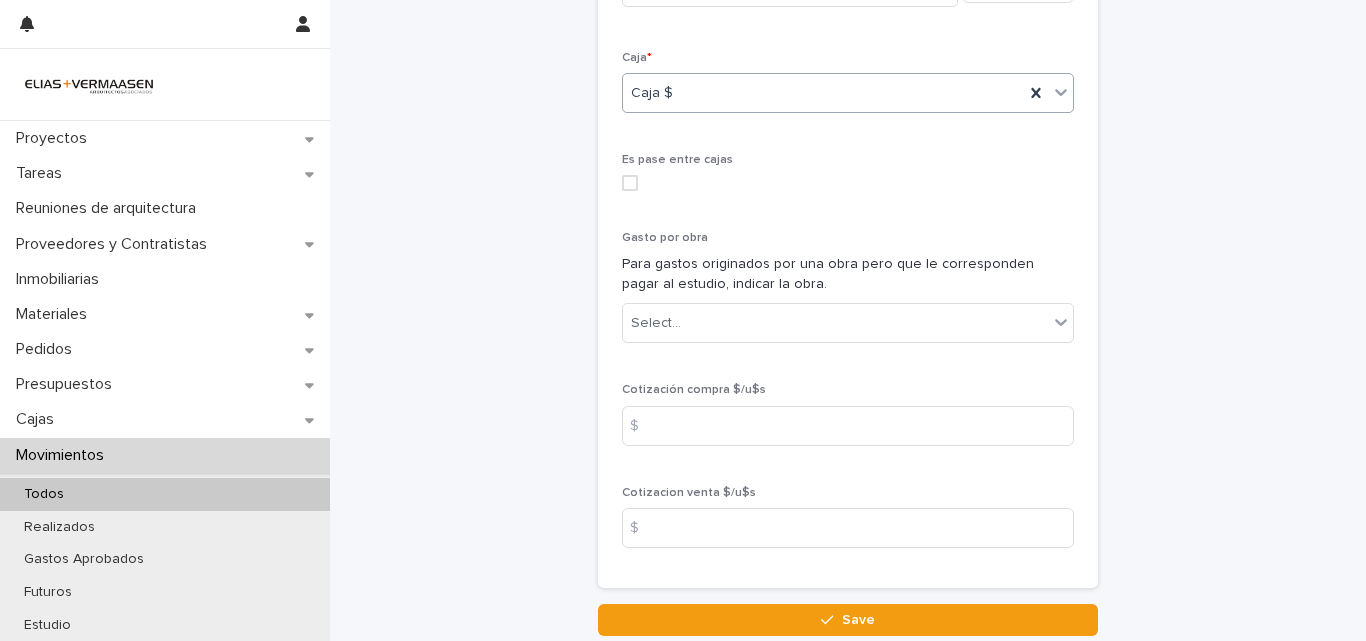 scroll, scrollTop: 1034, scrollLeft: 0, axis: vertical 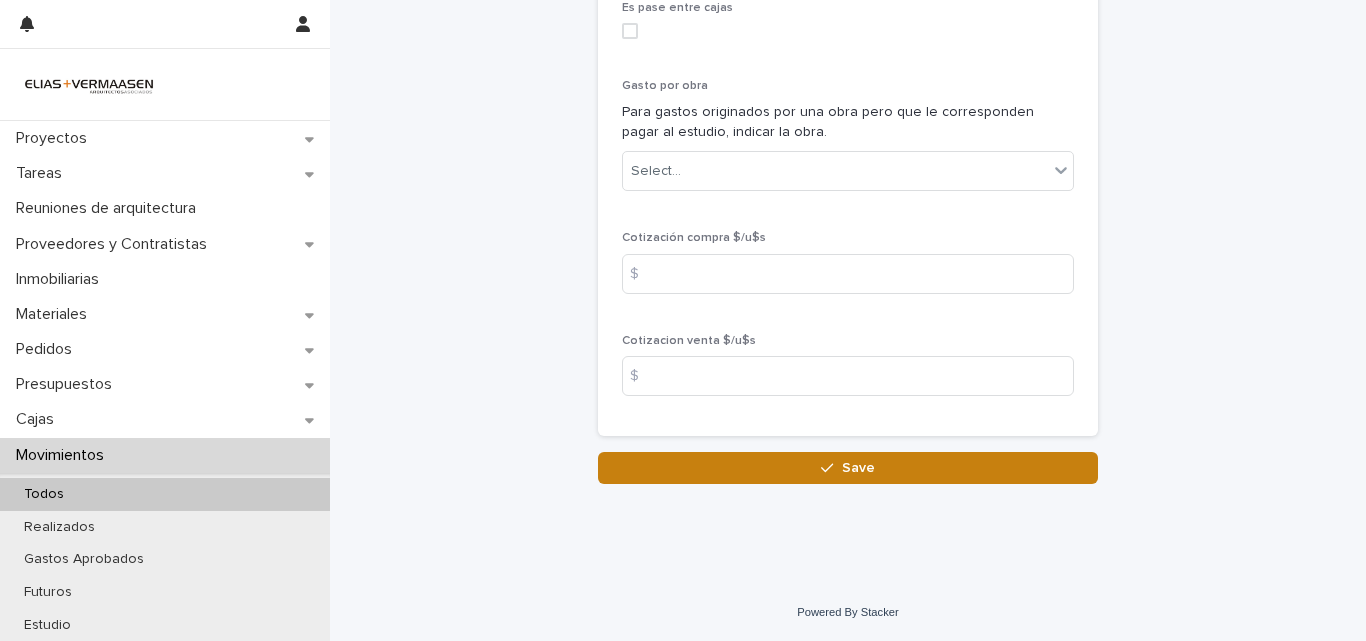 click on "Save" at bounding box center (848, 468) 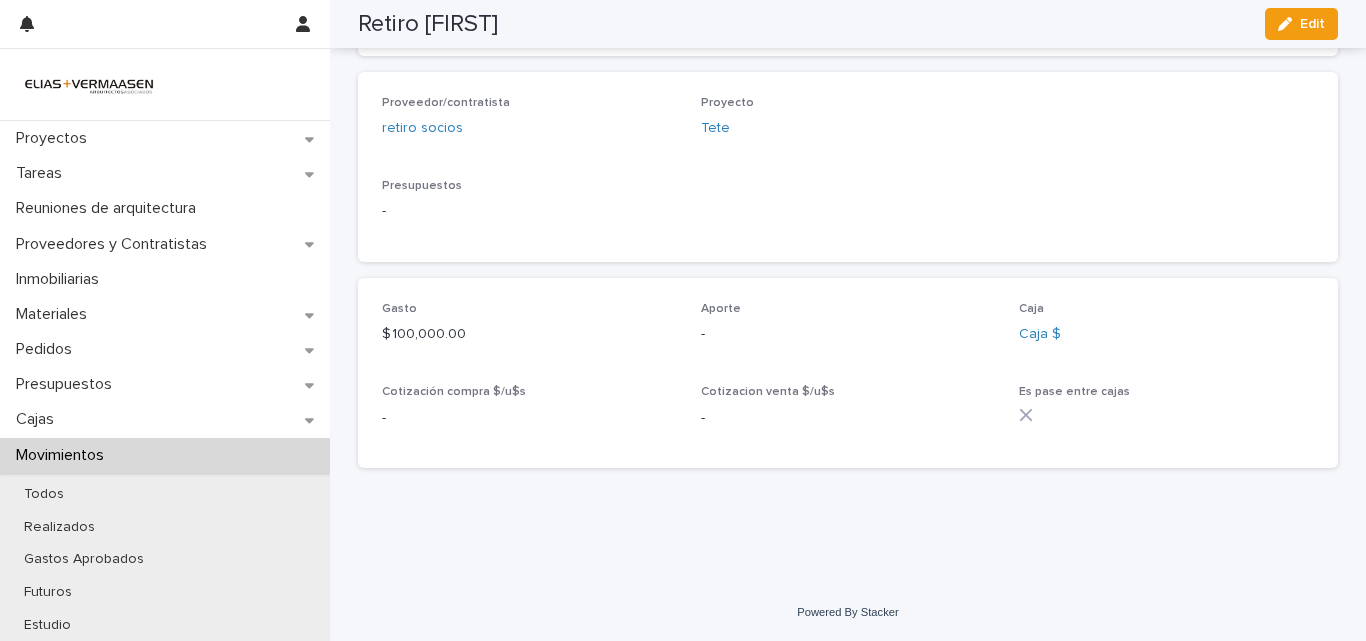 scroll, scrollTop: 547, scrollLeft: 0, axis: vertical 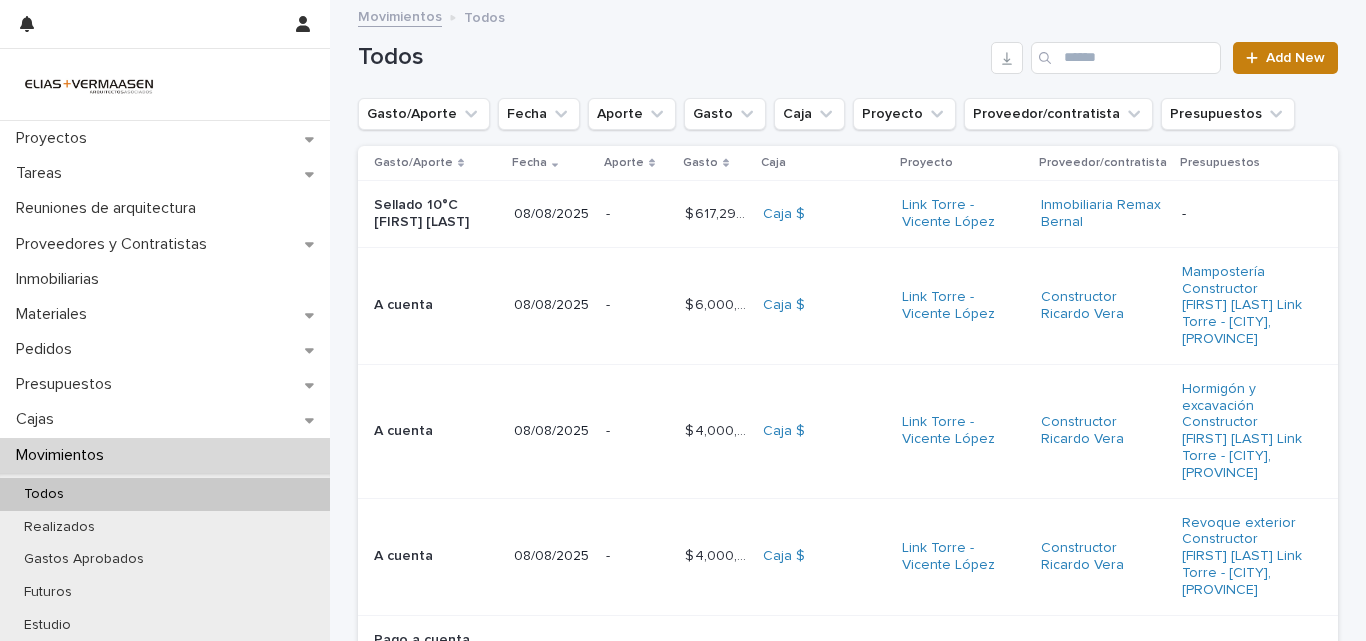 click on "Add New" at bounding box center [1295, 58] 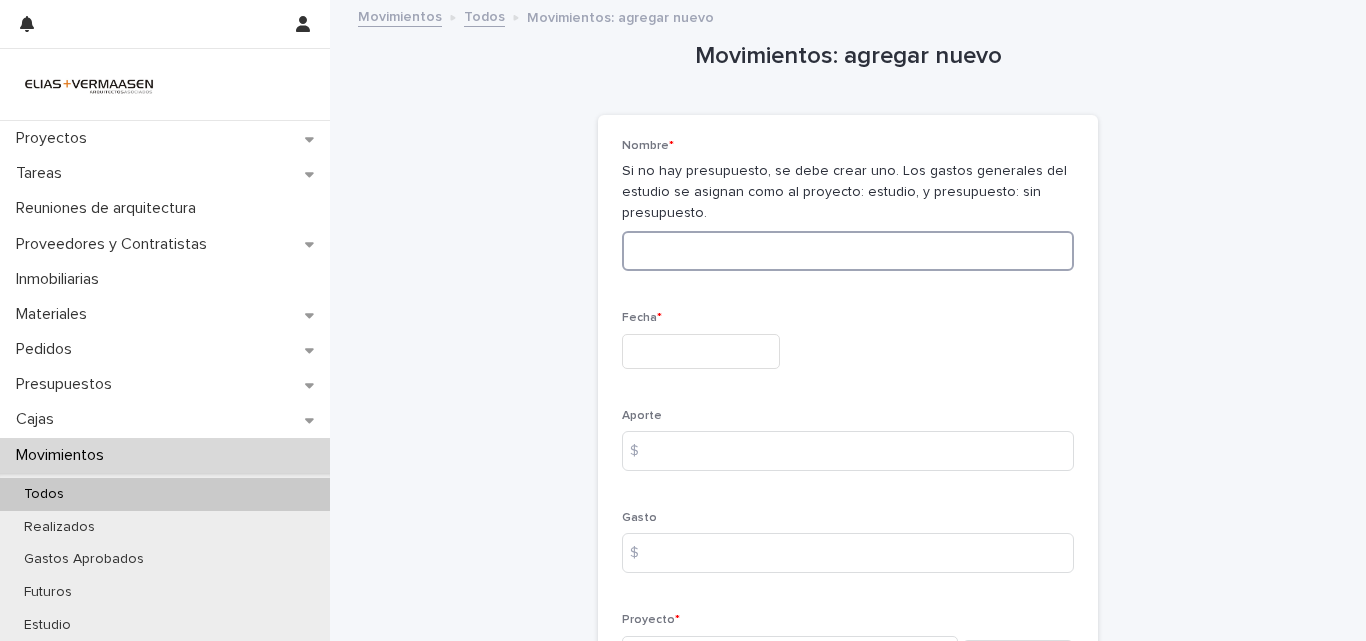 click at bounding box center [848, 251] 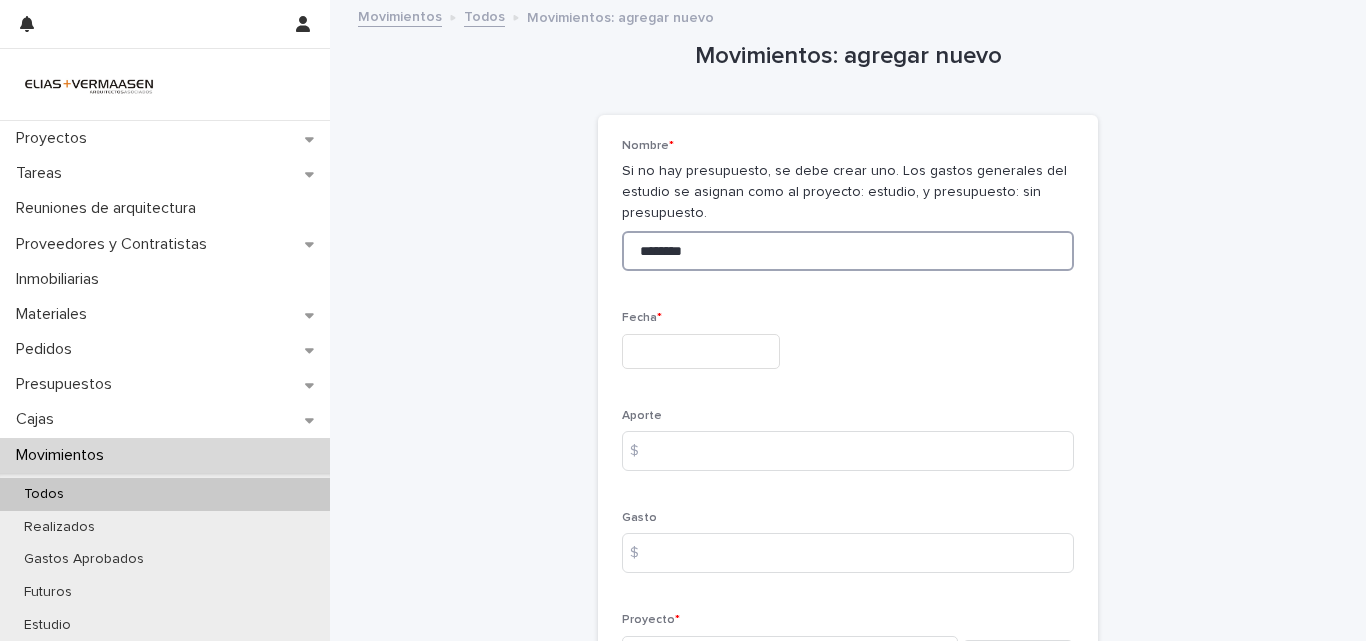 type on "*******" 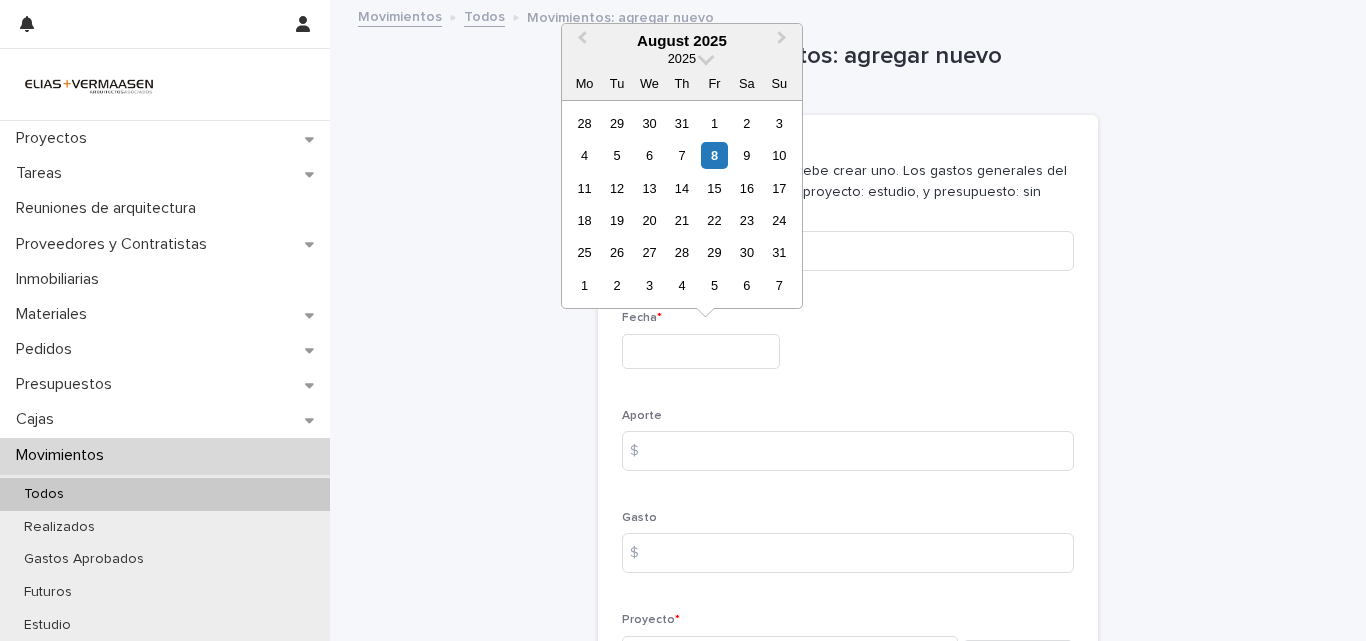 click at bounding box center (701, 351) 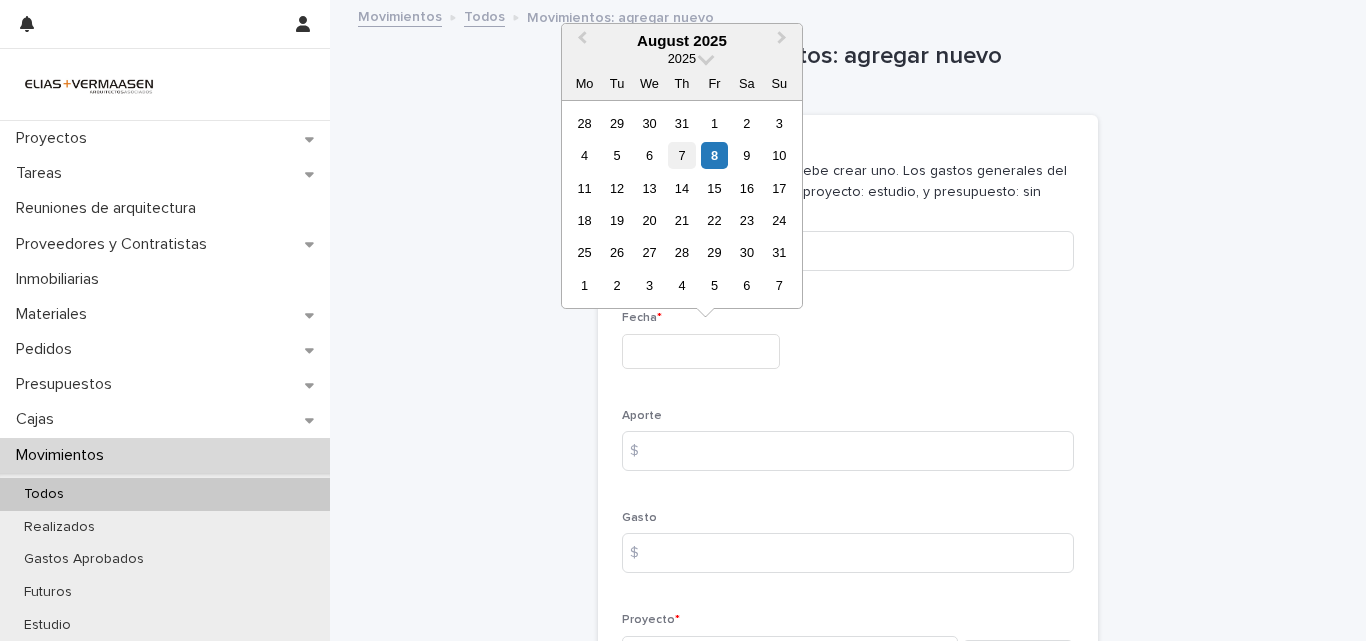 click on "7" at bounding box center [681, 155] 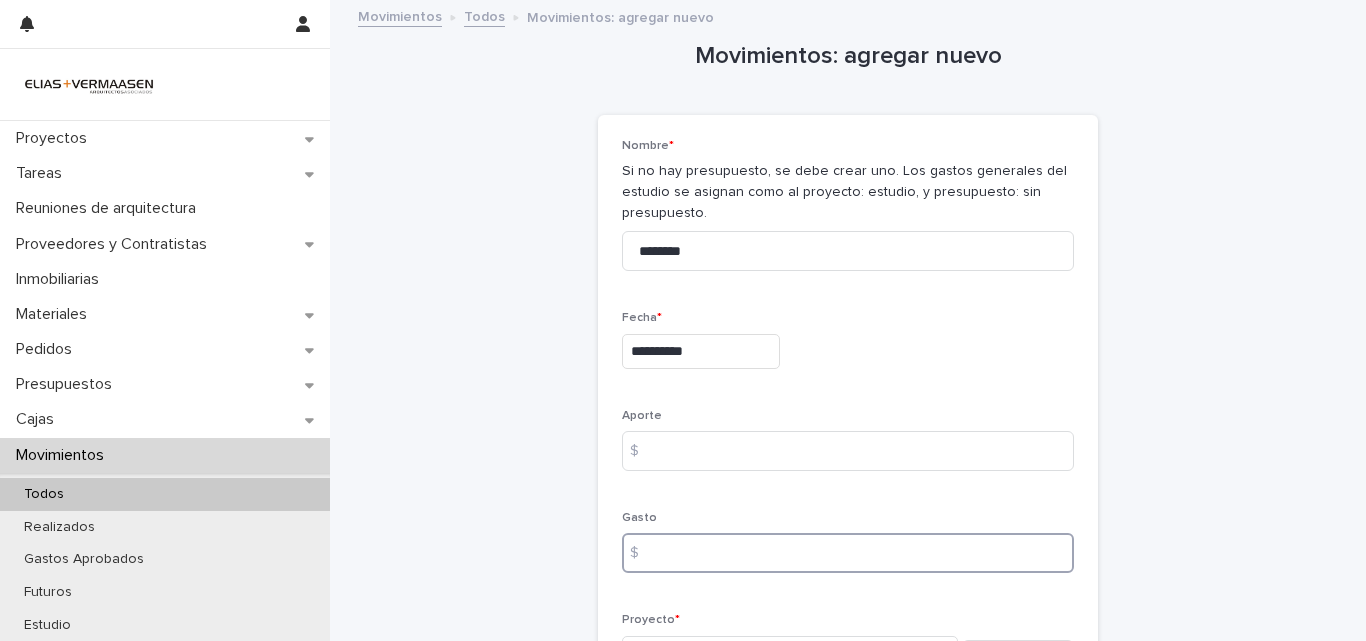 click at bounding box center (848, 553) 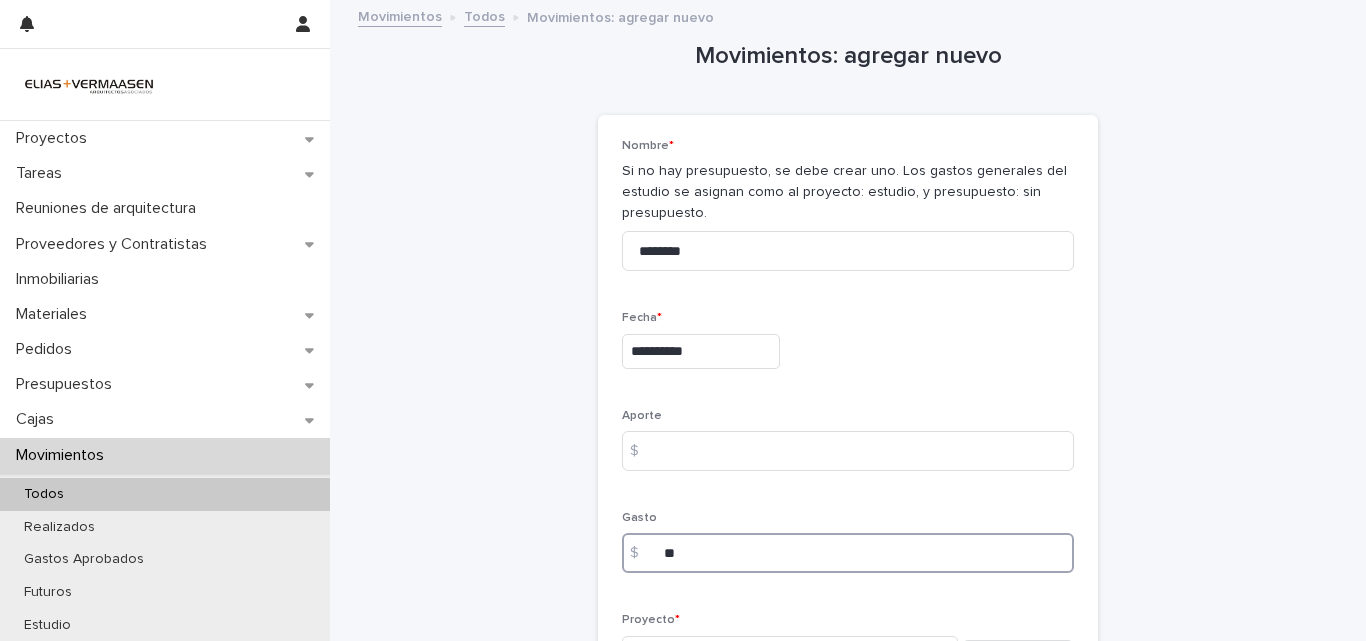 type on "*" 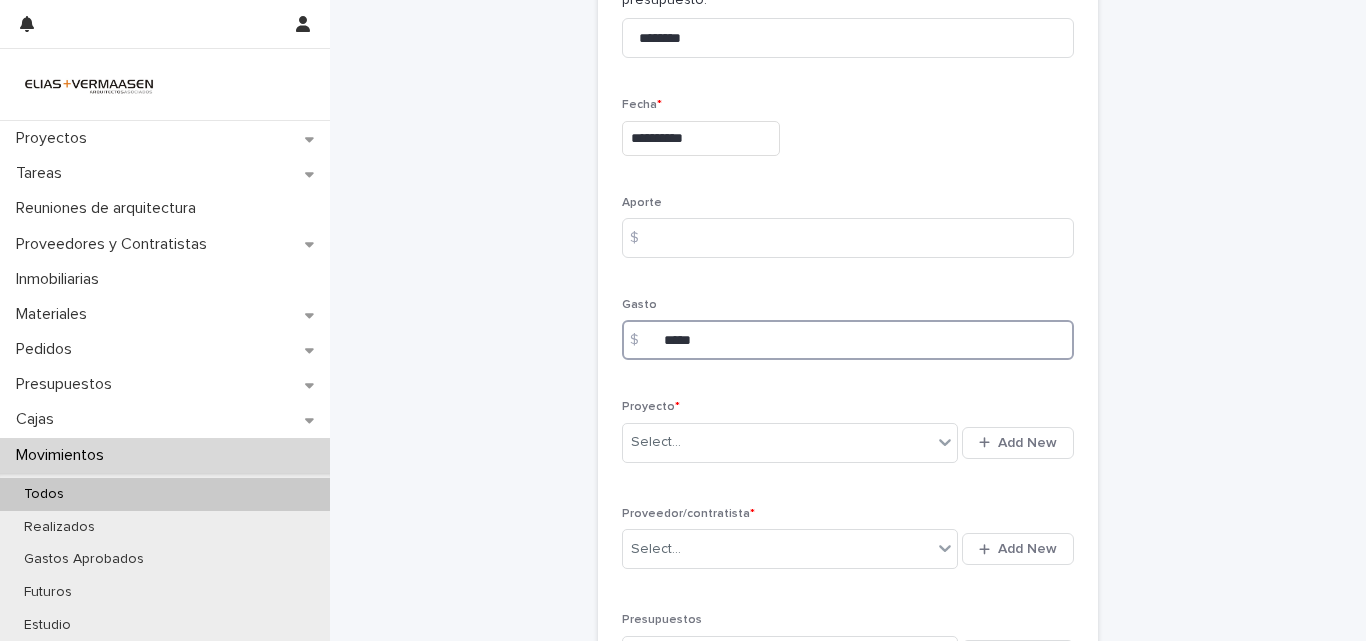 scroll, scrollTop: 372, scrollLeft: 0, axis: vertical 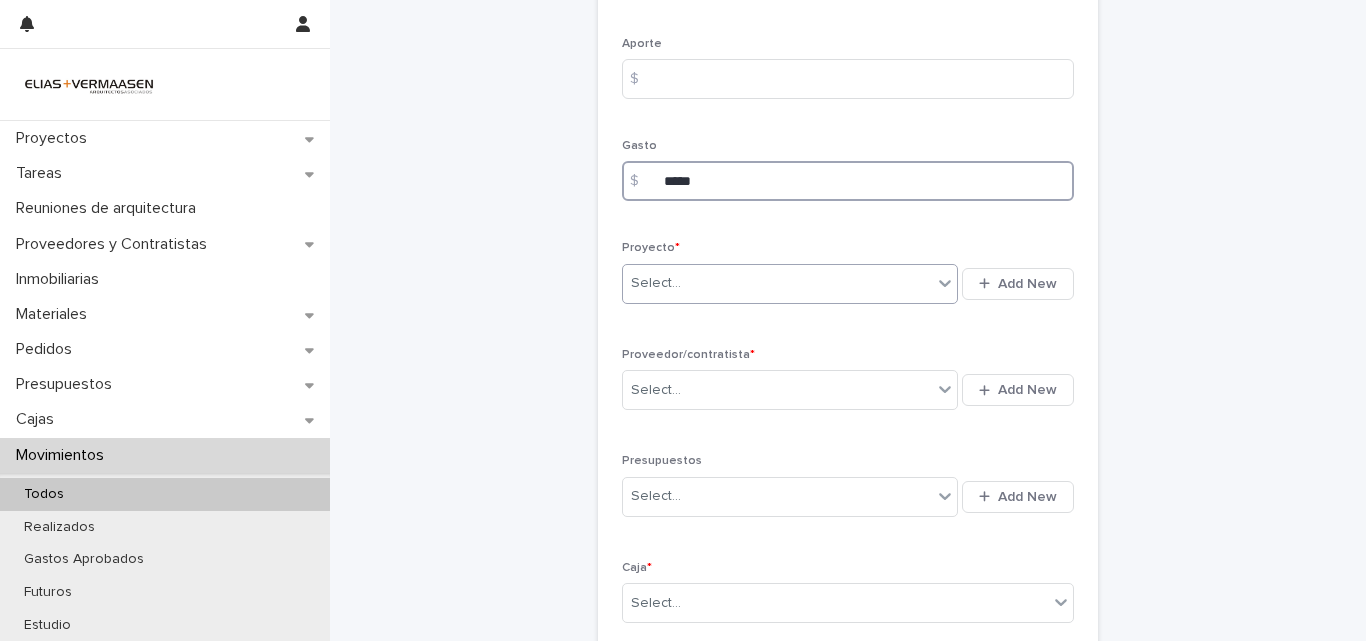 type on "*****" 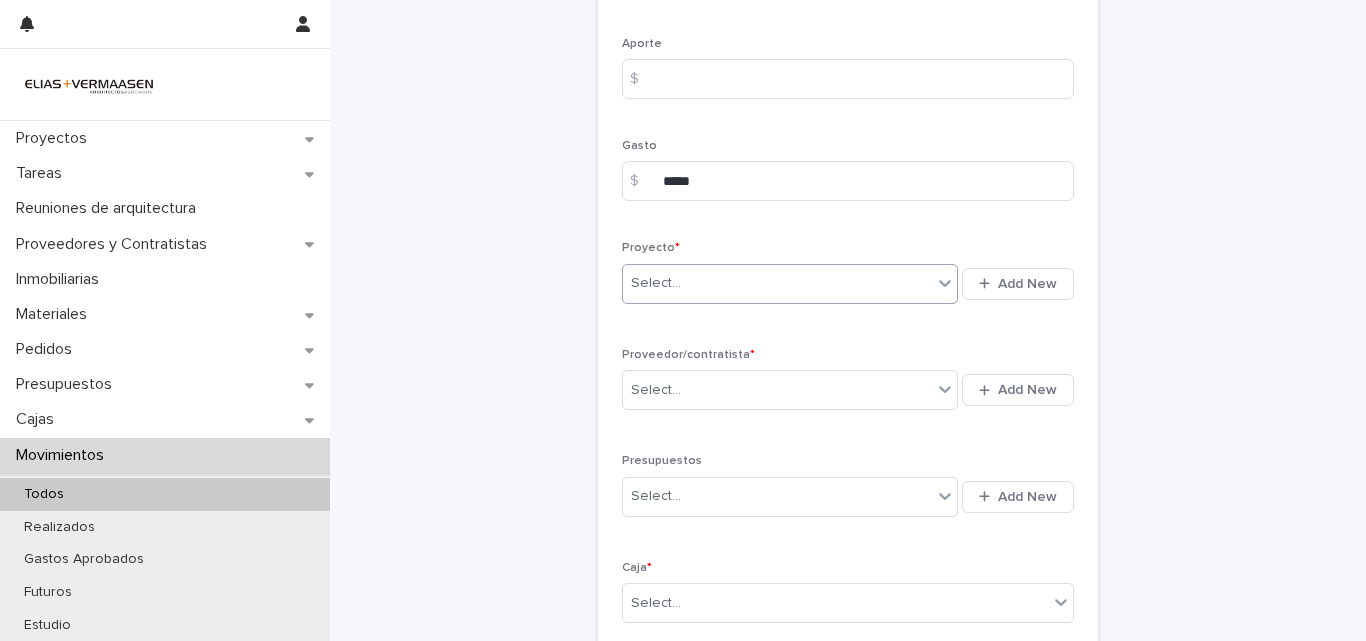 click on "Select..." at bounding box center (777, 283) 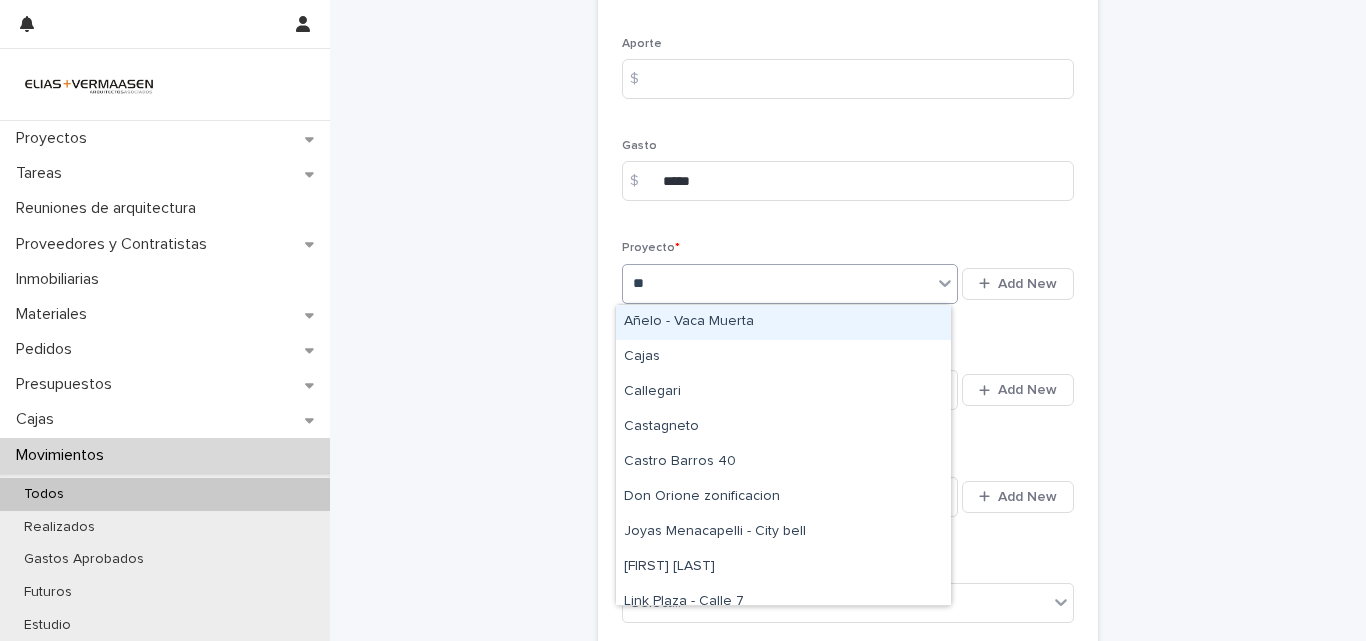 type on "***" 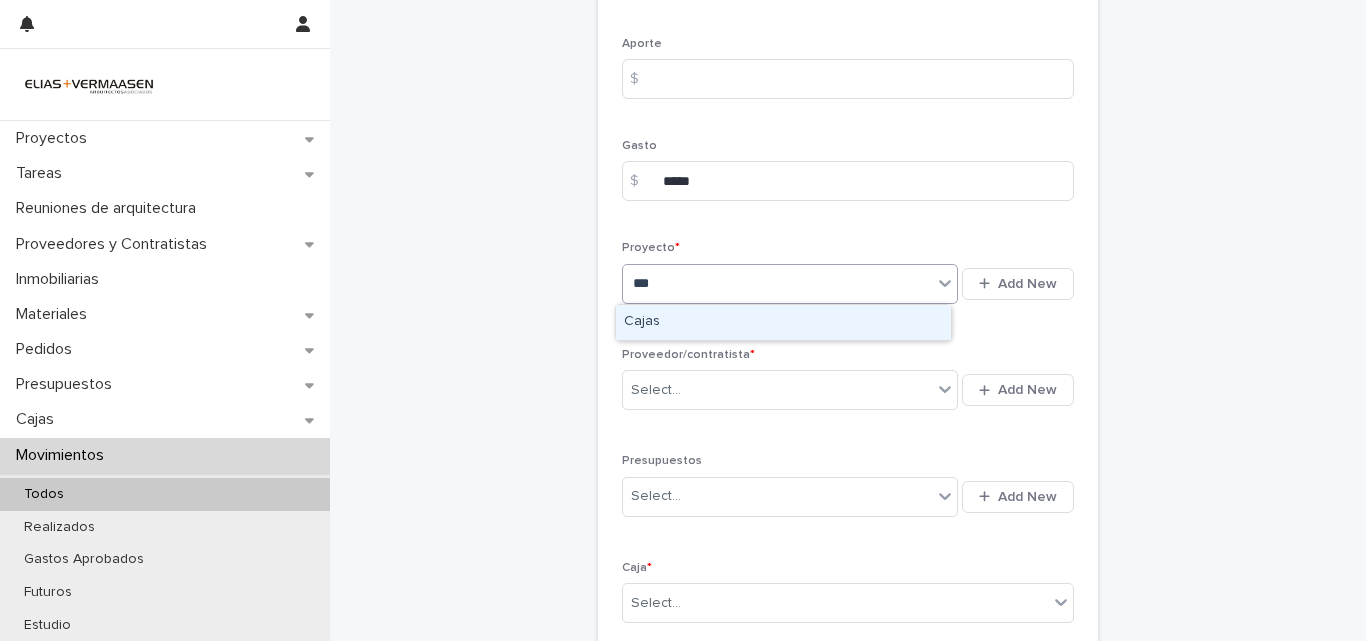 click on "Cajas" at bounding box center [783, 322] 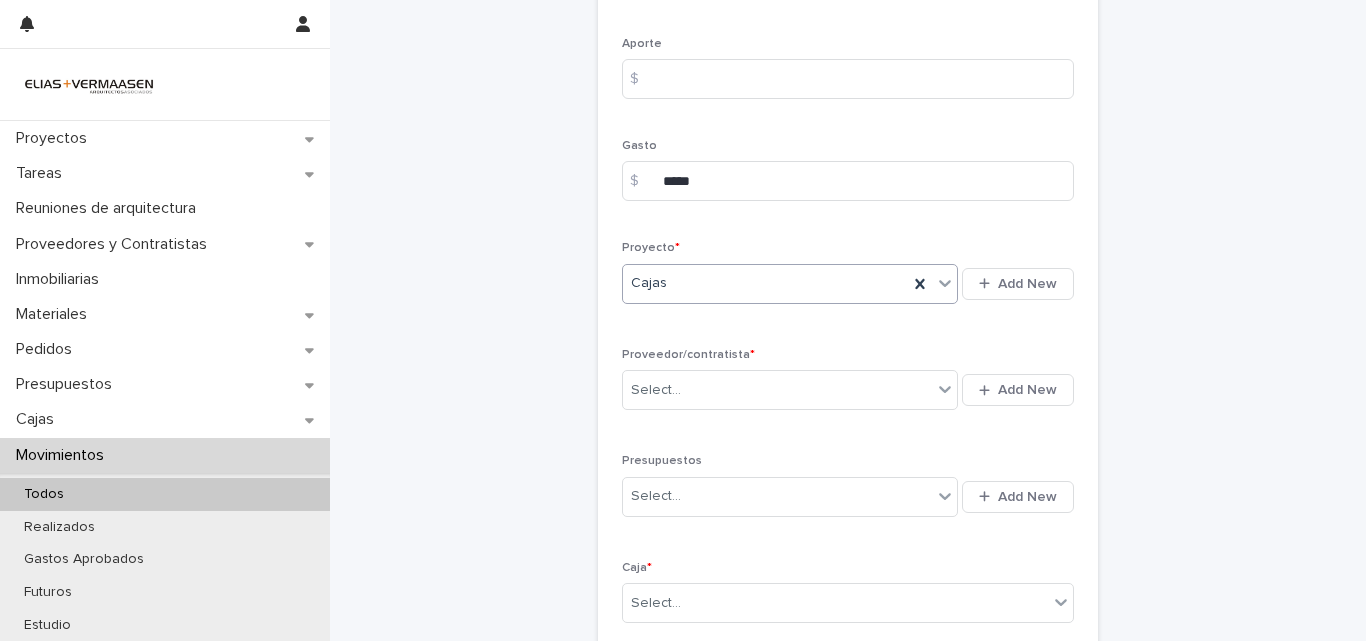 click on "Cajas" at bounding box center (765, 283) 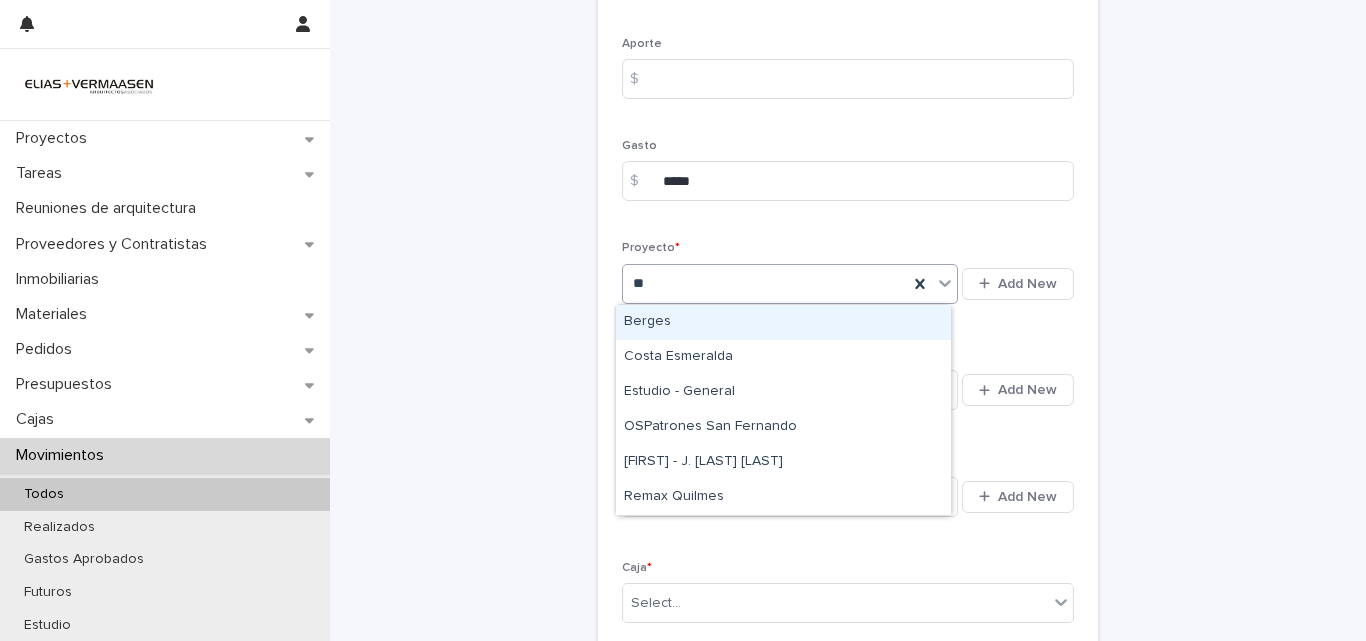 scroll, scrollTop: 0, scrollLeft: 0, axis: both 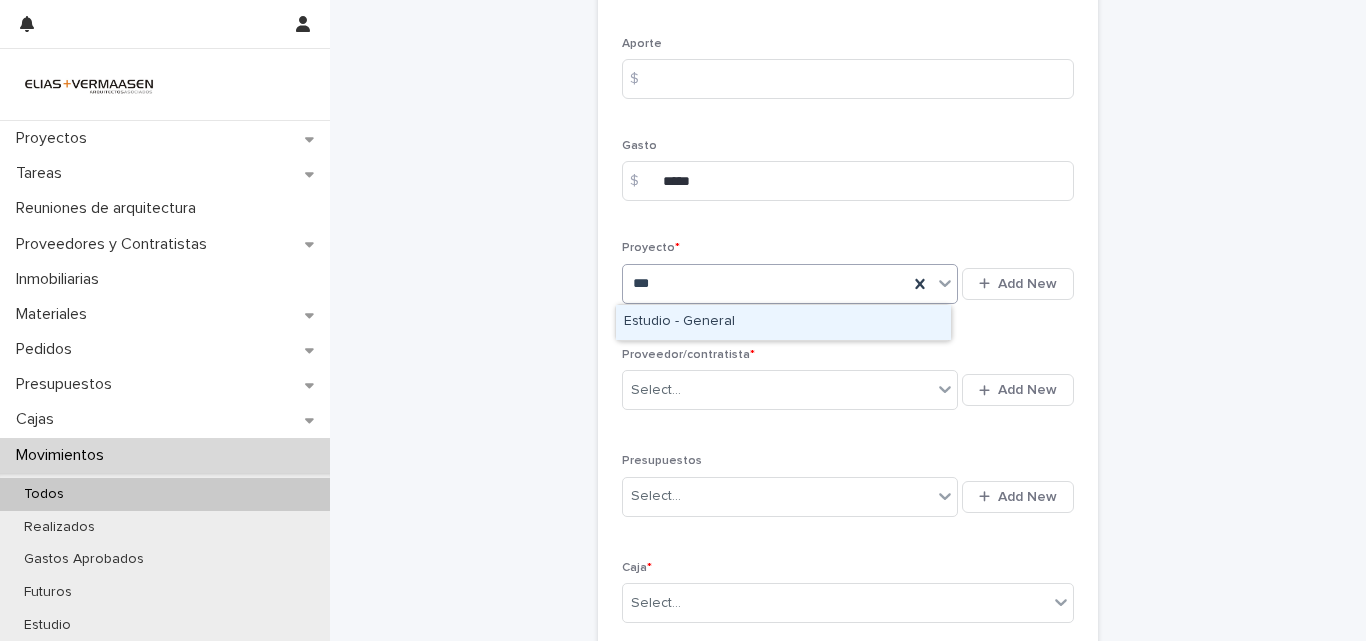 click on "Estudio - General" at bounding box center (783, 322) 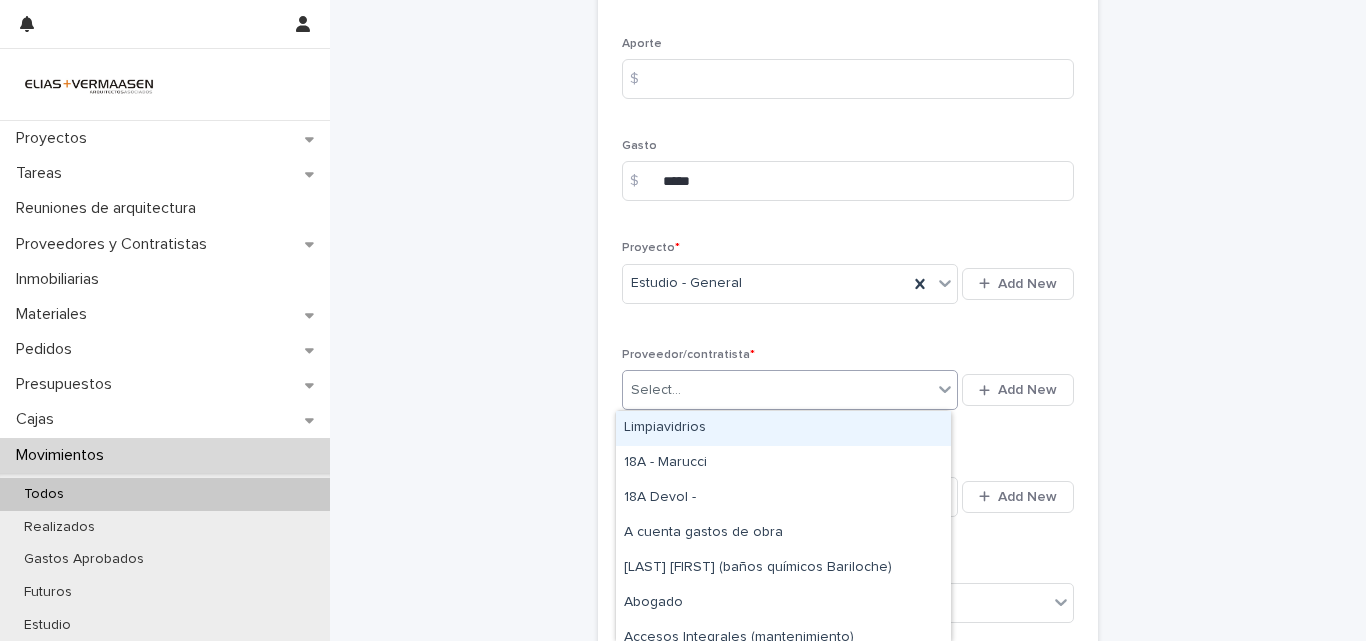 click on "Select..." at bounding box center (777, 390) 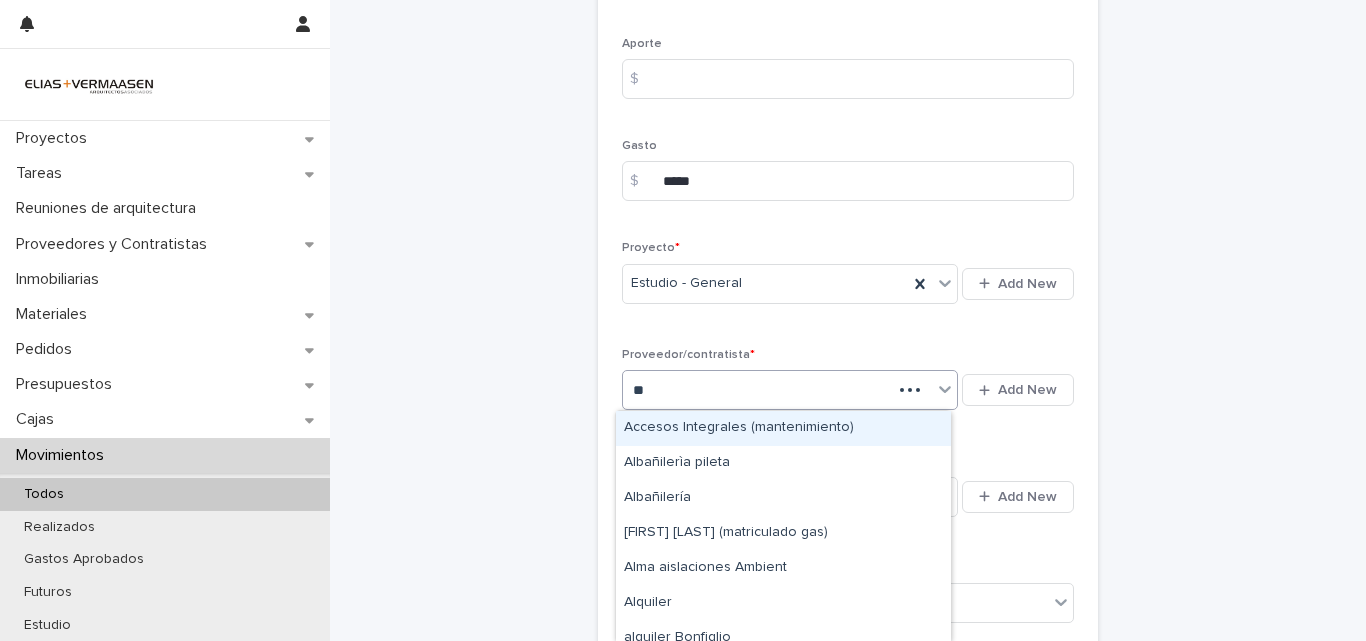 type on "***" 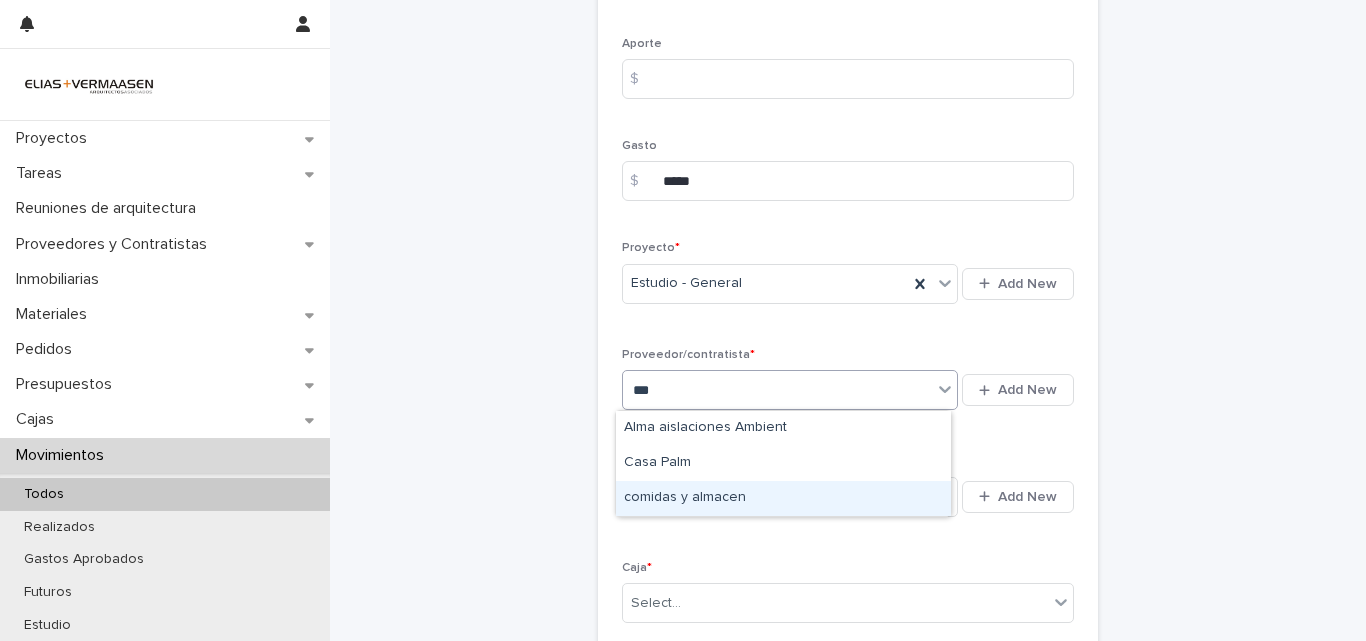 click on "comidas y almacen" at bounding box center (783, 498) 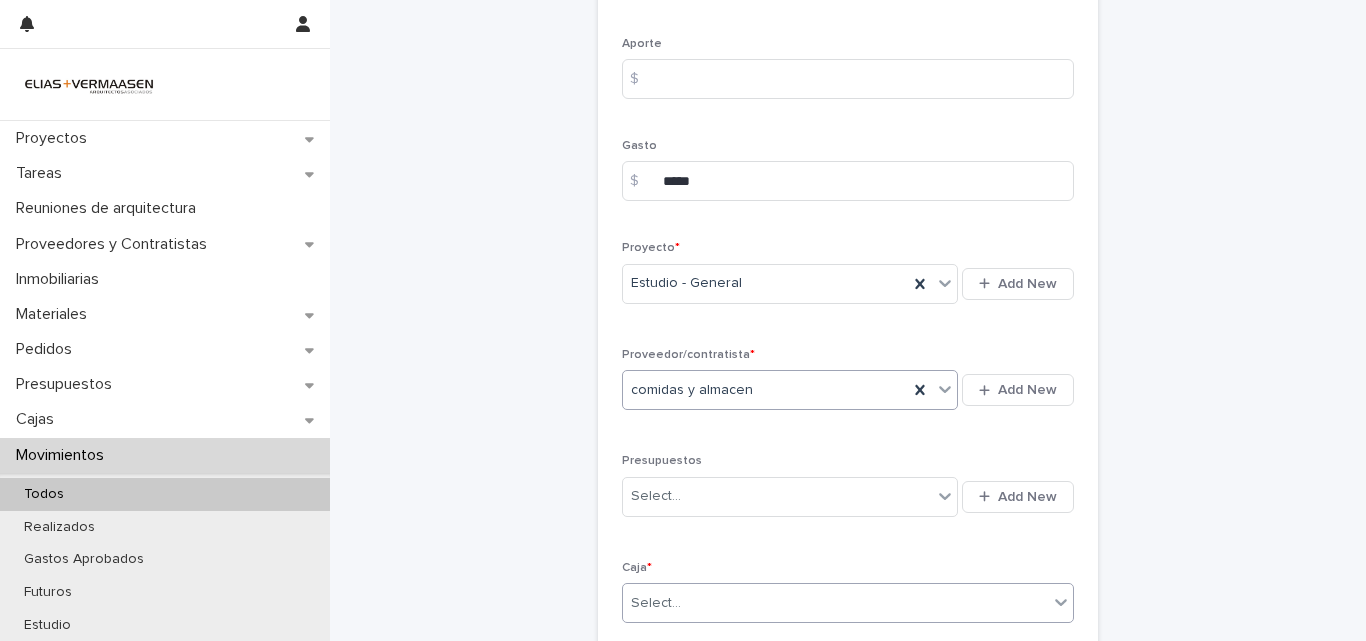 click on "Select..." at bounding box center (835, 603) 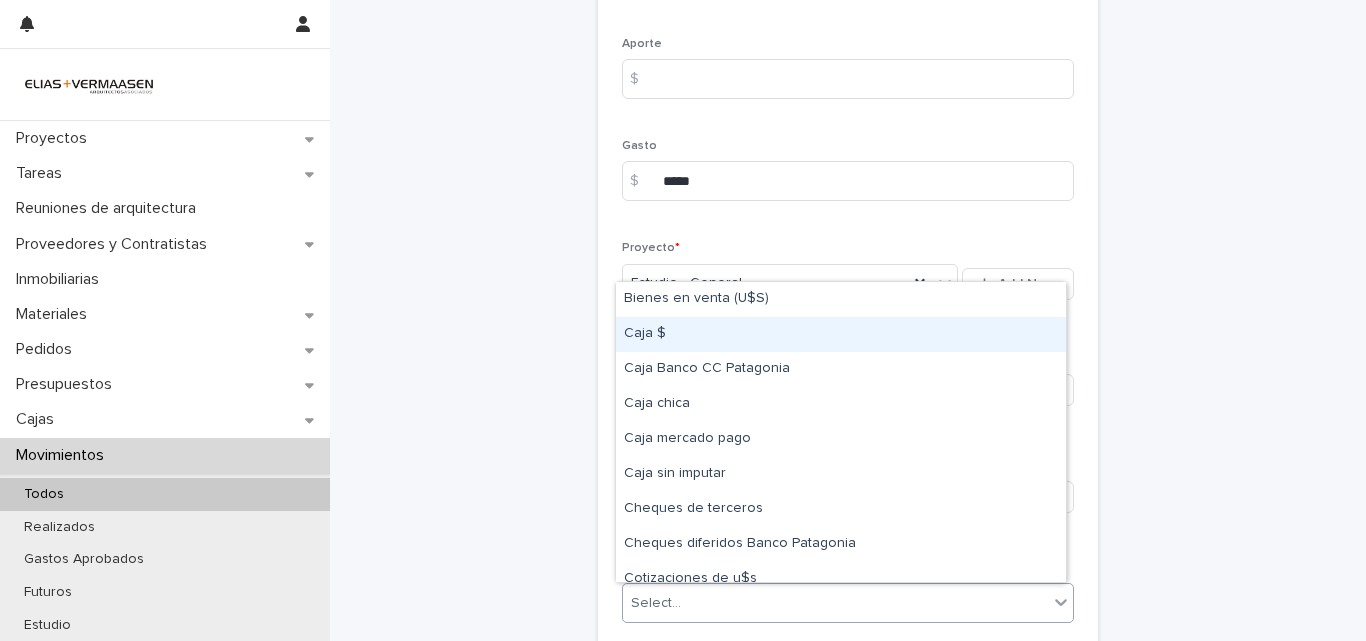 click on "Caja $" at bounding box center [841, 334] 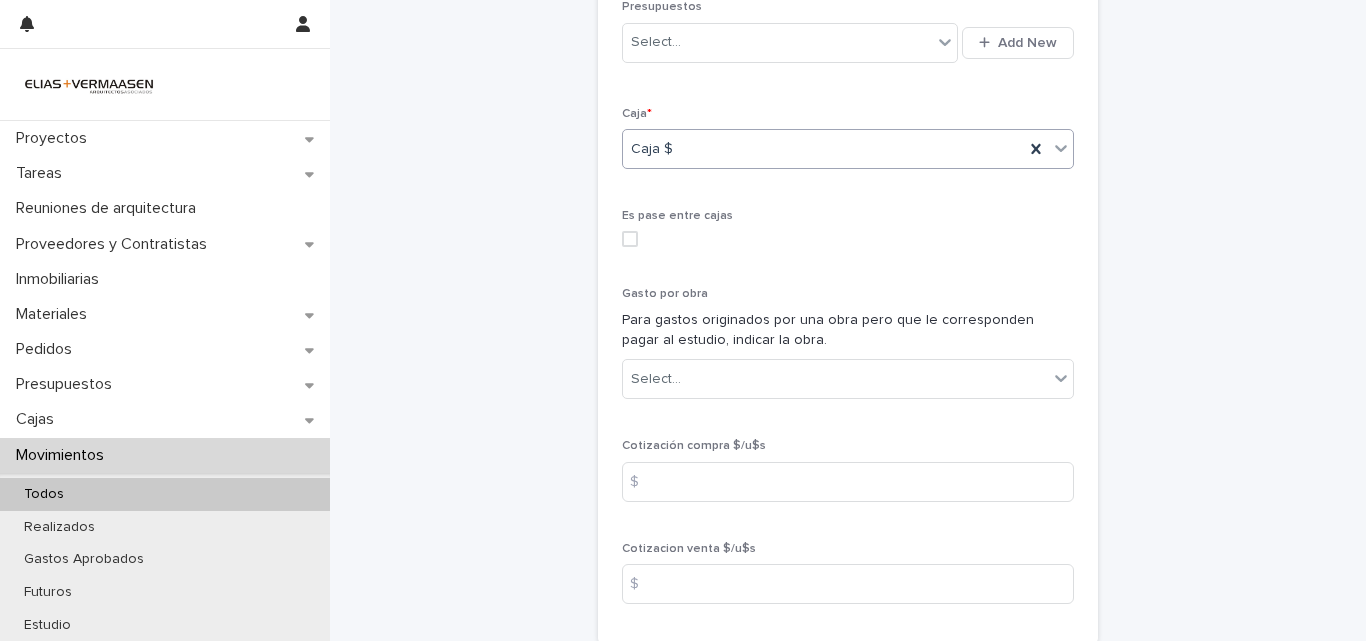 scroll, scrollTop: 1034, scrollLeft: 0, axis: vertical 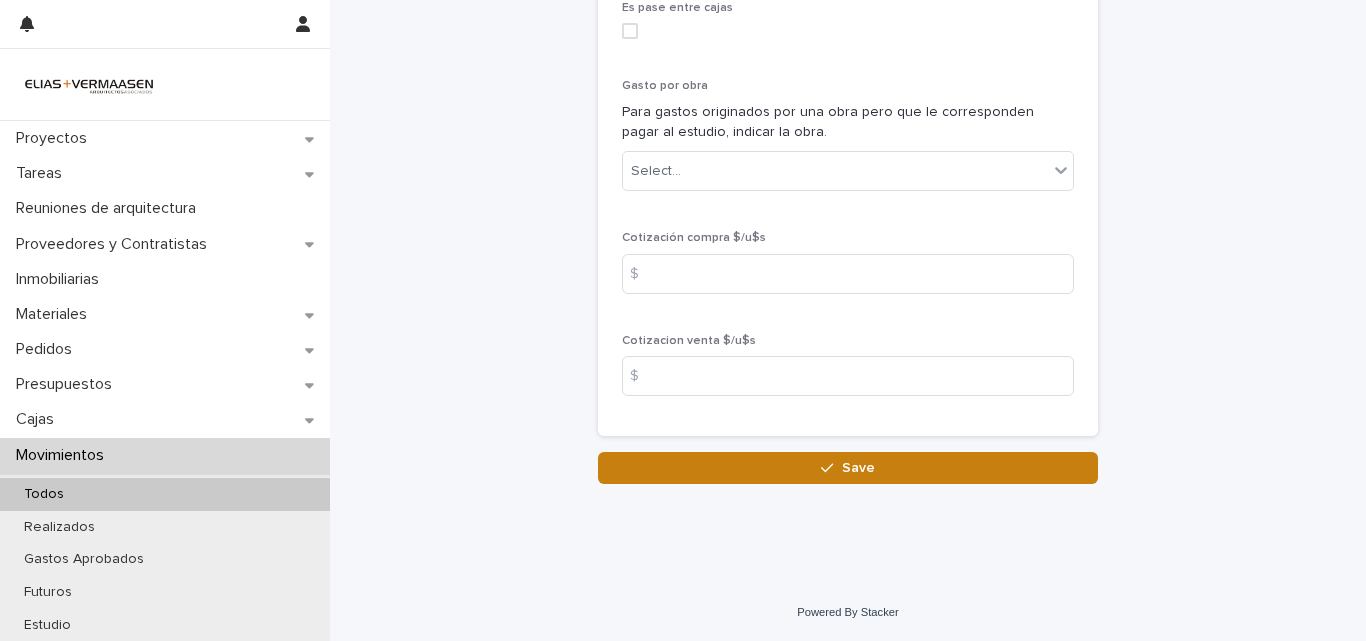 click on "Save" at bounding box center [858, 468] 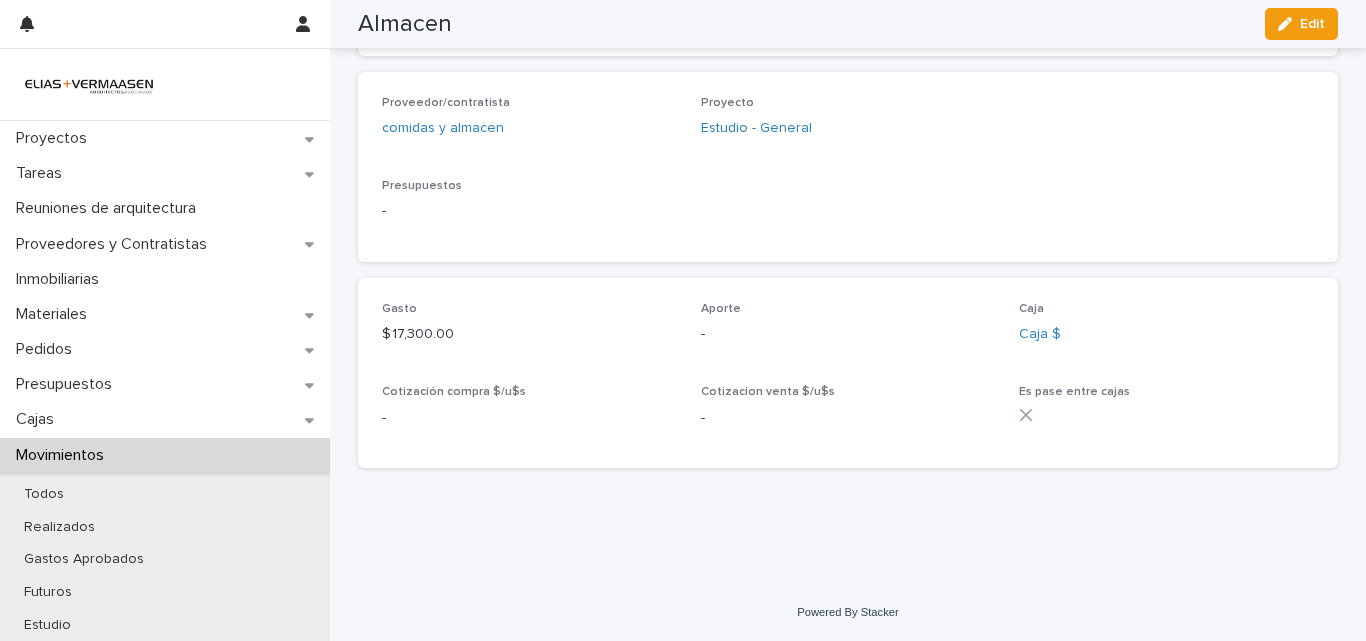 scroll, scrollTop: 547, scrollLeft: 0, axis: vertical 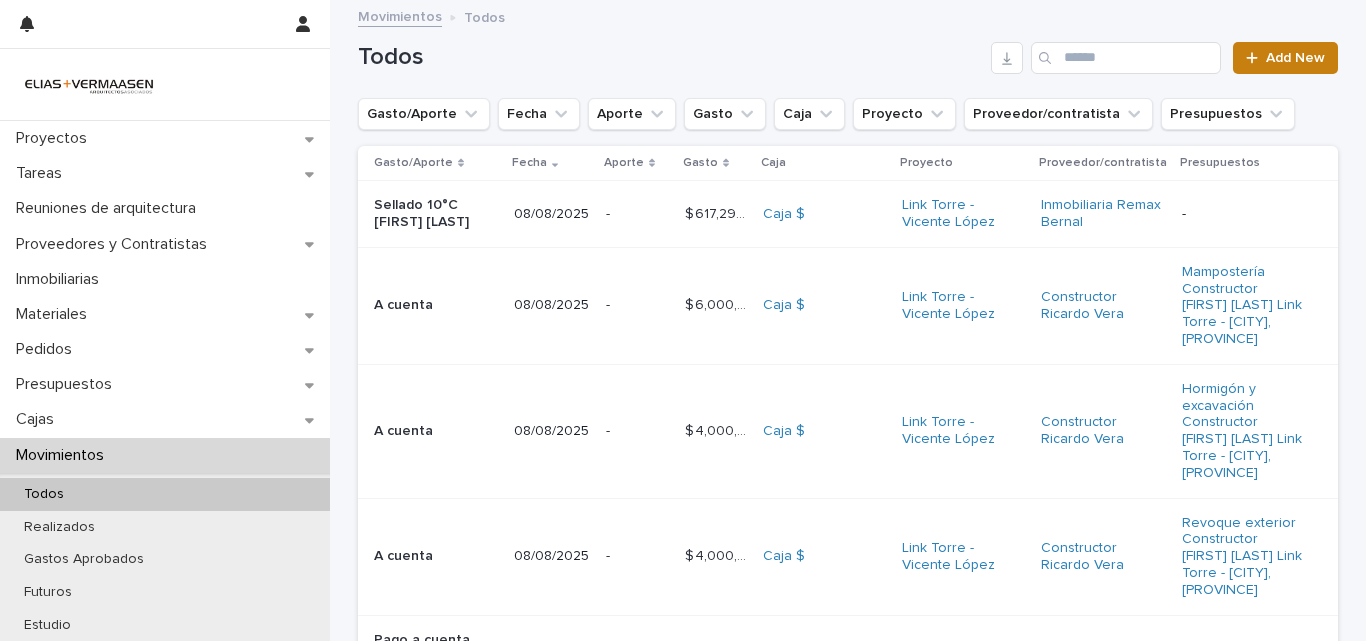 click on "Add New" at bounding box center [1295, 58] 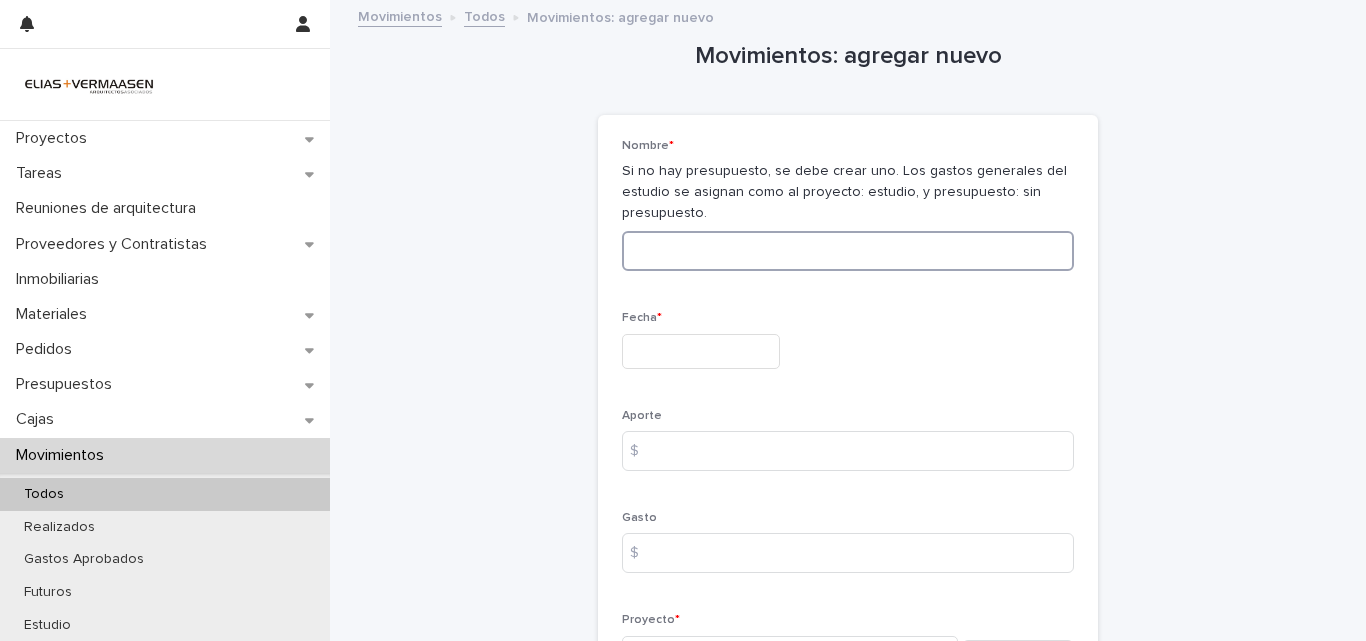 click at bounding box center [848, 251] 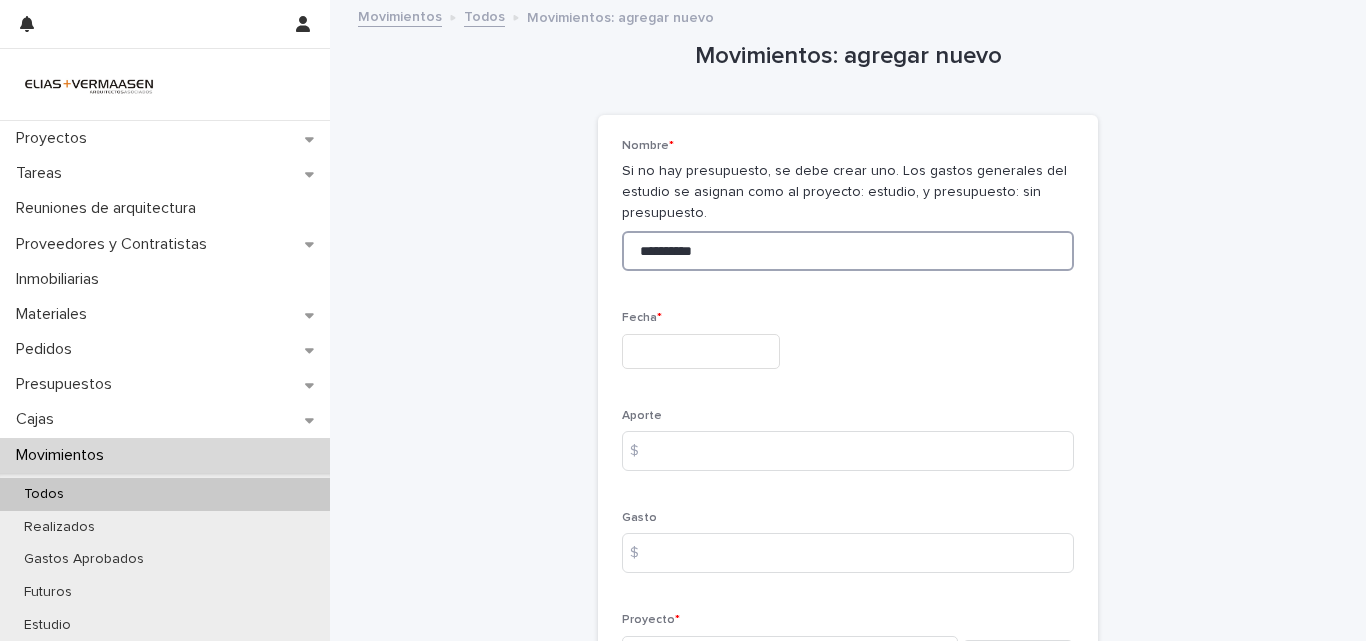 type on "**********" 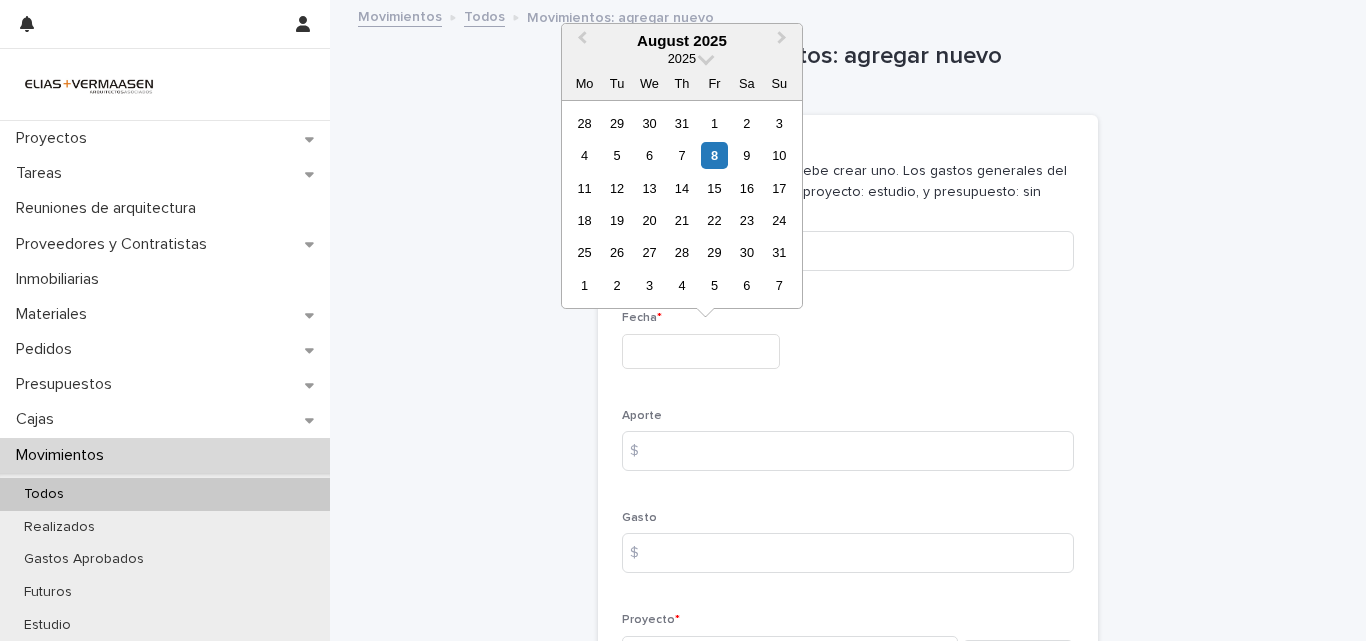 click at bounding box center (701, 351) 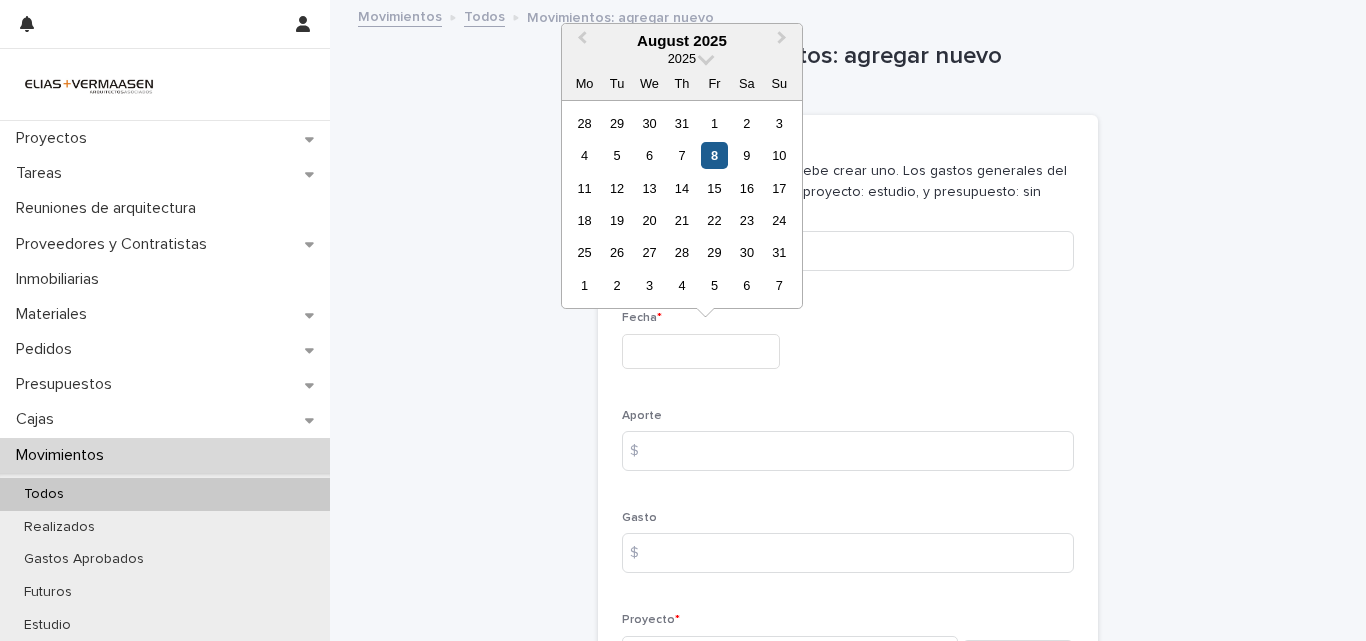 click on "8" at bounding box center (714, 155) 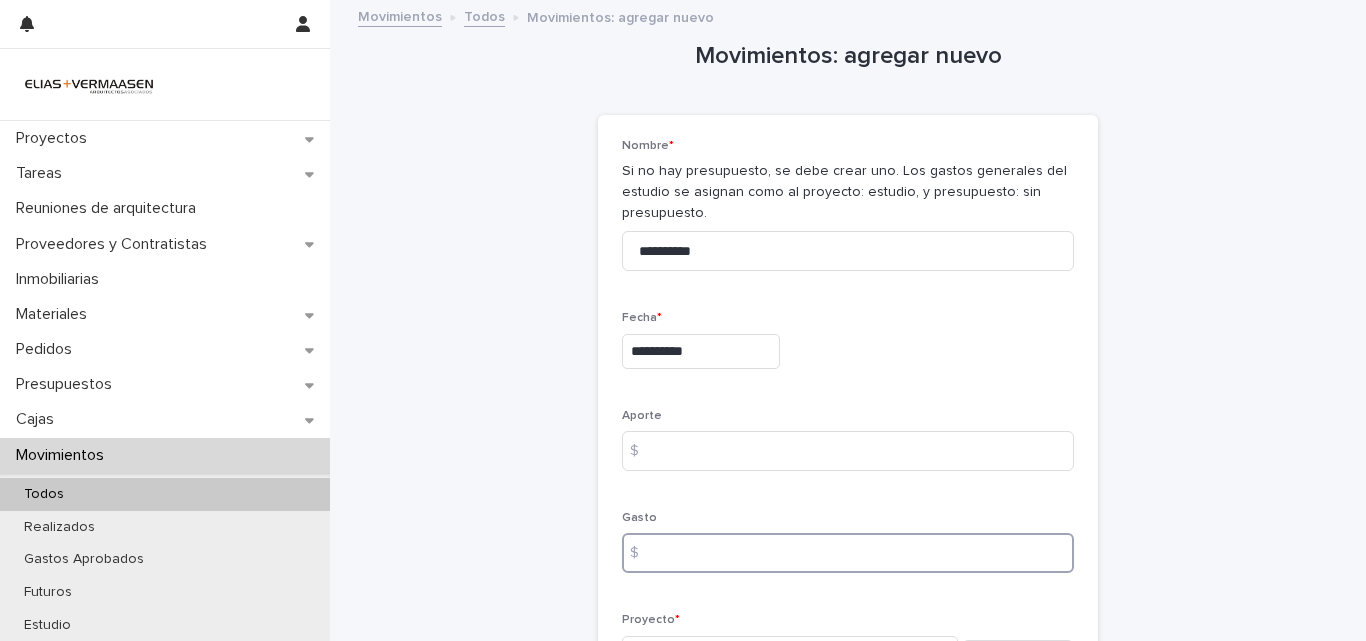click at bounding box center [848, 553] 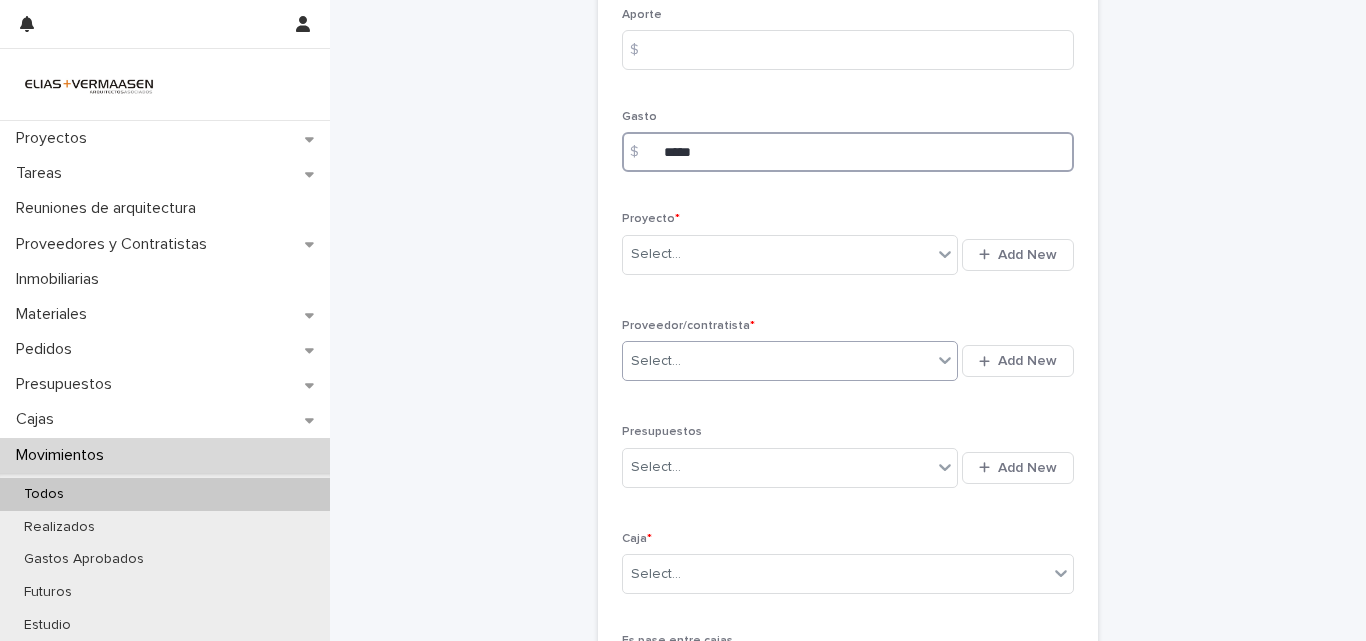 scroll, scrollTop: 414, scrollLeft: 0, axis: vertical 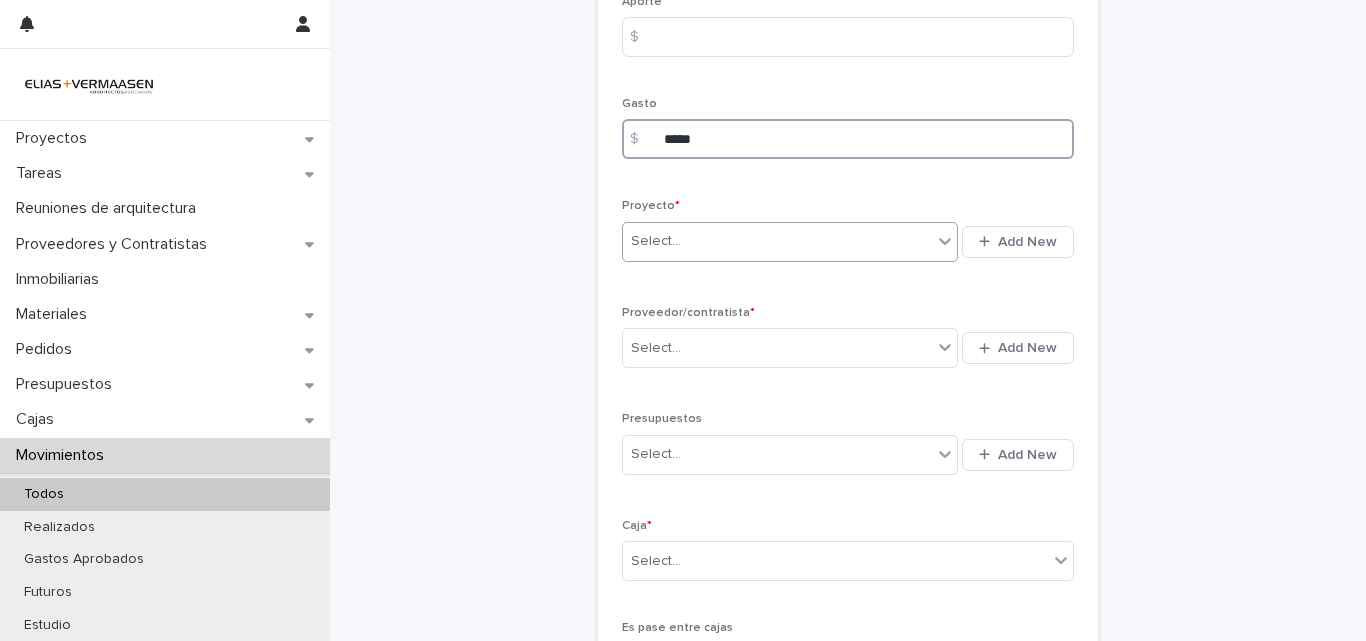type on "*****" 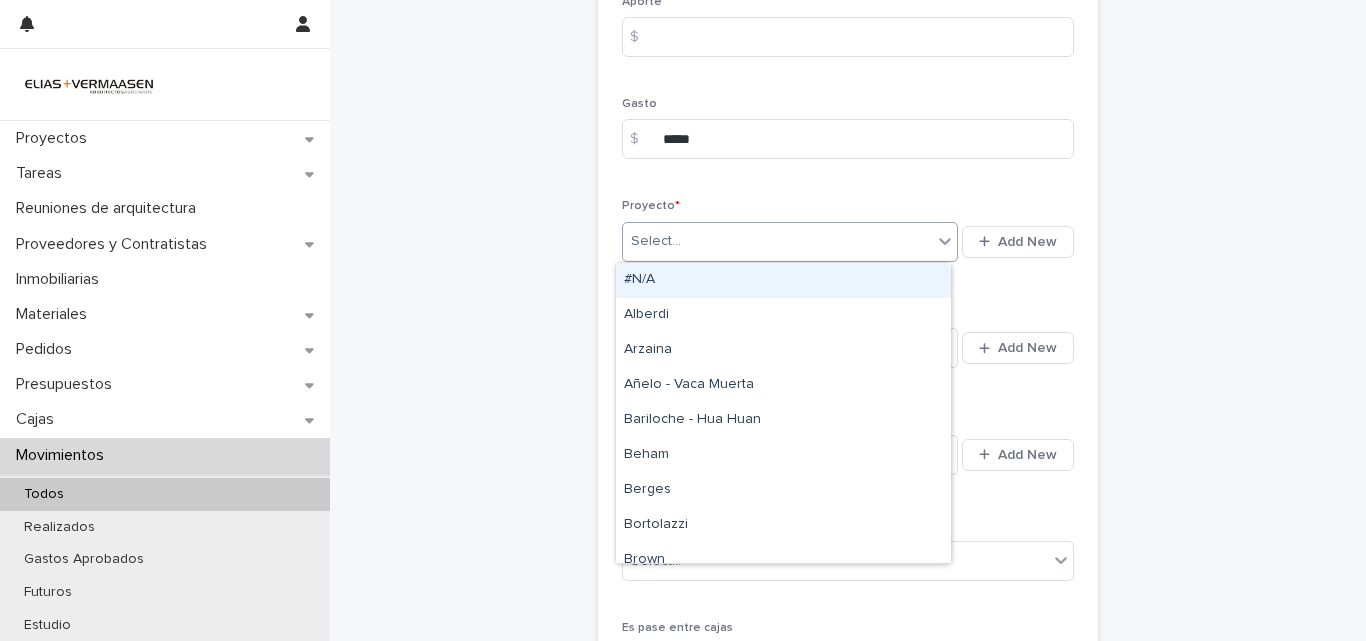 click on "Select..." at bounding box center (777, 241) 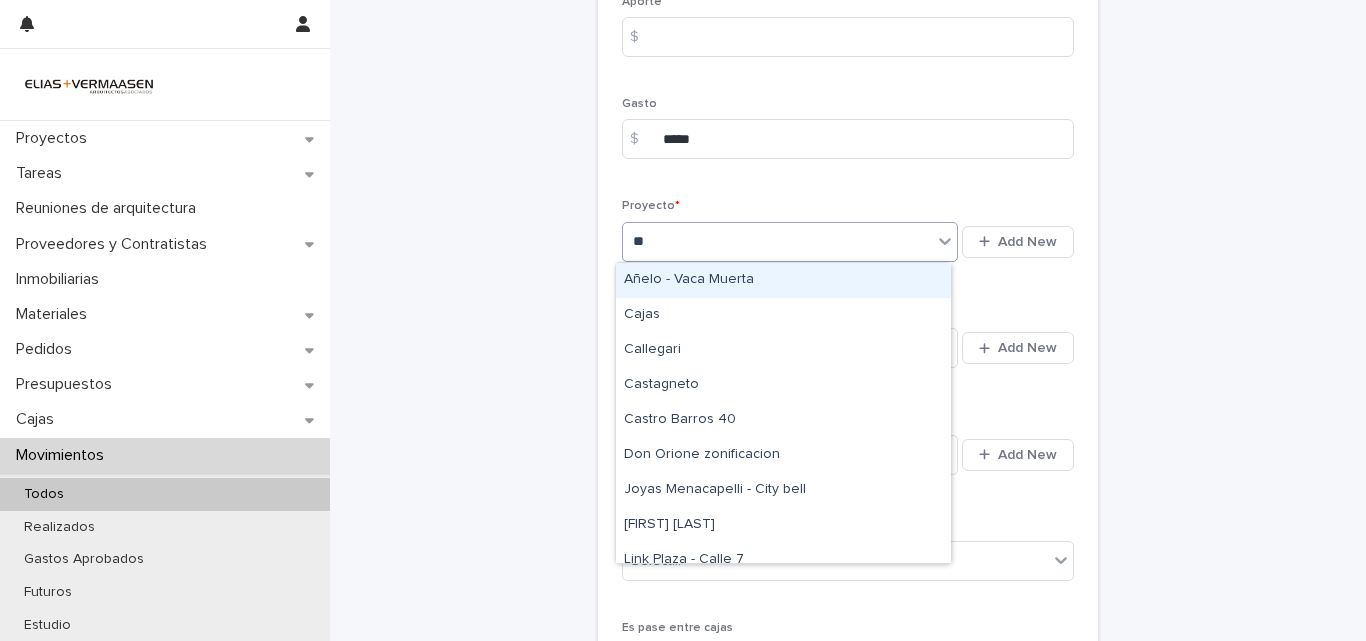 type on "***" 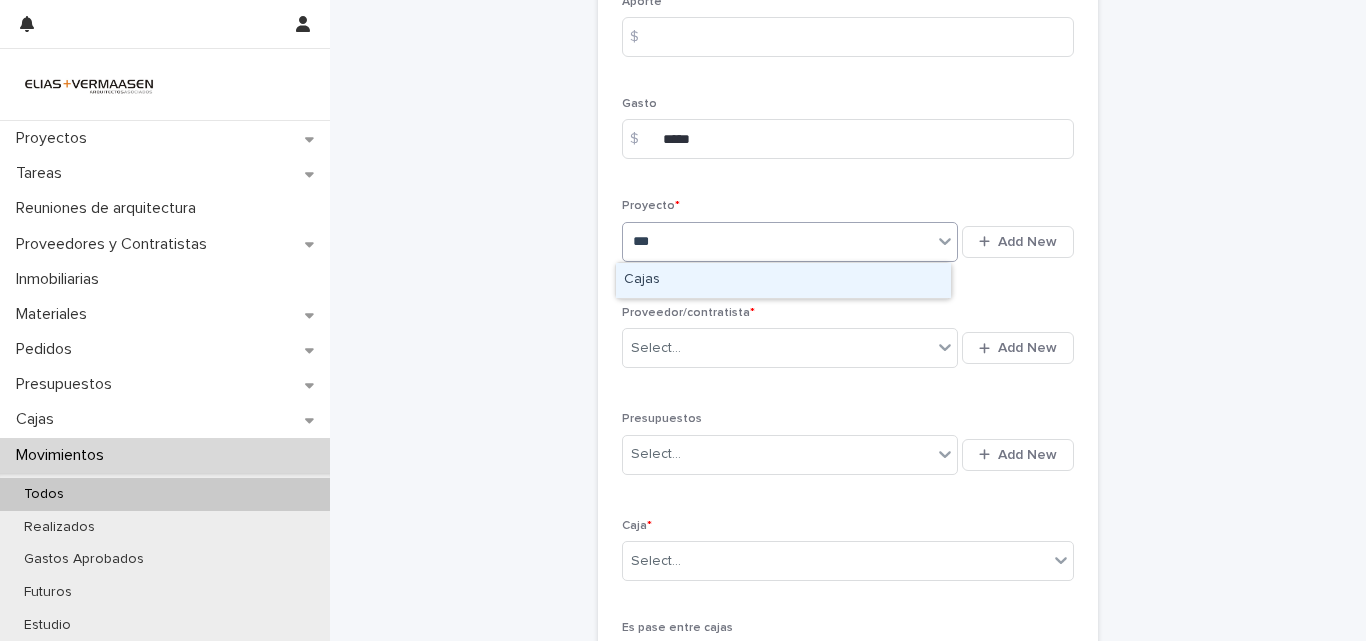click on "Cajas" at bounding box center (783, 280) 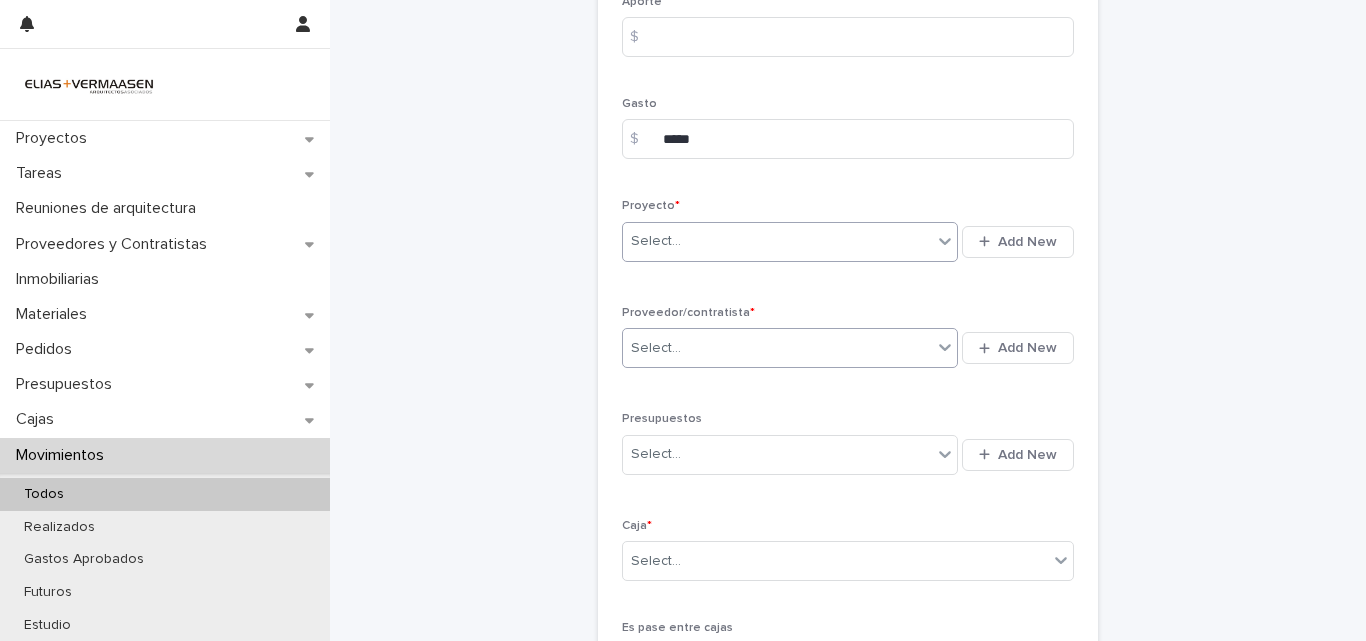 click on "Select..." at bounding box center [777, 348] 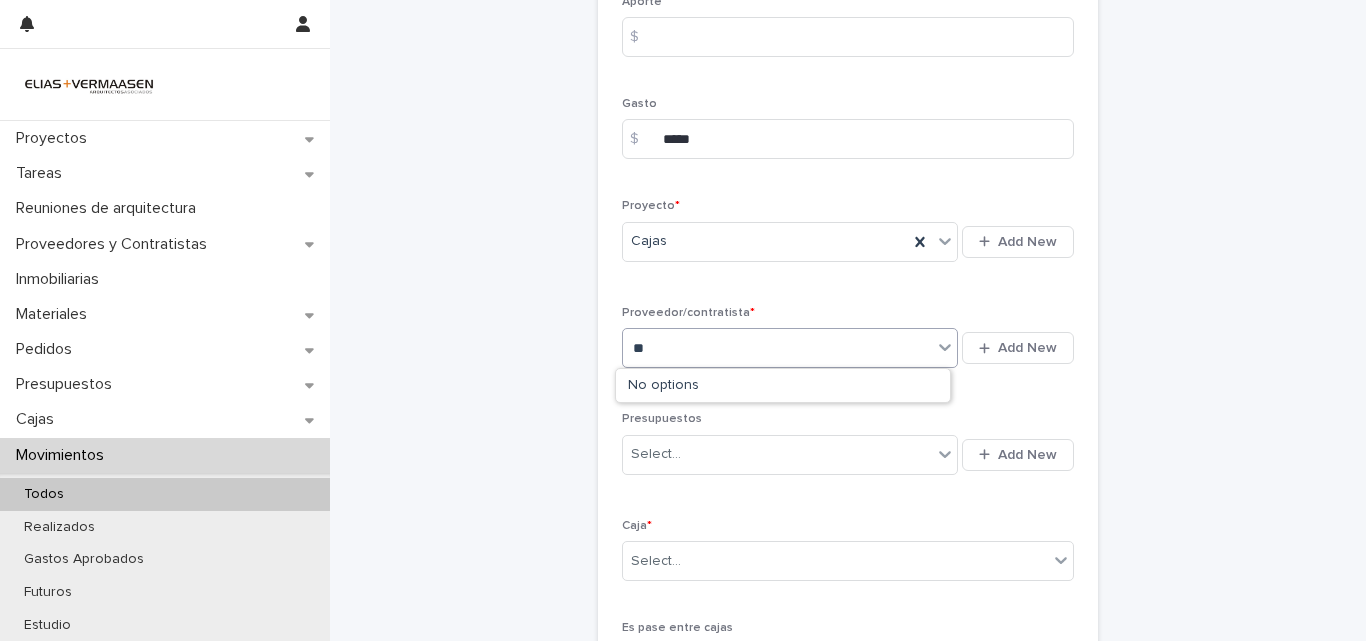 type on "***" 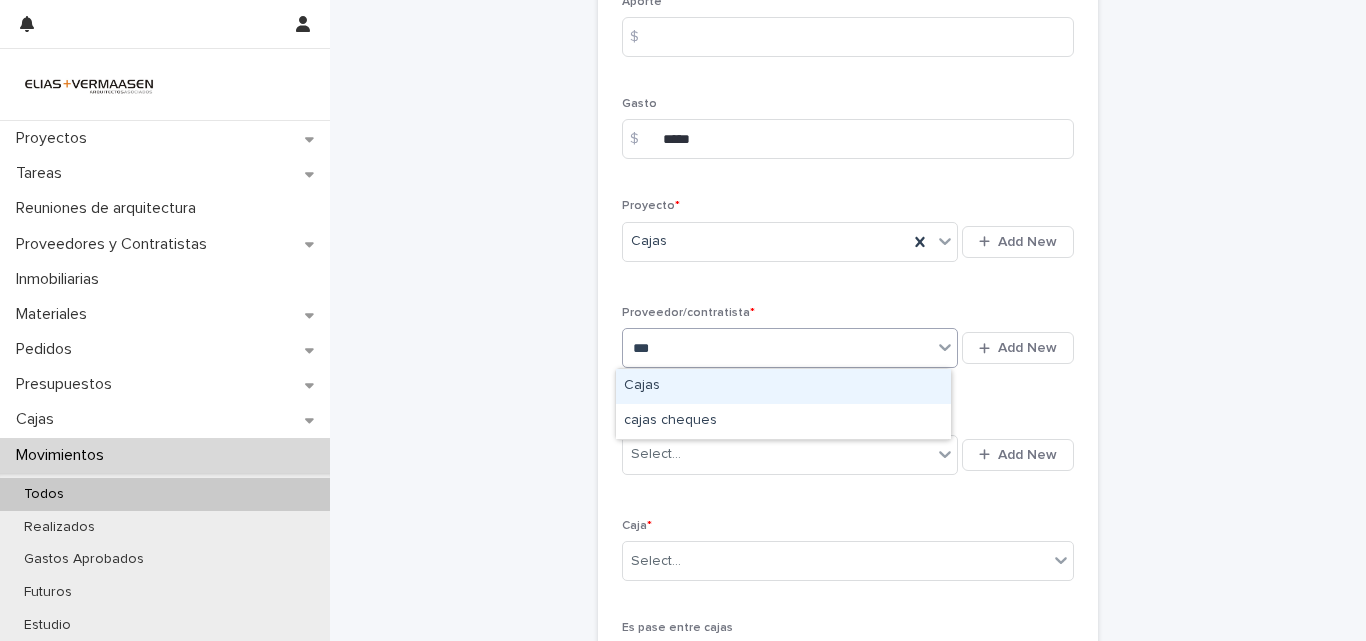 click on "Cajas" at bounding box center [783, 386] 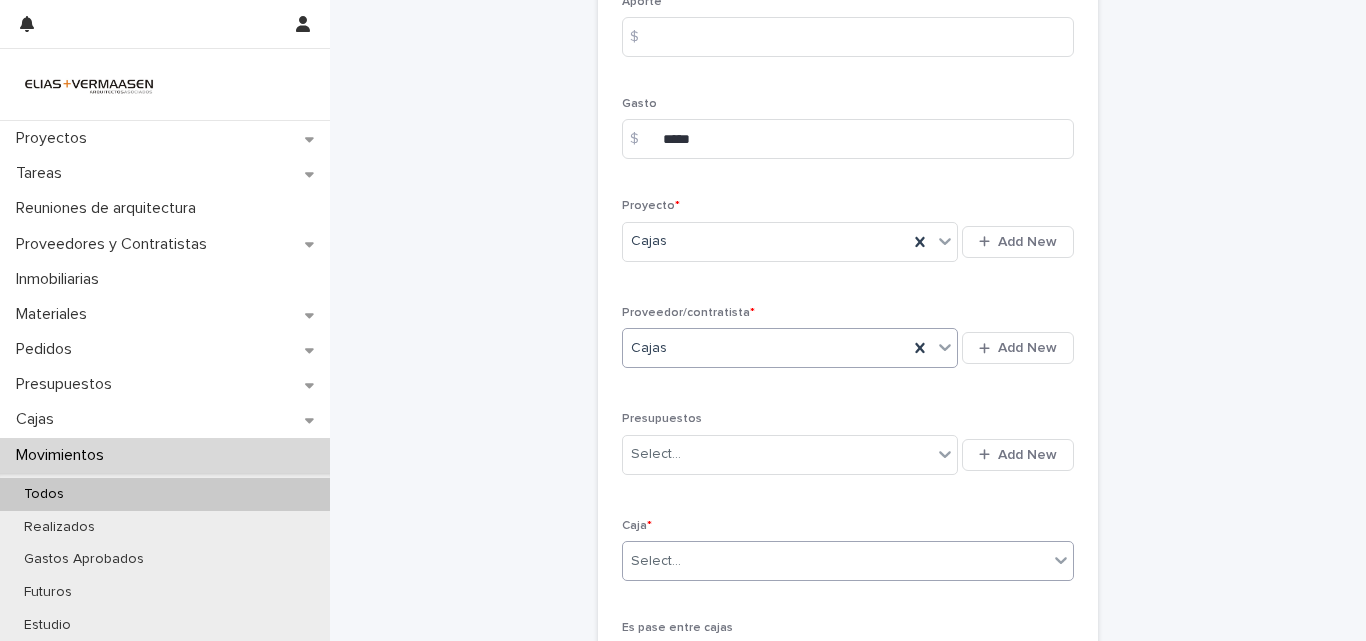 click on "Select..." at bounding box center [835, 561] 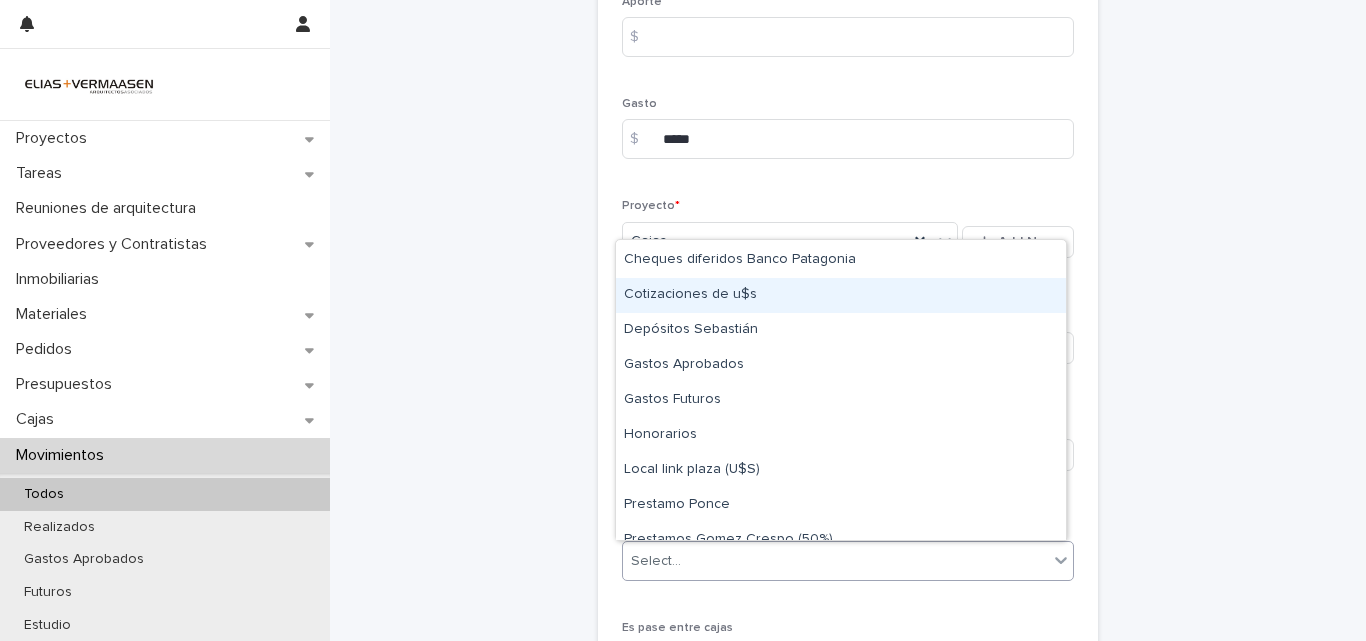 scroll, scrollTop: 343, scrollLeft: 0, axis: vertical 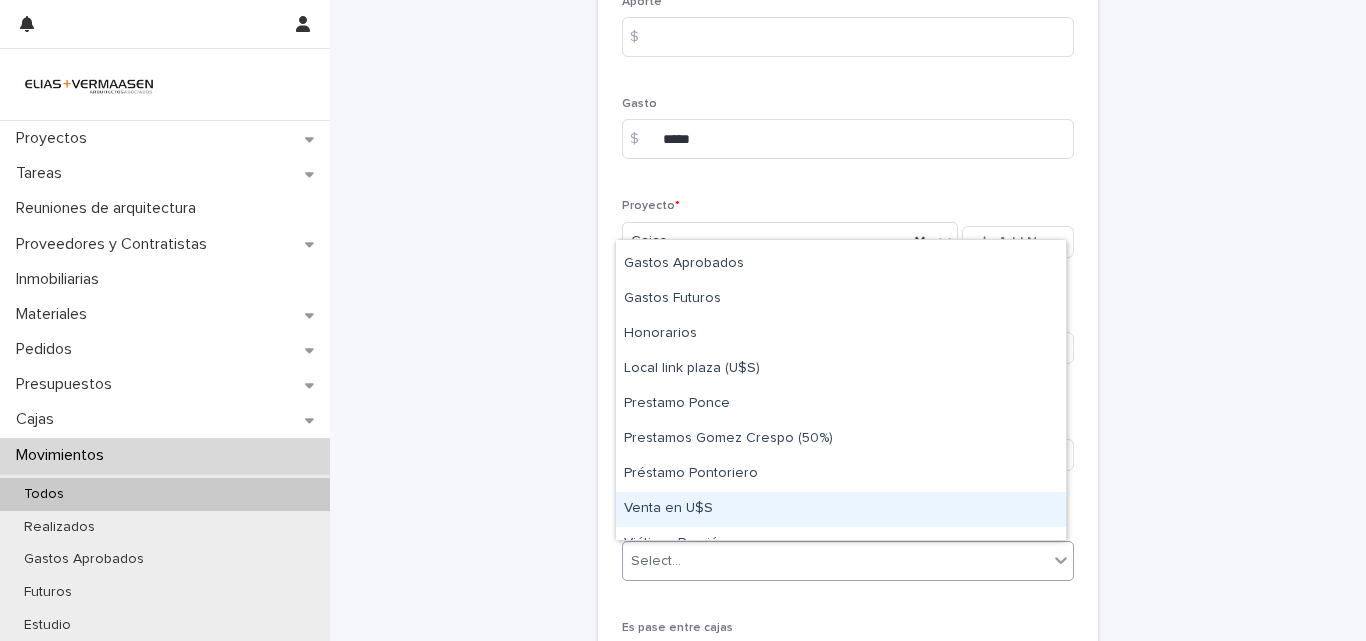 click on "Venta en U$S" at bounding box center (841, 509) 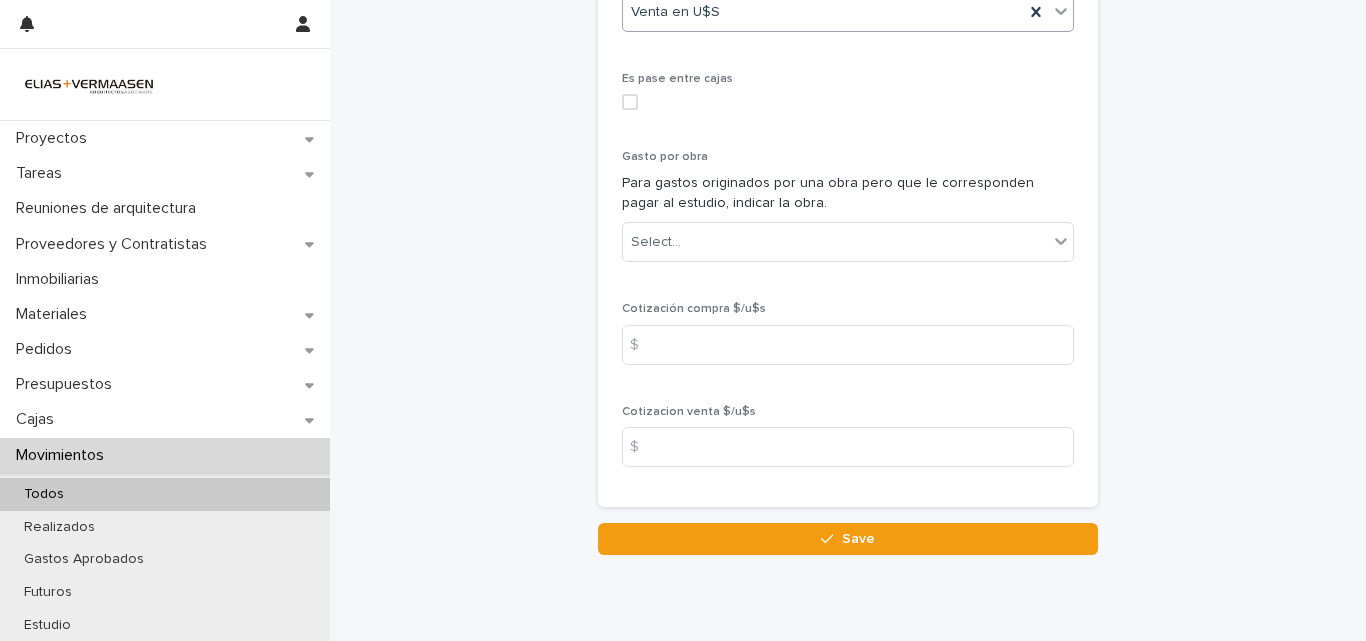 scroll, scrollTop: 1034, scrollLeft: 0, axis: vertical 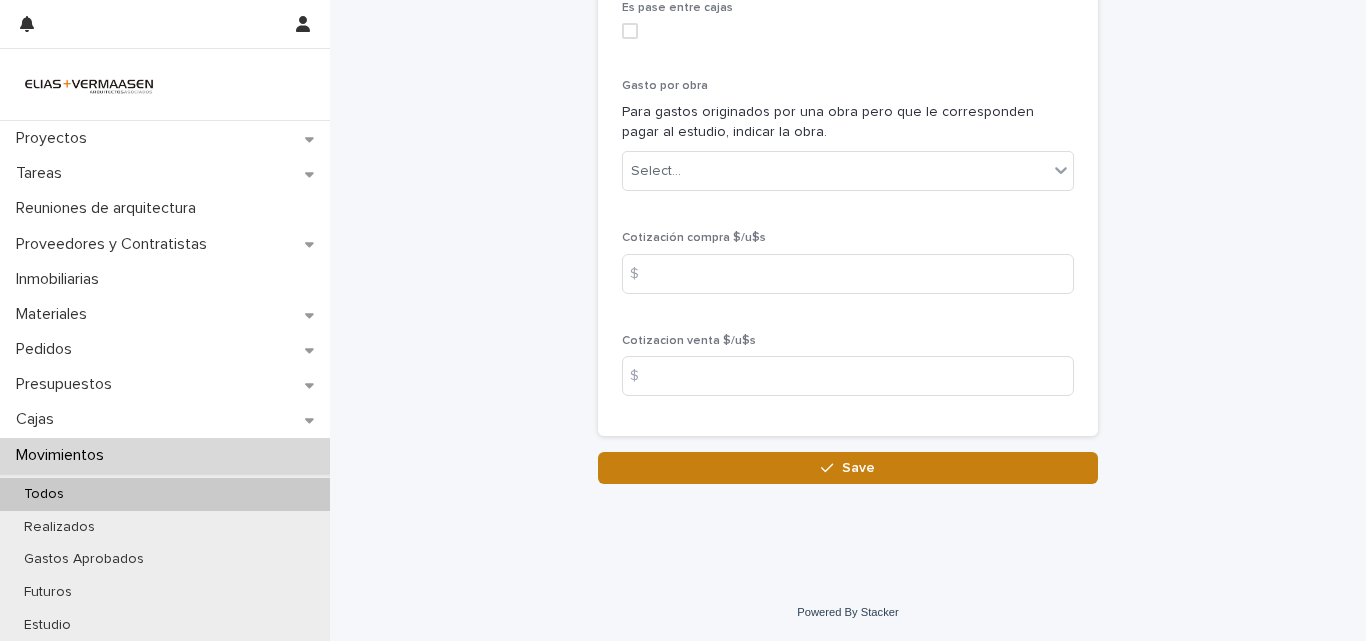 click 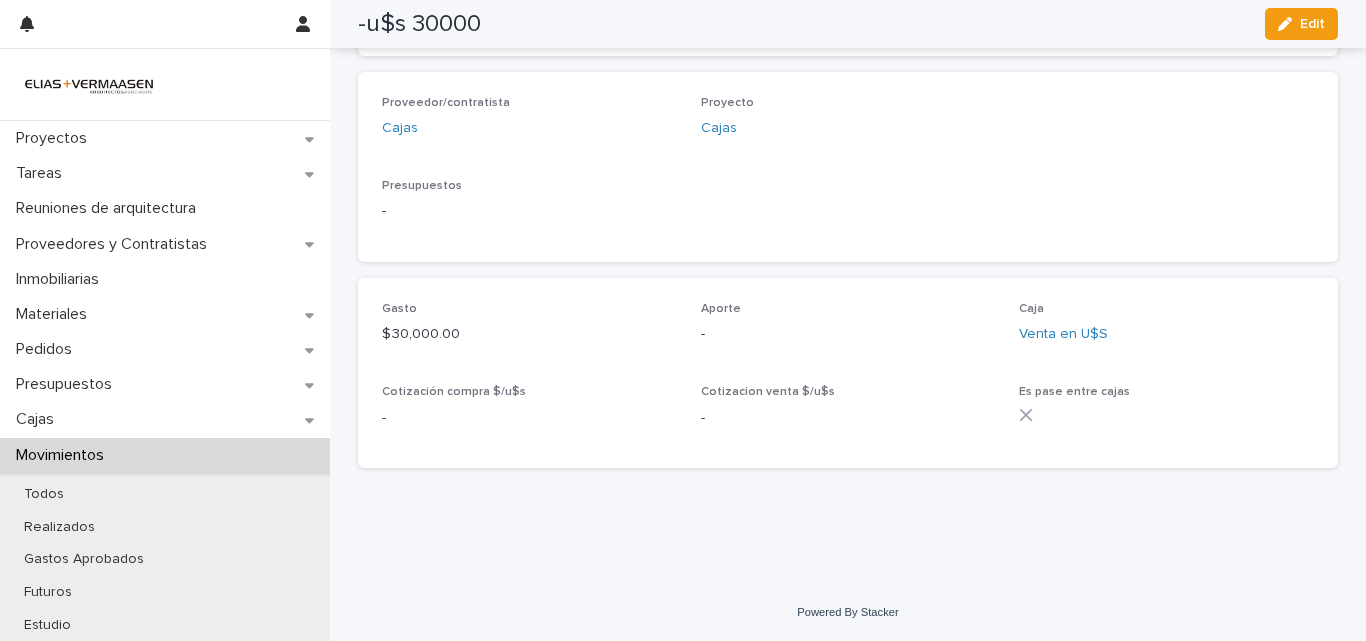 scroll, scrollTop: 547, scrollLeft: 0, axis: vertical 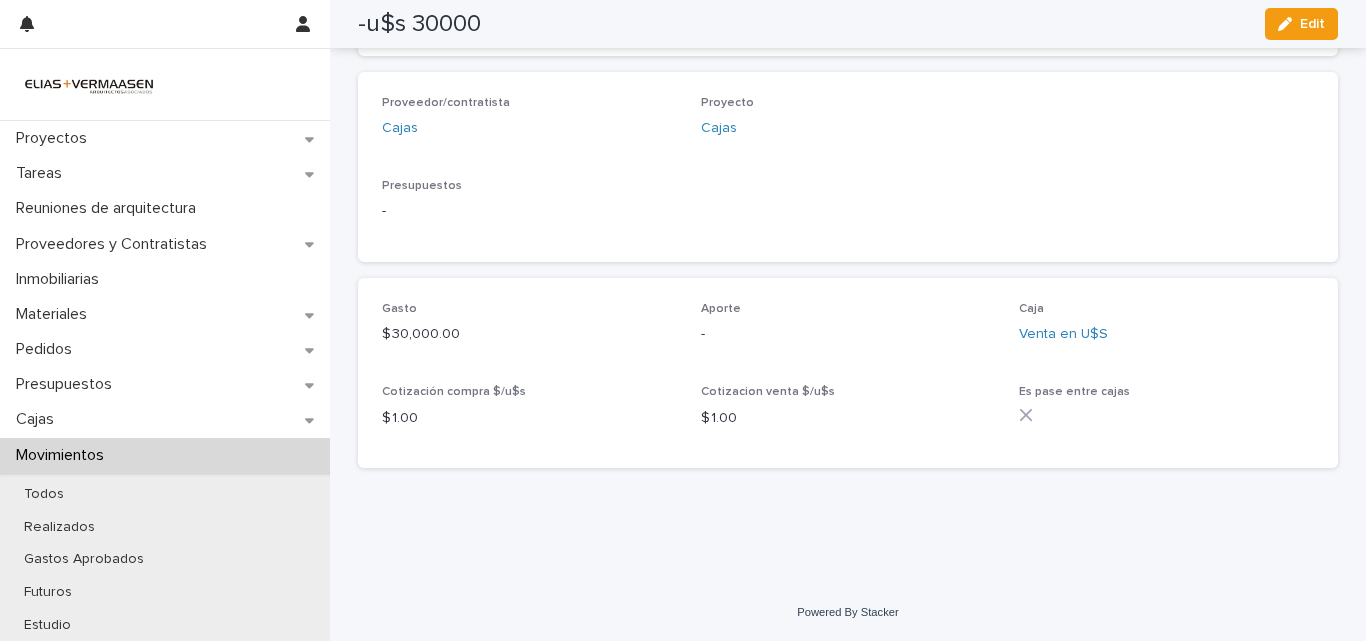 click on "Movimientos" at bounding box center (64, 455) 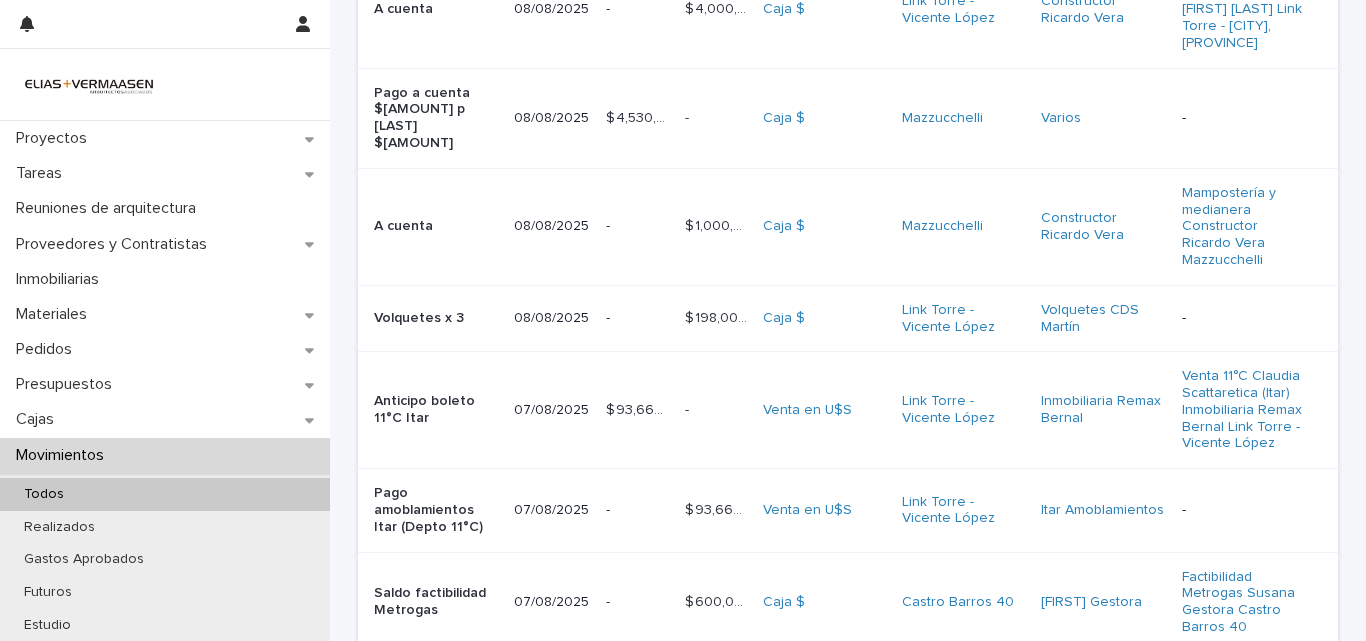 scroll, scrollTop: 0, scrollLeft: 0, axis: both 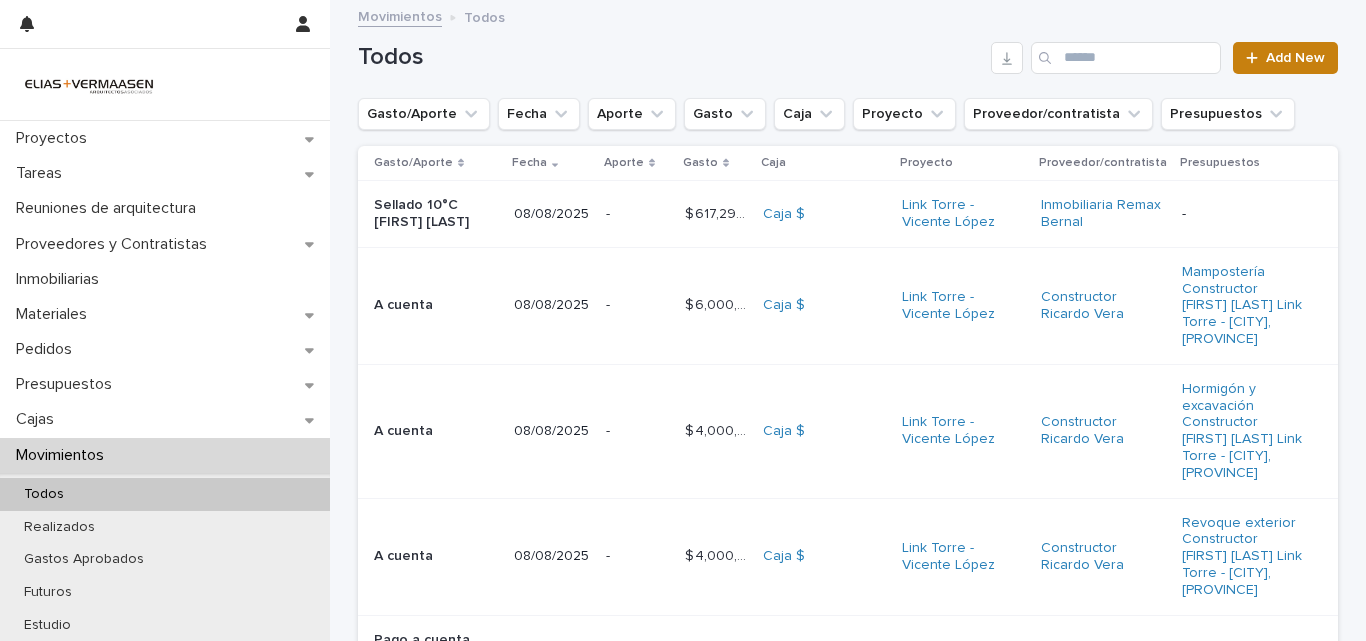 click on "Add New" at bounding box center (1295, 58) 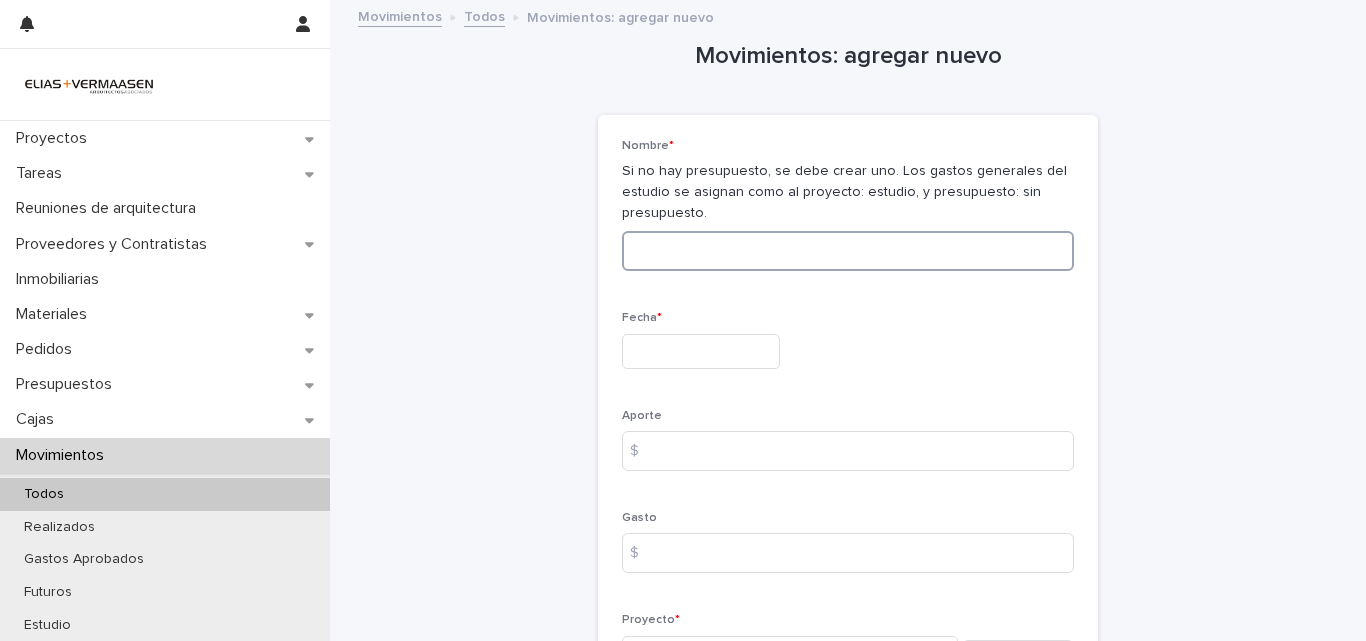 click at bounding box center [848, 251] 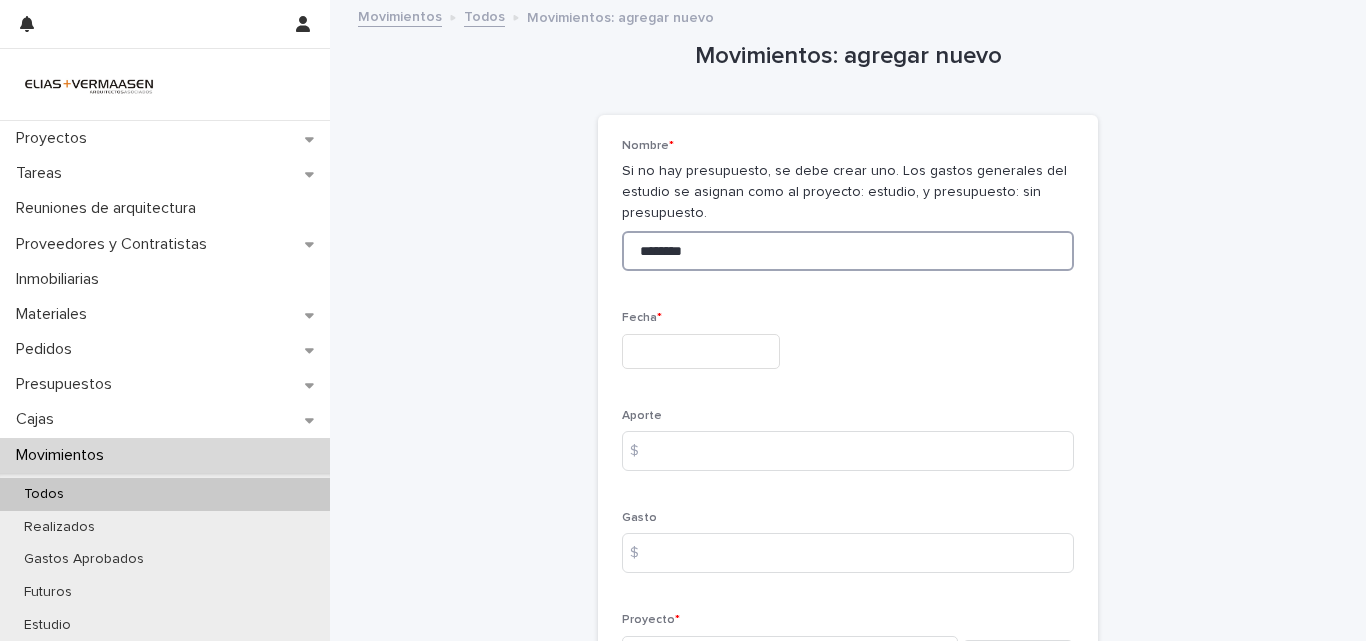 type on "********" 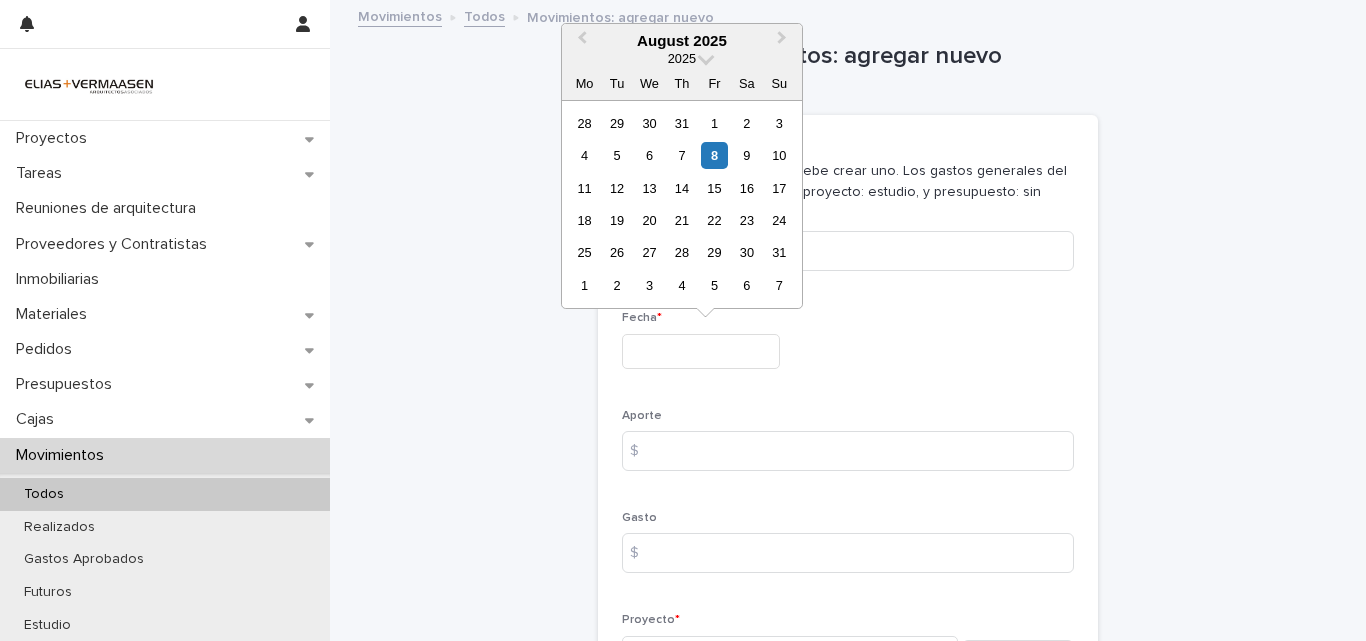 click at bounding box center (701, 351) 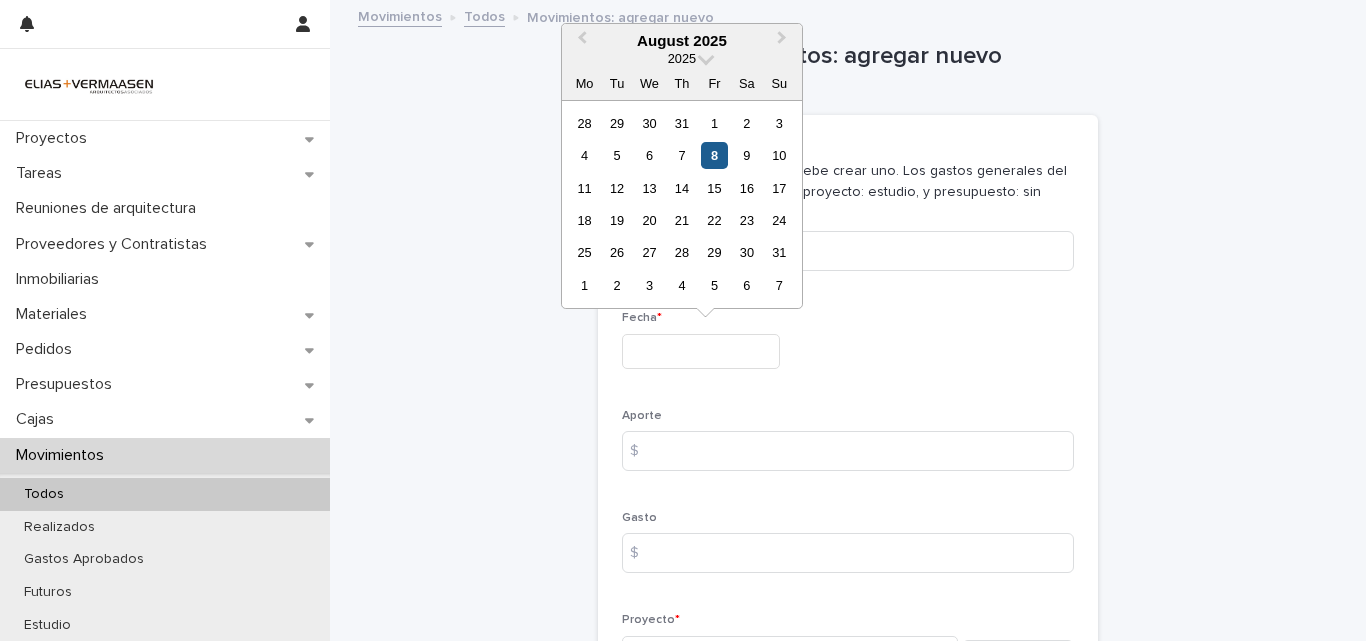 click on "8" at bounding box center (714, 155) 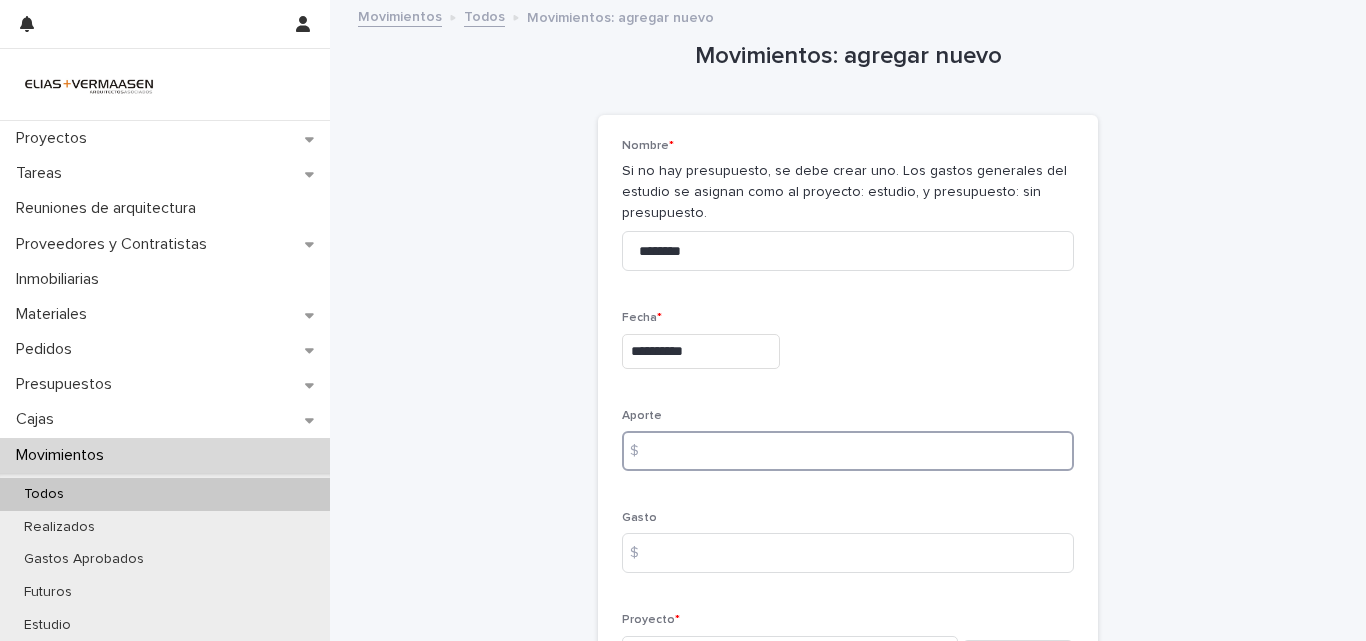 click at bounding box center (848, 451) 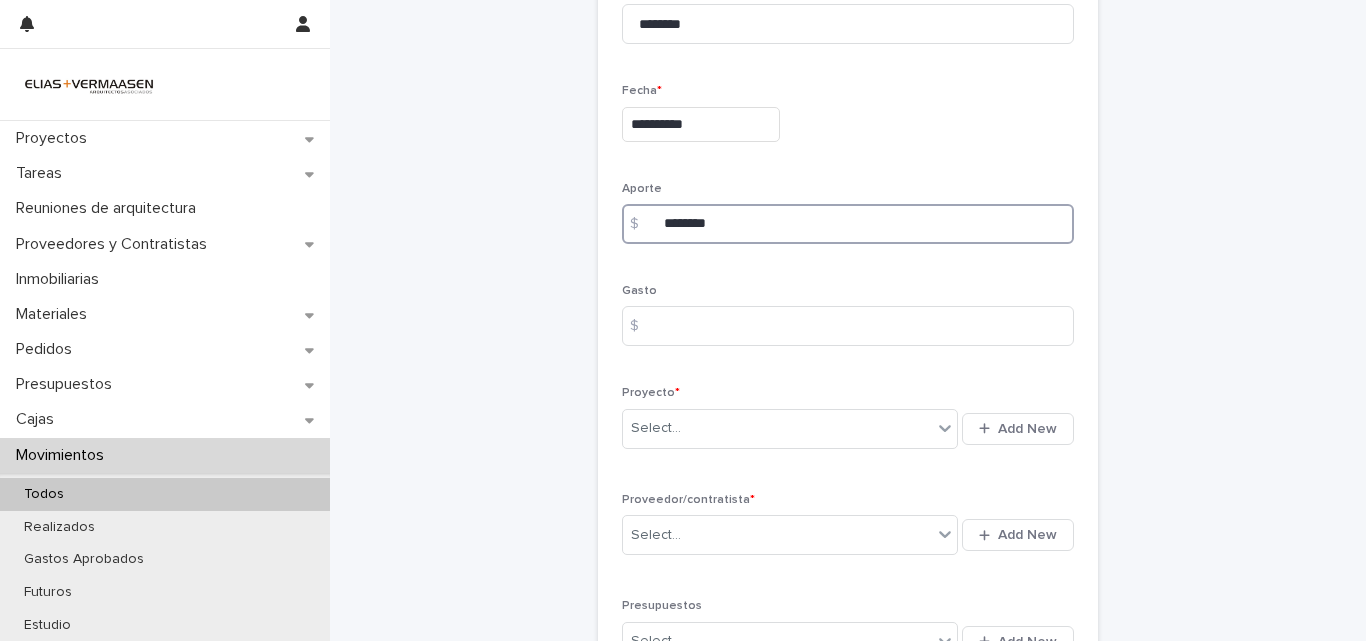scroll, scrollTop: 327, scrollLeft: 0, axis: vertical 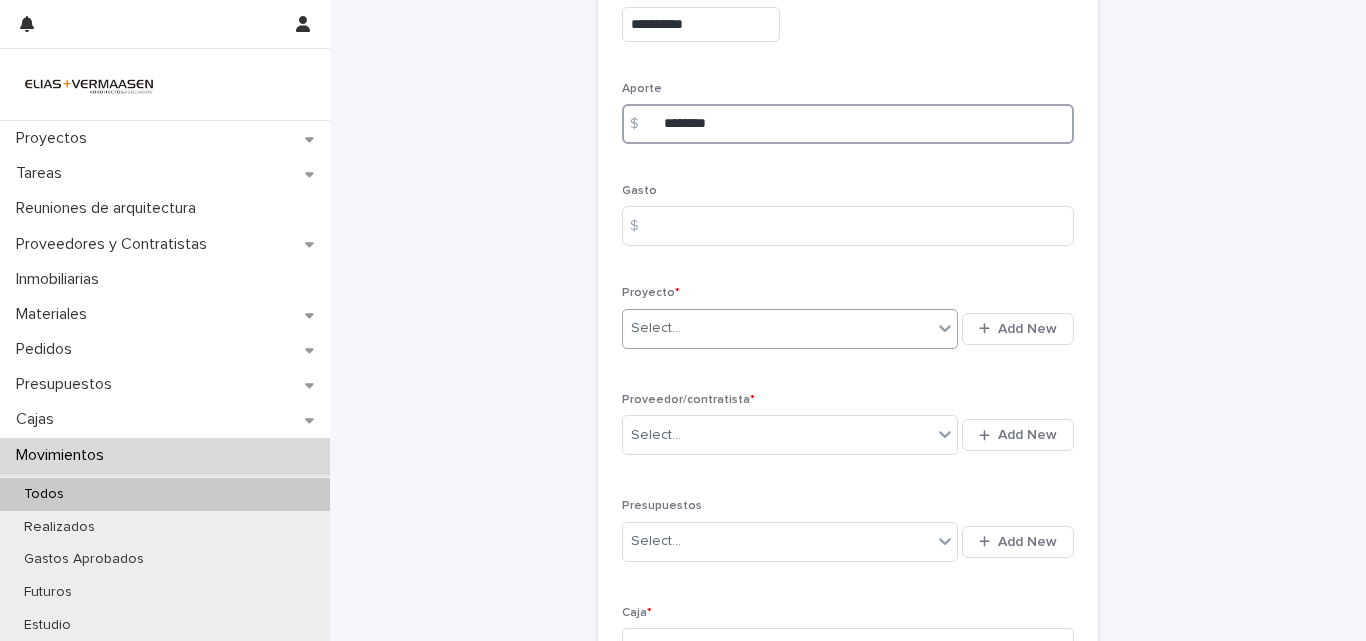 type on "********" 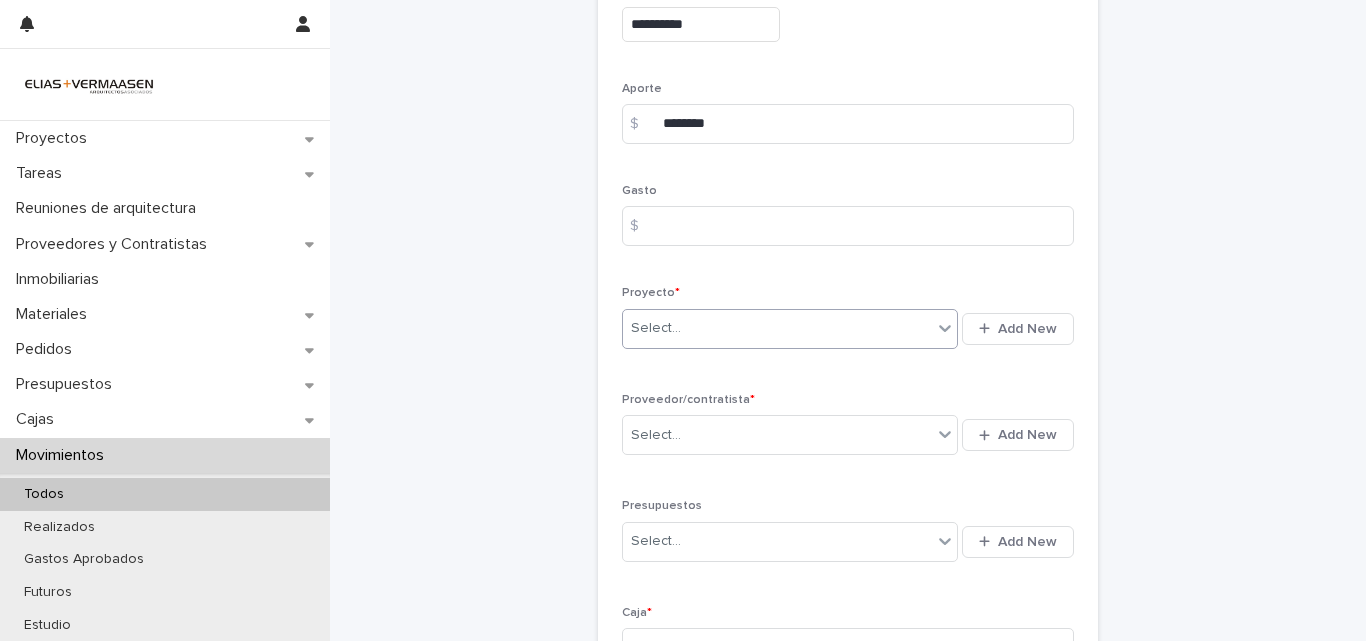 click on "Select..." at bounding box center (777, 328) 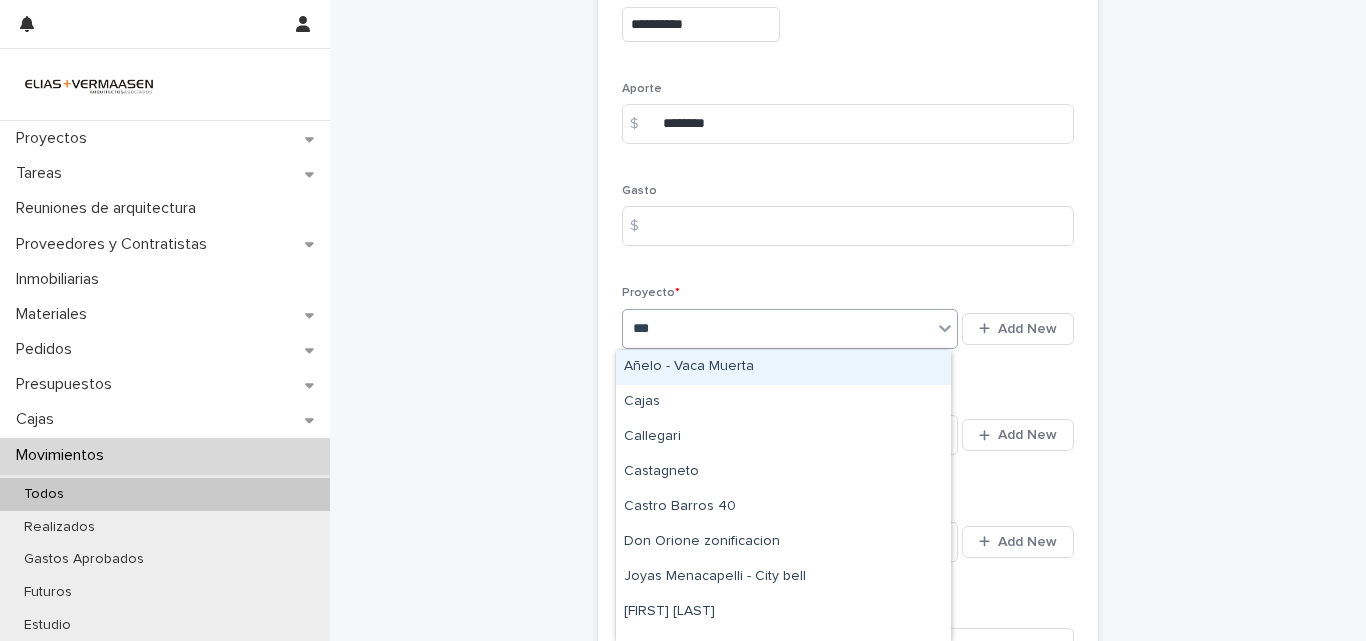 type on "****" 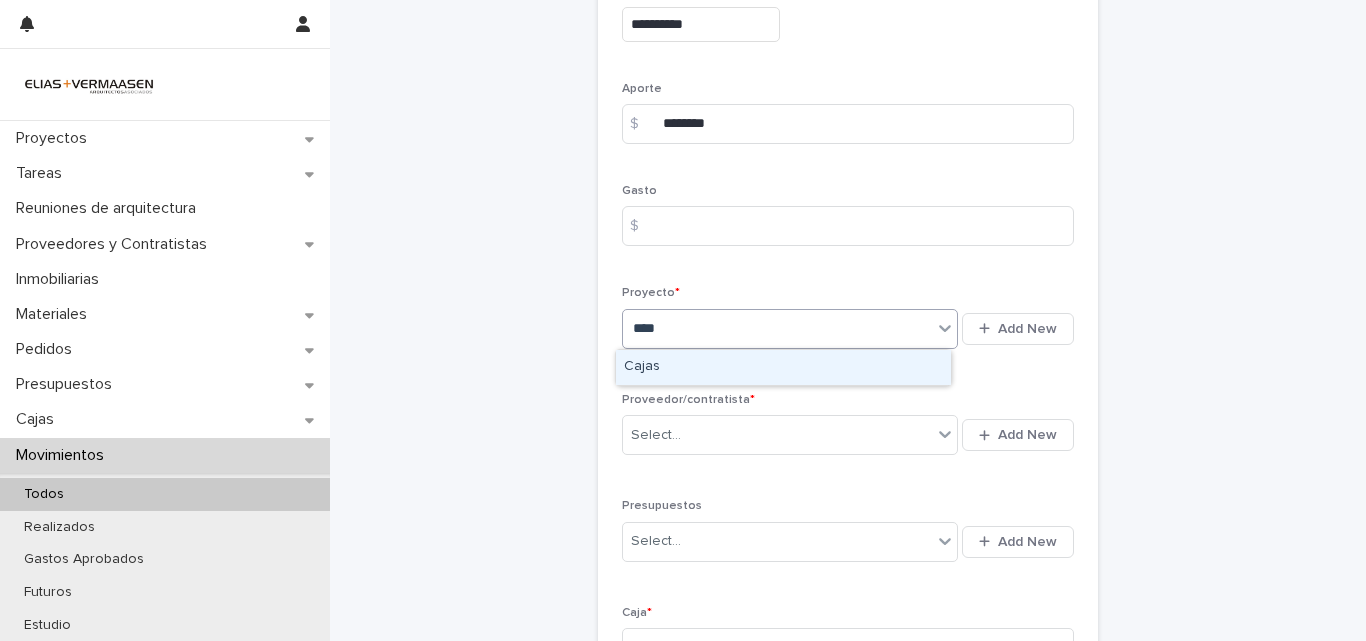click on "Cajas" at bounding box center (783, 367) 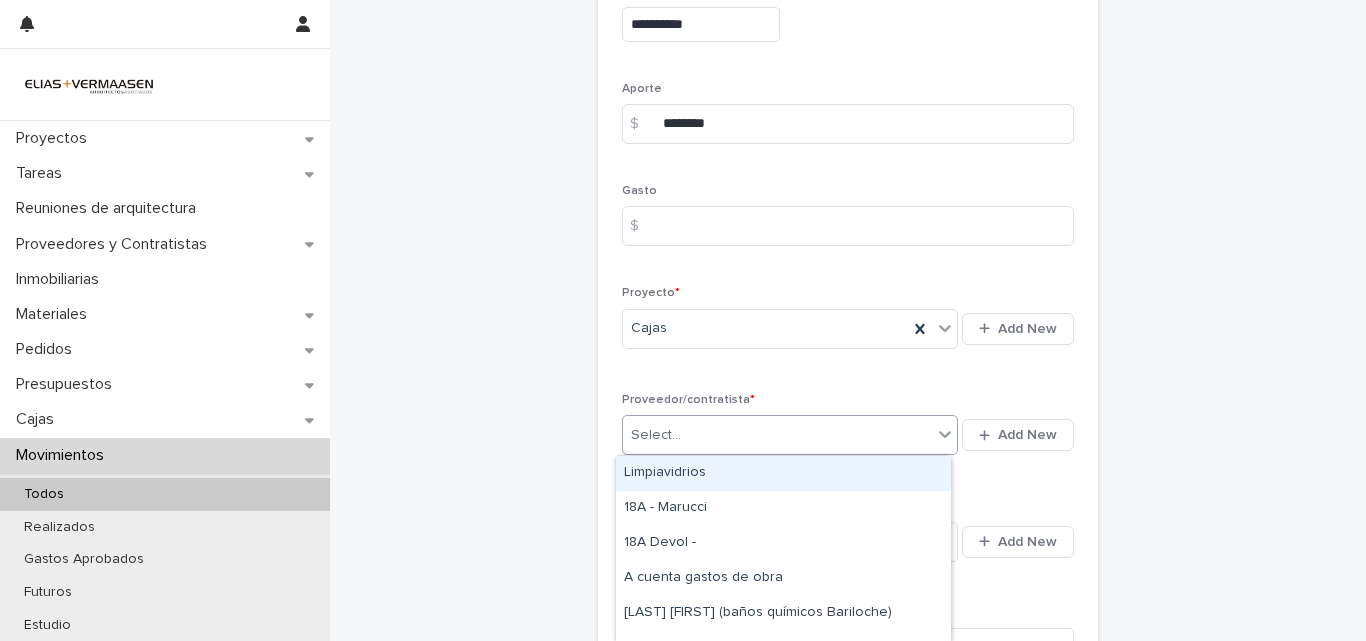 click on "Select..." at bounding box center [777, 435] 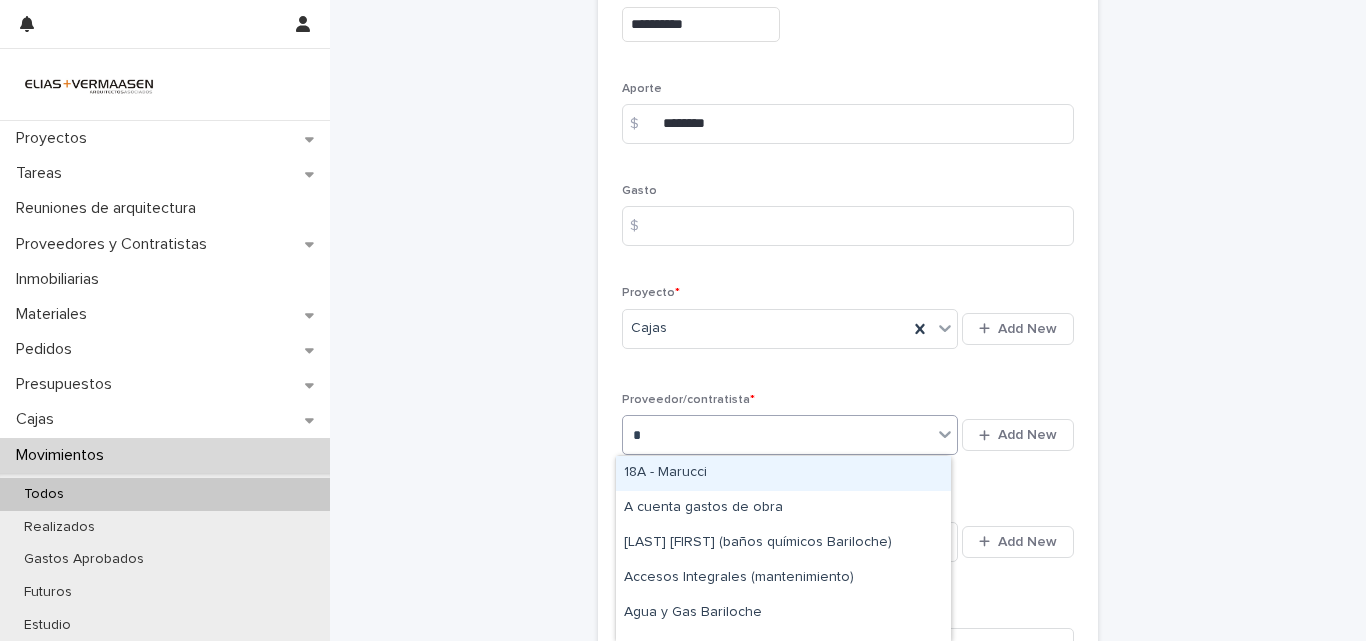 type on "**" 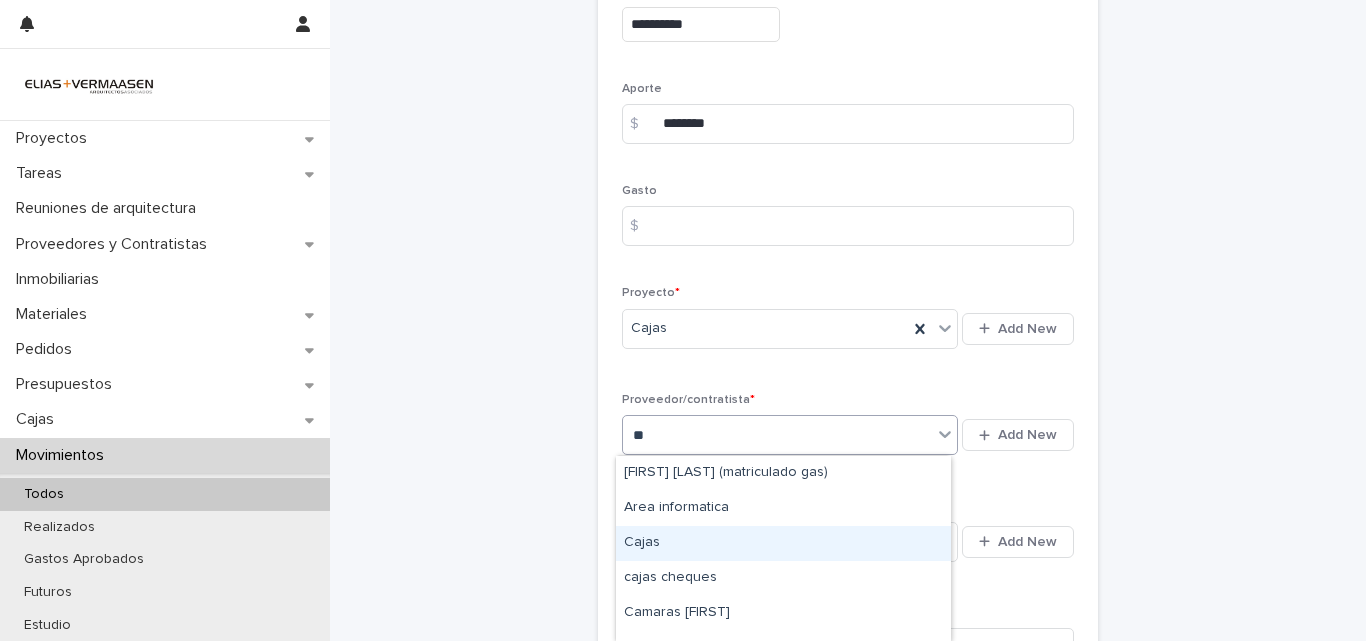 click on "Cajas" at bounding box center (783, 543) 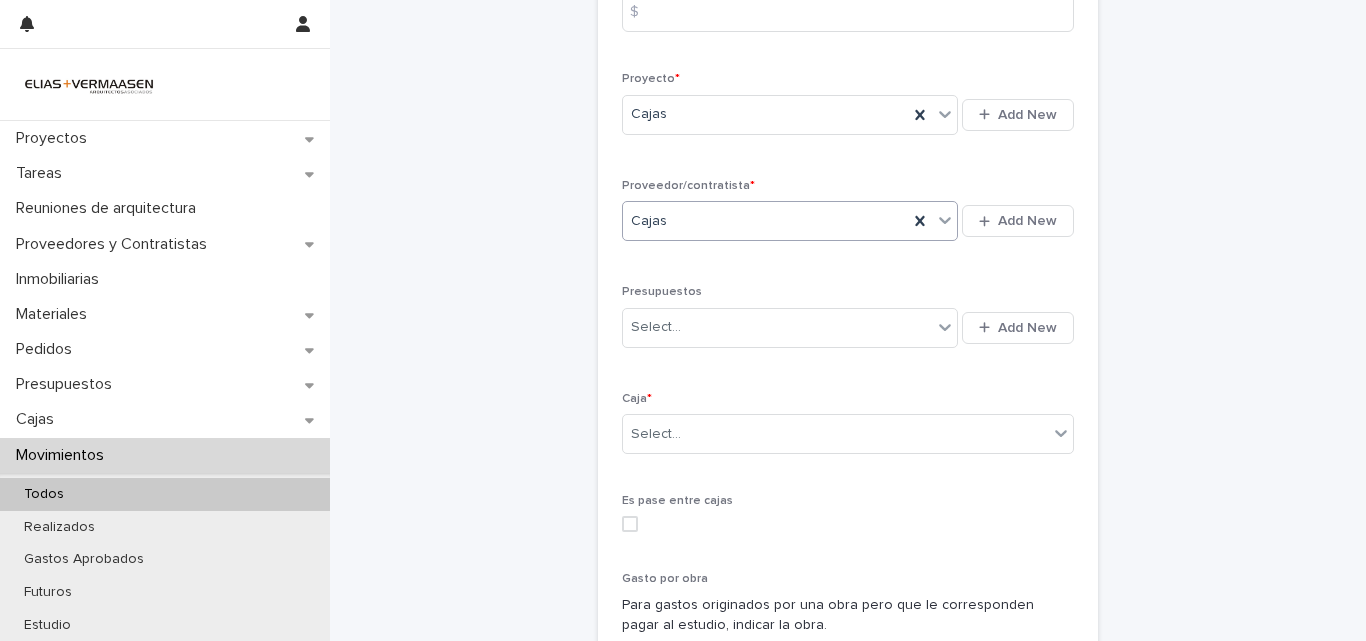 scroll, scrollTop: 627, scrollLeft: 0, axis: vertical 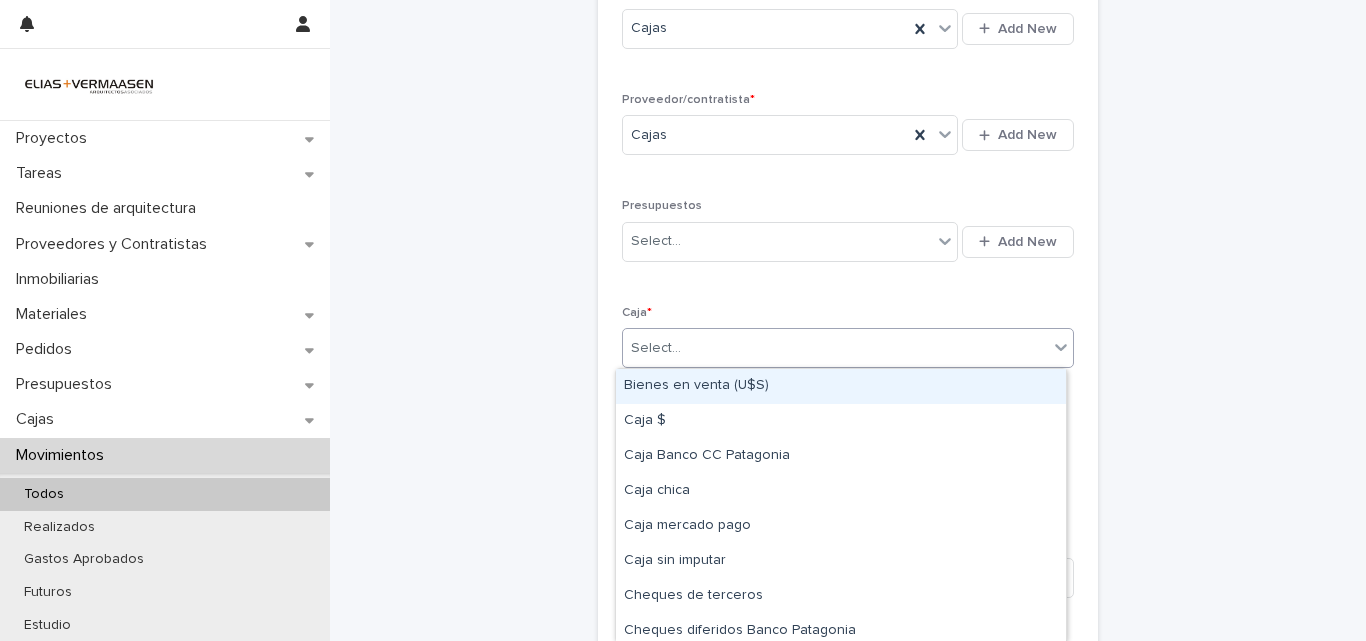 click on "Select..." at bounding box center [835, 348] 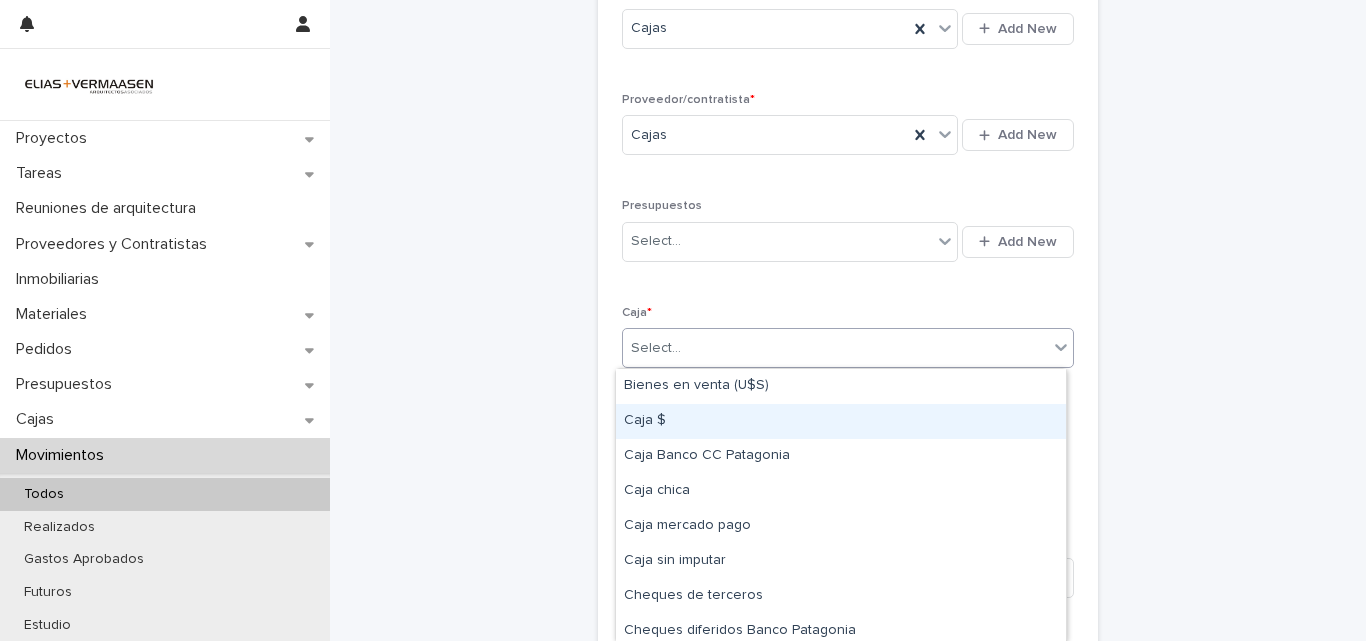 click on "Caja $" at bounding box center (841, 421) 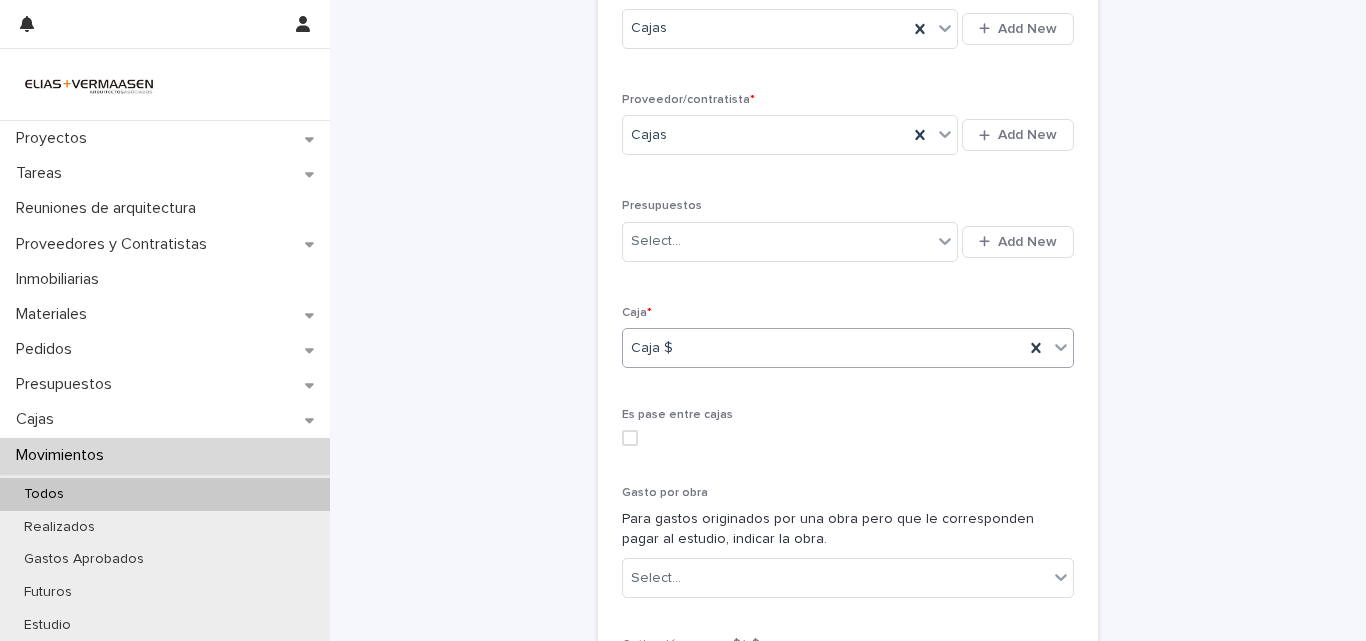 scroll, scrollTop: 1034, scrollLeft: 0, axis: vertical 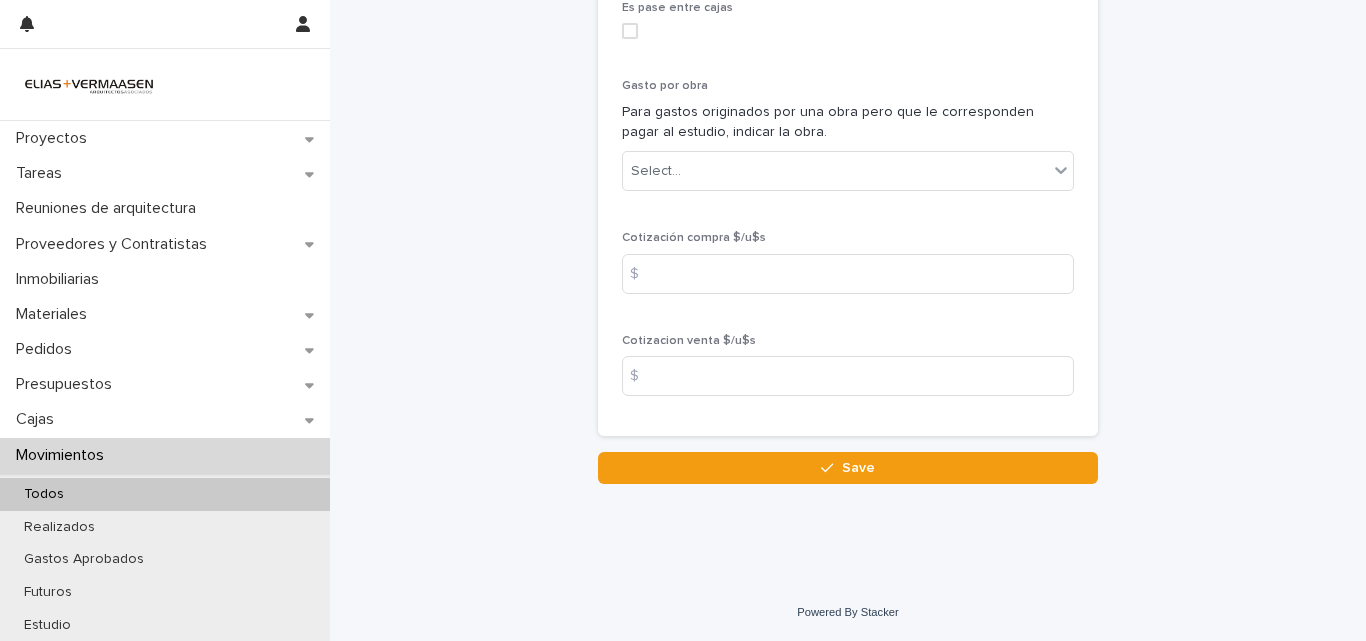 click on "Save" at bounding box center [848, 468] 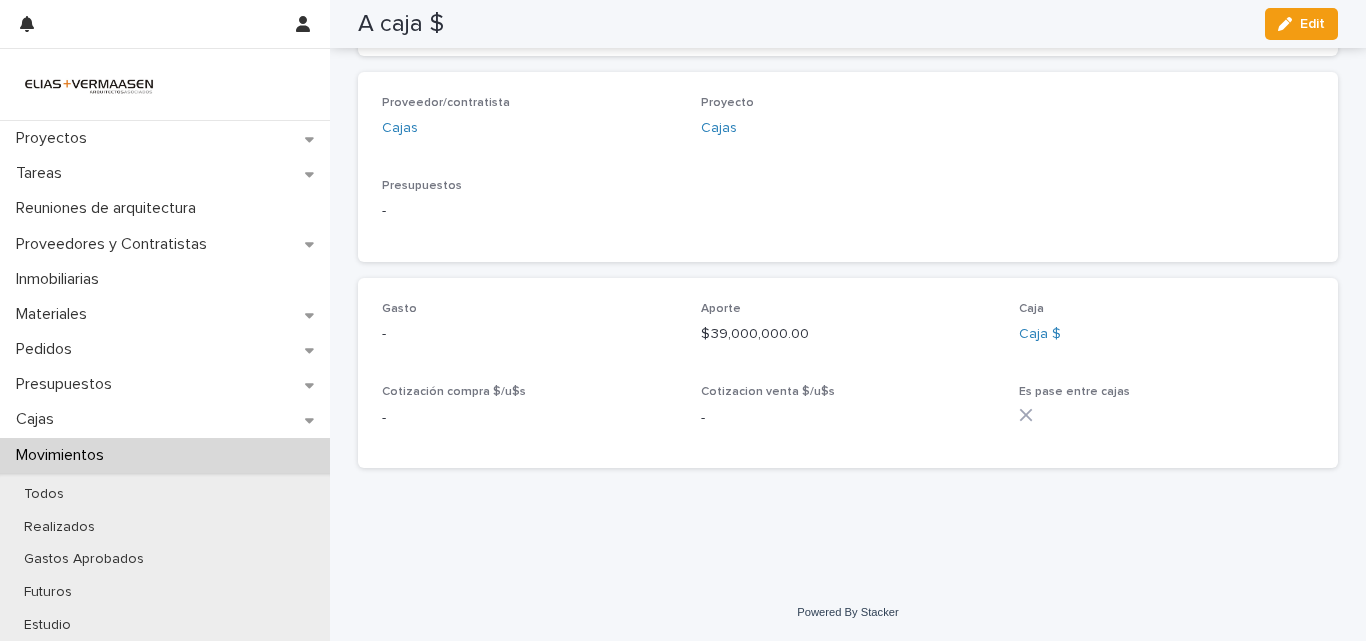 scroll, scrollTop: 547, scrollLeft: 0, axis: vertical 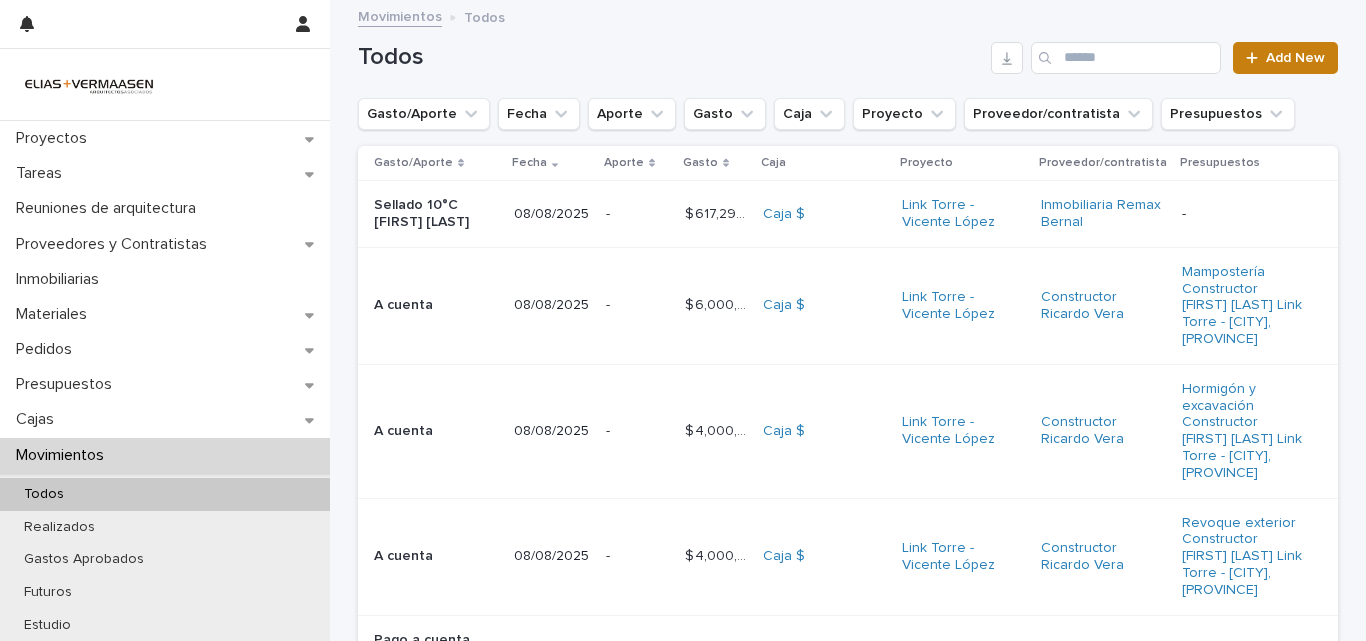 click on "Add New" at bounding box center [1295, 58] 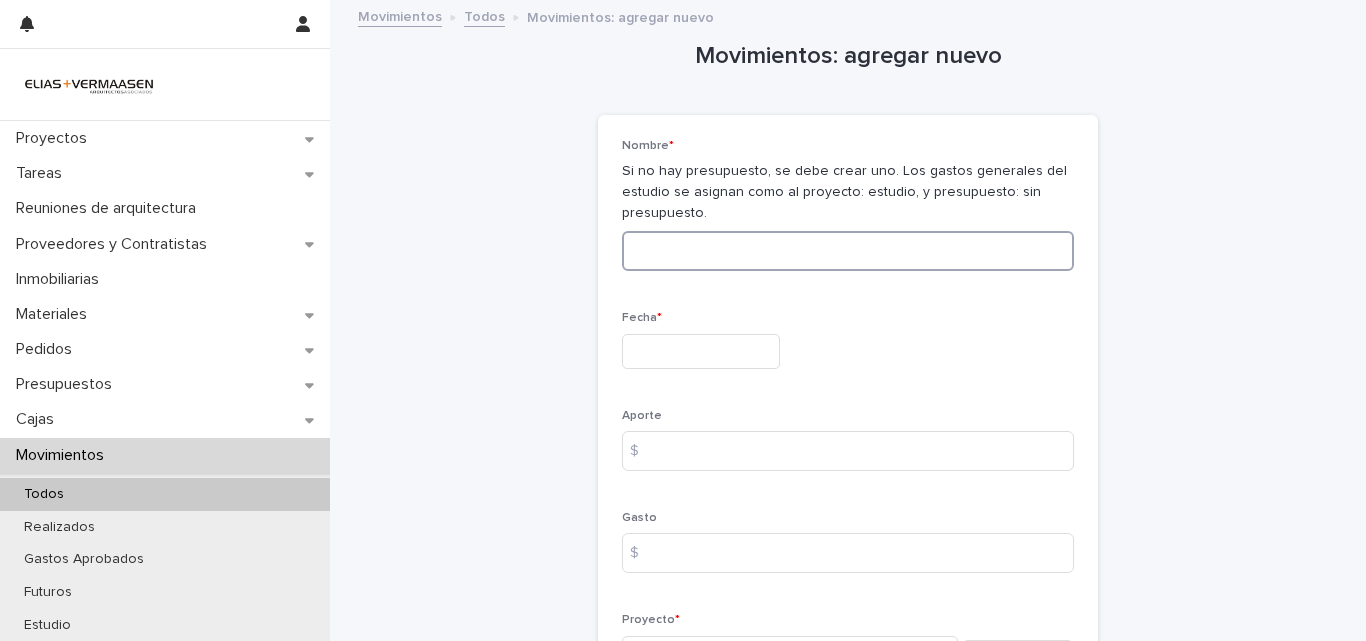 click at bounding box center [848, 251] 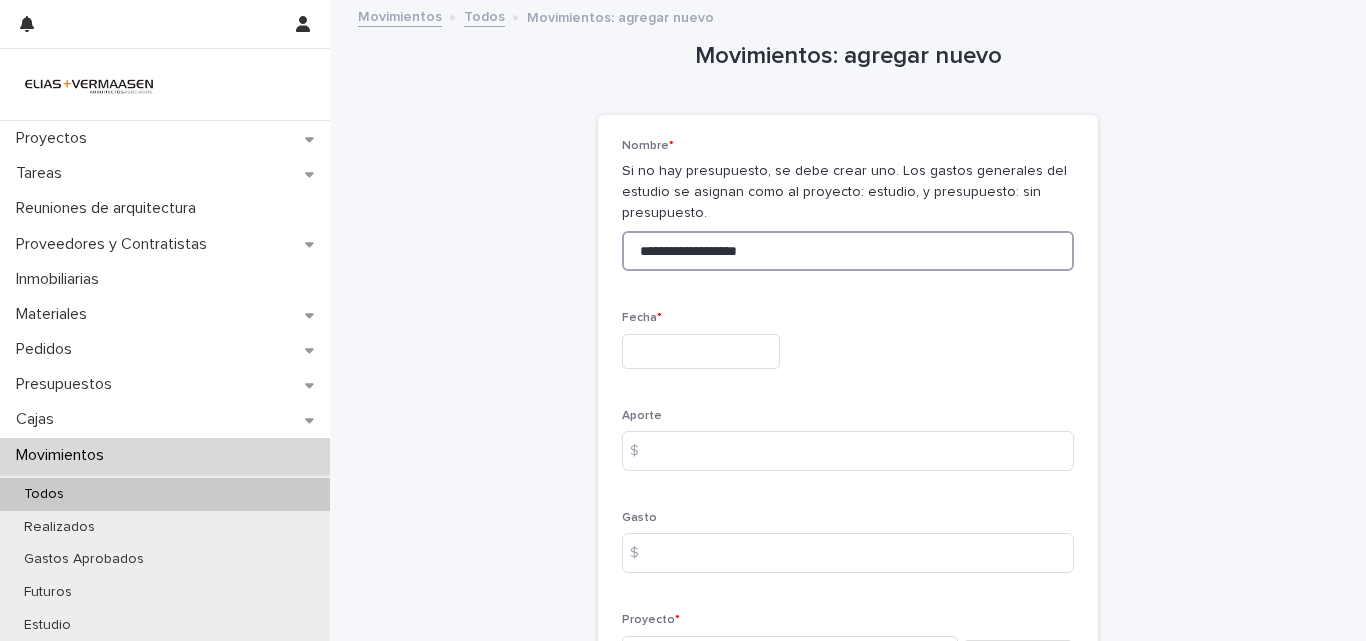 type on "**********" 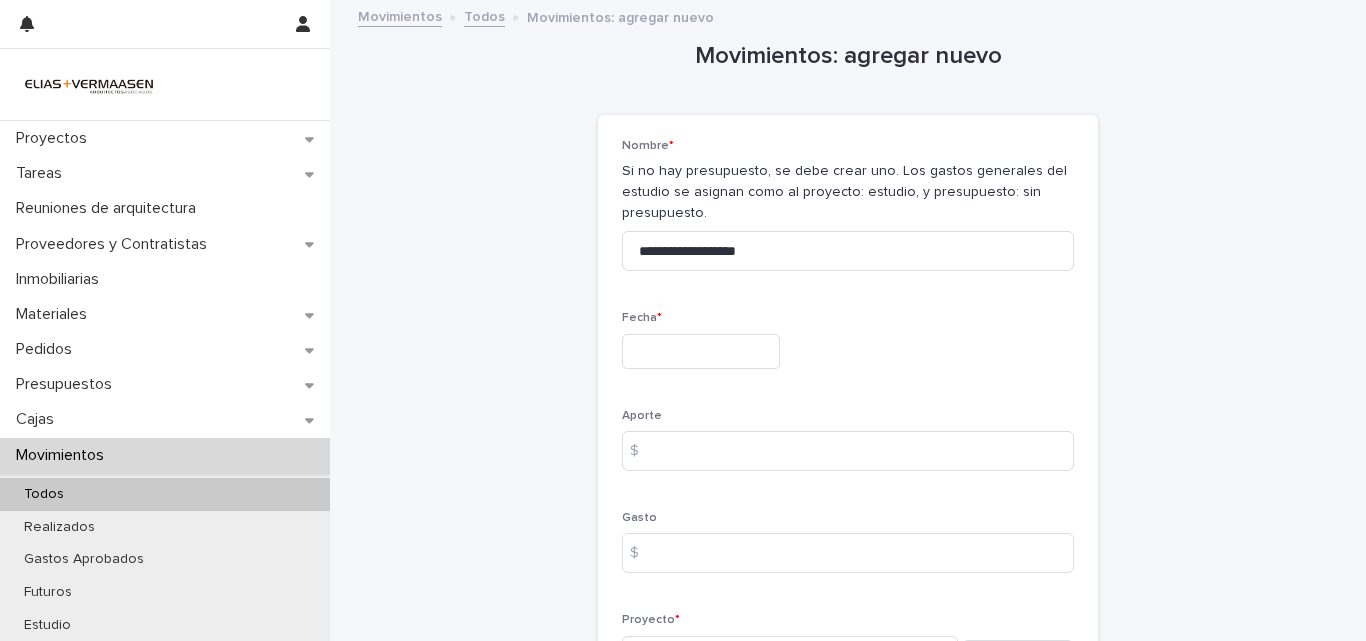 click at bounding box center [701, 351] 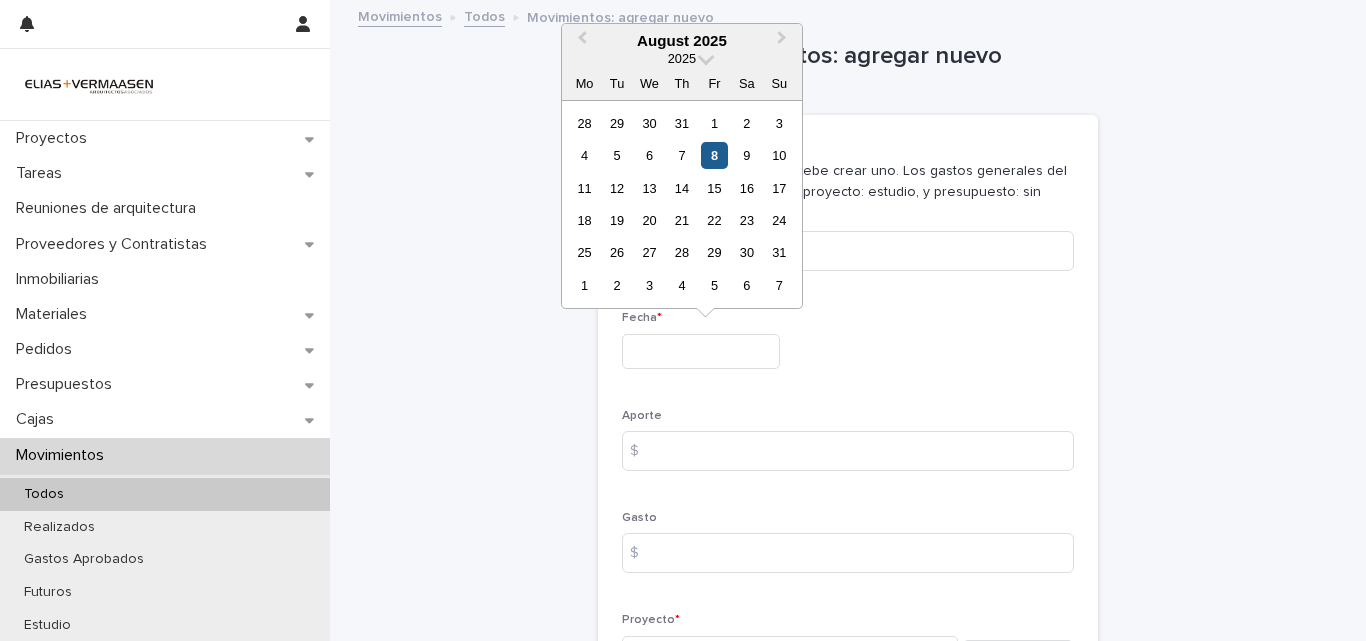 click on "8" at bounding box center [714, 155] 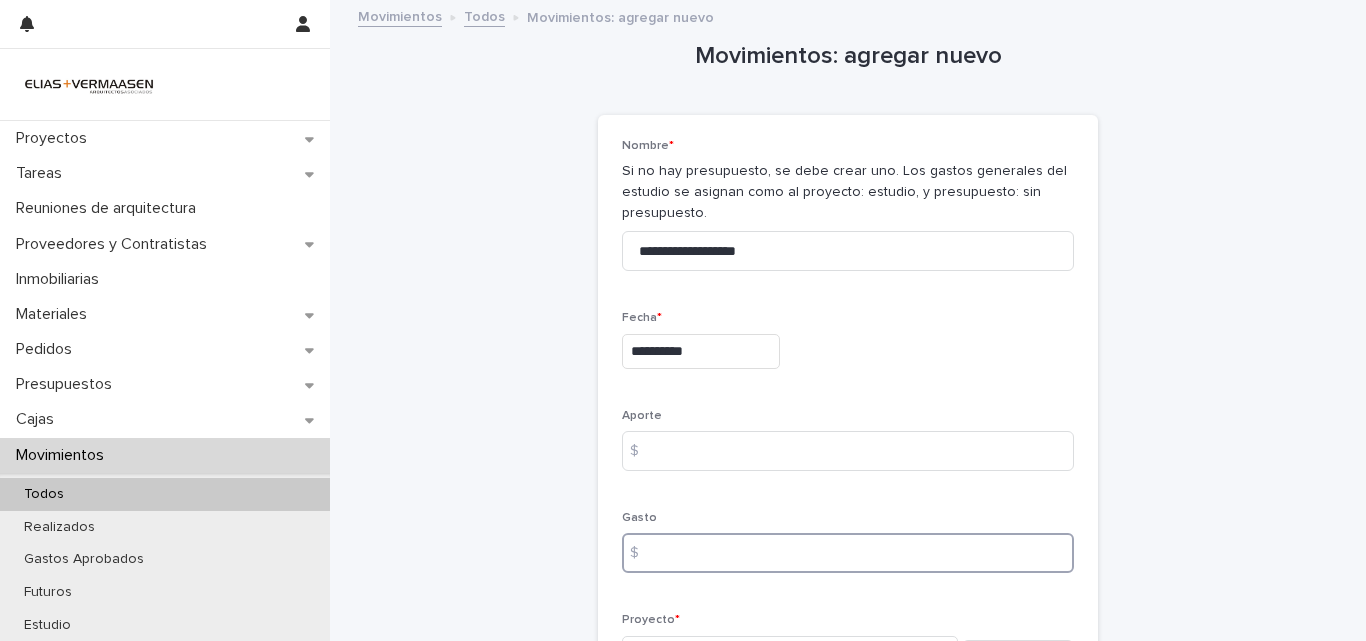 click at bounding box center (848, 553) 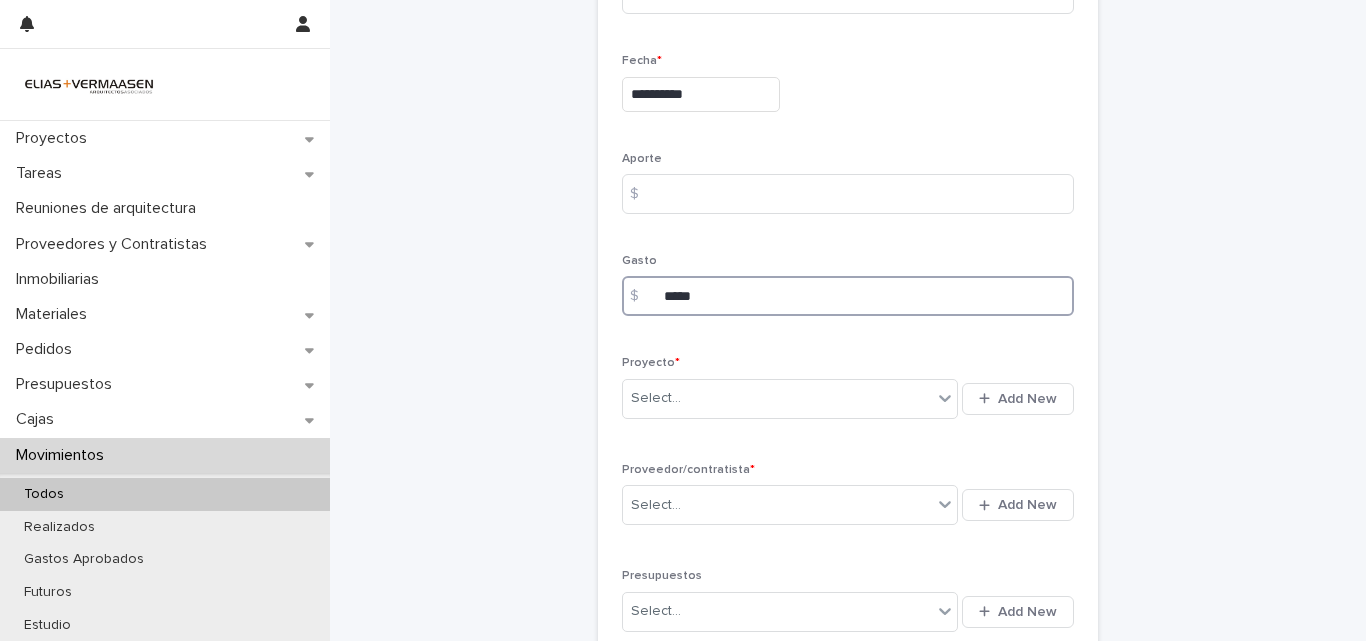 scroll, scrollTop: 284, scrollLeft: 0, axis: vertical 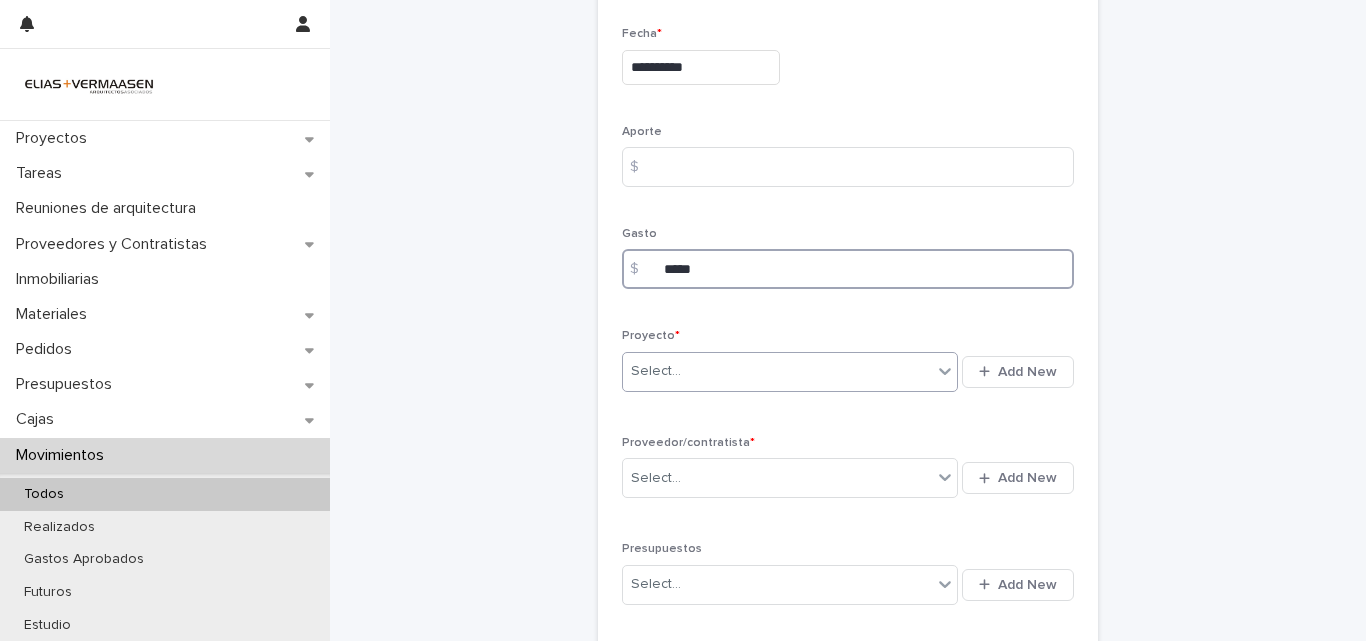 type on "*****" 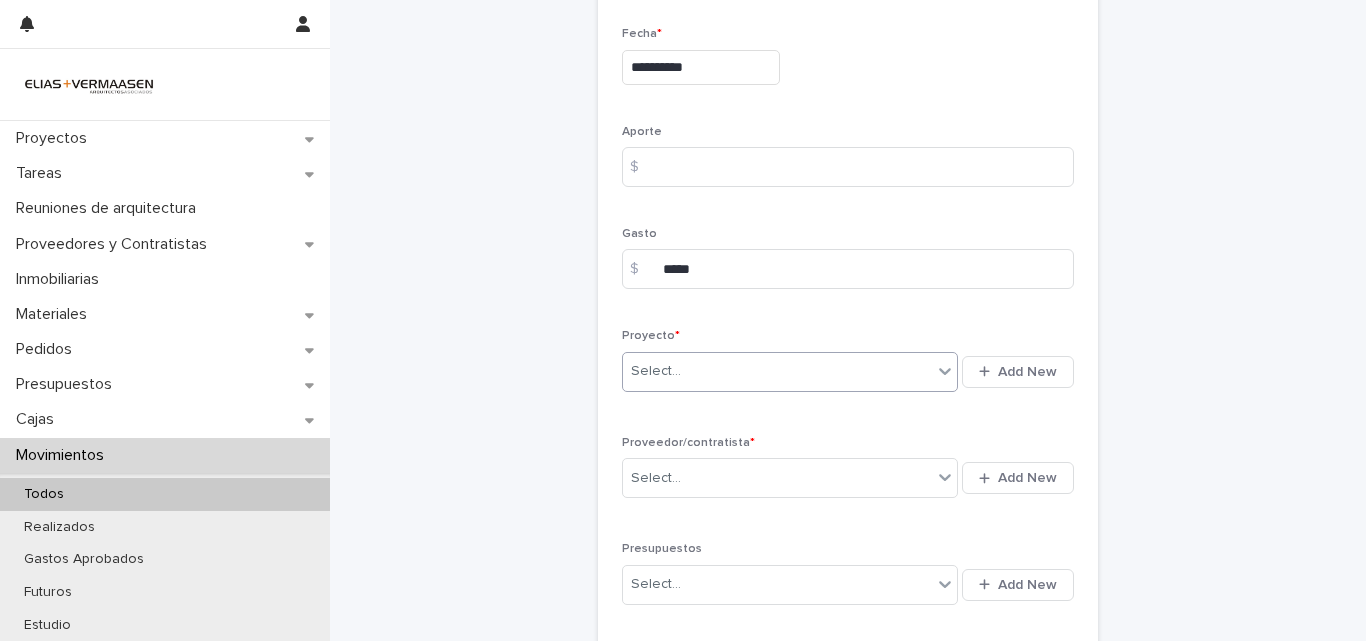 click on "Select..." at bounding box center [777, 371] 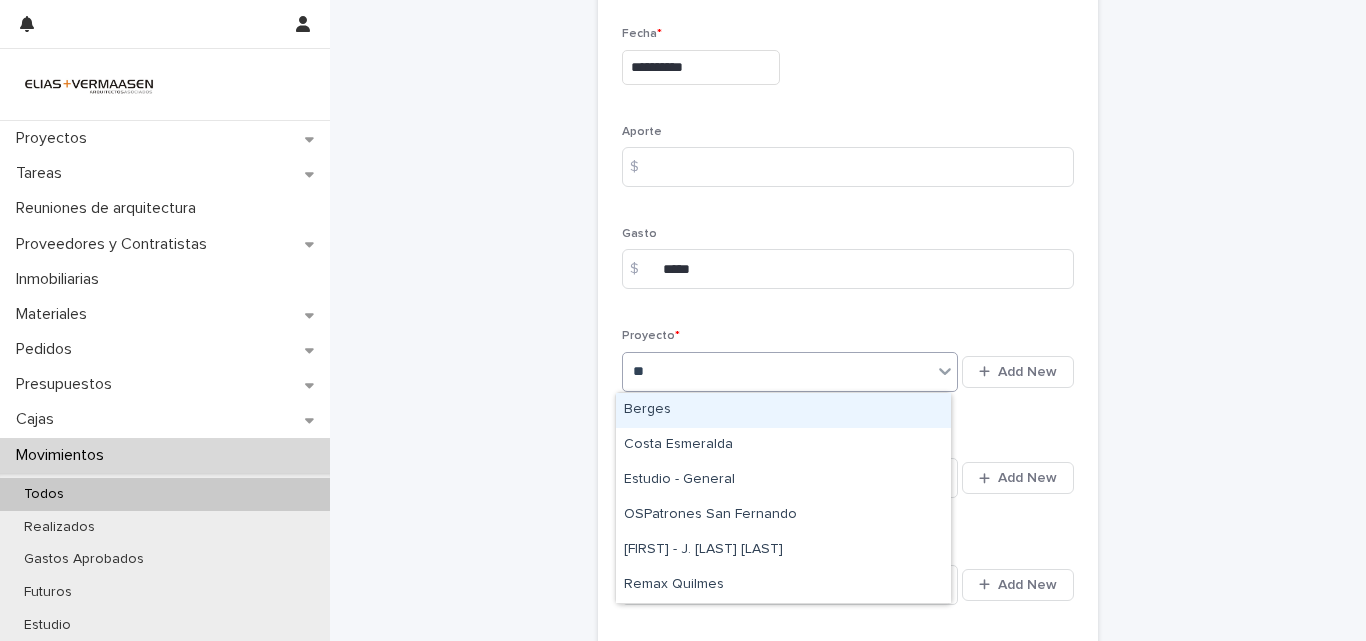 type on "***" 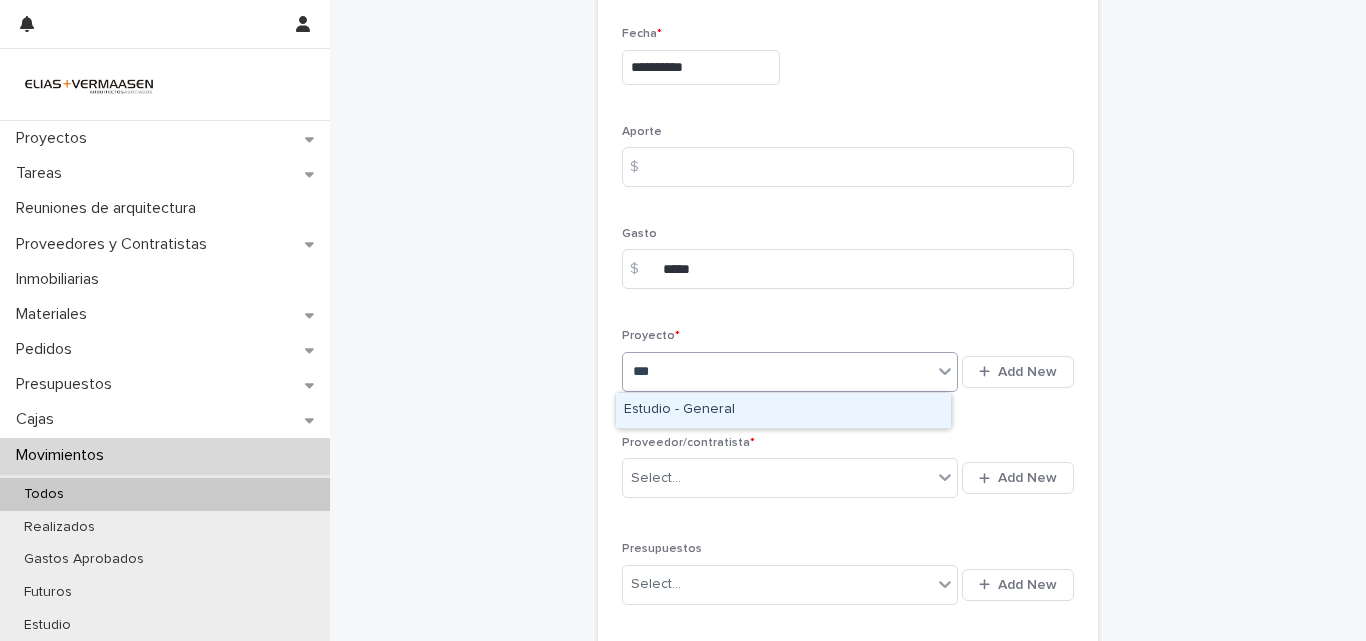 click on "Estudio - General" at bounding box center (783, 410) 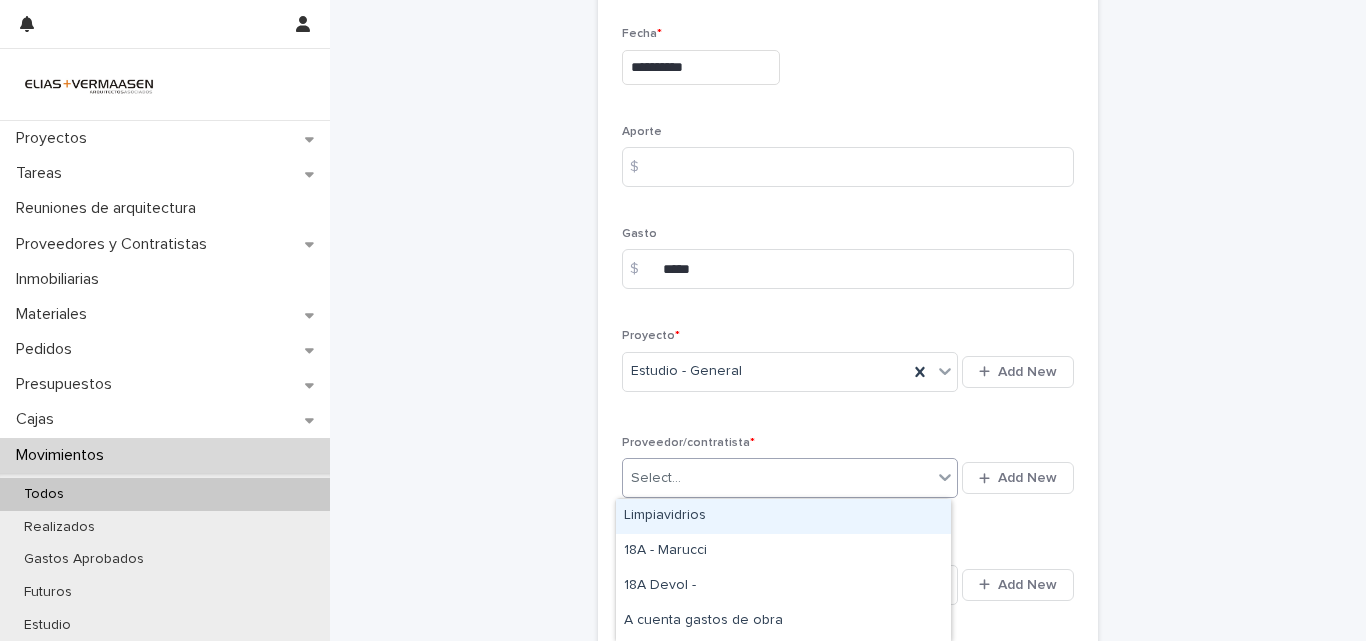 click on "Select..." at bounding box center [777, 478] 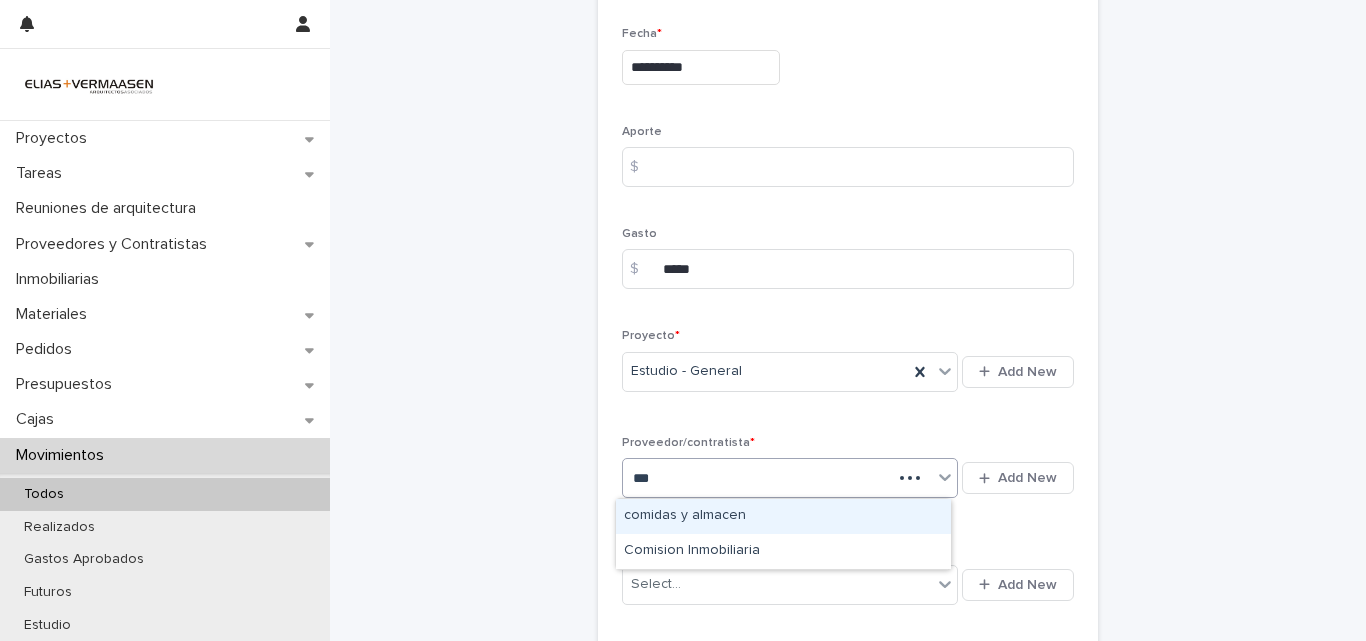 type on "****" 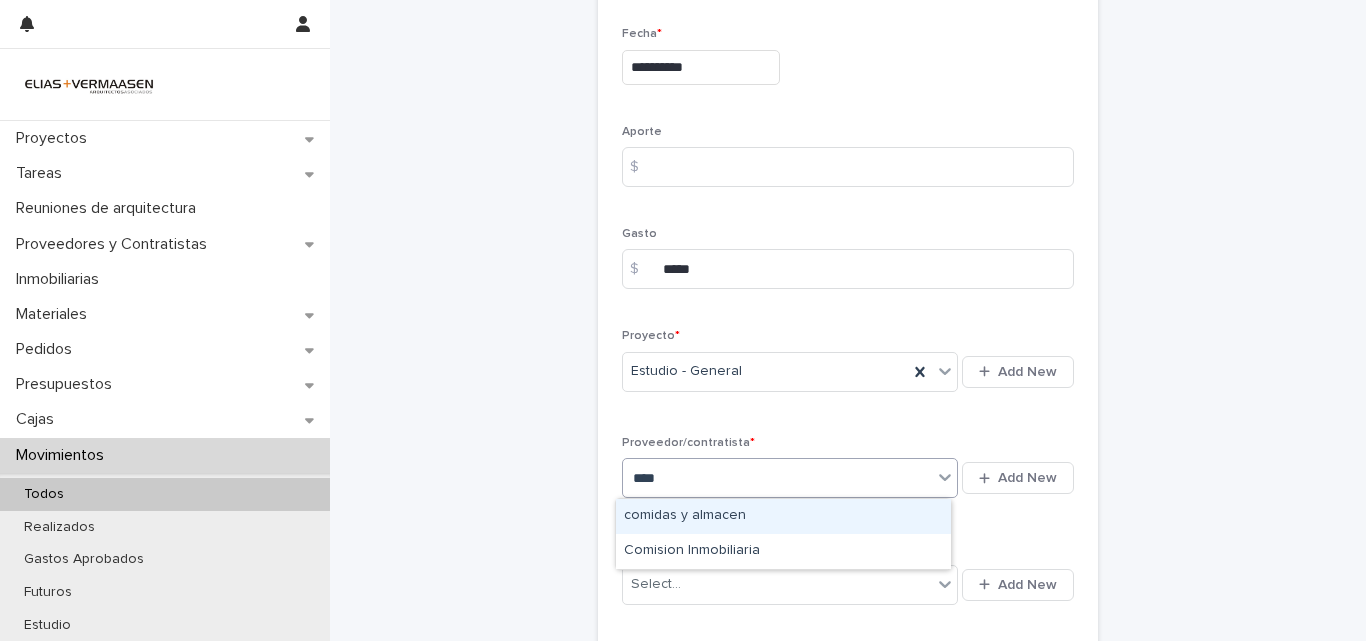 click on "comidas y almacen" at bounding box center (783, 516) 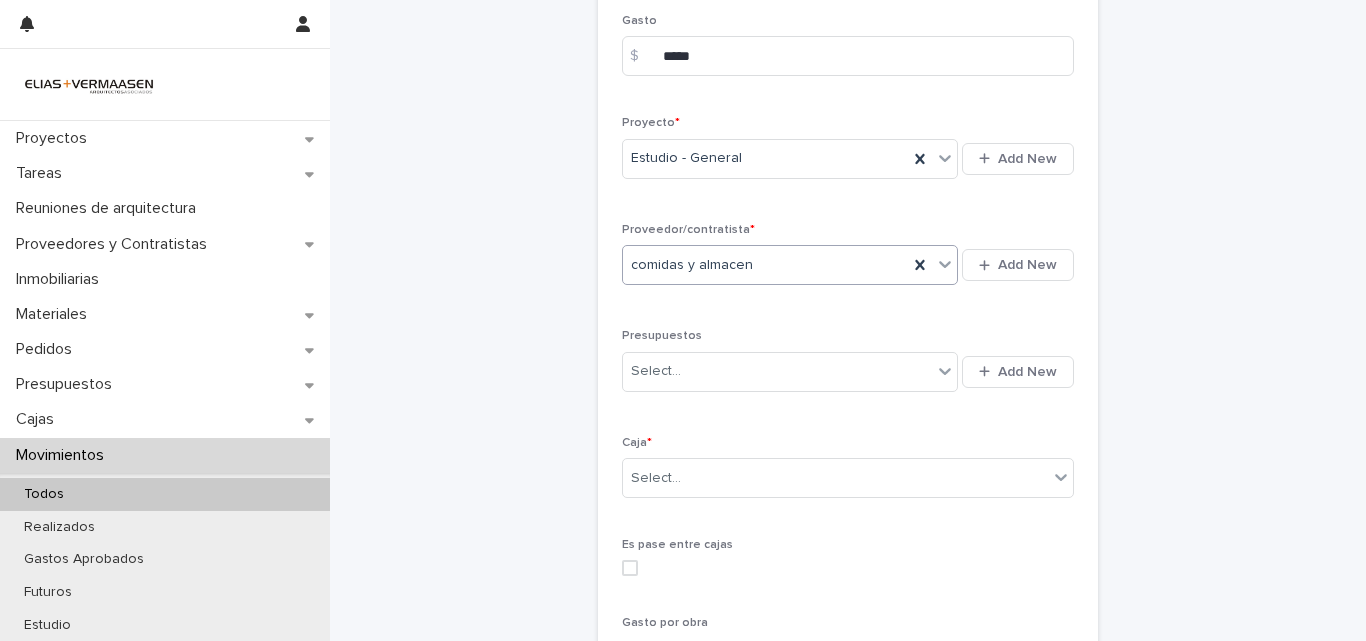 scroll, scrollTop: 599, scrollLeft: 0, axis: vertical 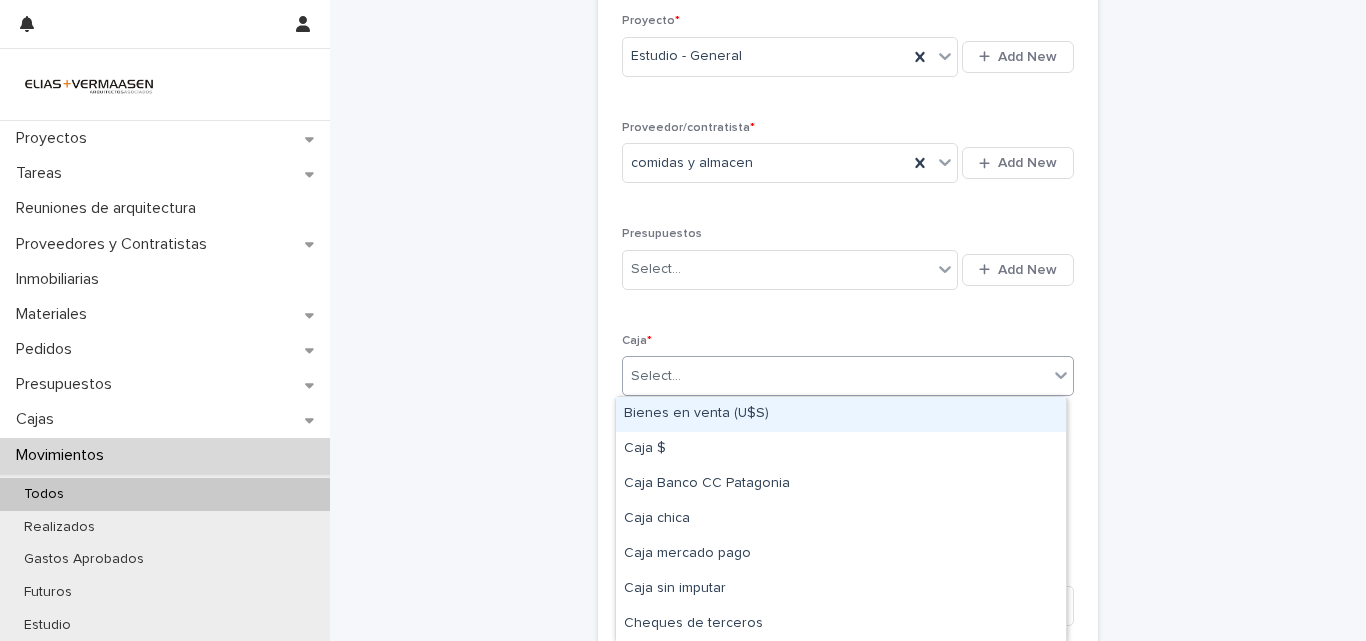 click on "Select..." at bounding box center (835, 376) 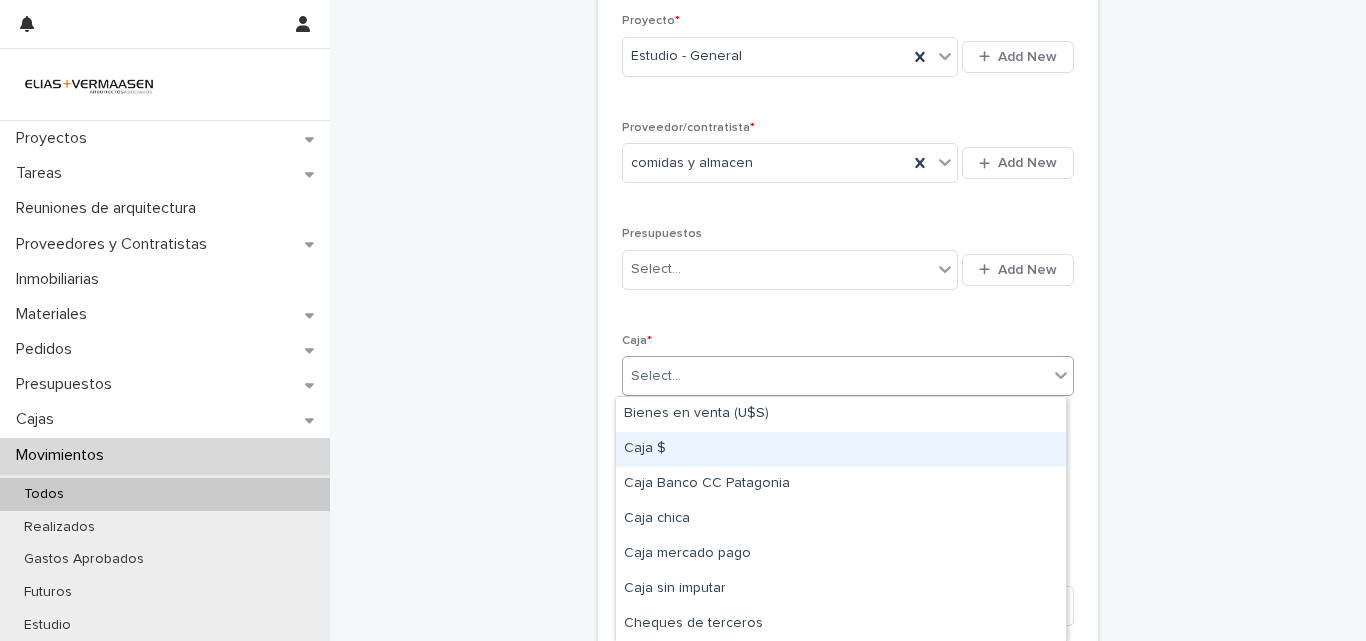 click on "Caja $" at bounding box center [841, 449] 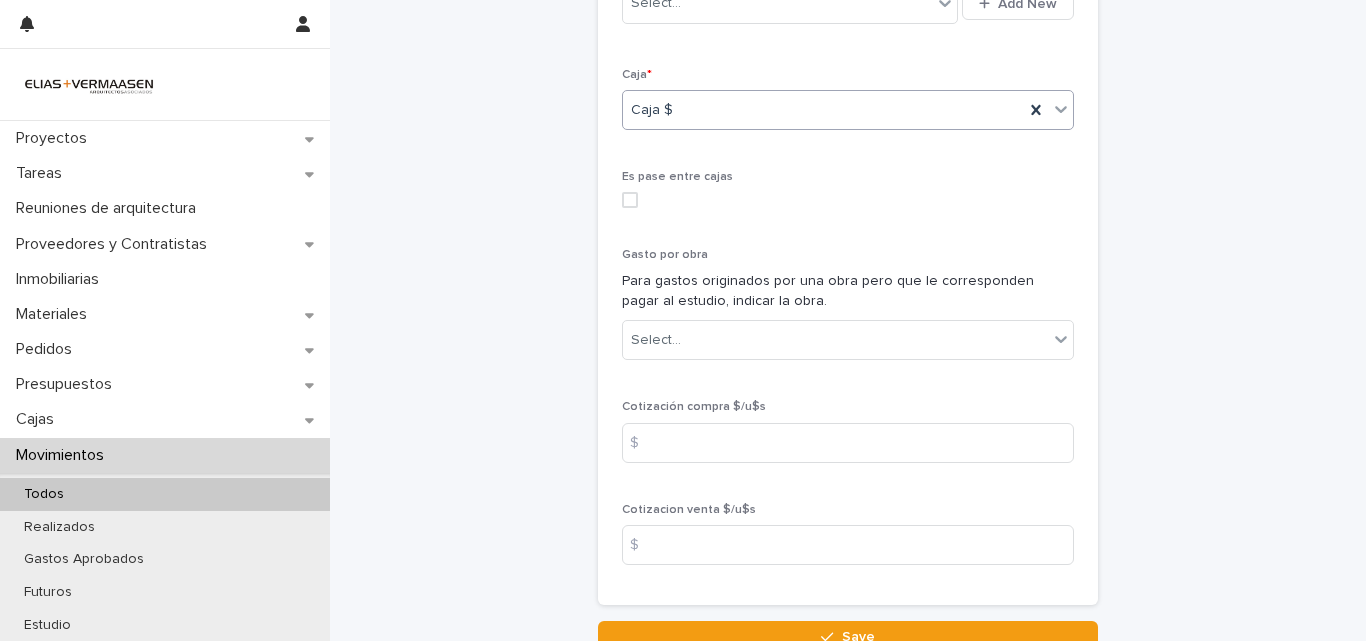 scroll, scrollTop: 1034, scrollLeft: 0, axis: vertical 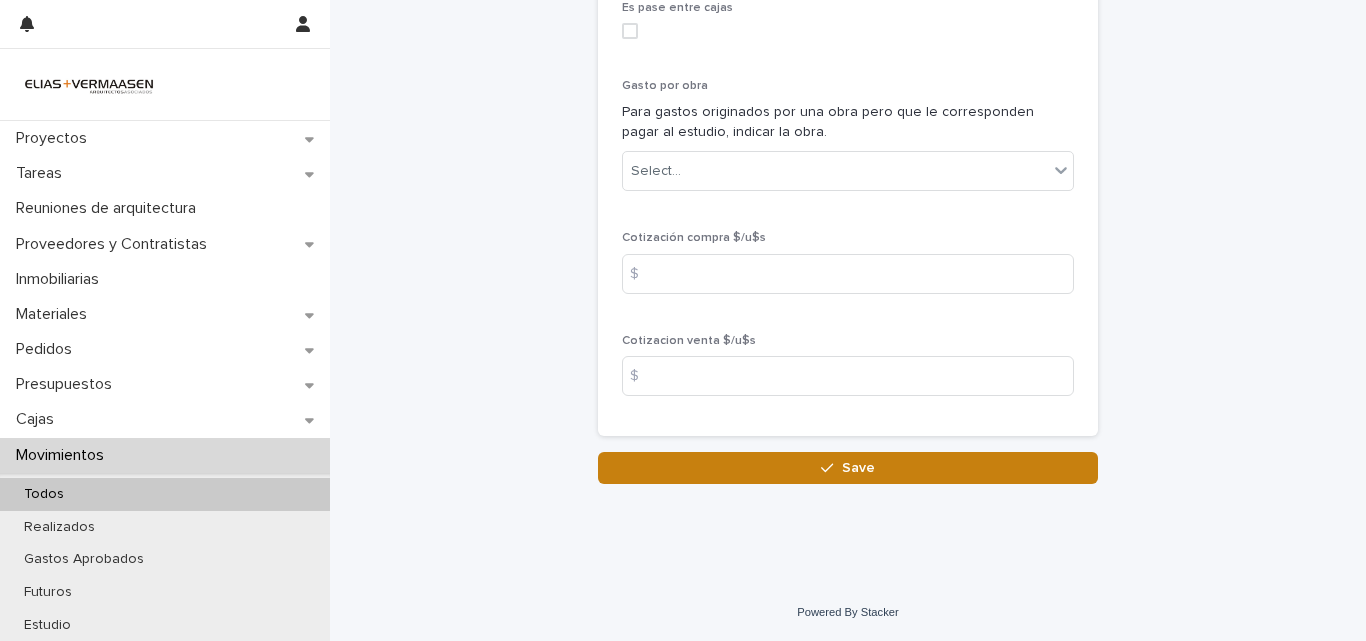 click on "Save" at bounding box center [848, 468] 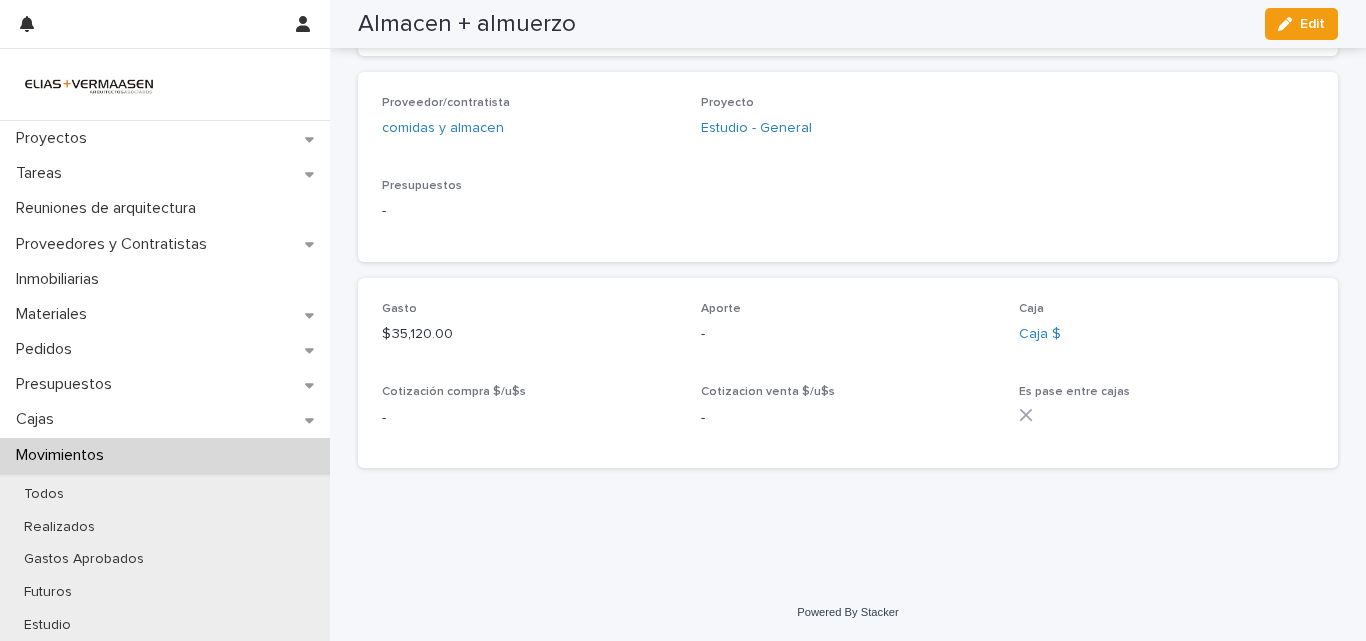 scroll, scrollTop: 547, scrollLeft: 0, axis: vertical 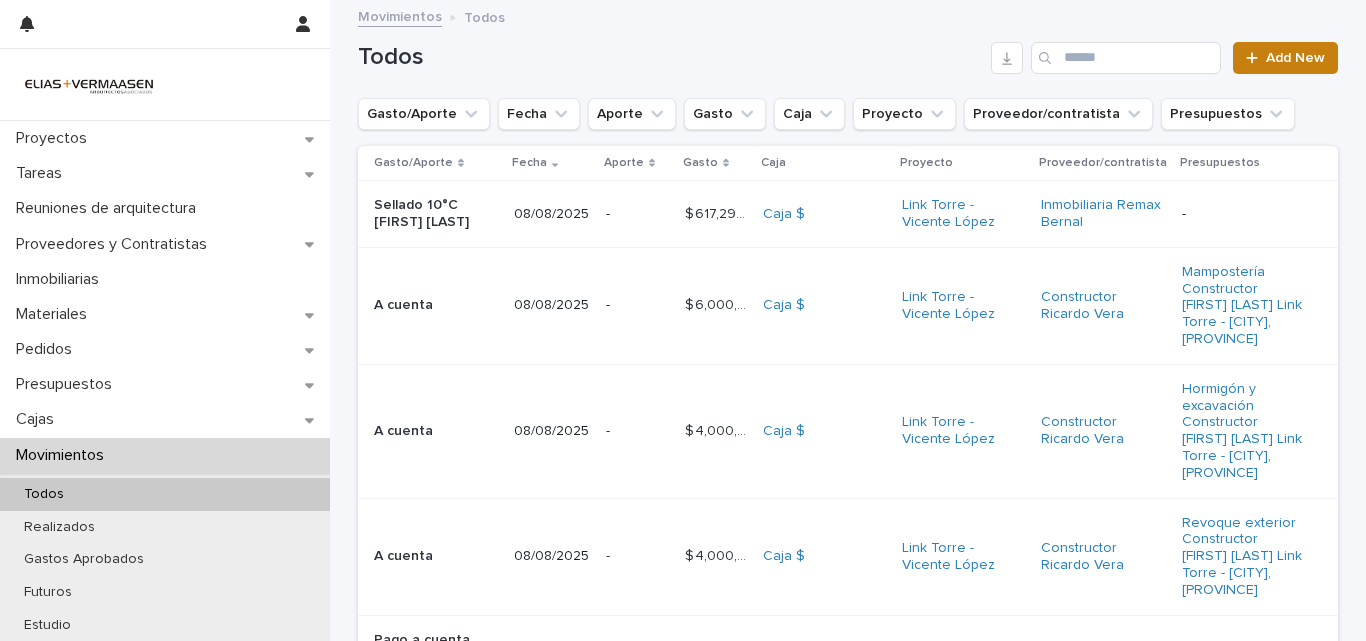 click on "Add New" at bounding box center (1285, 58) 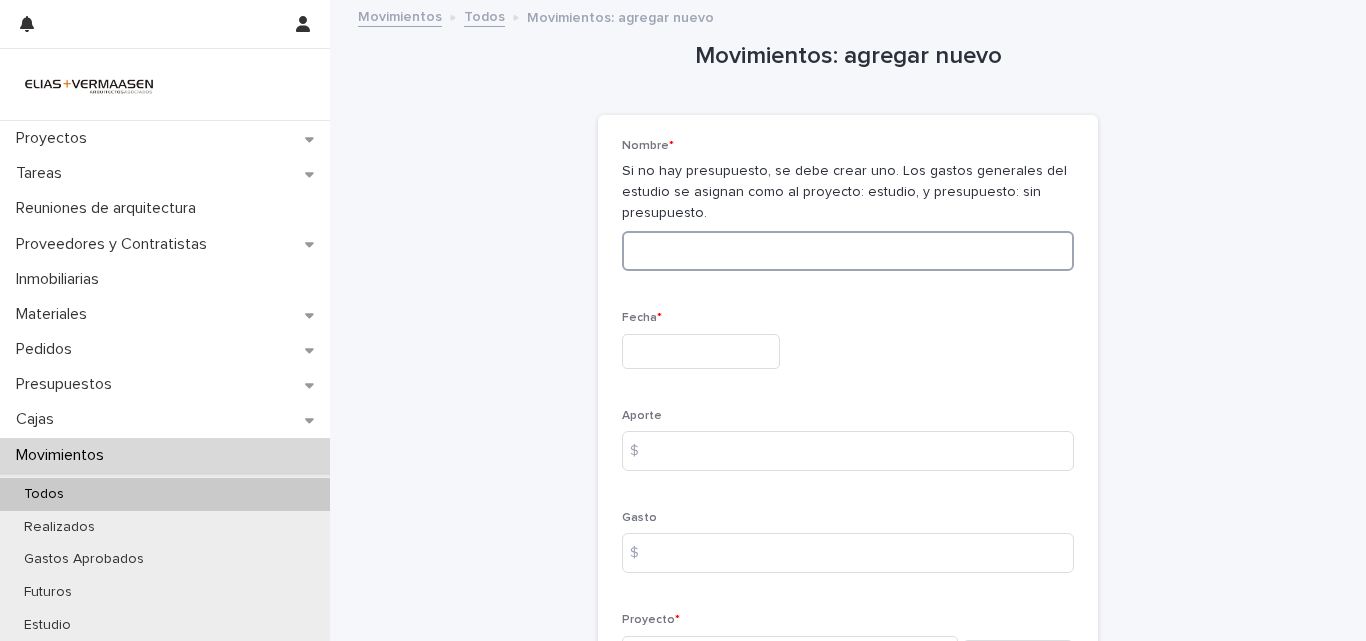 click at bounding box center (848, 251) 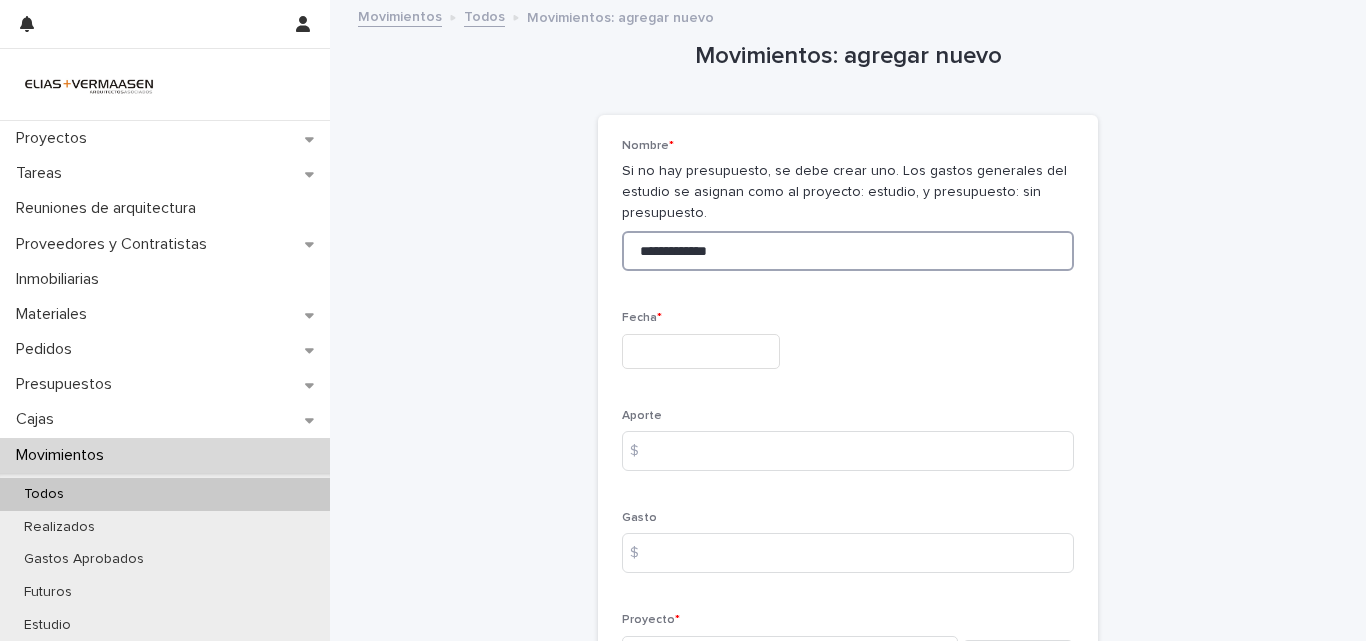 type on "**********" 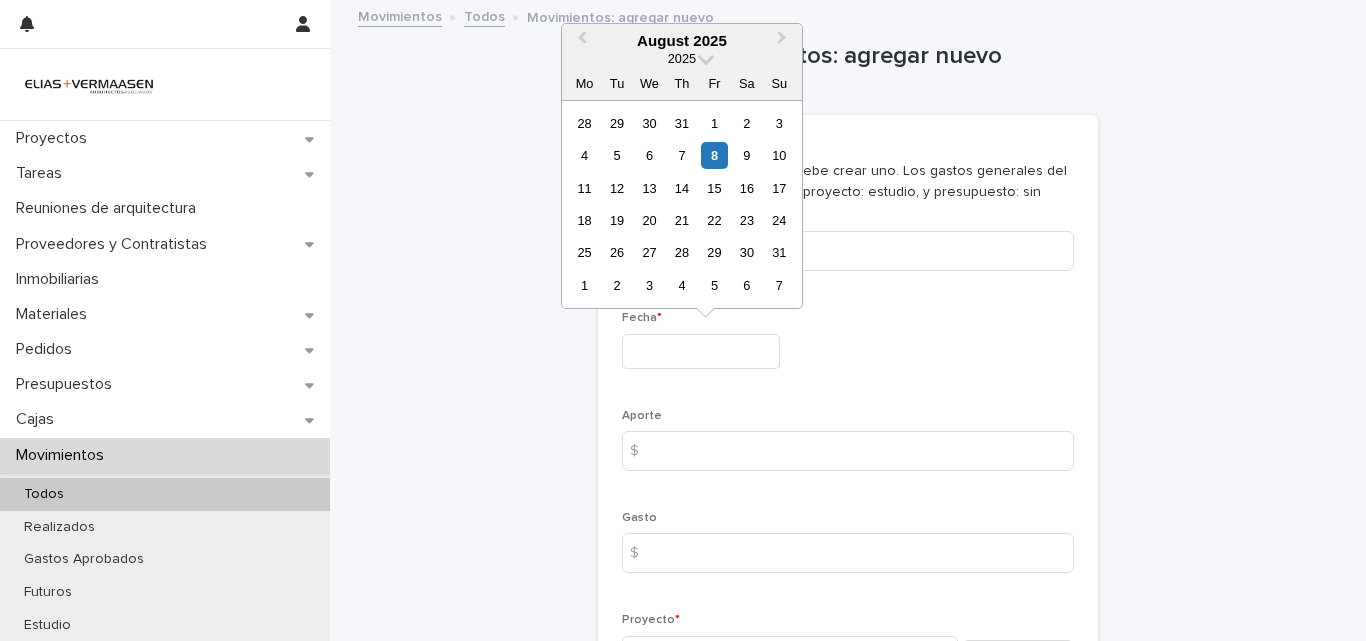 click at bounding box center [701, 351] 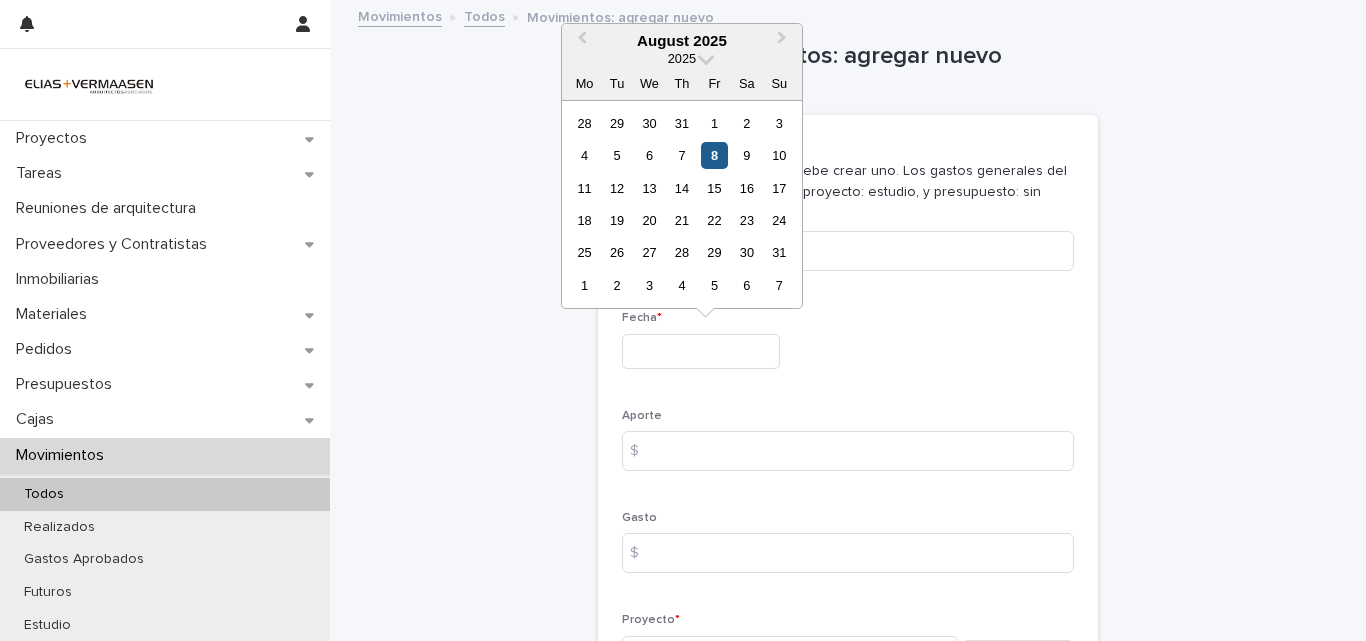 click on "8" at bounding box center [714, 155] 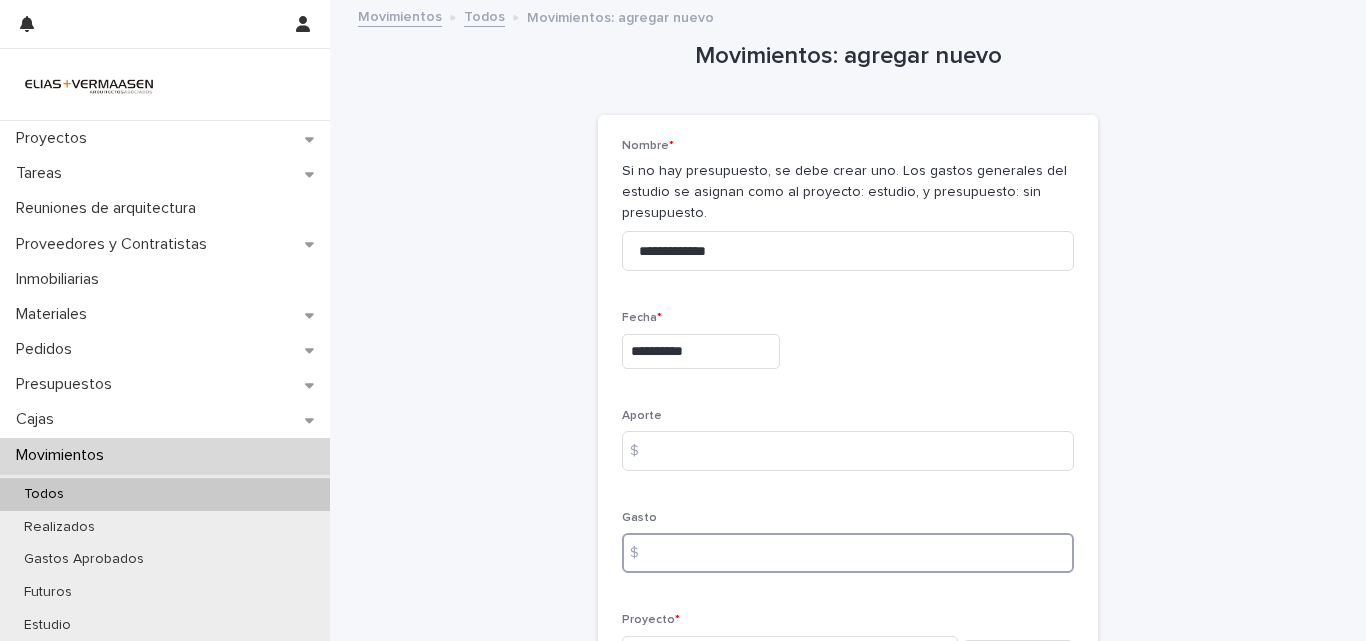 click at bounding box center (848, 553) 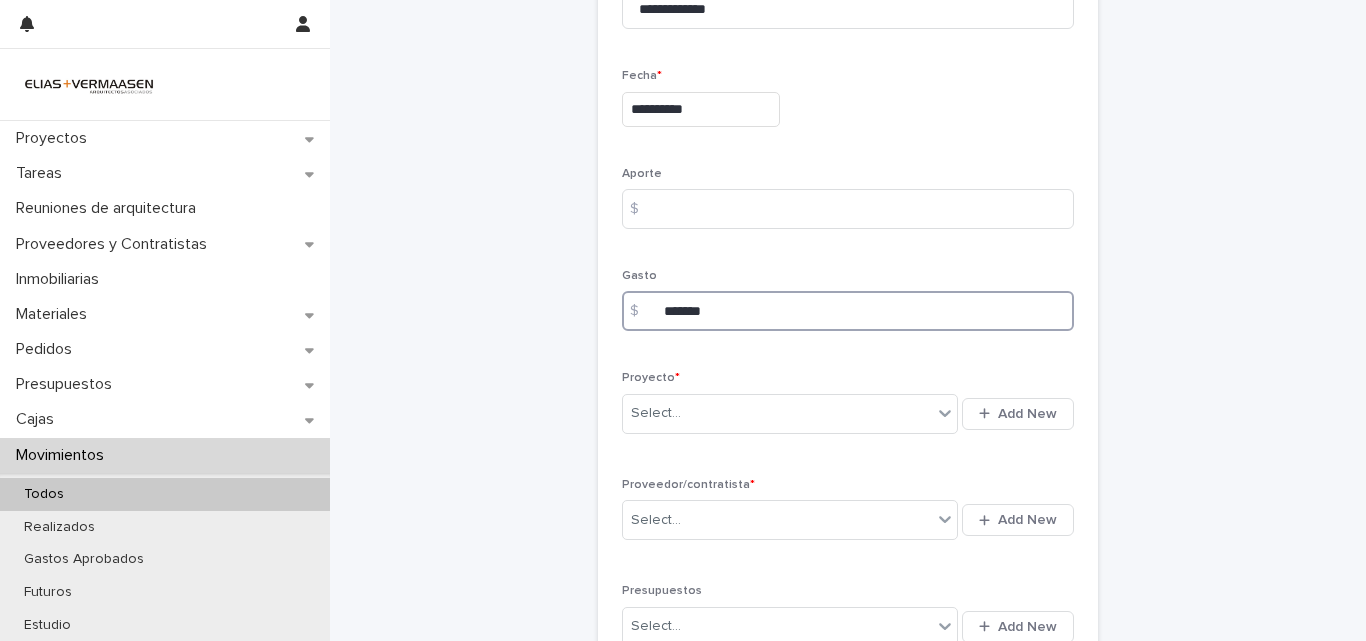 scroll, scrollTop: 343, scrollLeft: 0, axis: vertical 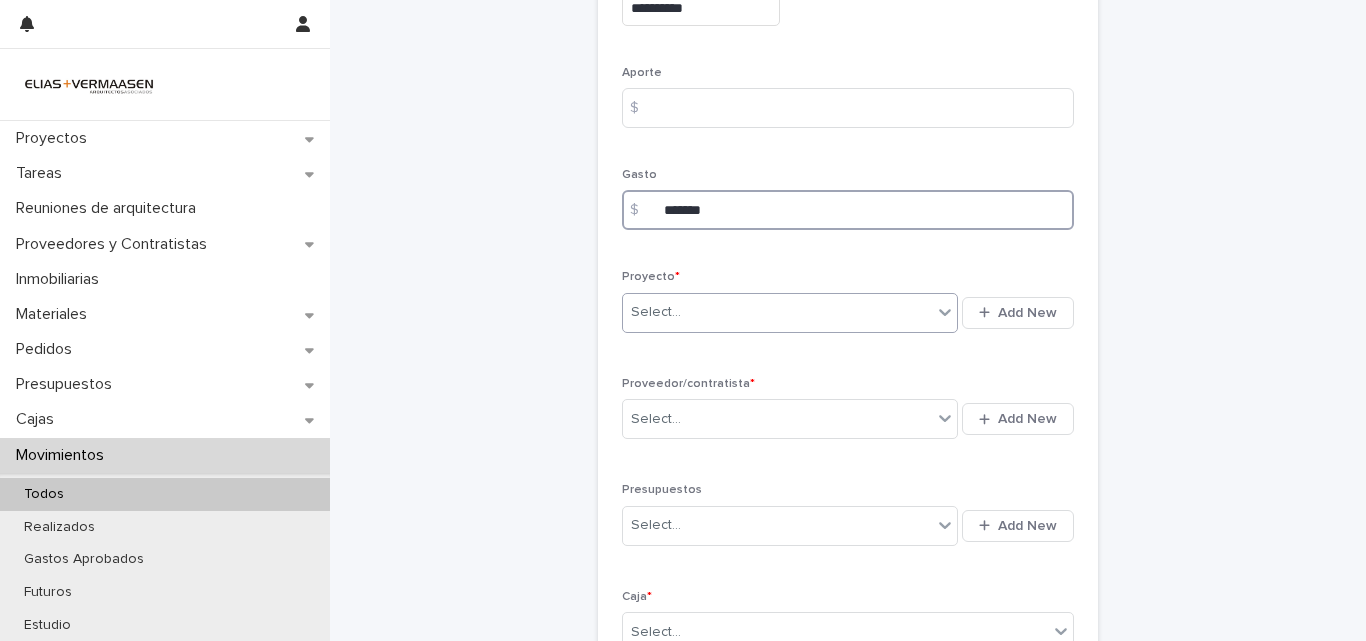 type on "*******" 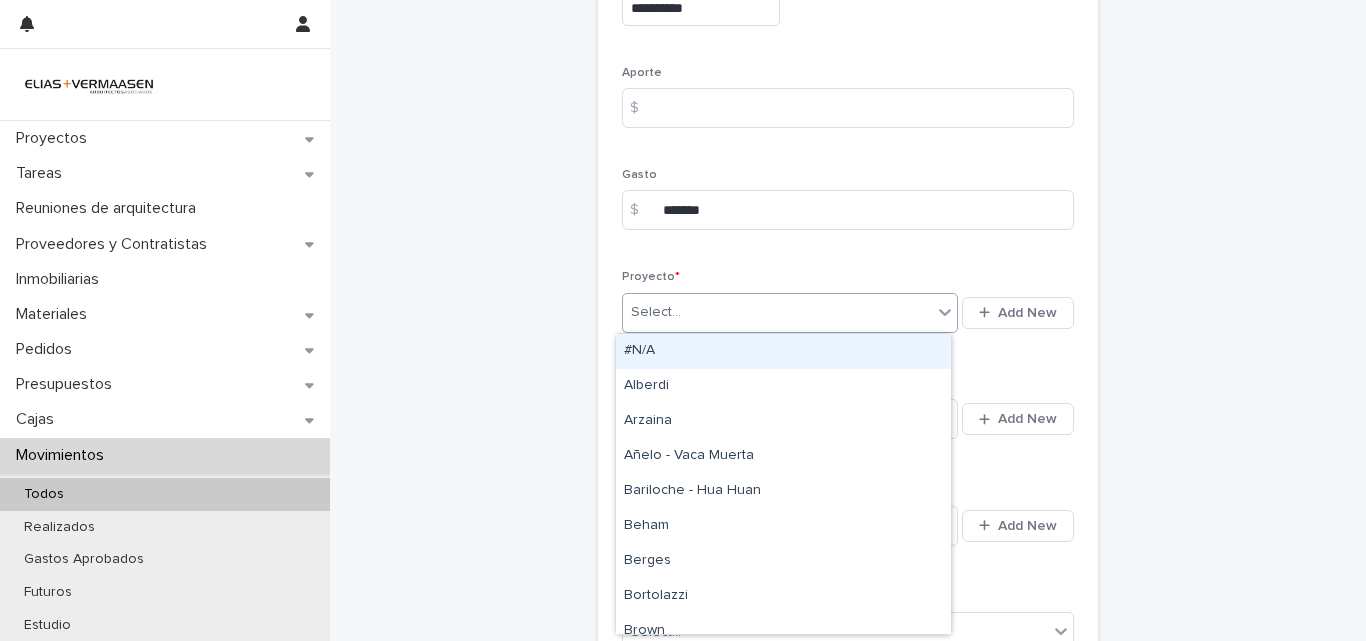 click on "Select..." at bounding box center (777, 312) 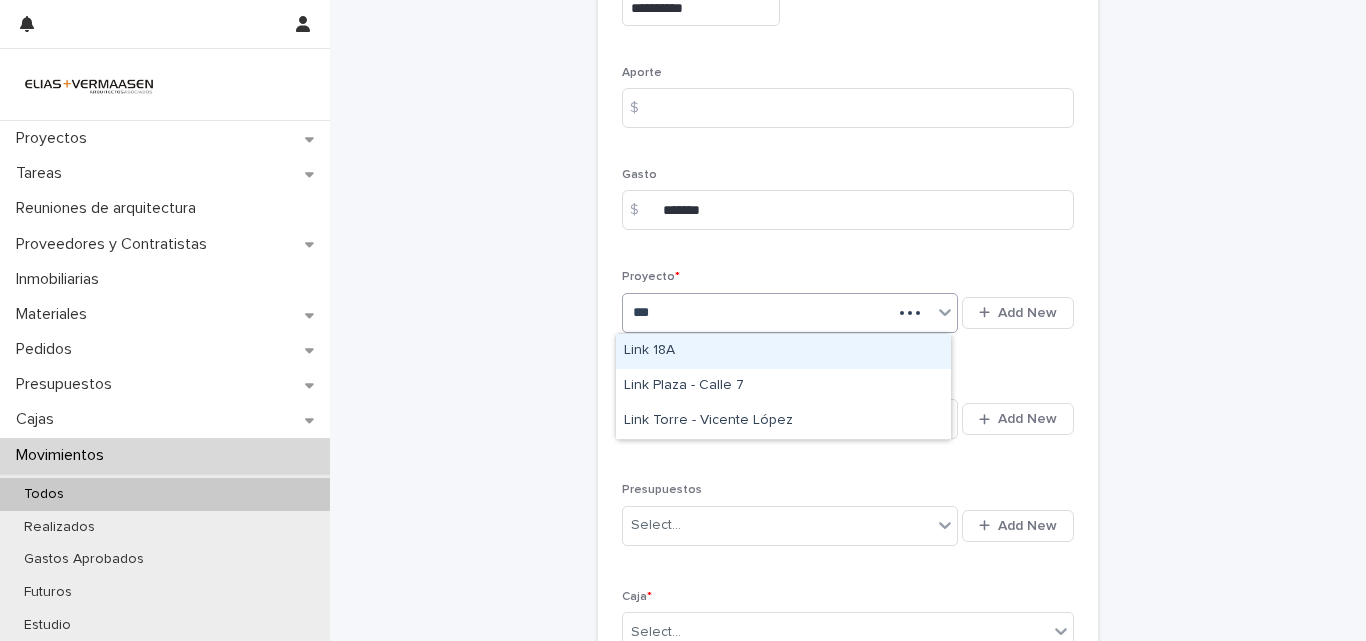 type on "****" 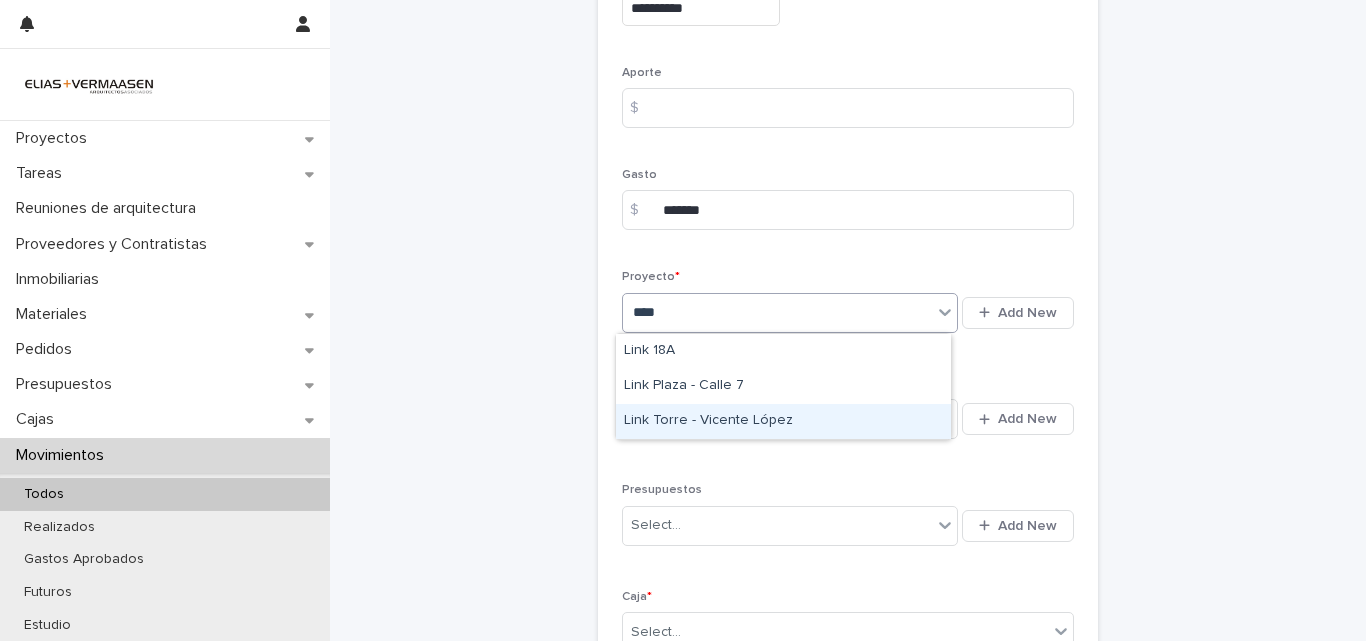 click on "Link Torre - Vicente López" at bounding box center (783, 421) 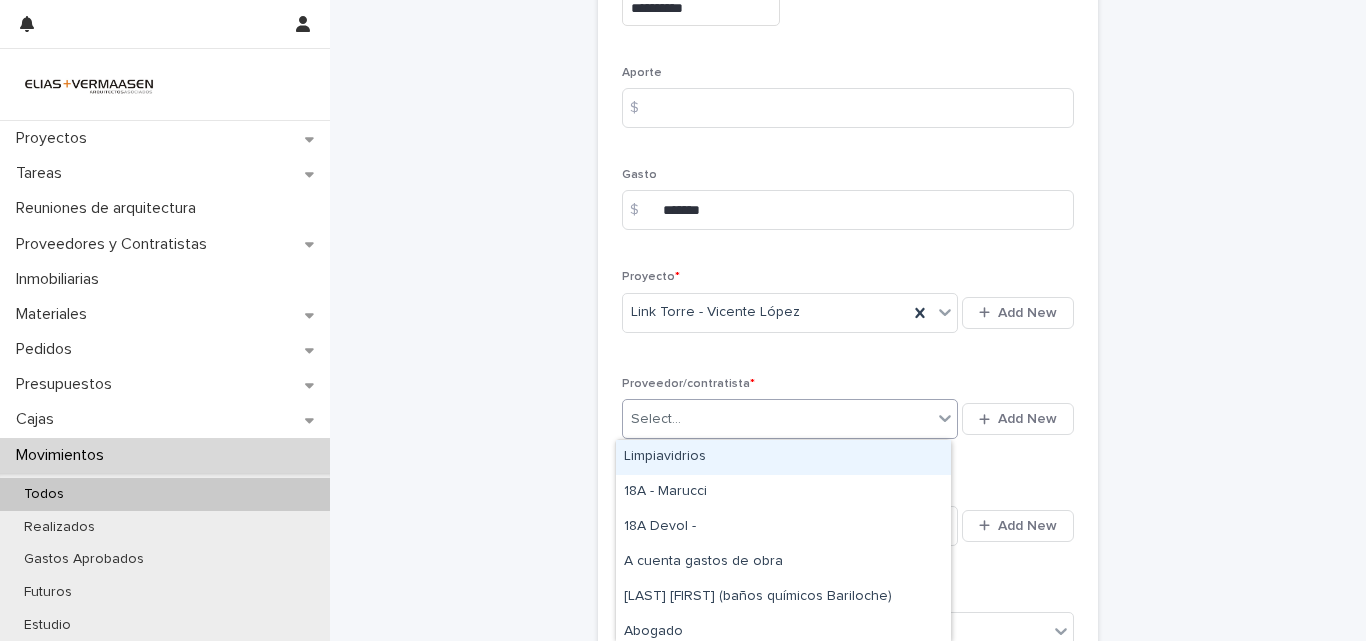 click on "Select..." at bounding box center (777, 419) 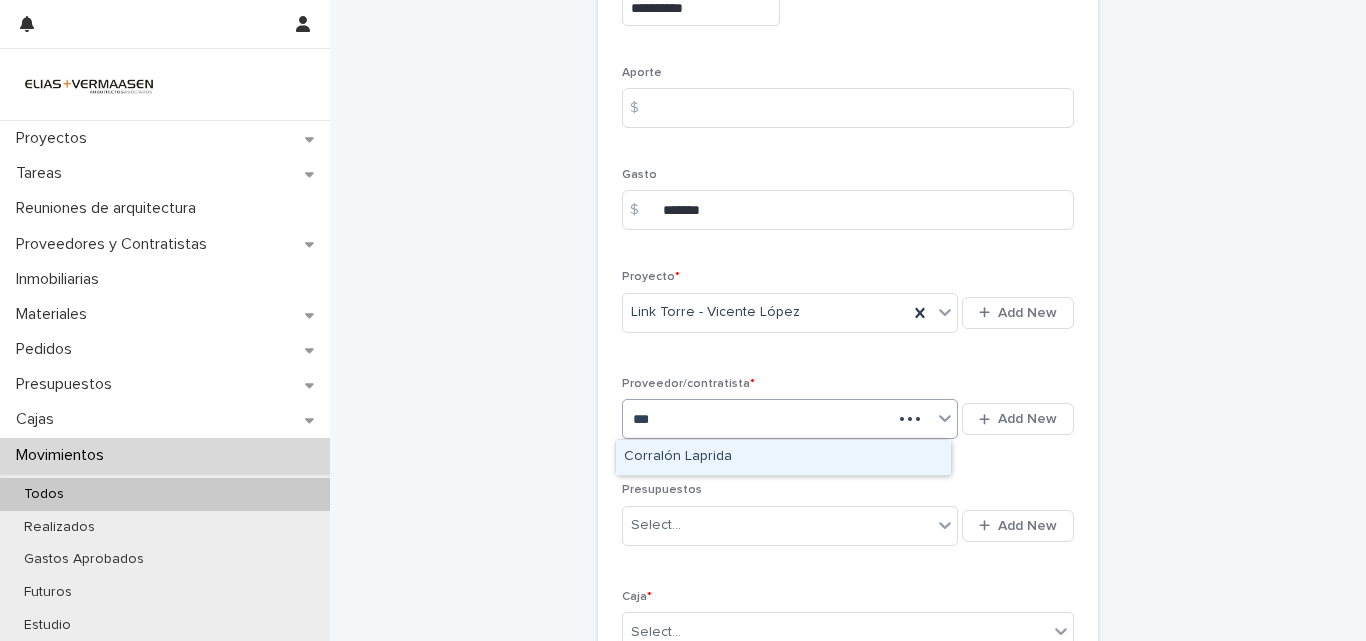 type on "****" 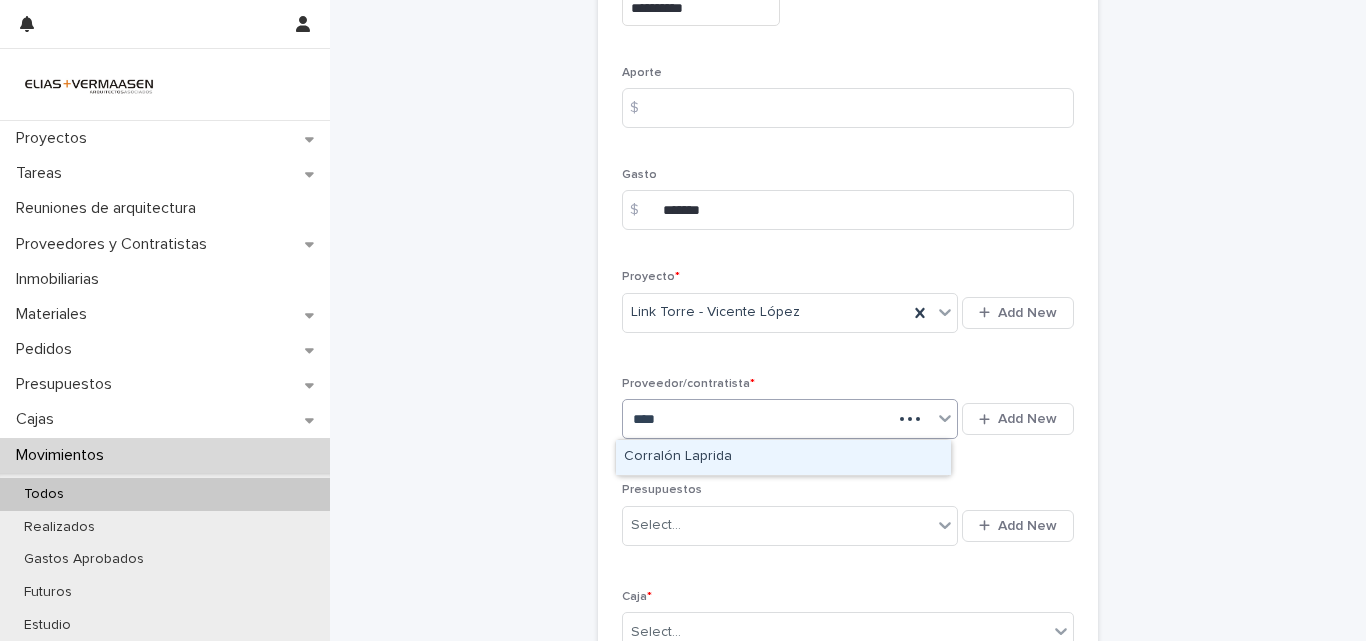 click on "Corralón Laprida" at bounding box center [783, 457] 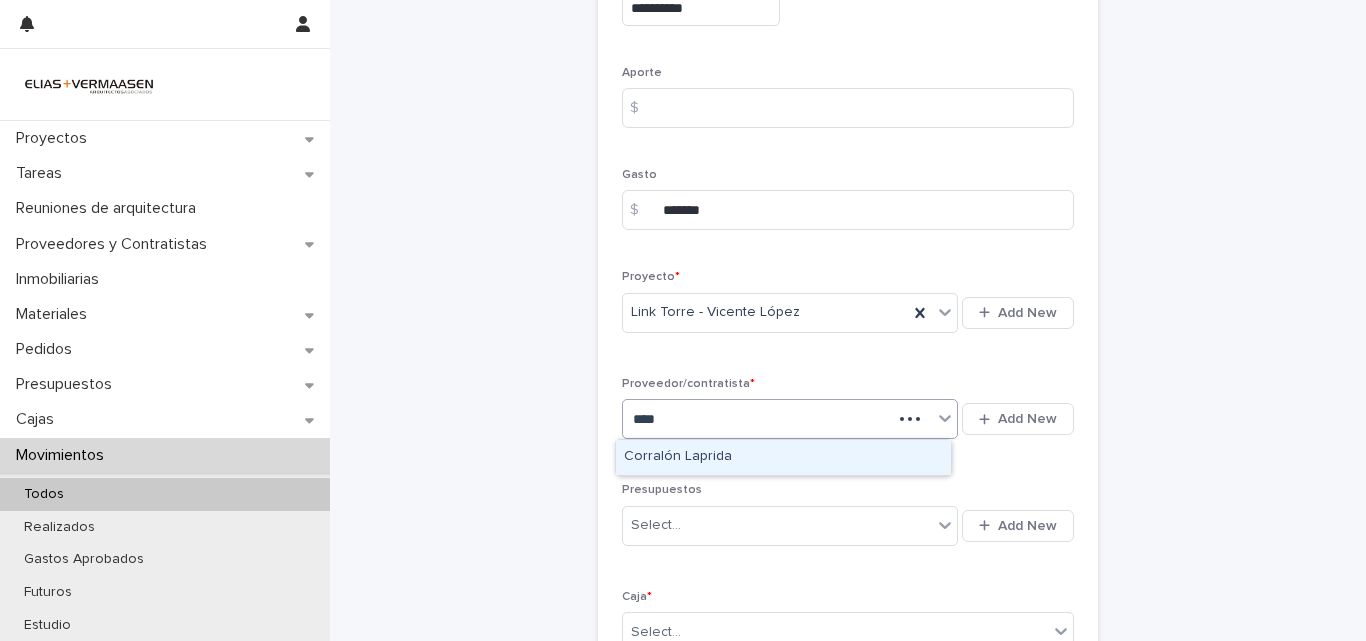 type 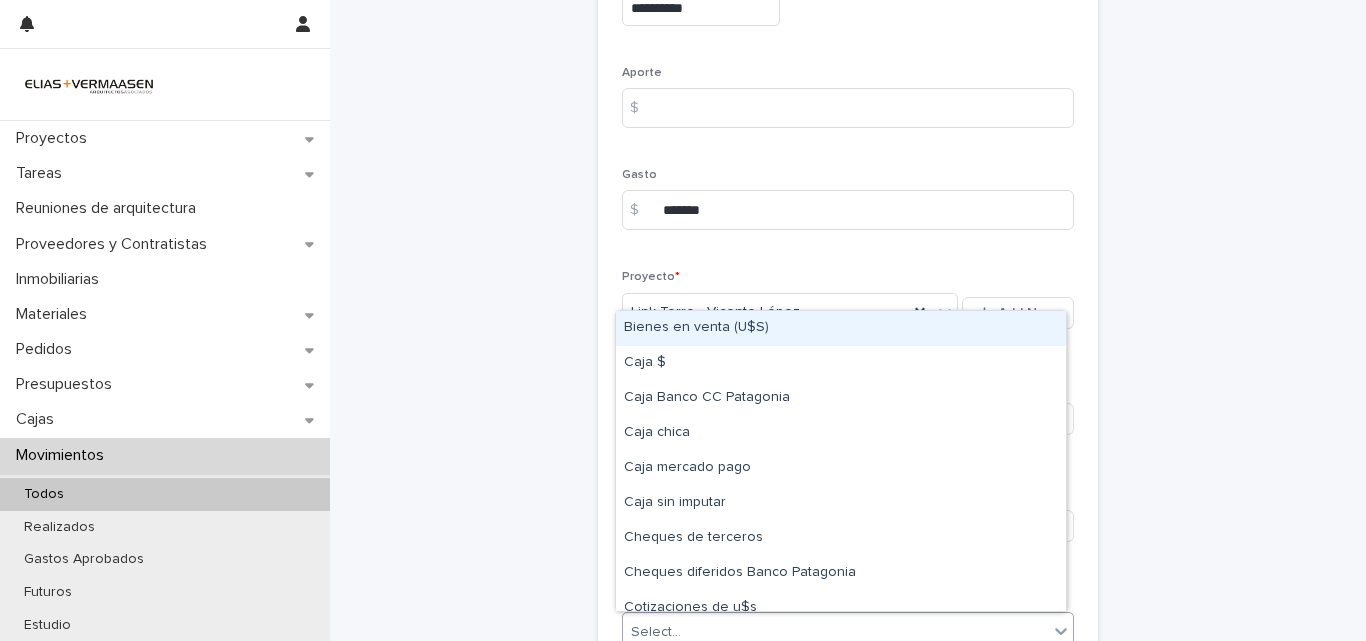 click on "Select..." at bounding box center [835, 632] 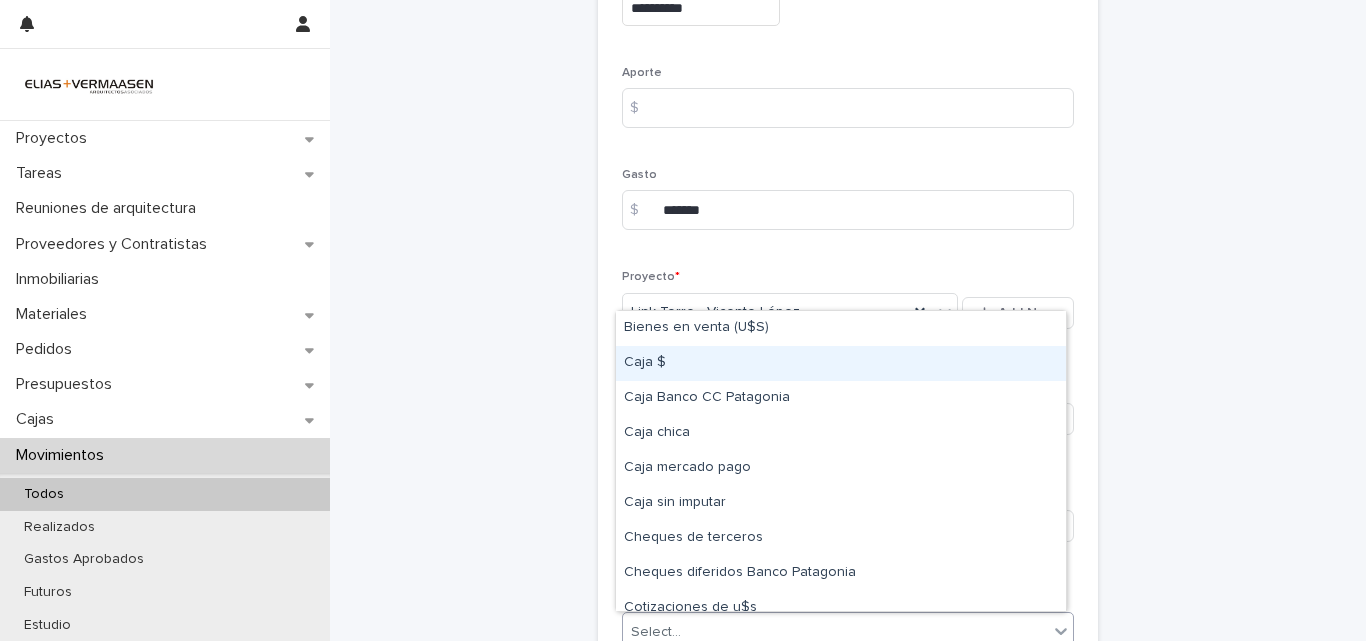 click on "Caja $" at bounding box center [841, 363] 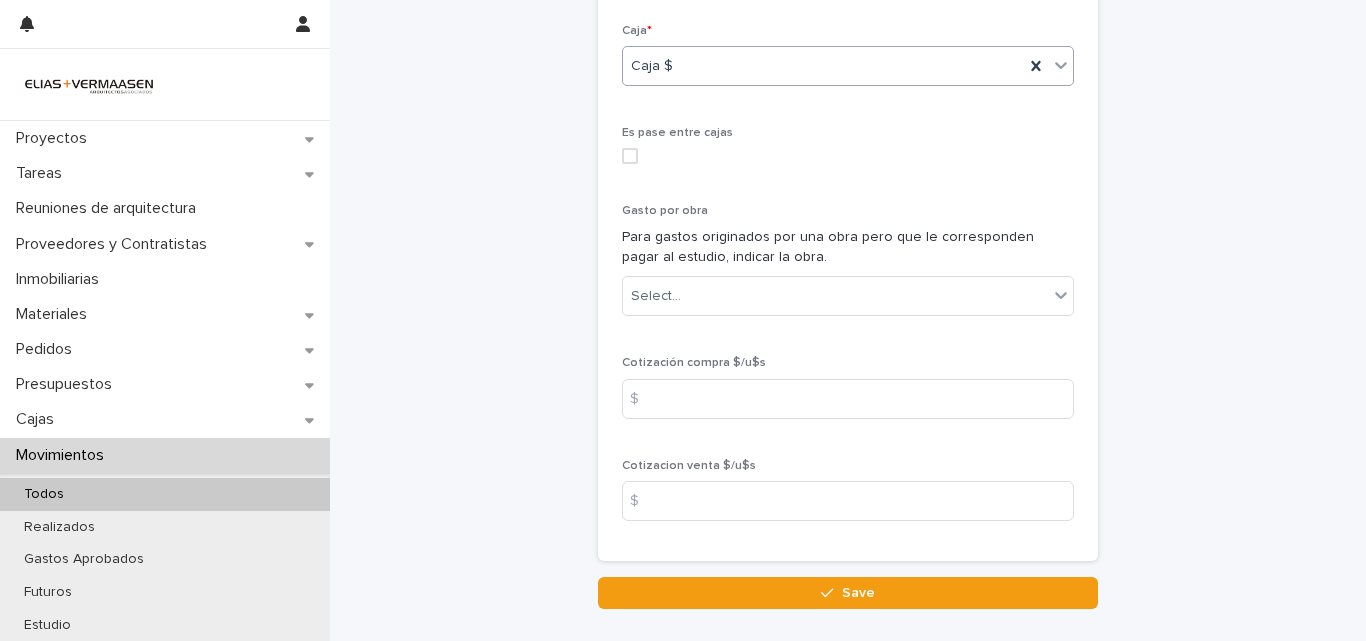 scroll, scrollTop: 947, scrollLeft: 0, axis: vertical 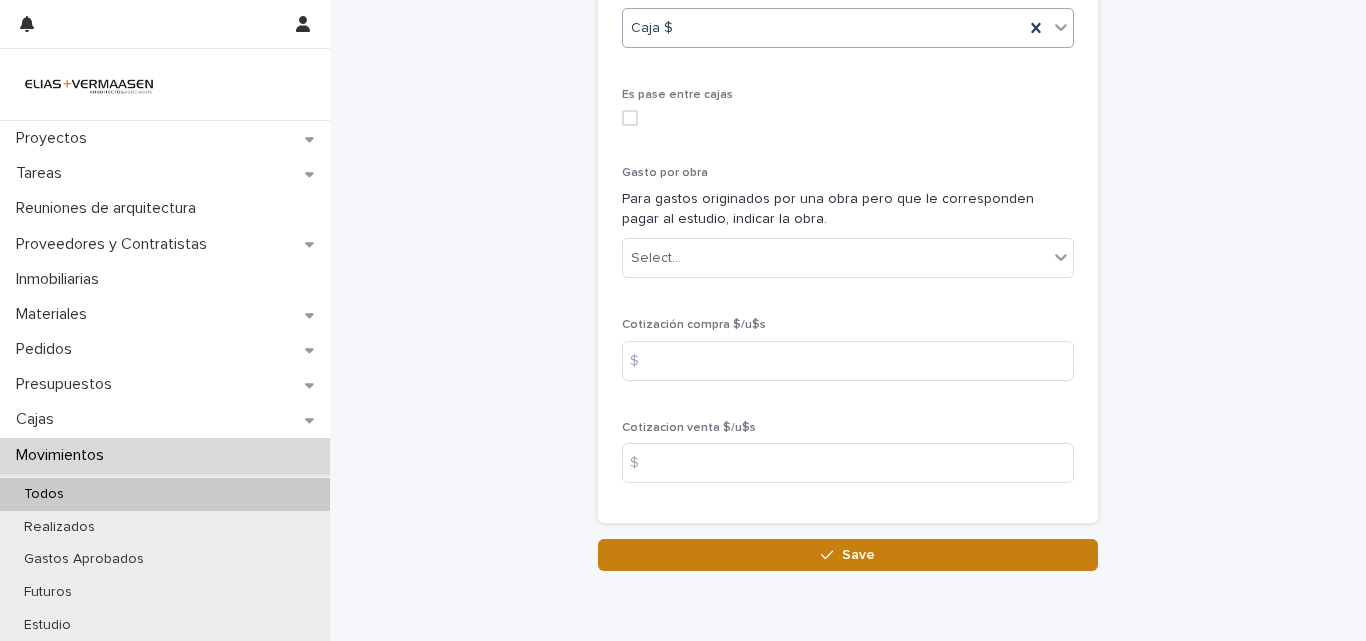 click on "Save" at bounding box center [848, 555] 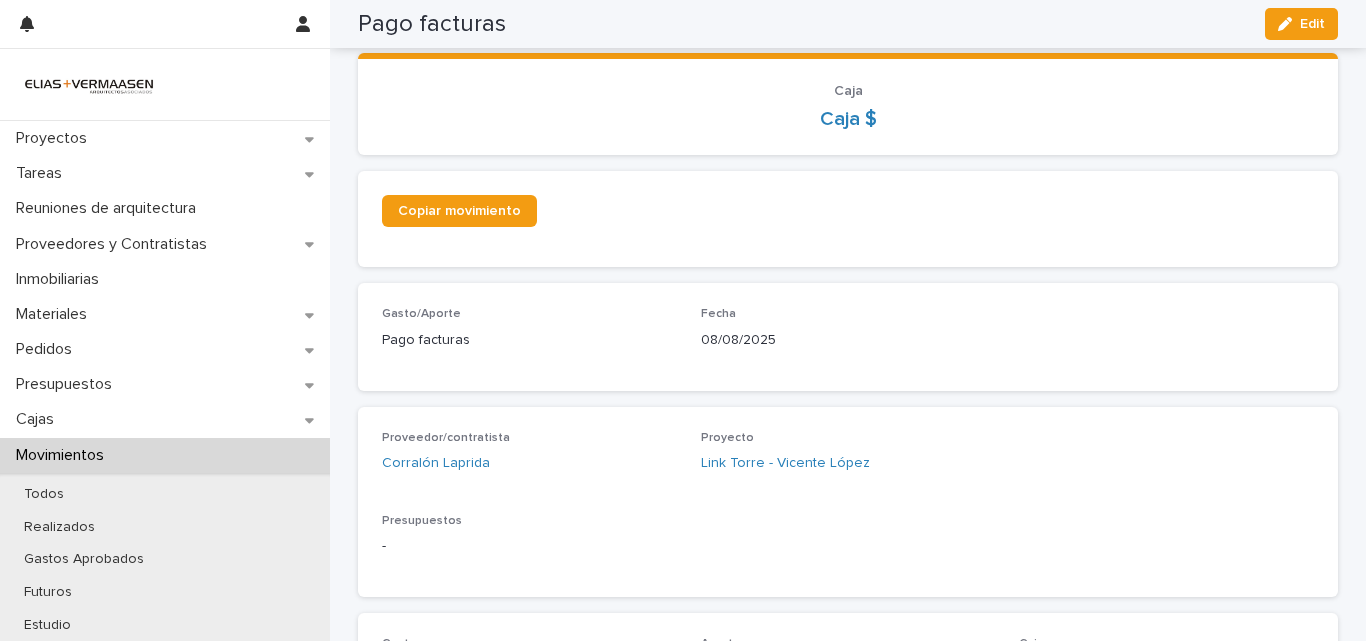 scroll, scrollTop: 157, scrollLeft: 0, axis: vertical 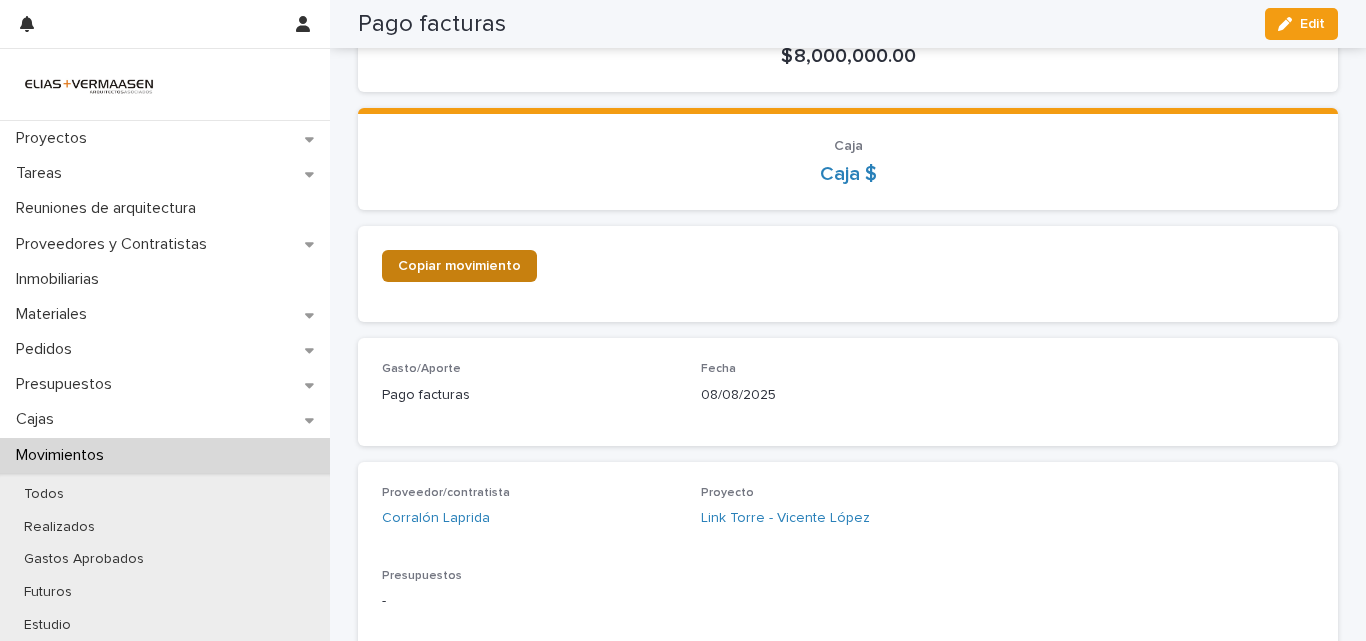 click on "Copiar movimiento" at bounding box center (459, 266) 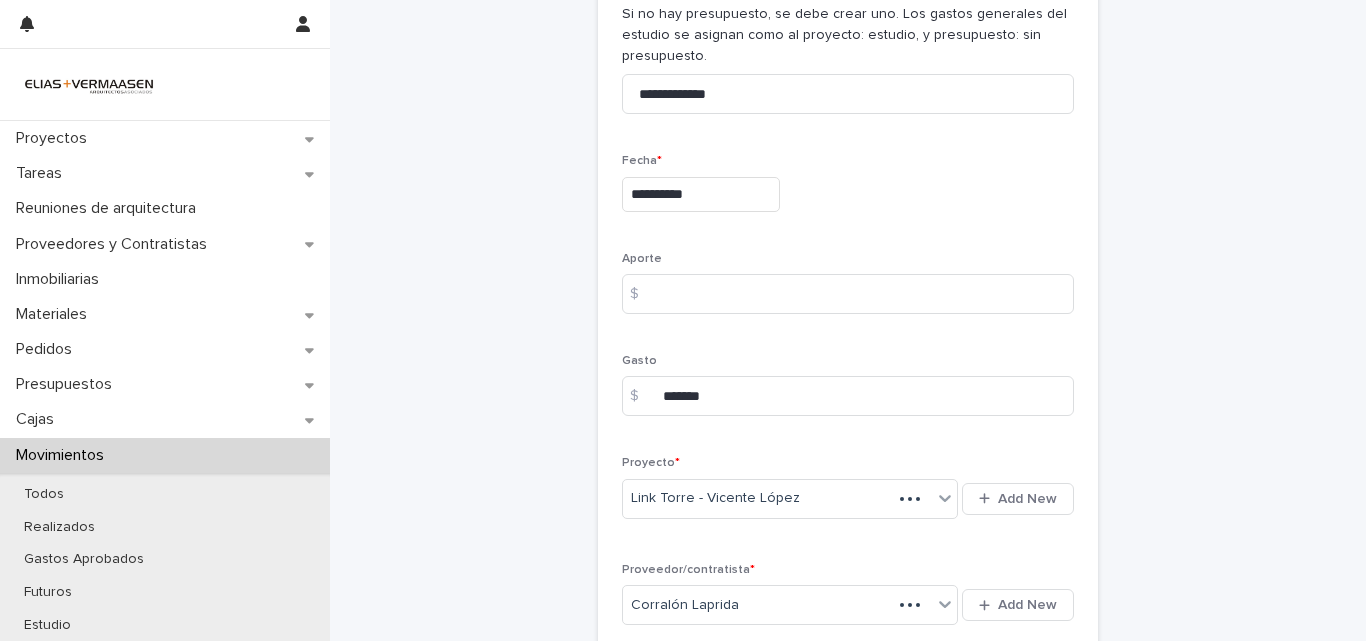 scroll, scrollTop: 159, scrollLeft: 0, axis: vertical 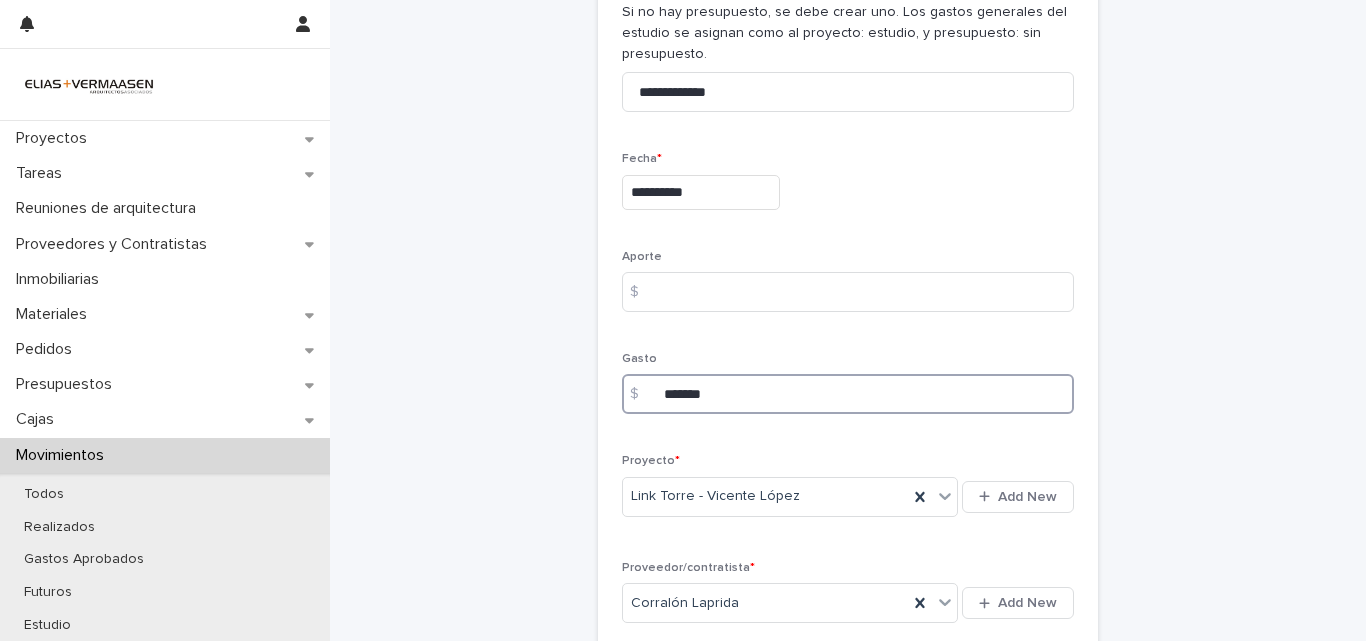 click on "*******" at bounding box center (848, 394) 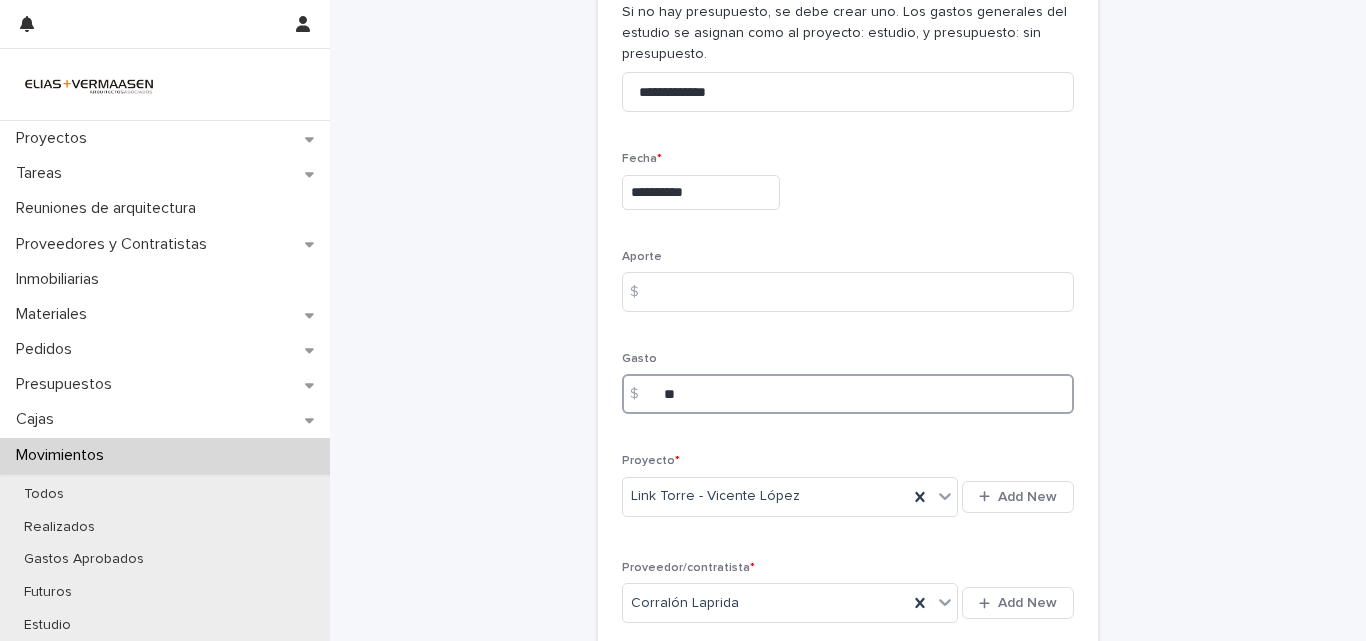 type on "*" 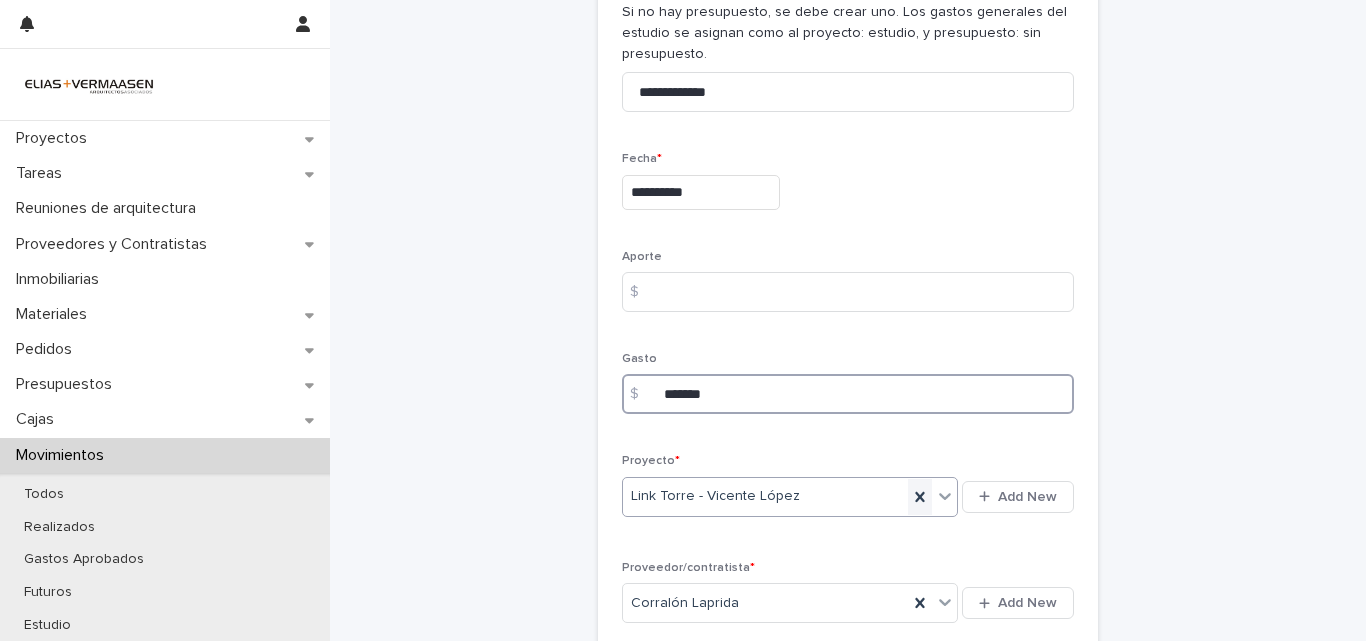 type on "*******" 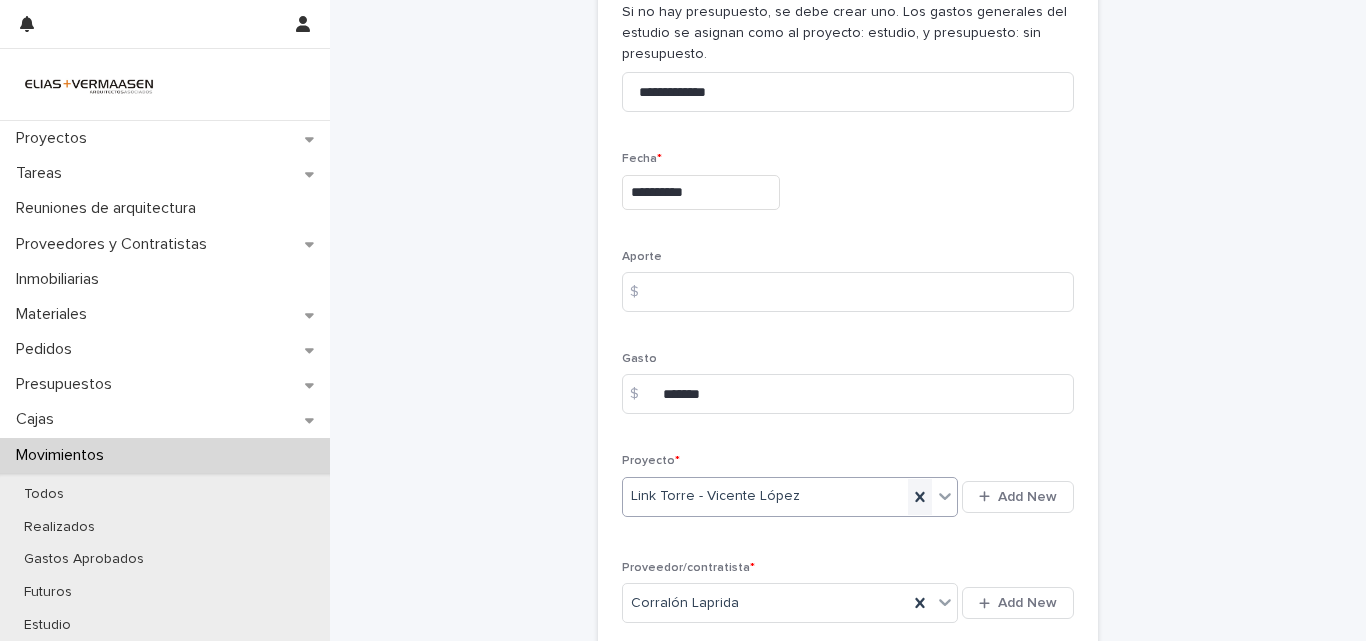 click 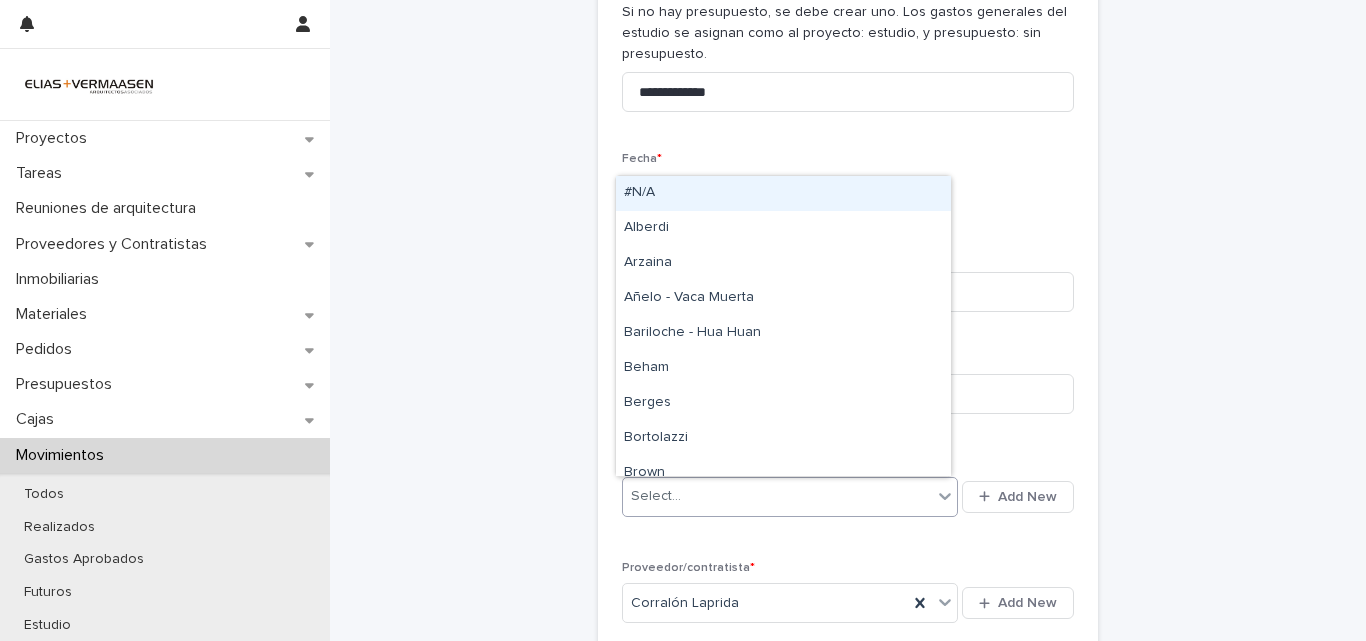 click on "Select..." at bounding box center (777, 496) 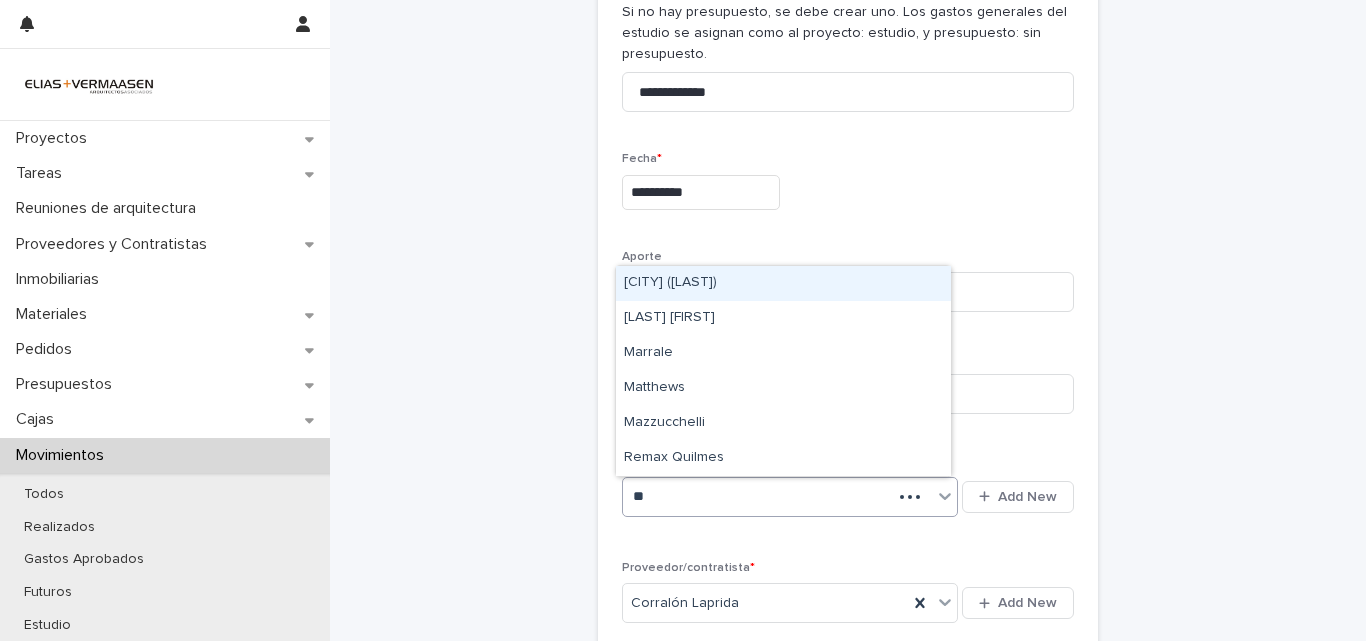 type on "***" 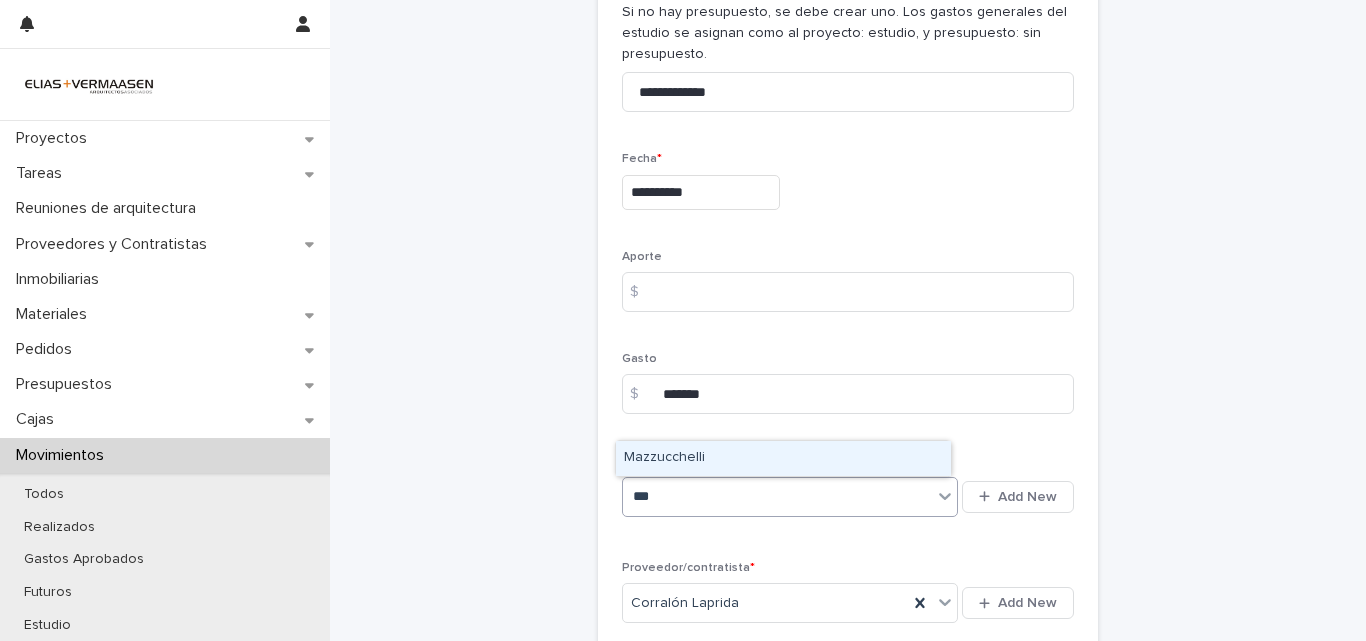 click on "Mazzucchelli" at bounding box center (783, 458) 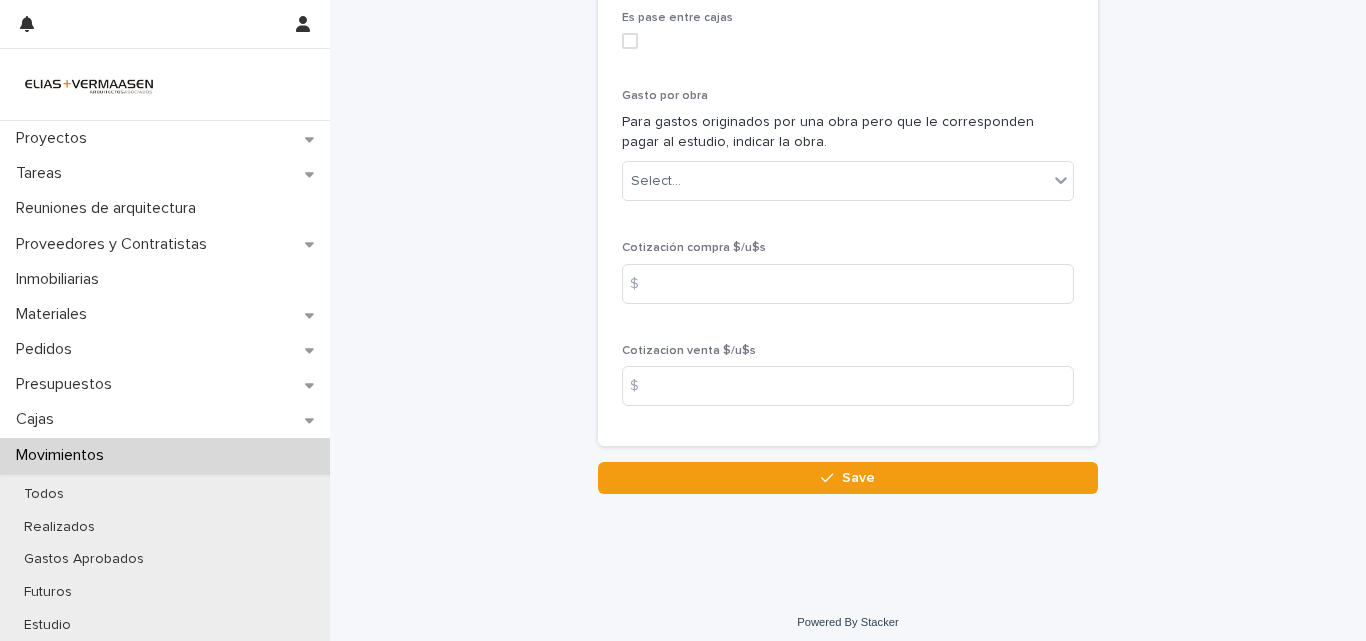 scroll, scrollTop: 1034, scrollLeft: 0, axis: vertical 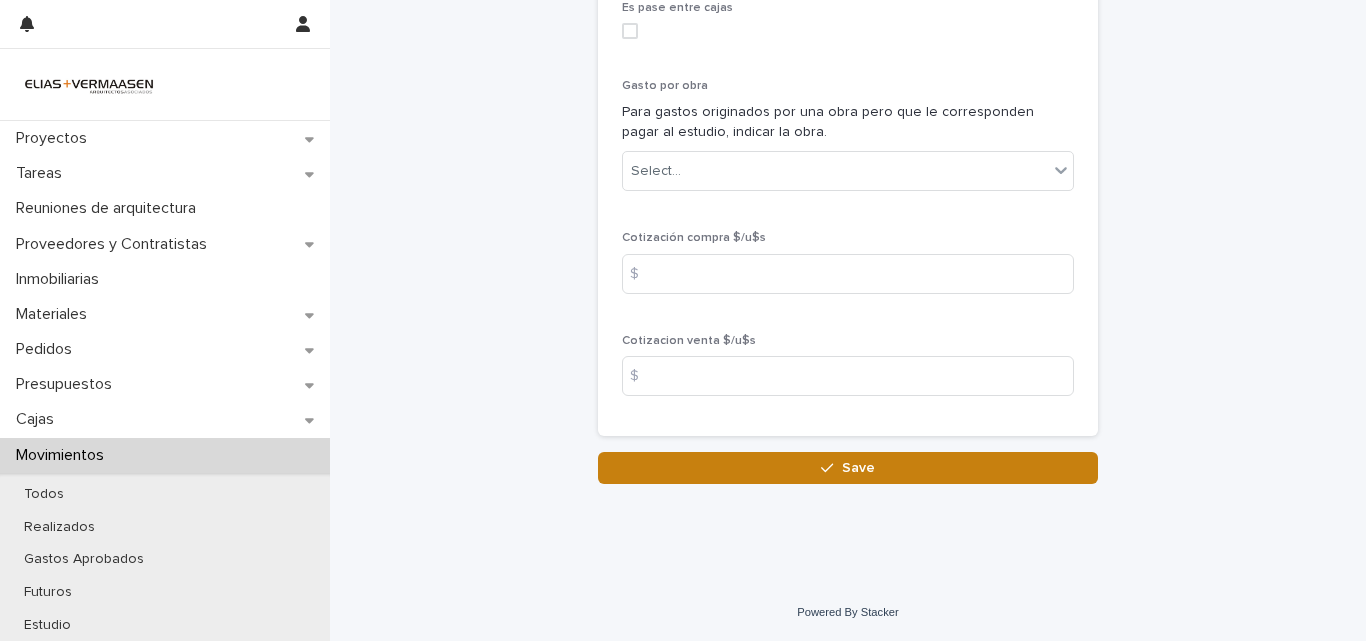 click on "Save" at bounding box center [848, 468] 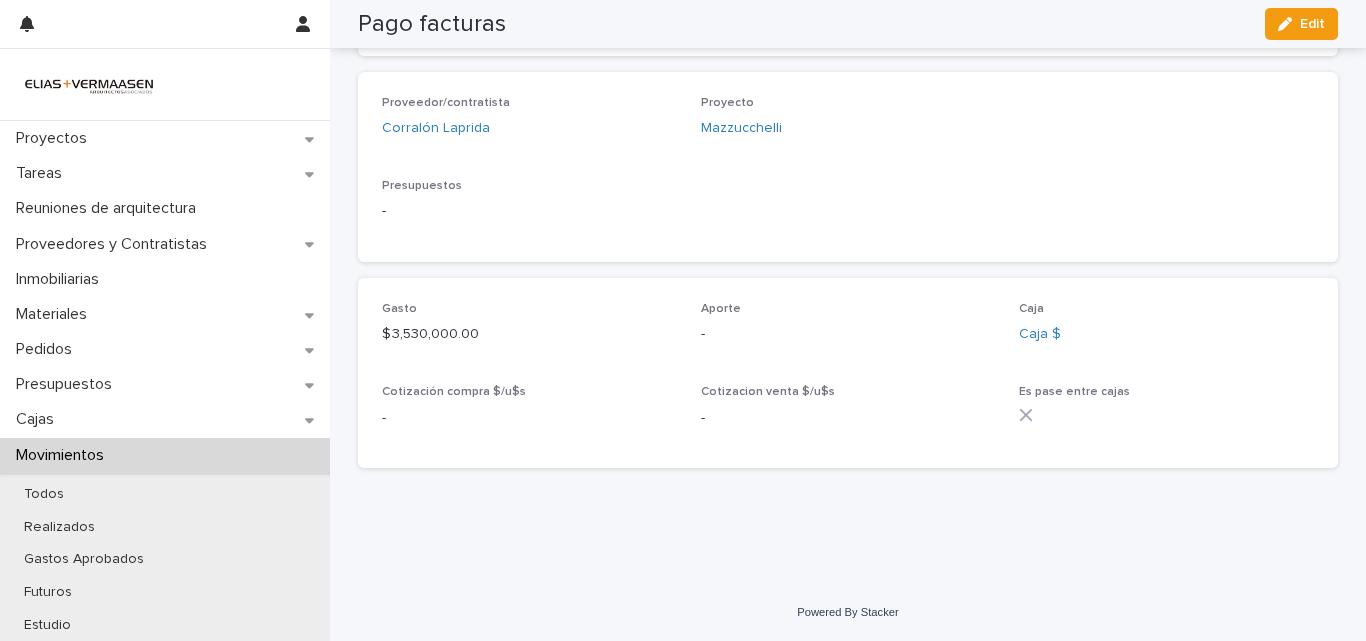 scroll, scrollTop: 547, scrollLeft: 0, axis: vertical 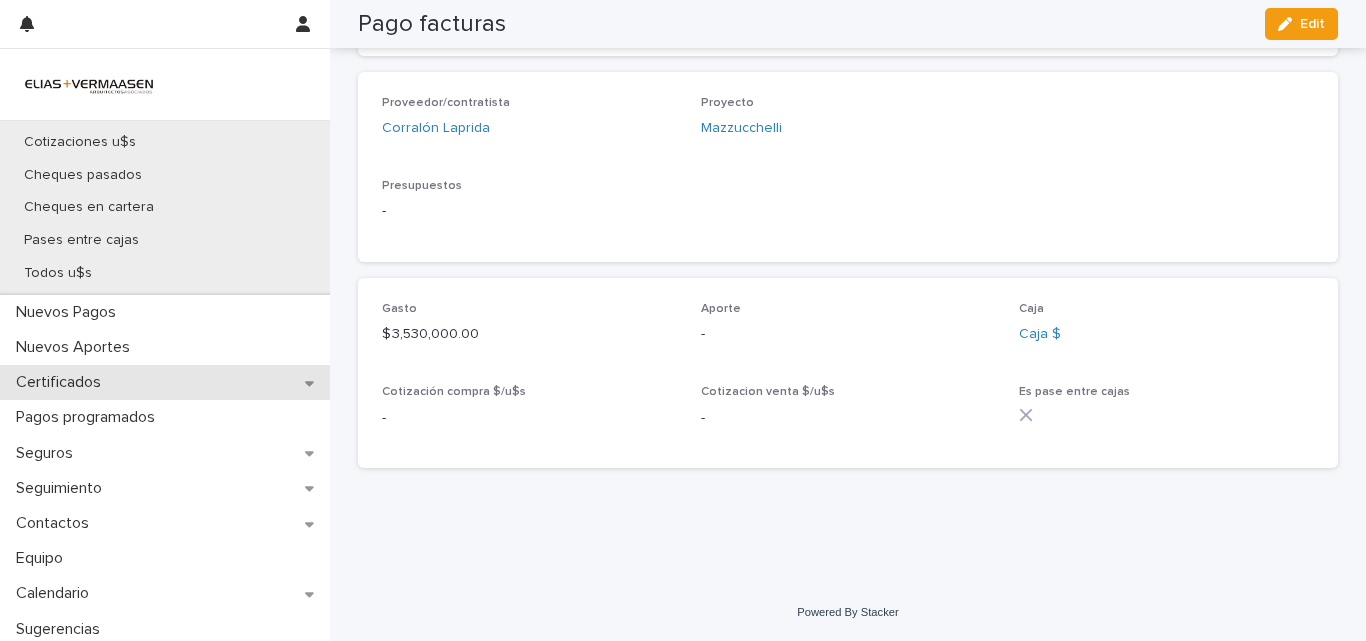click on "Certificados" at bounding box center [165, 382] 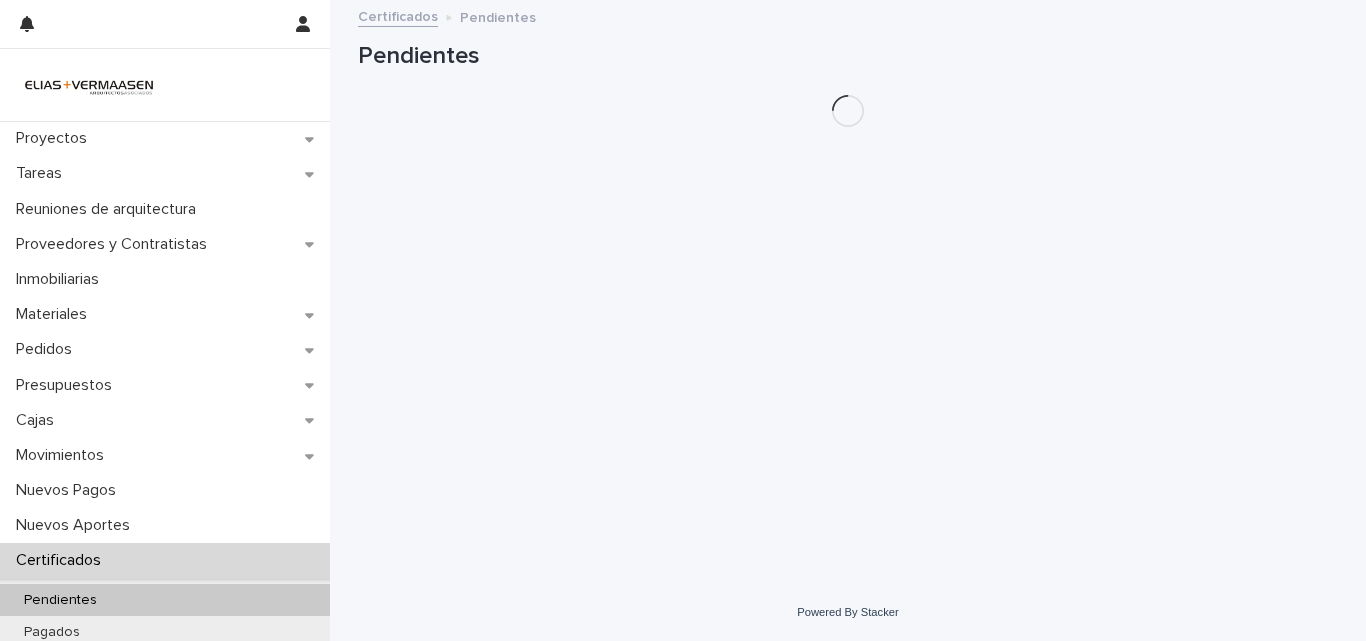 scroll, scrollTop: 0, scrollLeft: 0, axis: both 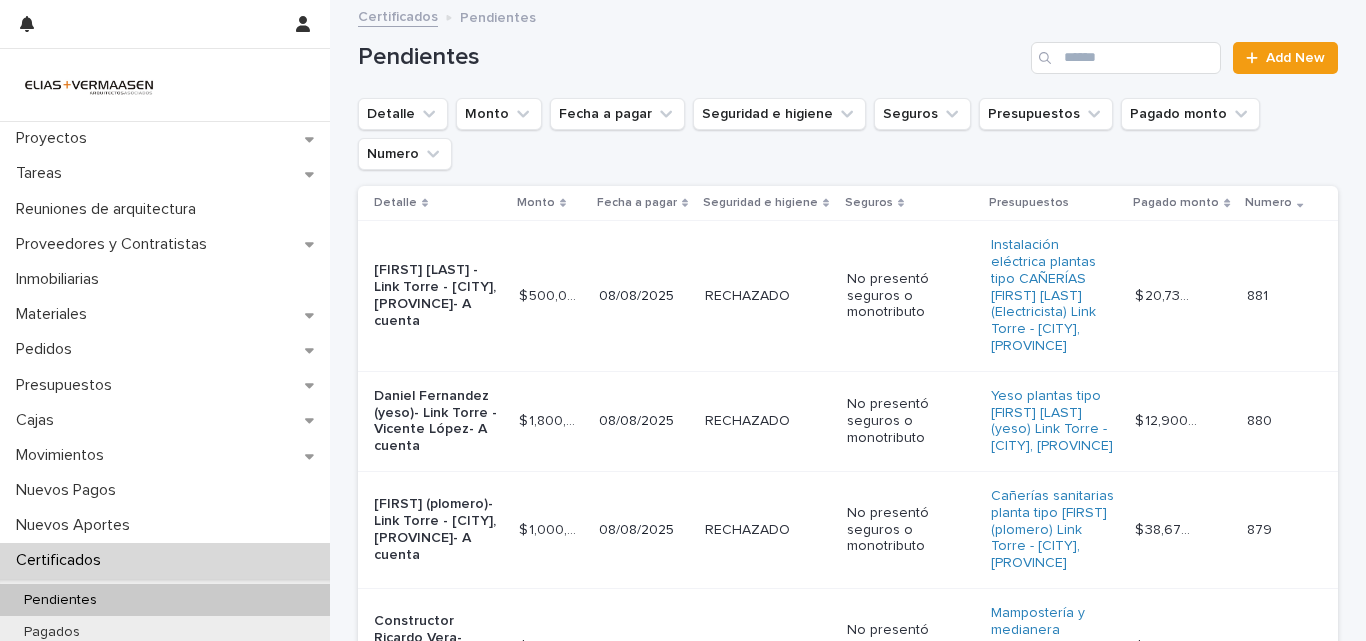 click on "08/08/2025" at bounding box center (644, 421) 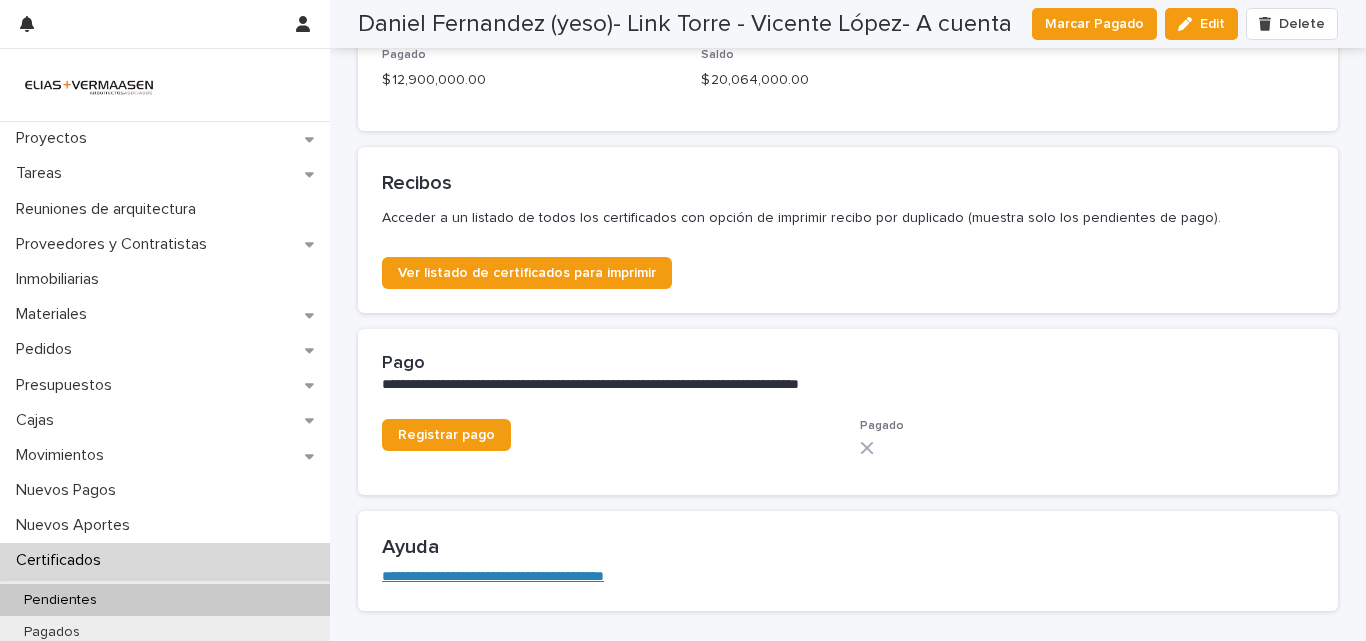 scroll, scrollTop: 1028, scrollLeft: 0, axis: vertical 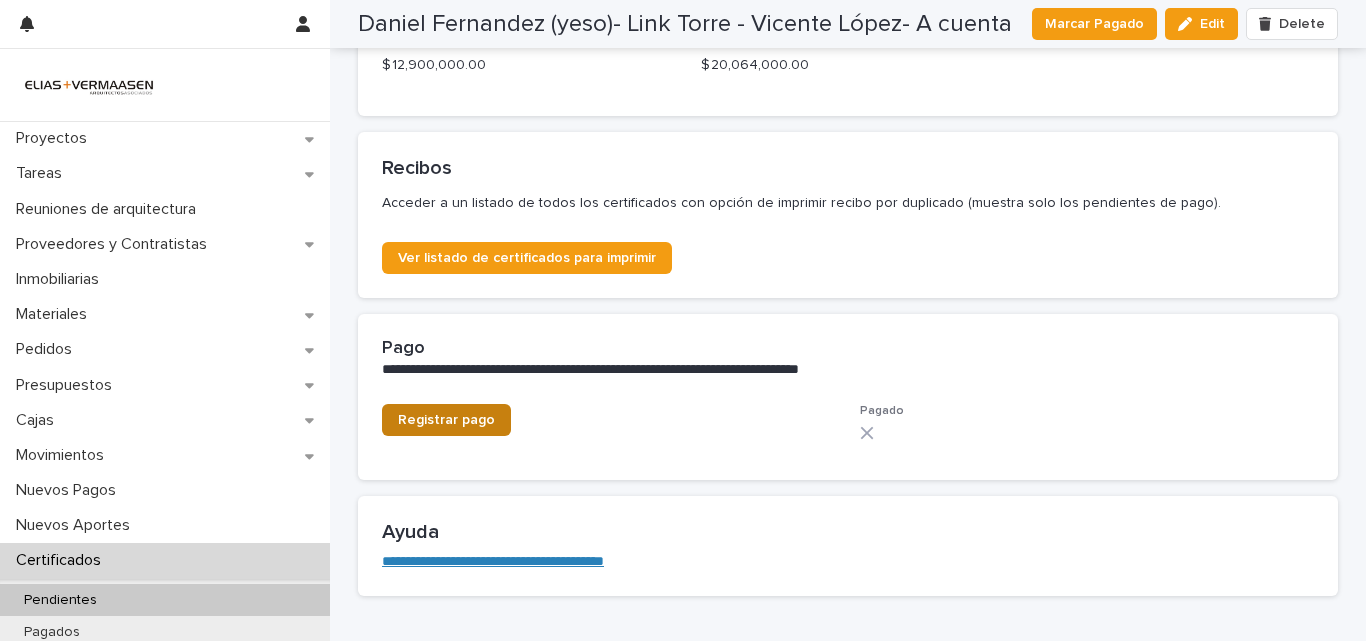 click on "Registrar pago" at bounding box center [446, 420] 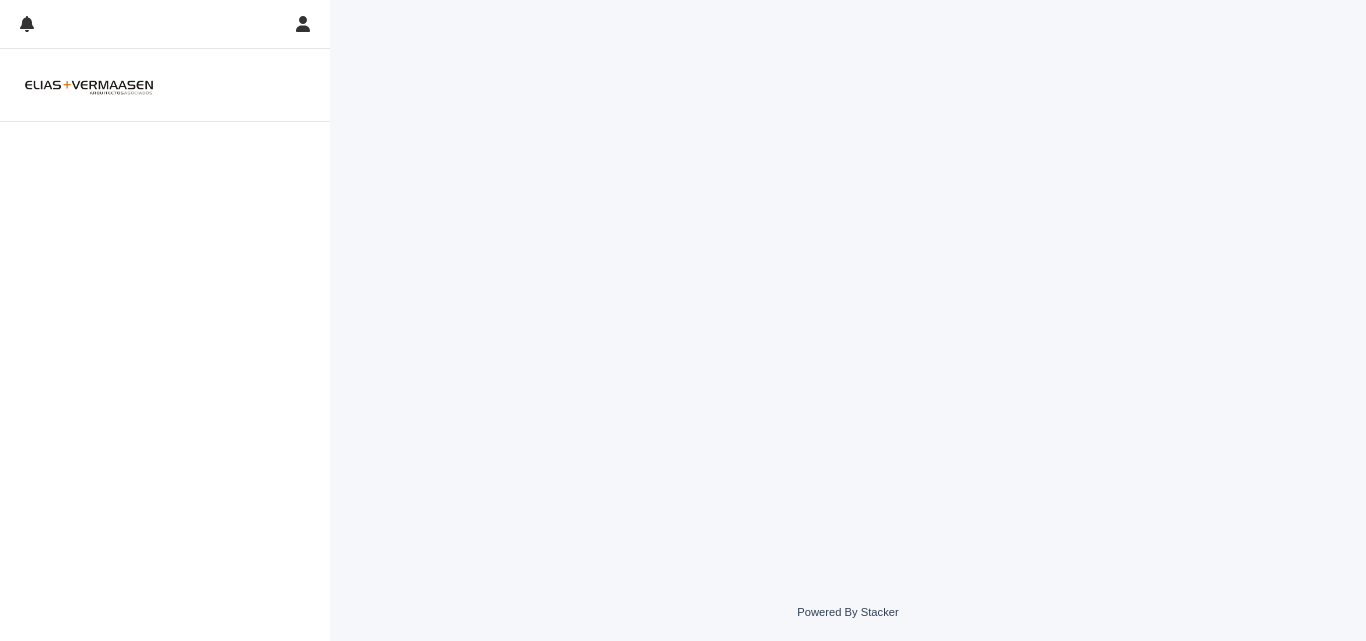 scroll, scrollTop: 0, scrollLeft: 0, axis: both 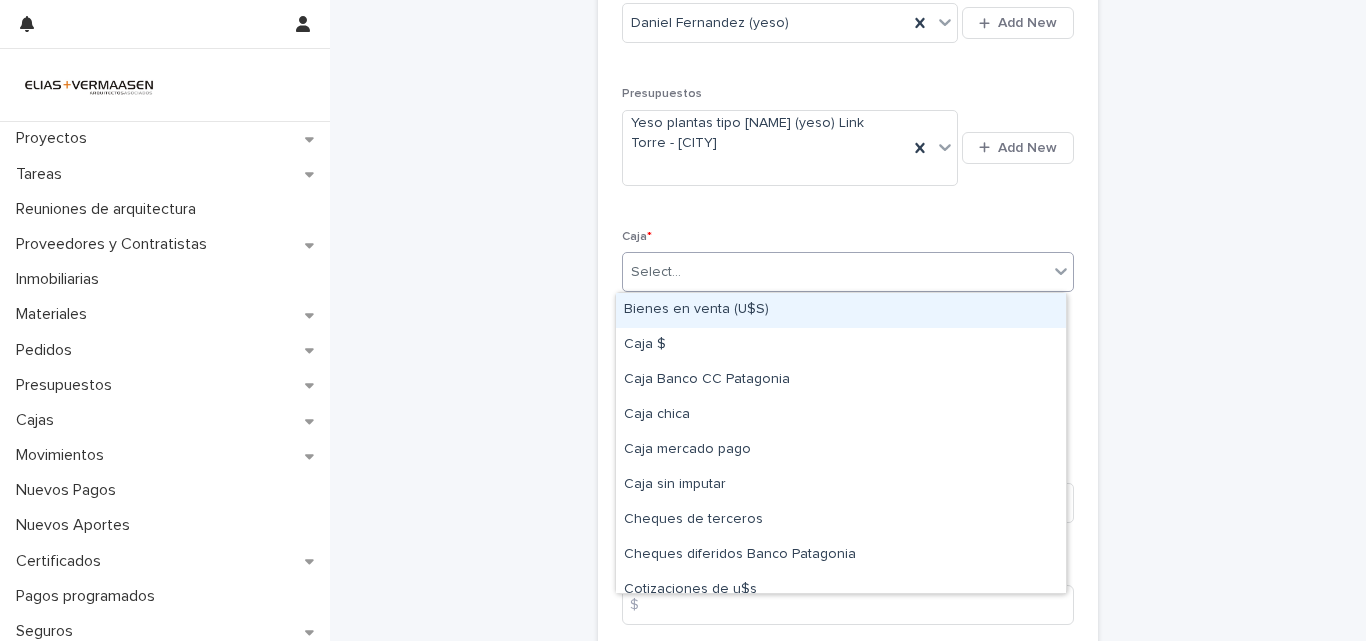 click on "Select..." at bounding box center [835, 272] 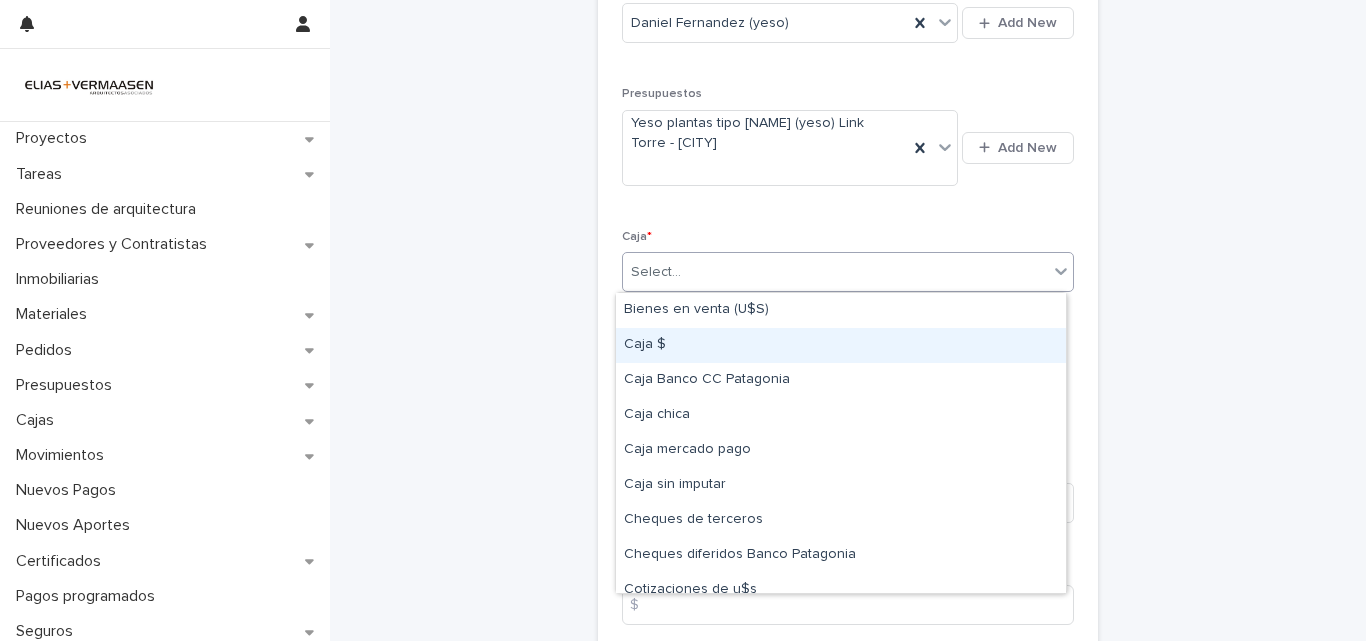 click on "Caja $" at bounding box center (841, 345) 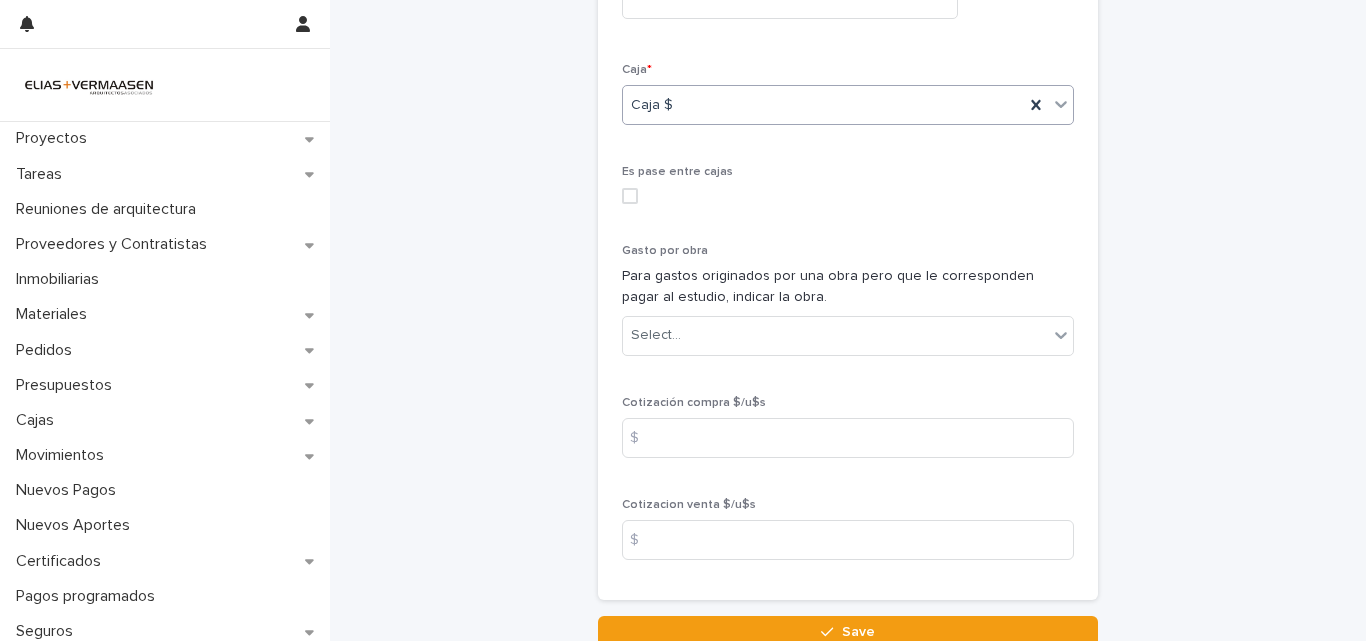 scroll, scrollTop: 1070, scrollLeft: 0, axis: vertical 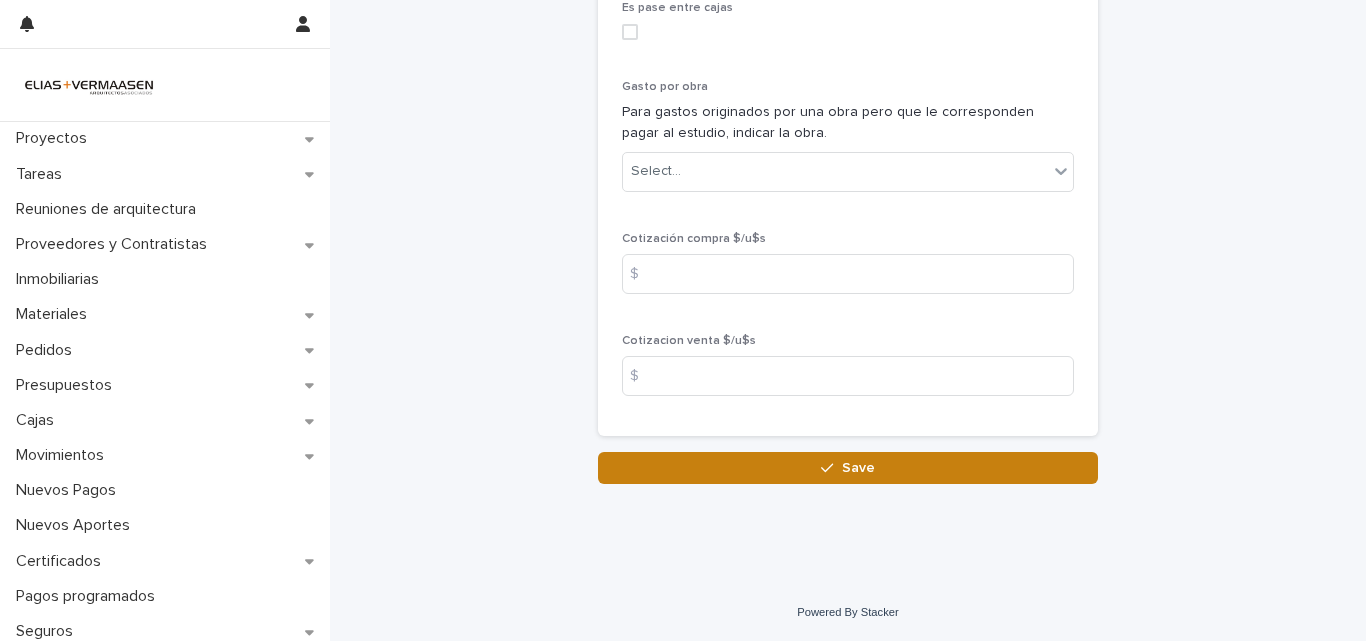 click on "Save" at bounding box center (848, 468) 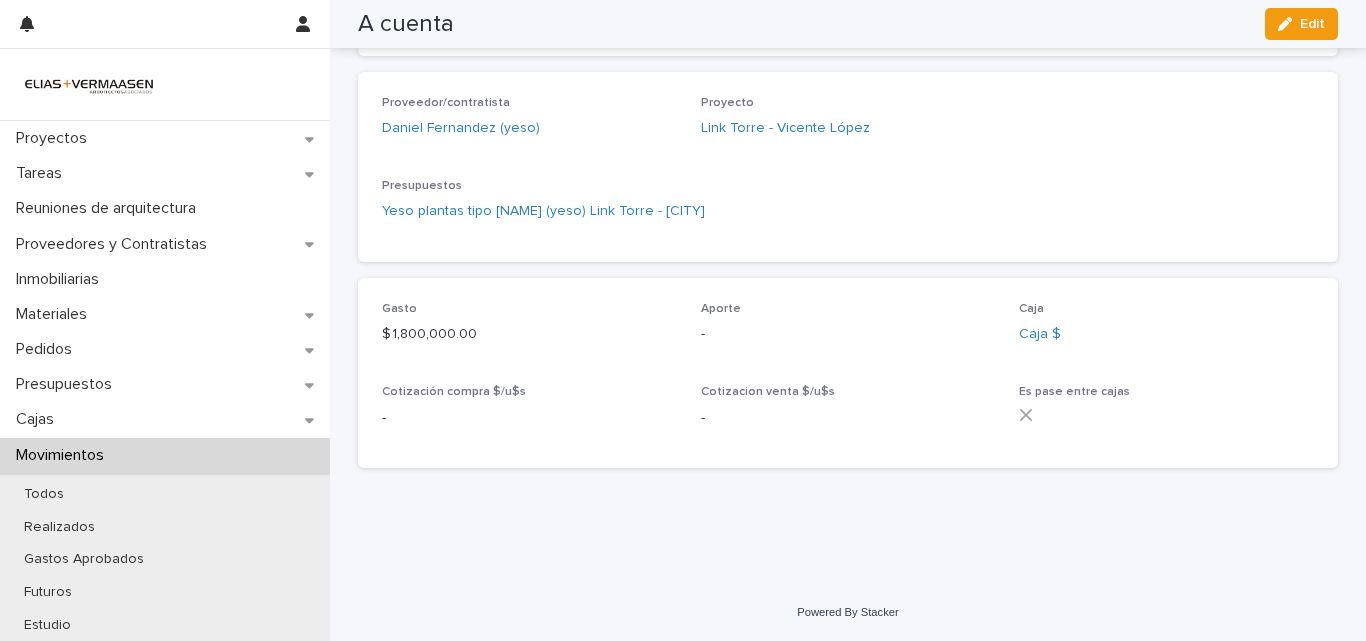 scroll, scrollTop: 547, scrollLeft: 0, axis: vertical 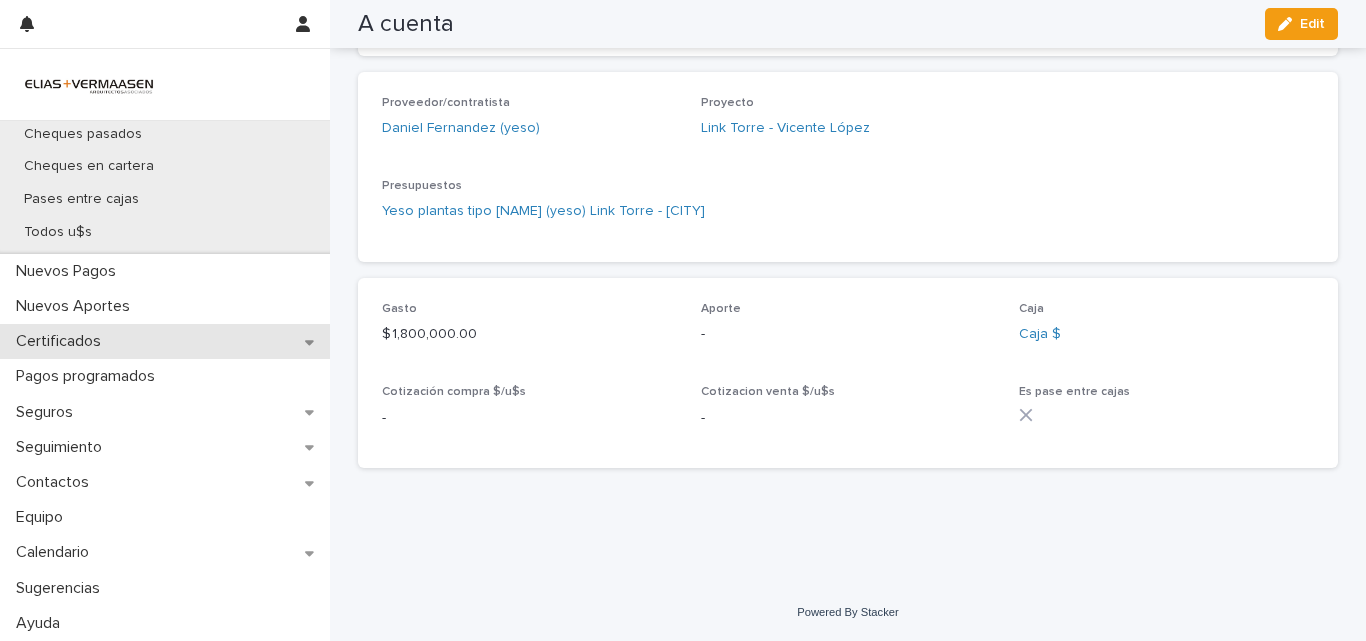 click on "Certificados" at bounding box center [62, 341] 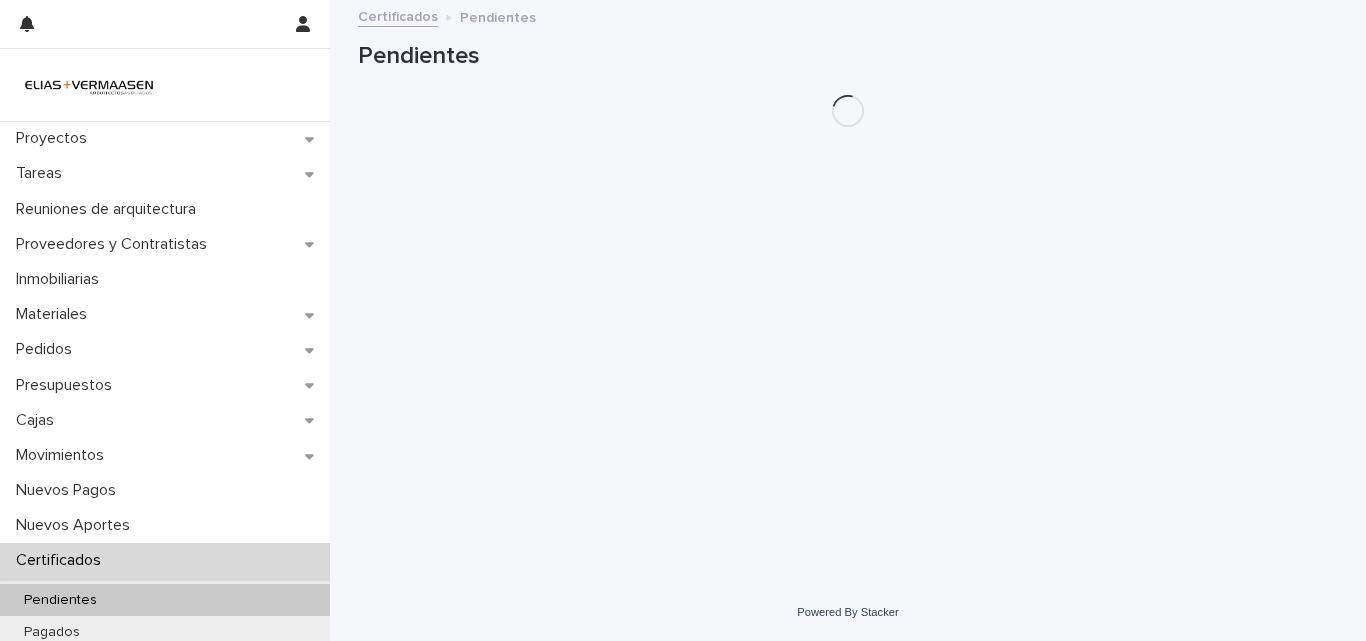 scroll, scrollTop: 0, scrollLeft: 0, axis: both 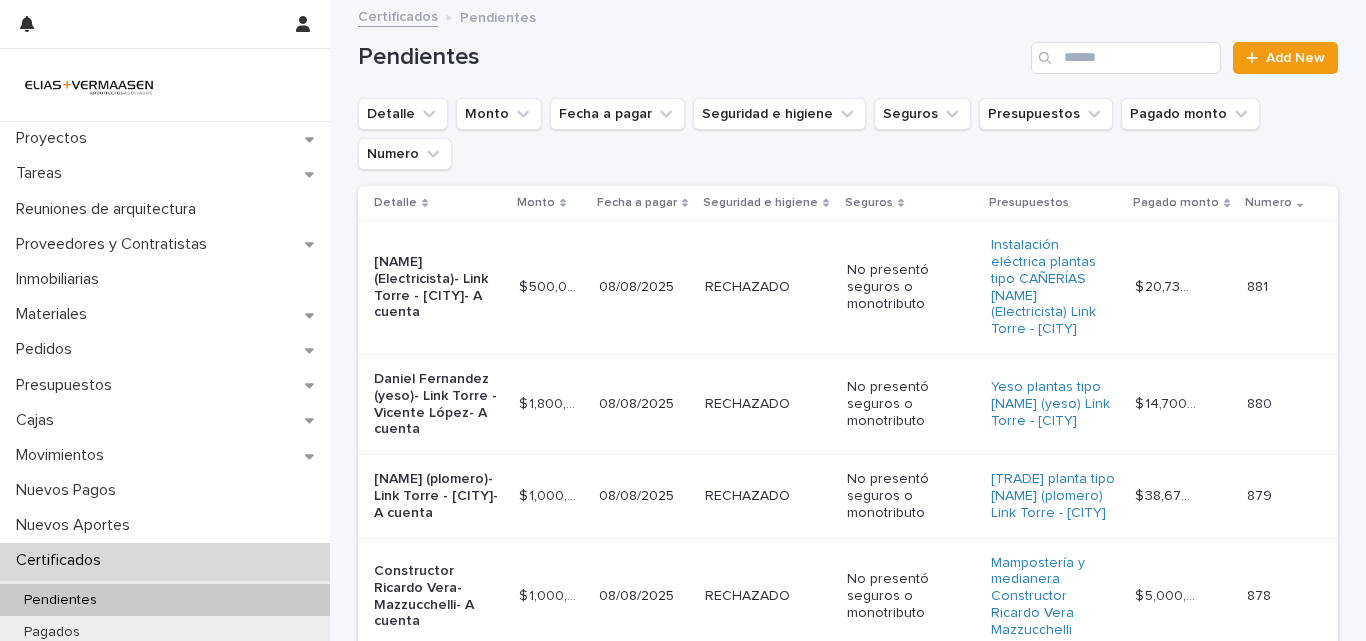 click on "08/08/2025" at bounding box center (644, 404) 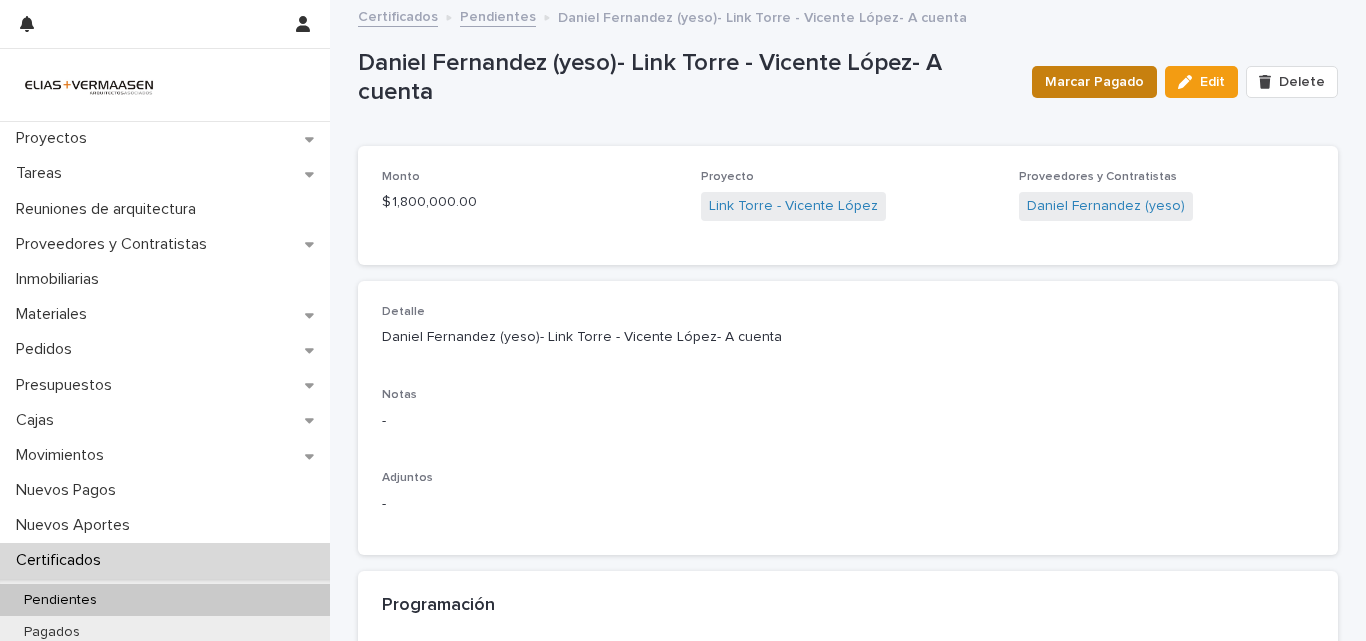 click on "Marcar Pagado" at bounding box center [1094, 82] 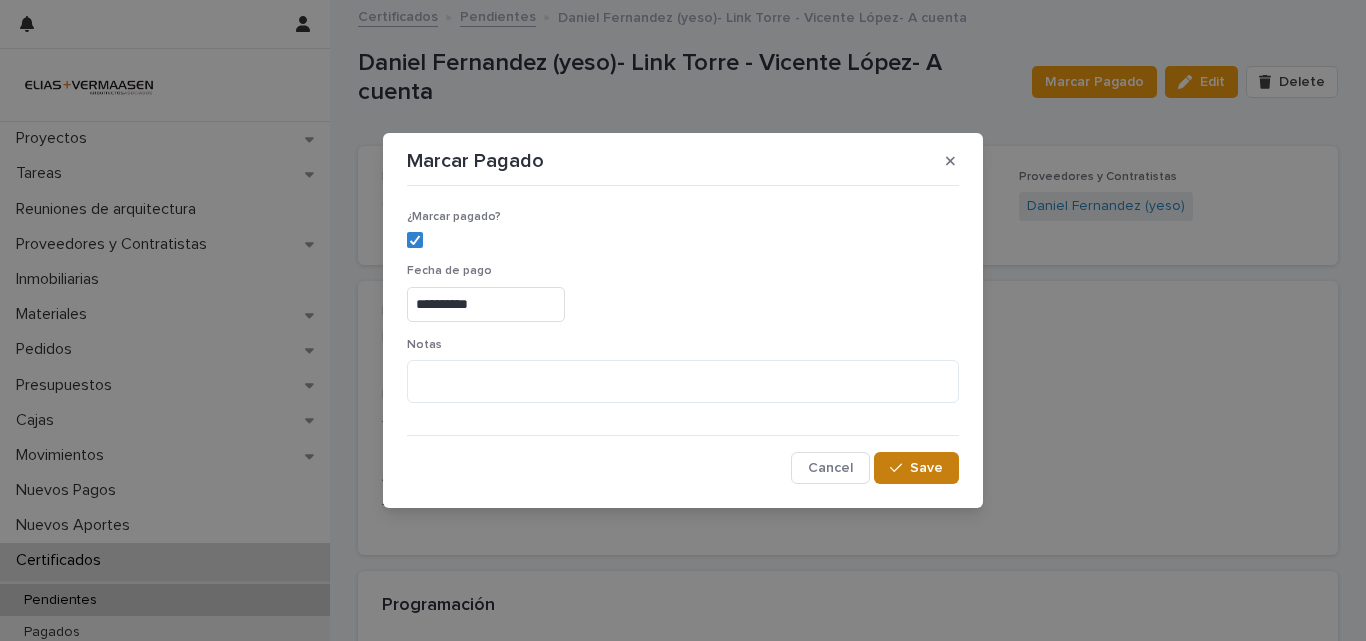 click on "Save" at bounding box center [926, 468] 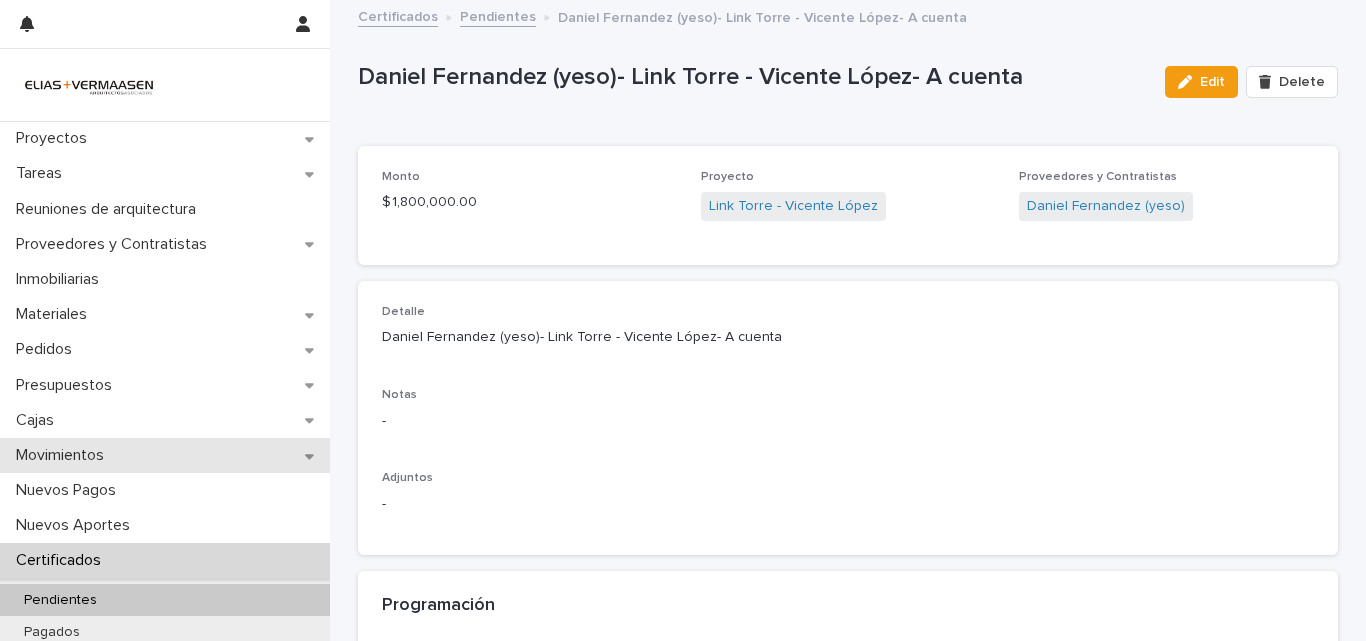 click on "Movimientos" at bounding box center (64, 455) 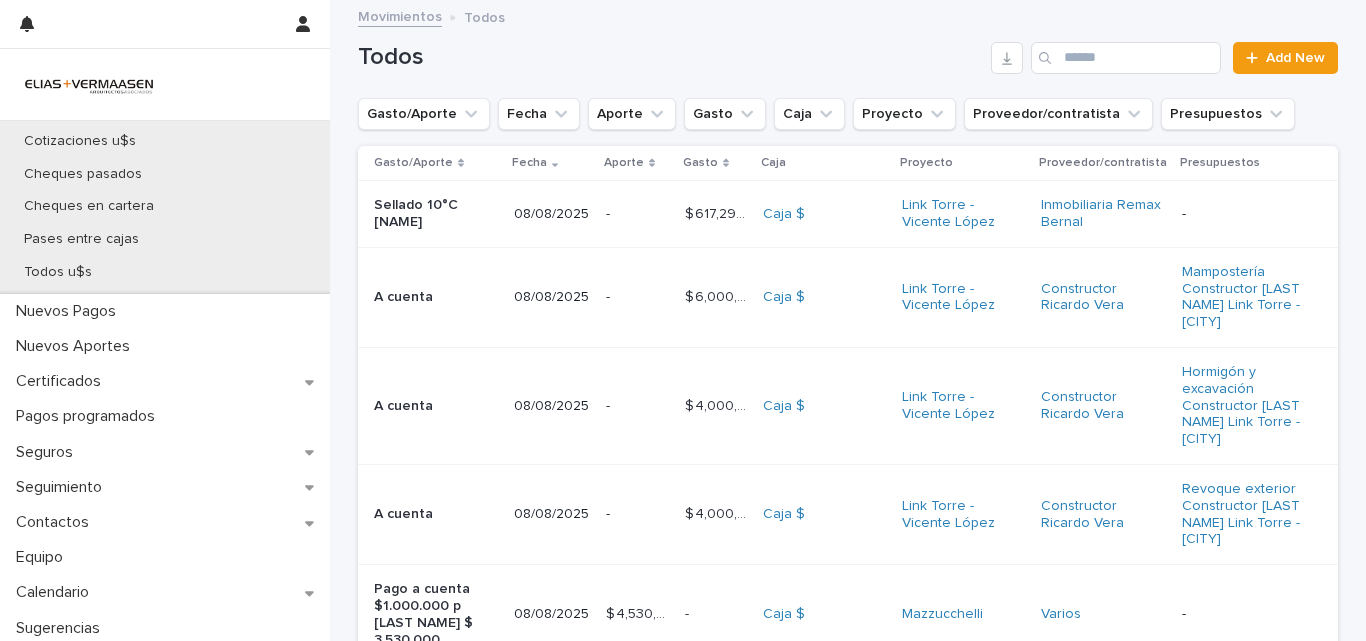 scroll, scrollTop: 557, scrollLeft: 0, axis: vertical 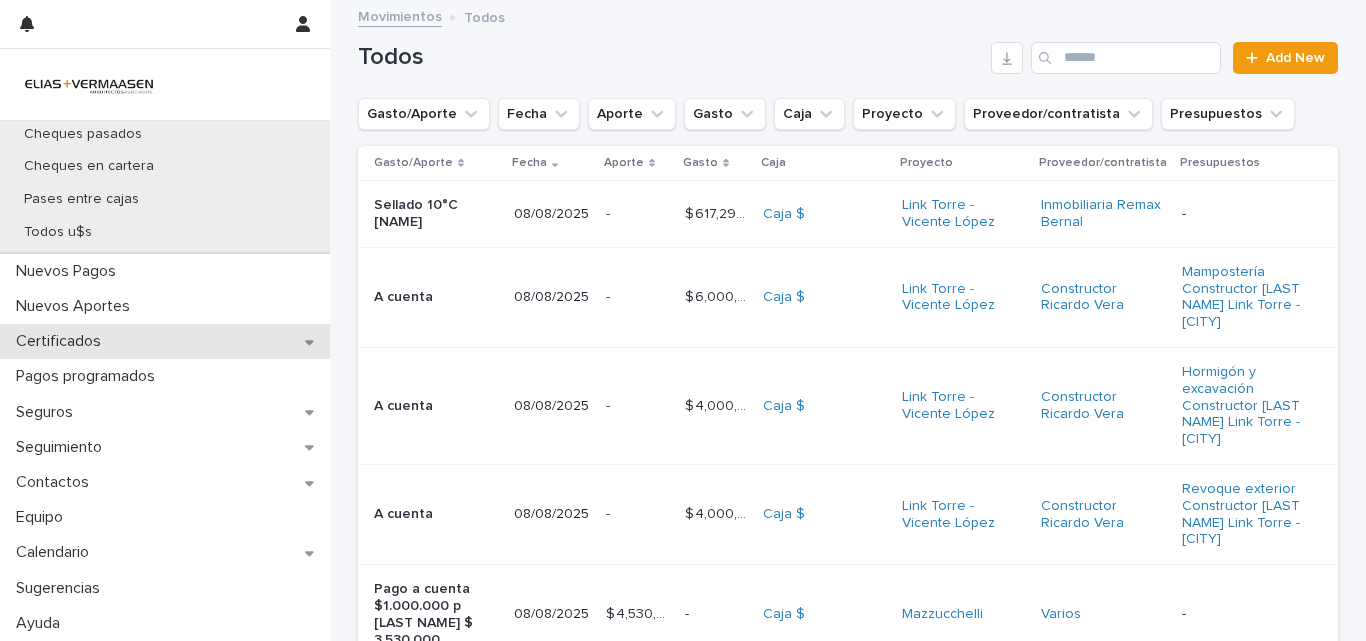click on "Certificados" at bounding box center [165, 341] 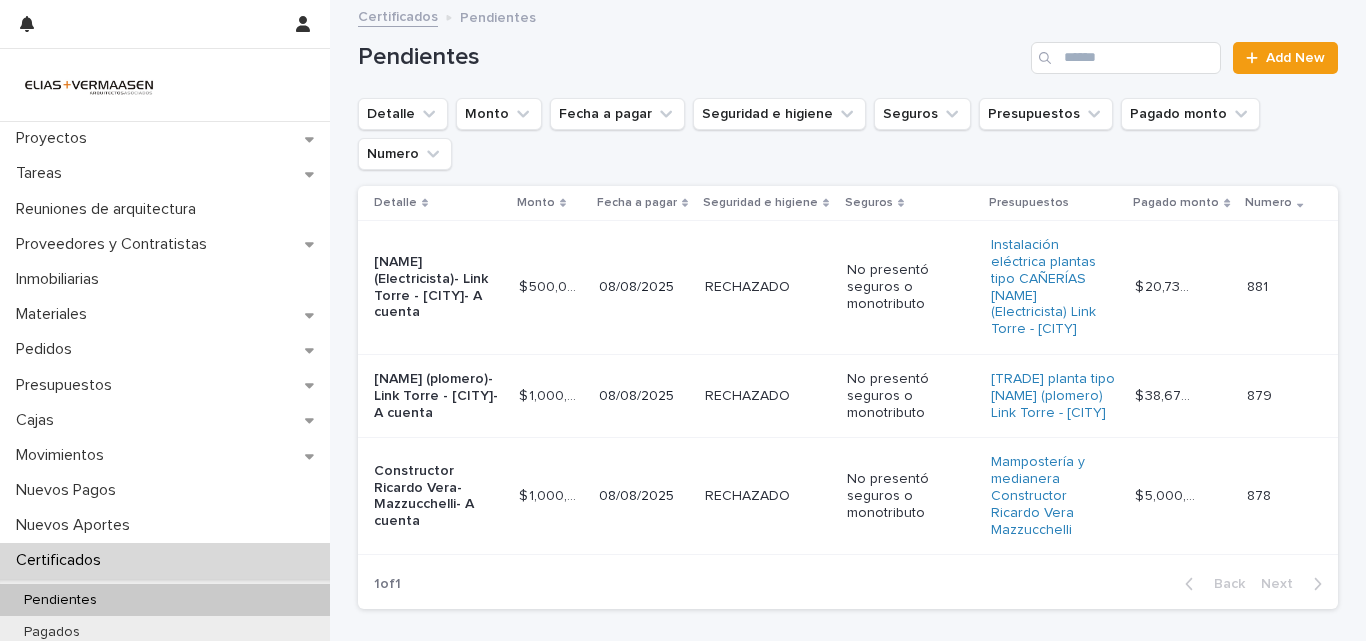 click on "RECHAZADO RECHAZADO" at bounding box center (768, 288) 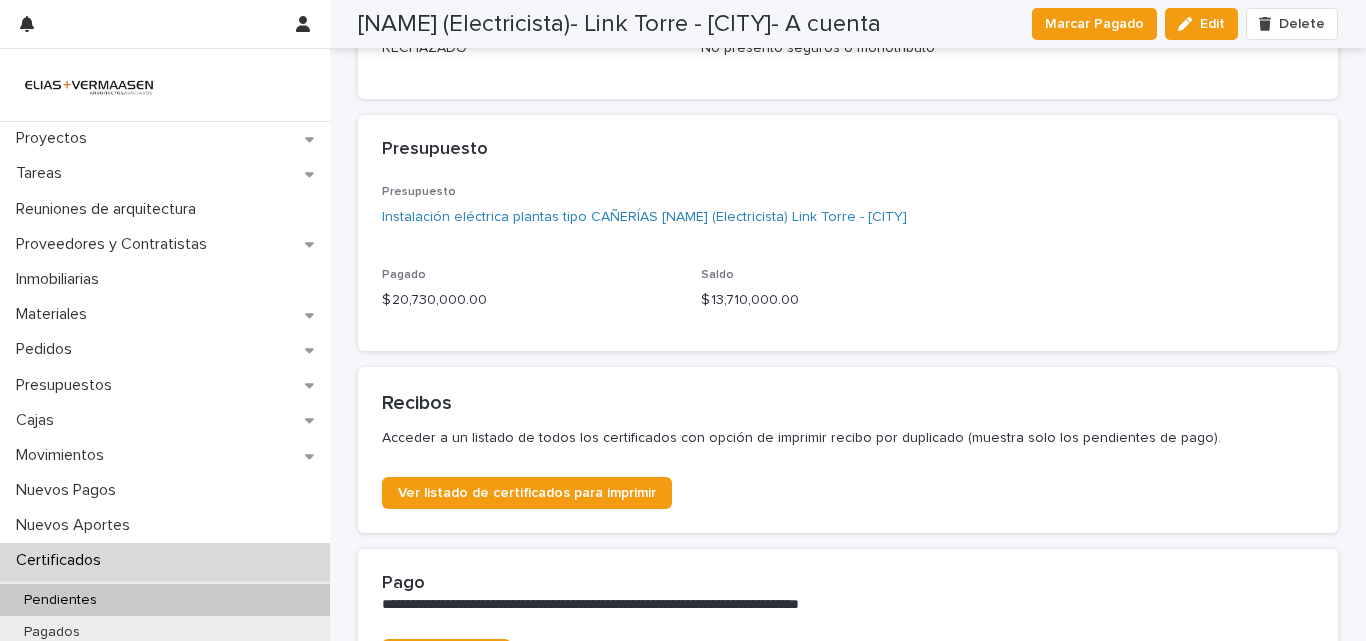 scroll, scrollTop: 841, scrollLeft: 0, axis: vertical 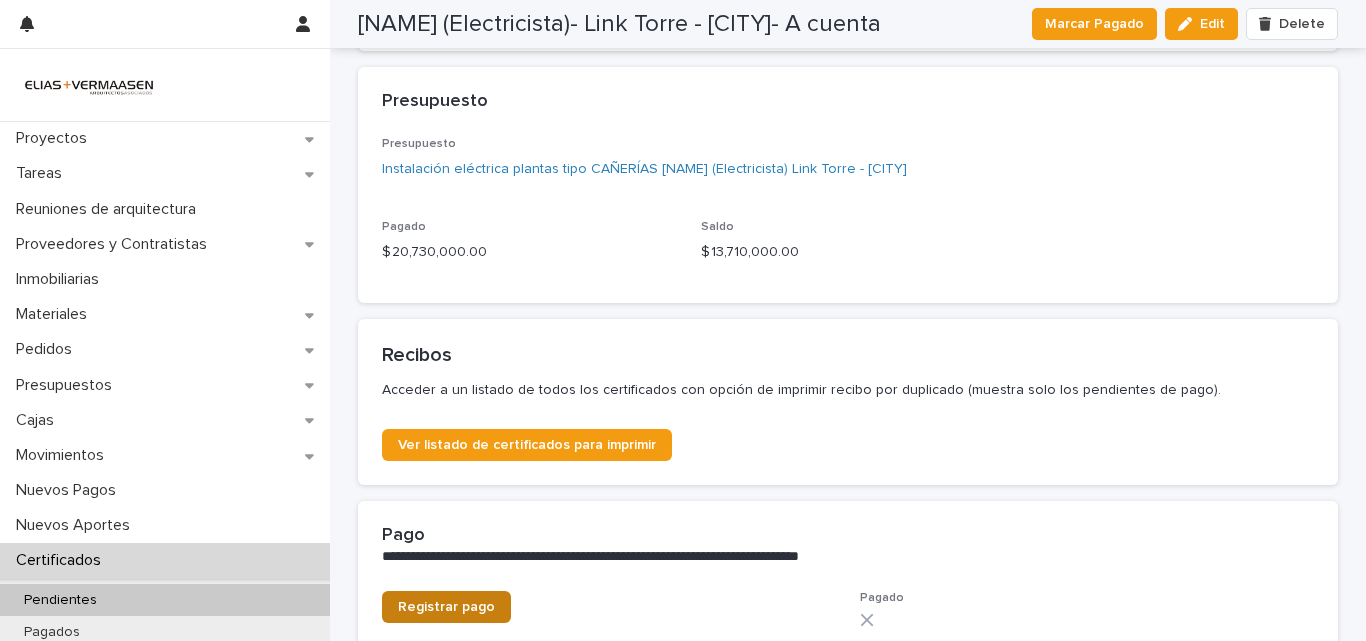 click on "Registrar pago" at bounding box center [446, 607] 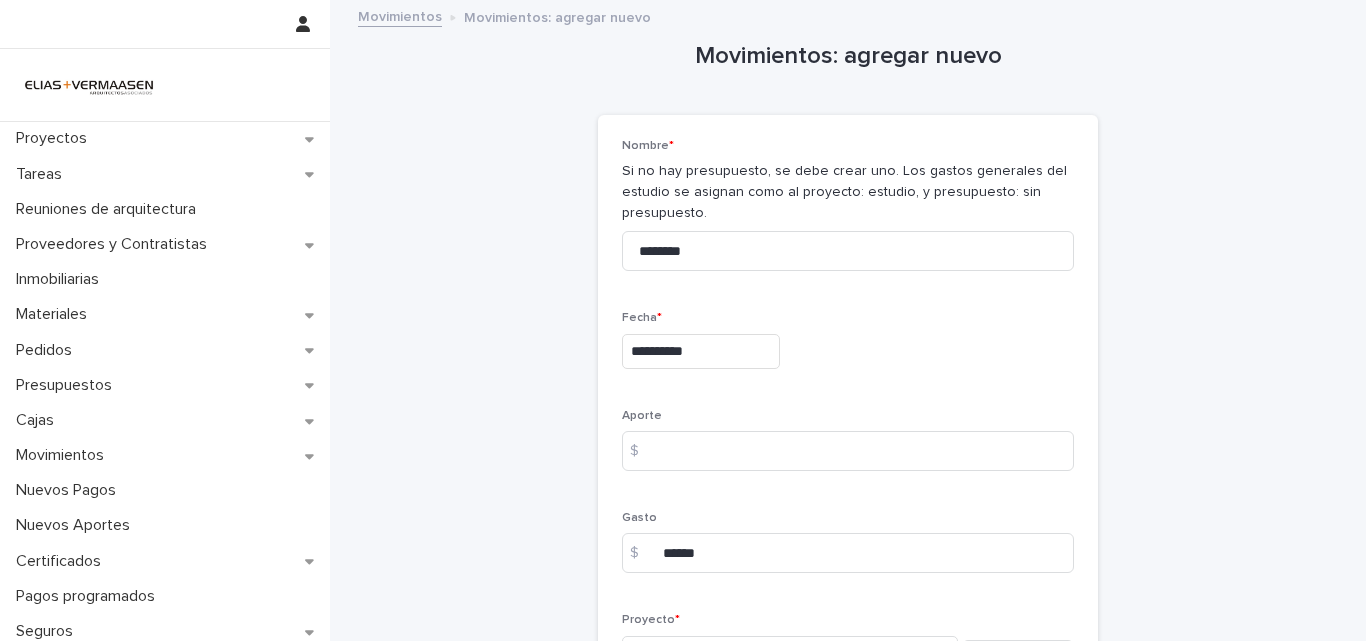 scroll, scrollTop: 0, scrollLeft: 0, axis: both 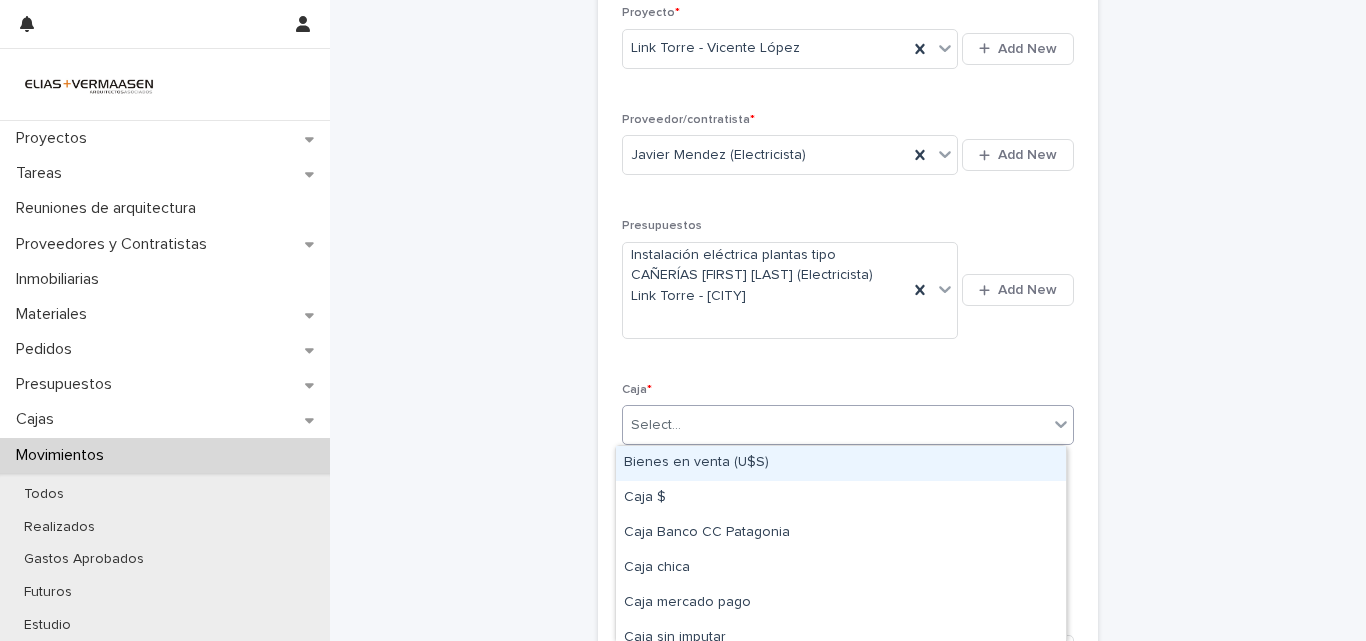 click on "Select..." at bounding box center [835, 425] 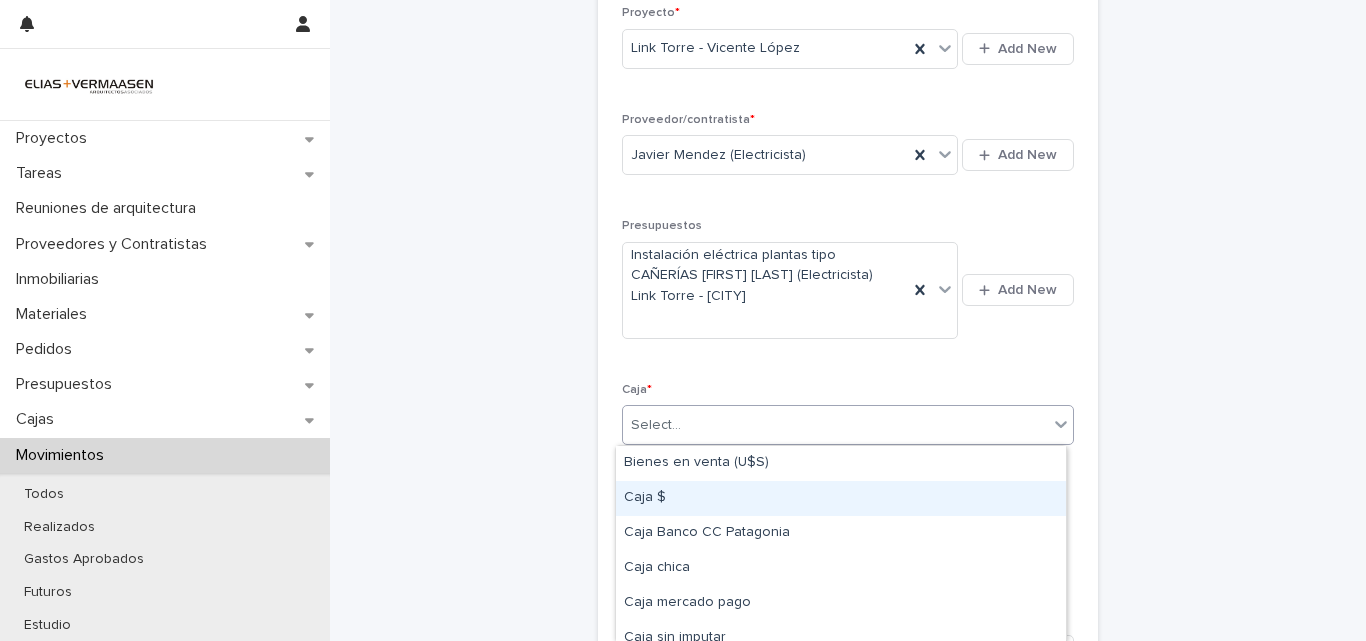click on "Caja $" at bounding box center [841, 498] 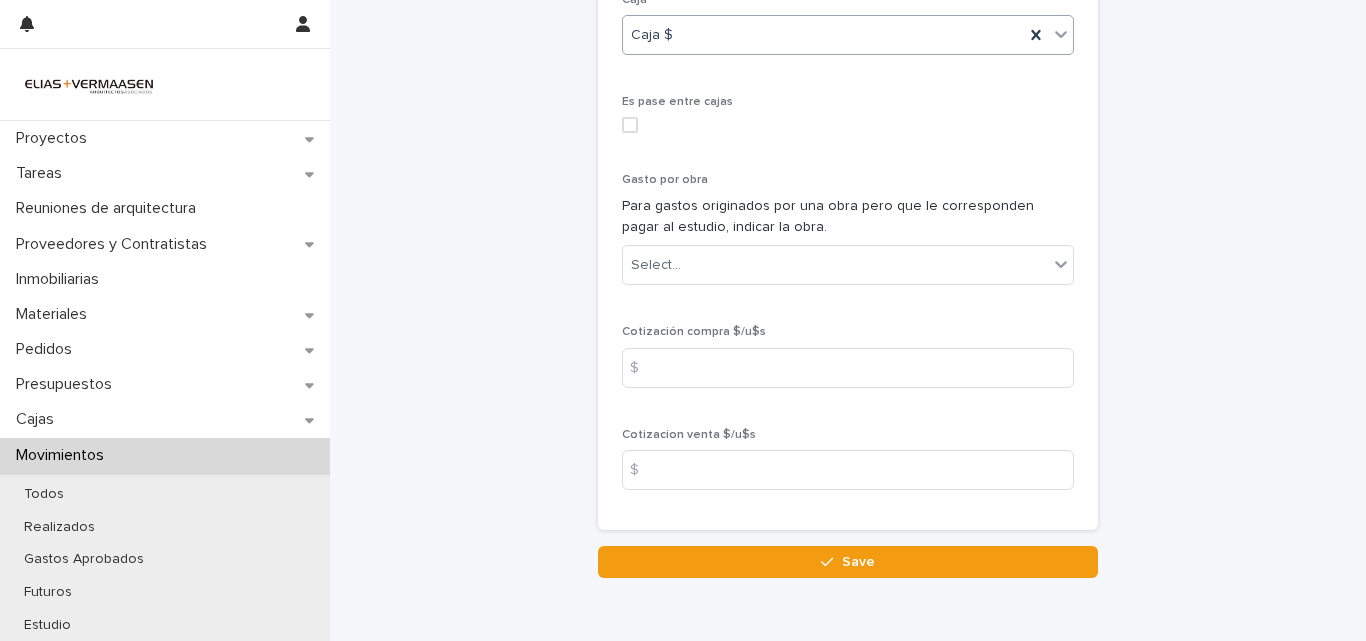 scroll, scrollTop: 1091, scrollLeft: 0, axis: vertical 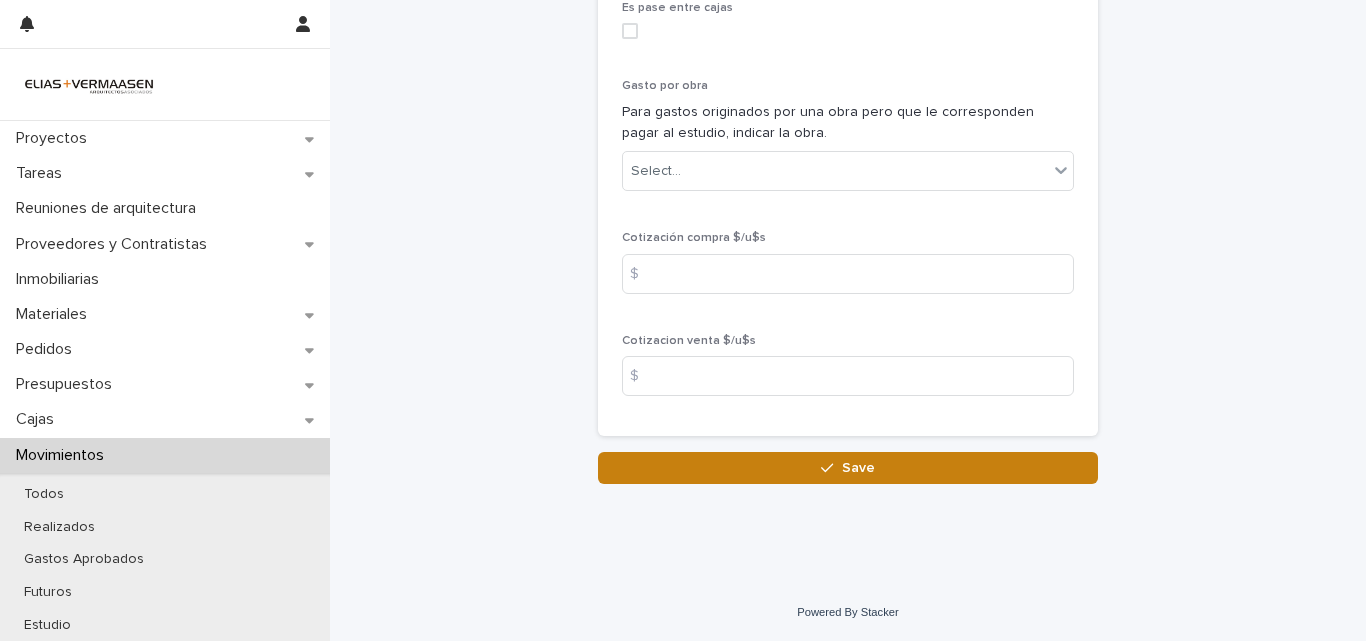 click on "Save" at bounding box center (848, 468) 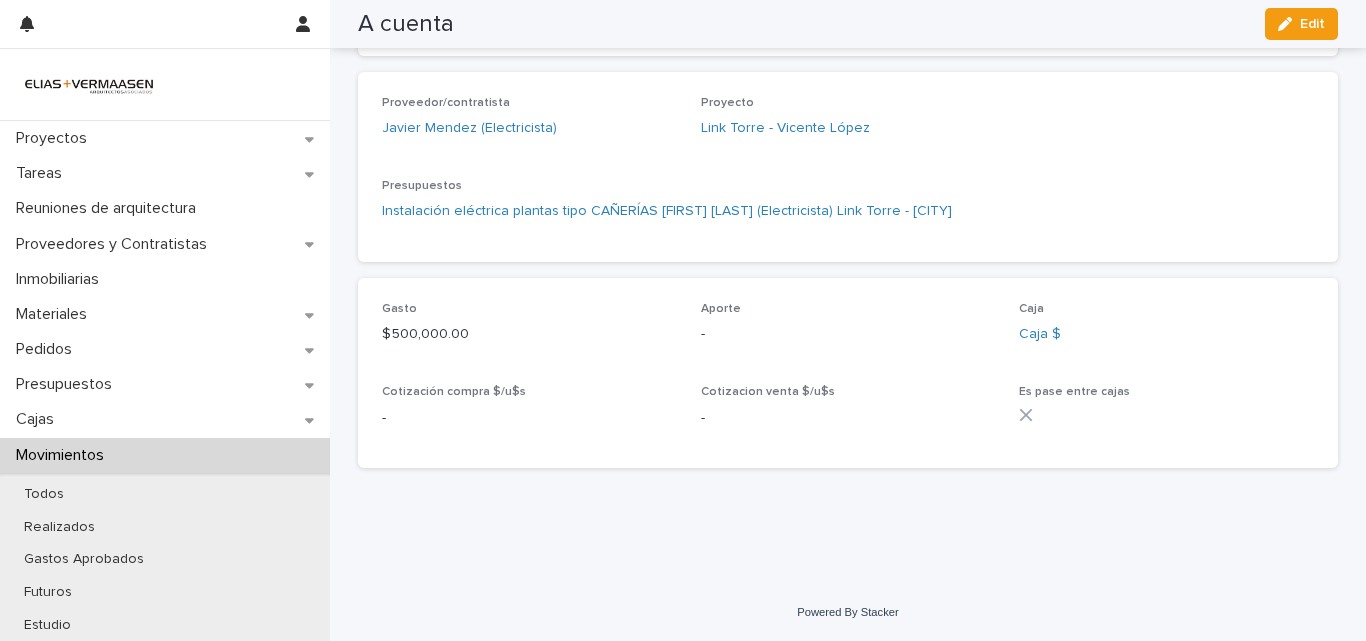 scroll, scrollTop: 547, scrollLeft: 0, axis: vertical 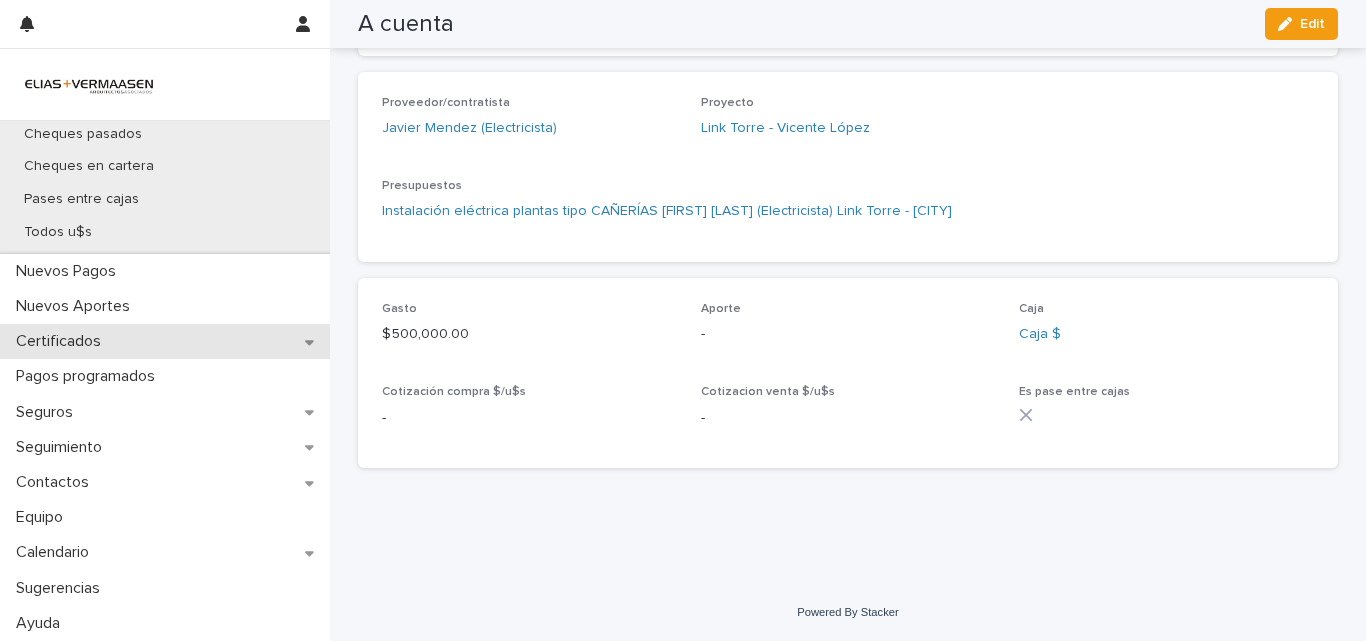 click on "Certificados" at bounding box center [62, 341] 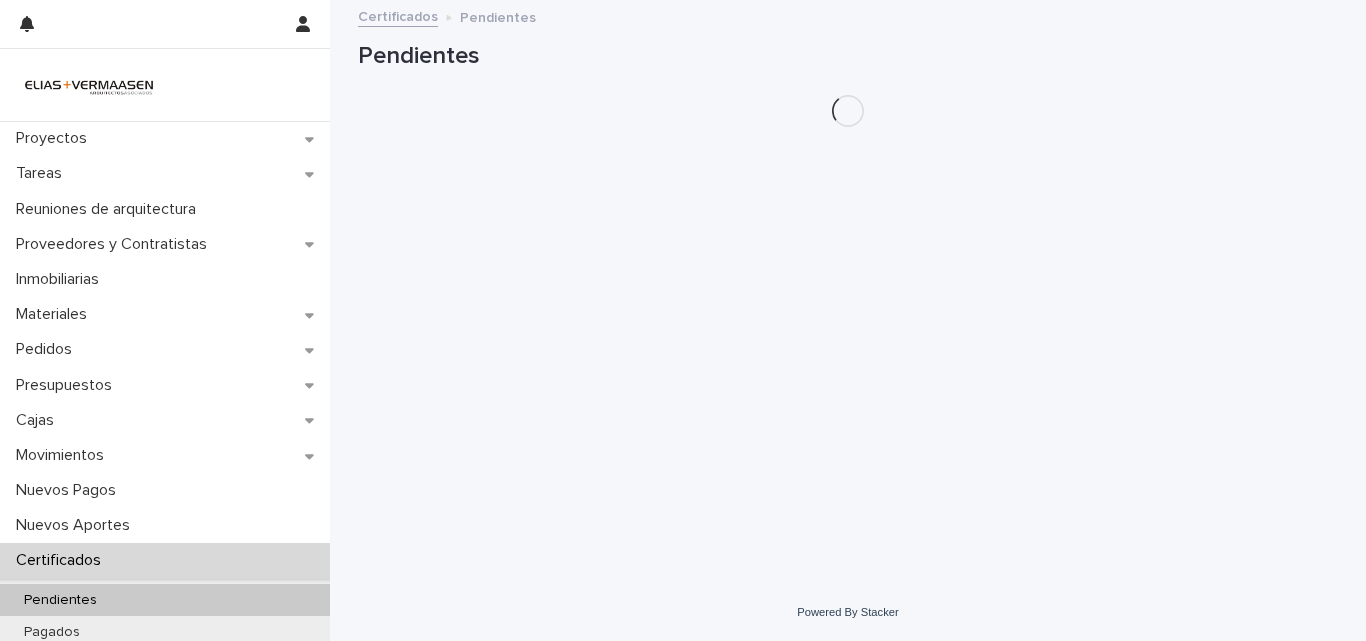 scroll, scrollTop: 0, scrollLeft: 0, axis: both 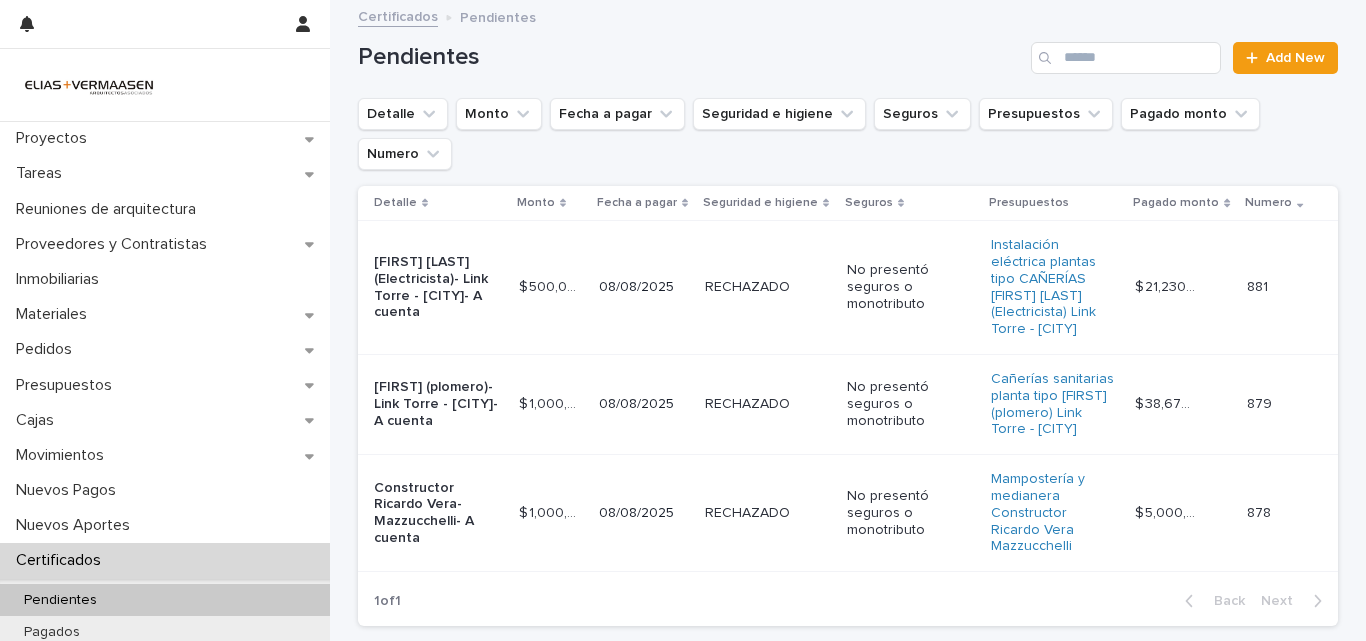 click on "08/08/2025" at bounding box center (644, 288) 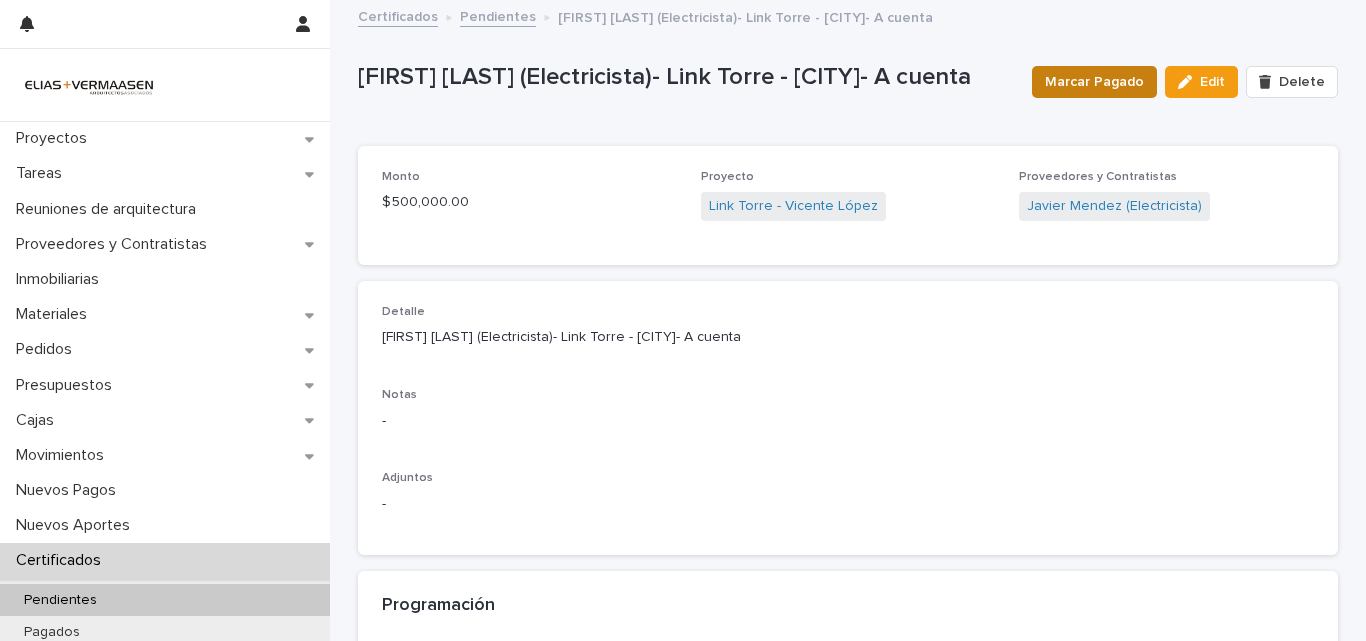 click on "Marcar Pagado" at bounding box center (1094, 82) 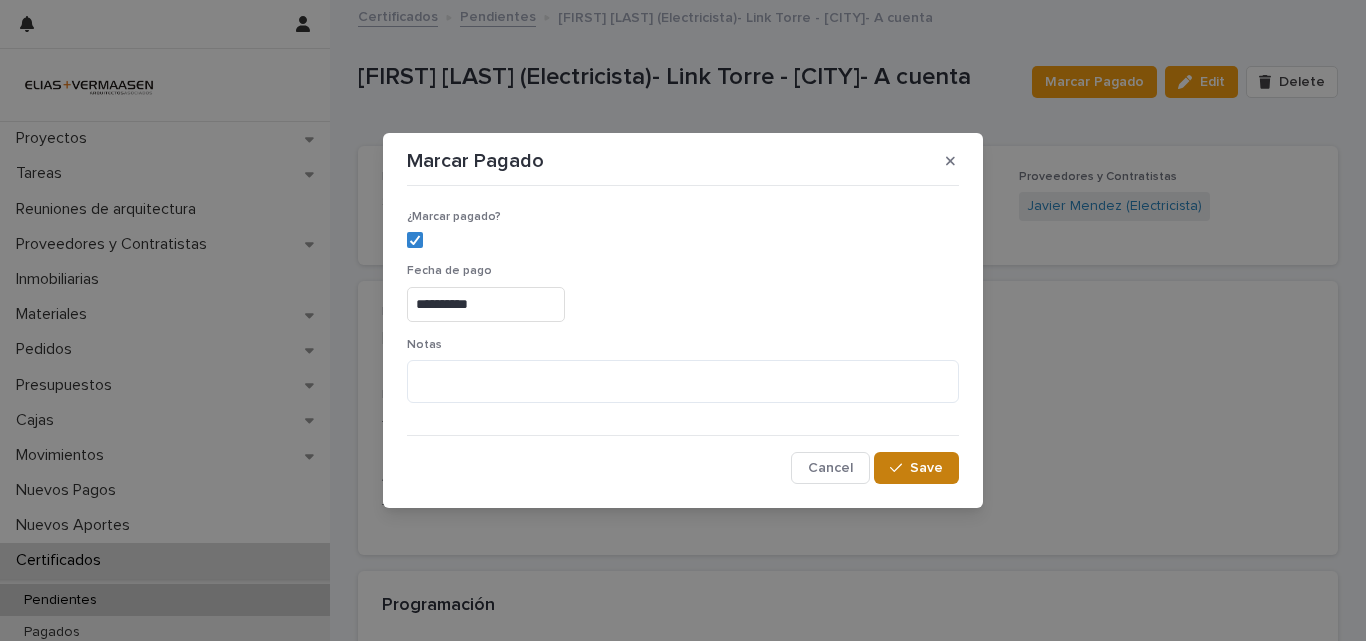 click on "Save" at bounding box center (926, 468) 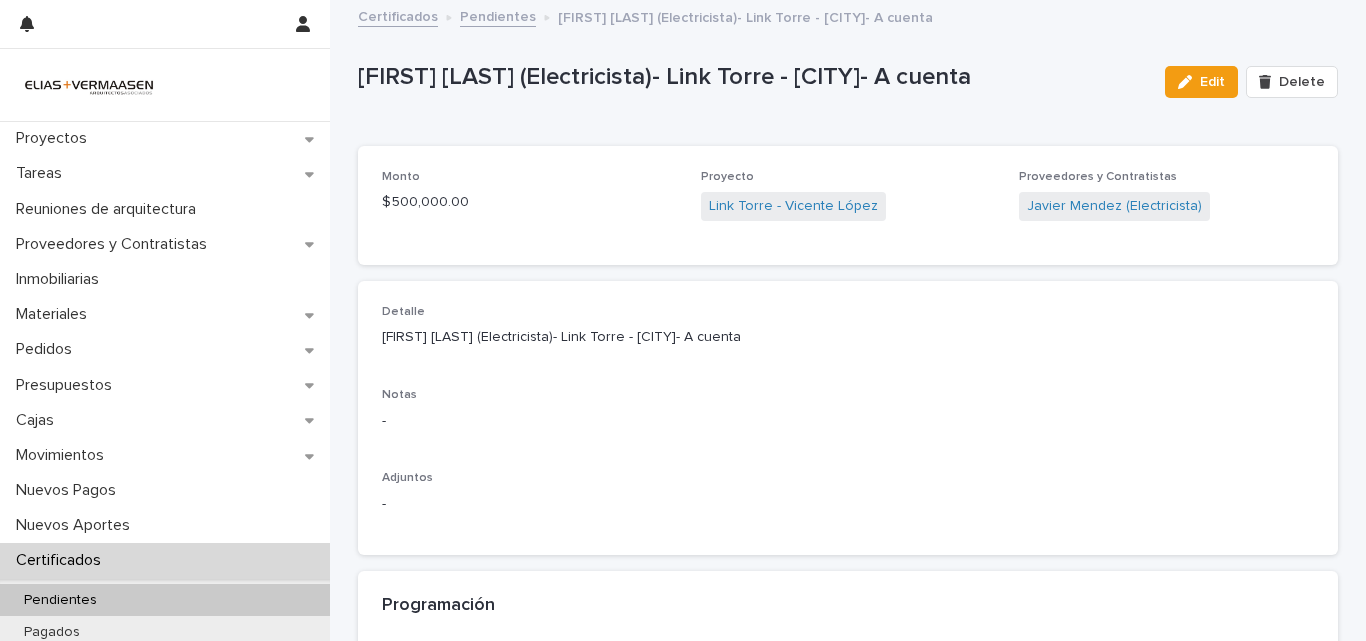 click on "Movimientos" at bounding box center (64, 455) 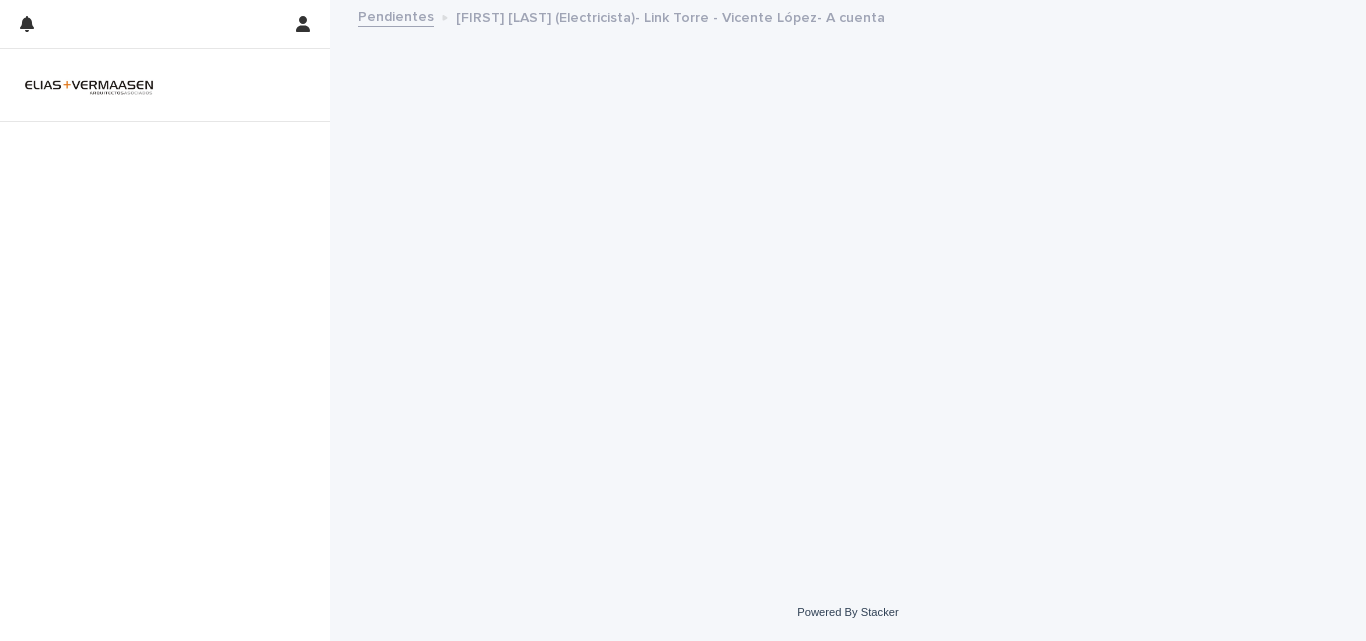 scroll, scrollTop: 0, scrollLeft: 0, axis: both 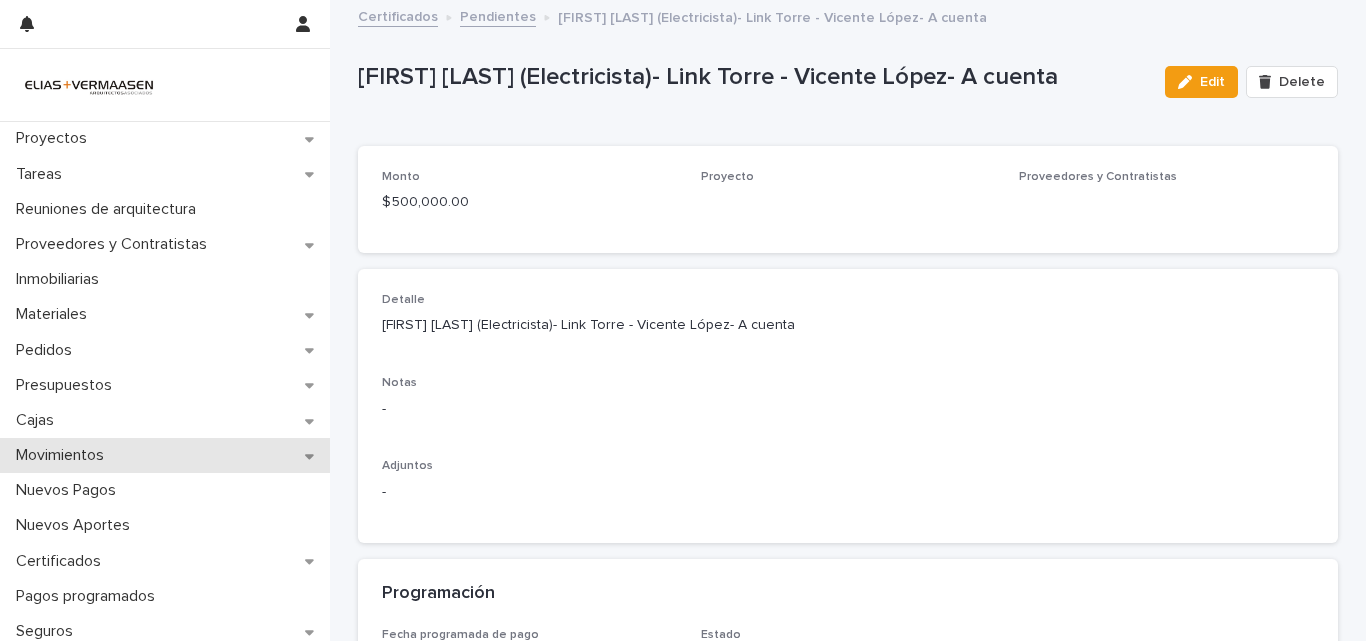 click on "Movimientos" at bounding box center [64, 455] 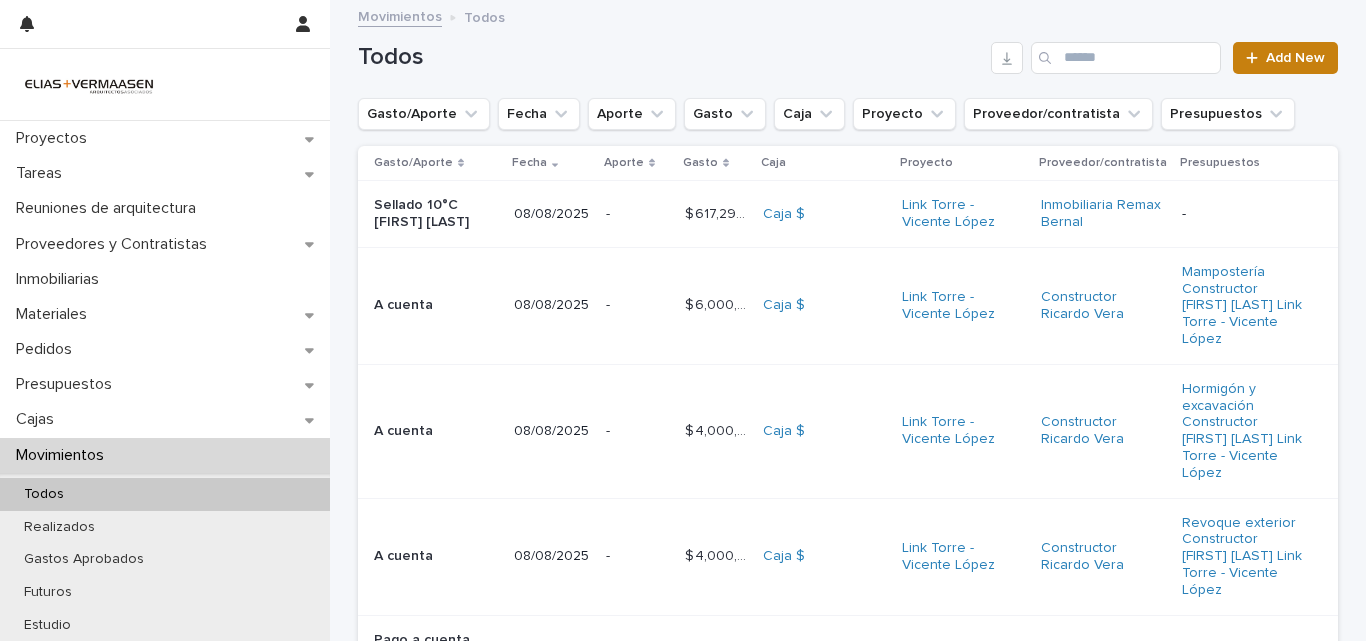 click on "Add New" at bounding box center [1295, 58] 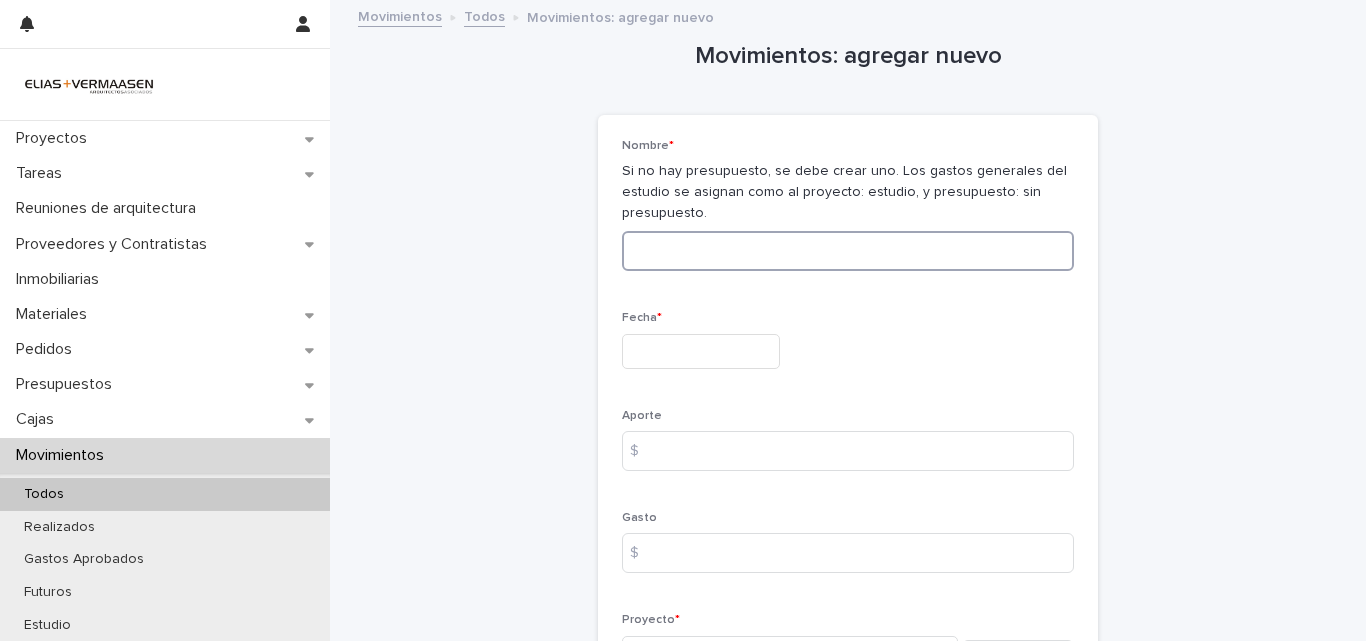click at bounding box center [848, 251] 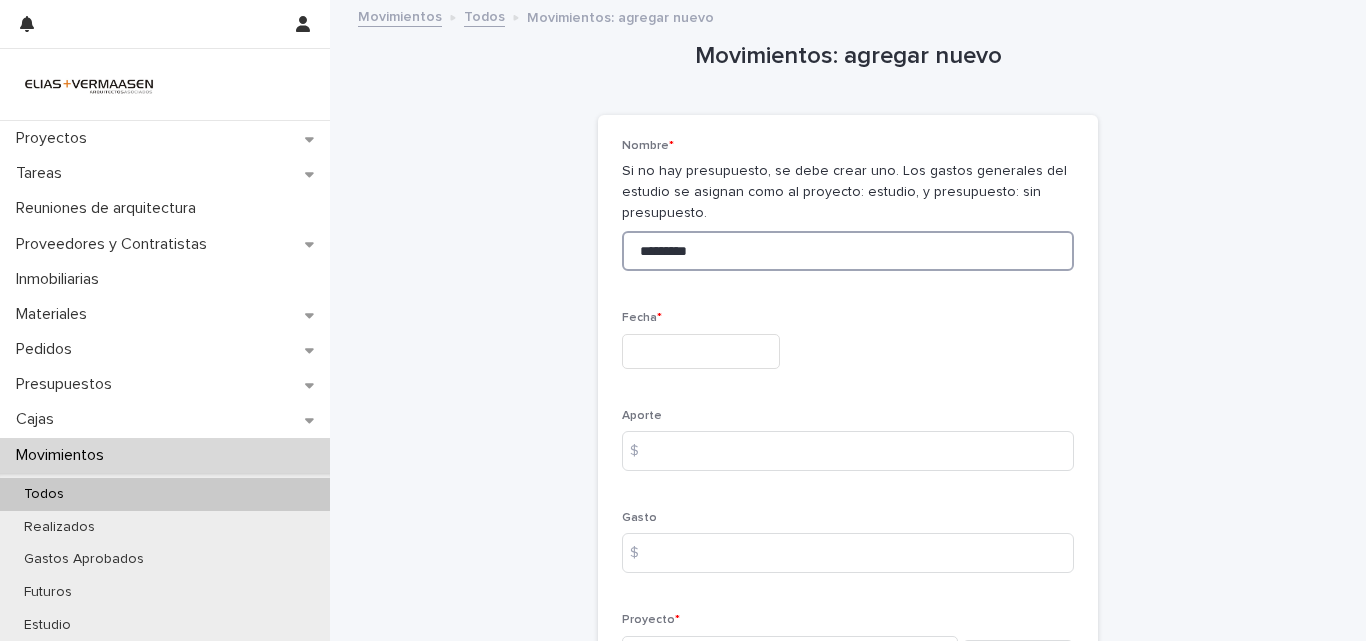 type on "********" 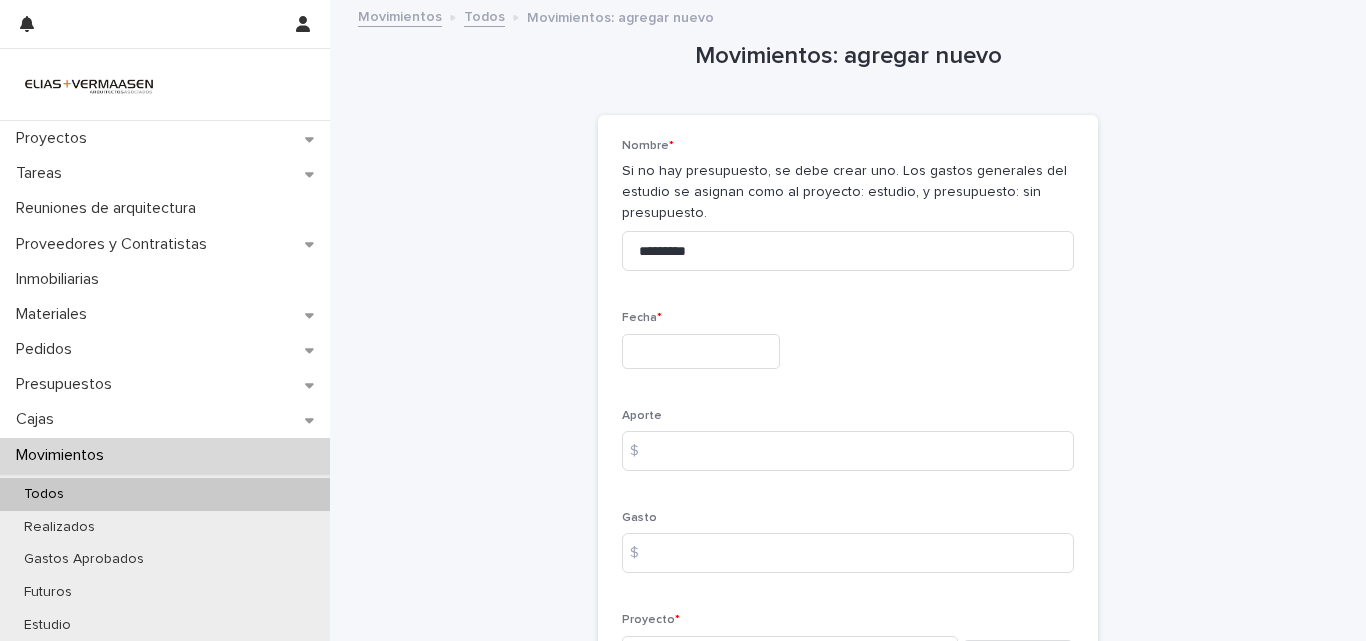 click at bounding box center [701, 351] 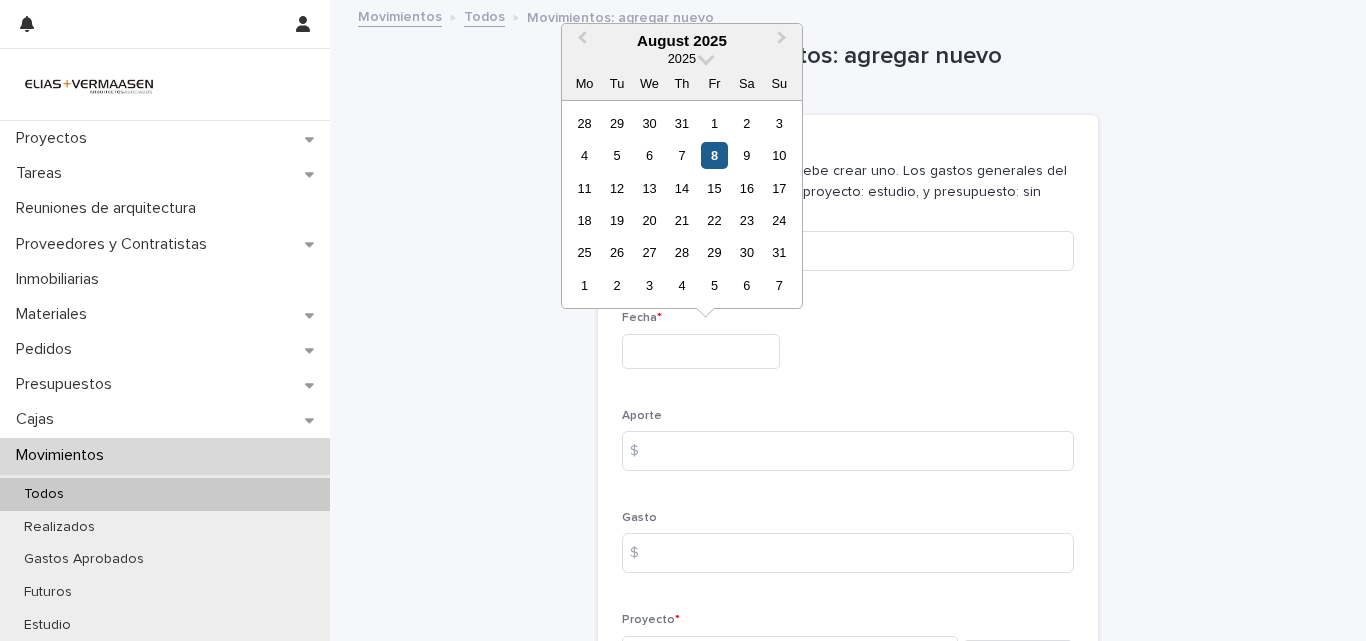 click on "8" at bounding box center [714, 155] 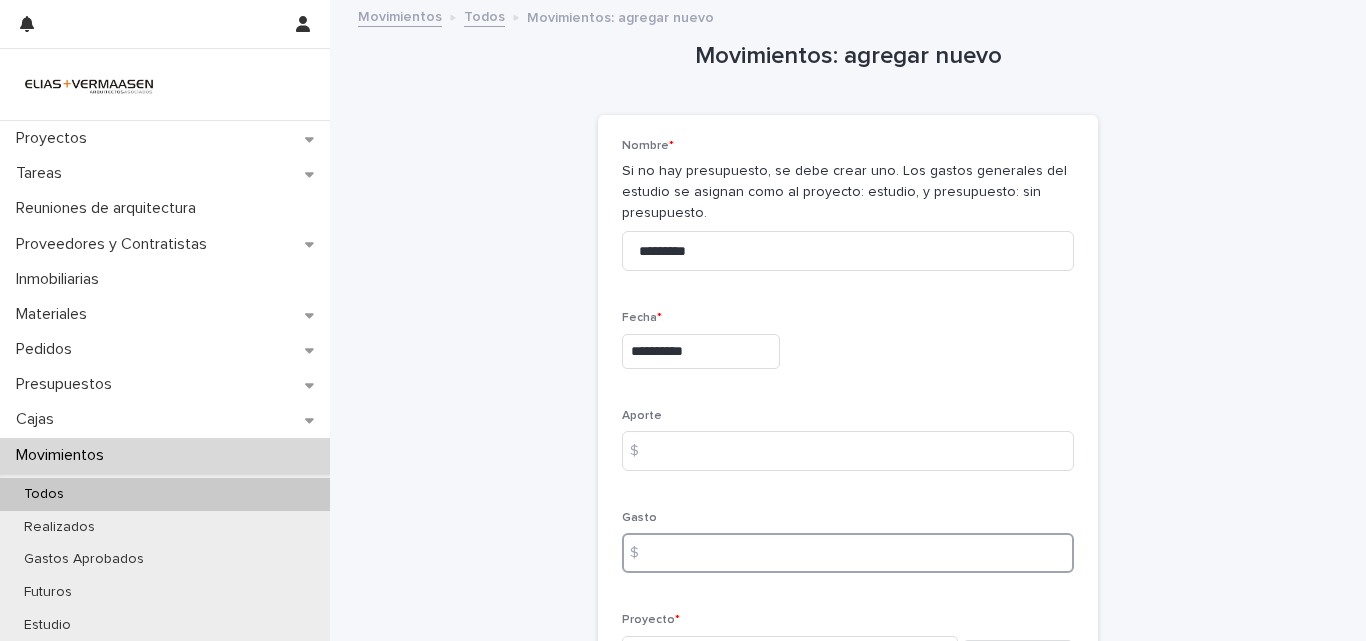 click at bounding box center (848, 553) 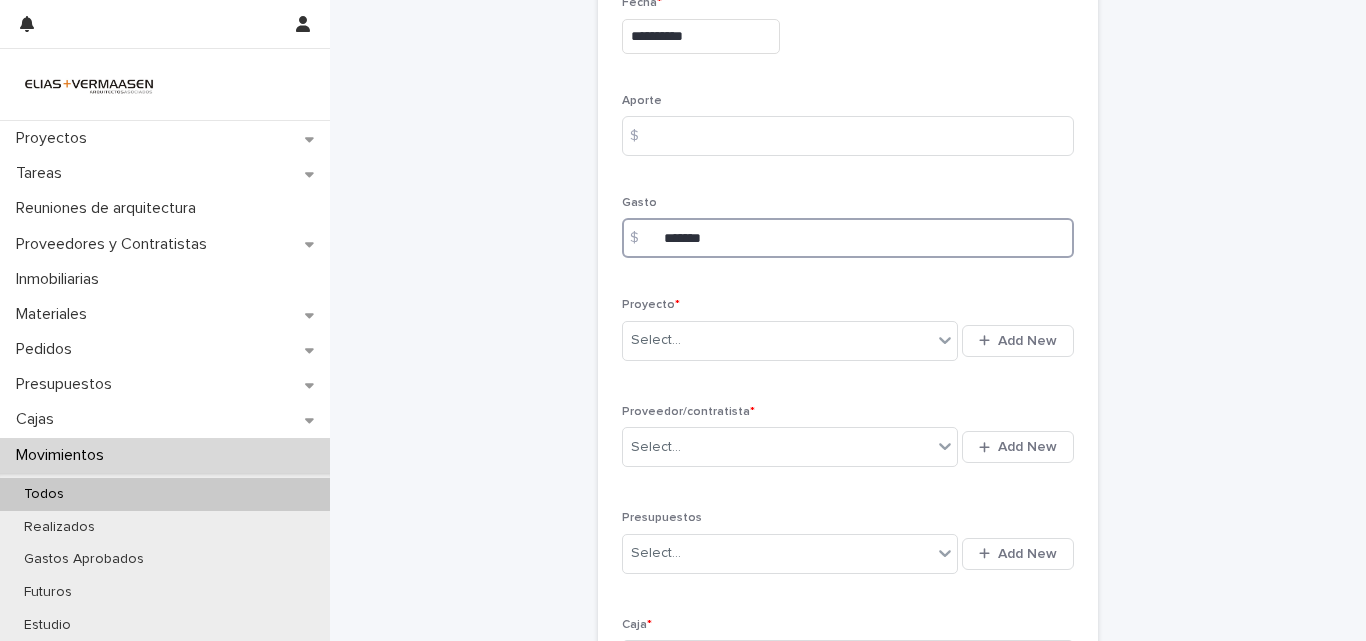 scroll, scrollTop: 343, scrollLeft: 0, axis: vertical 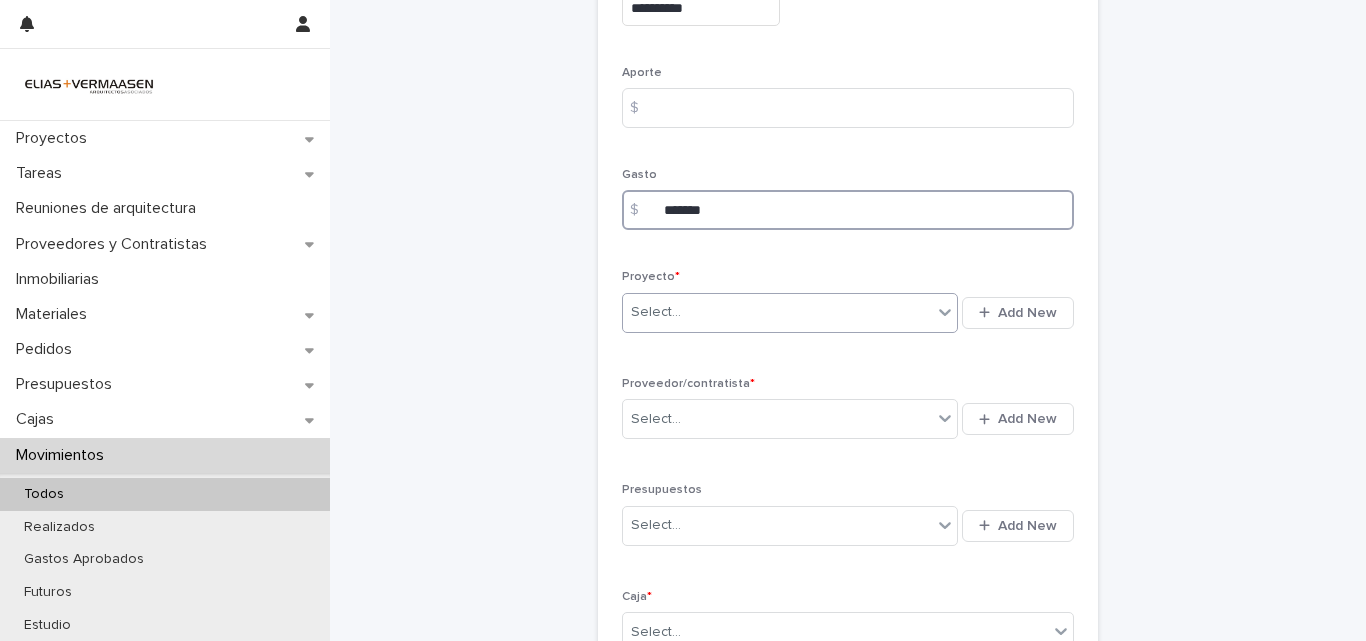 type on "*******" 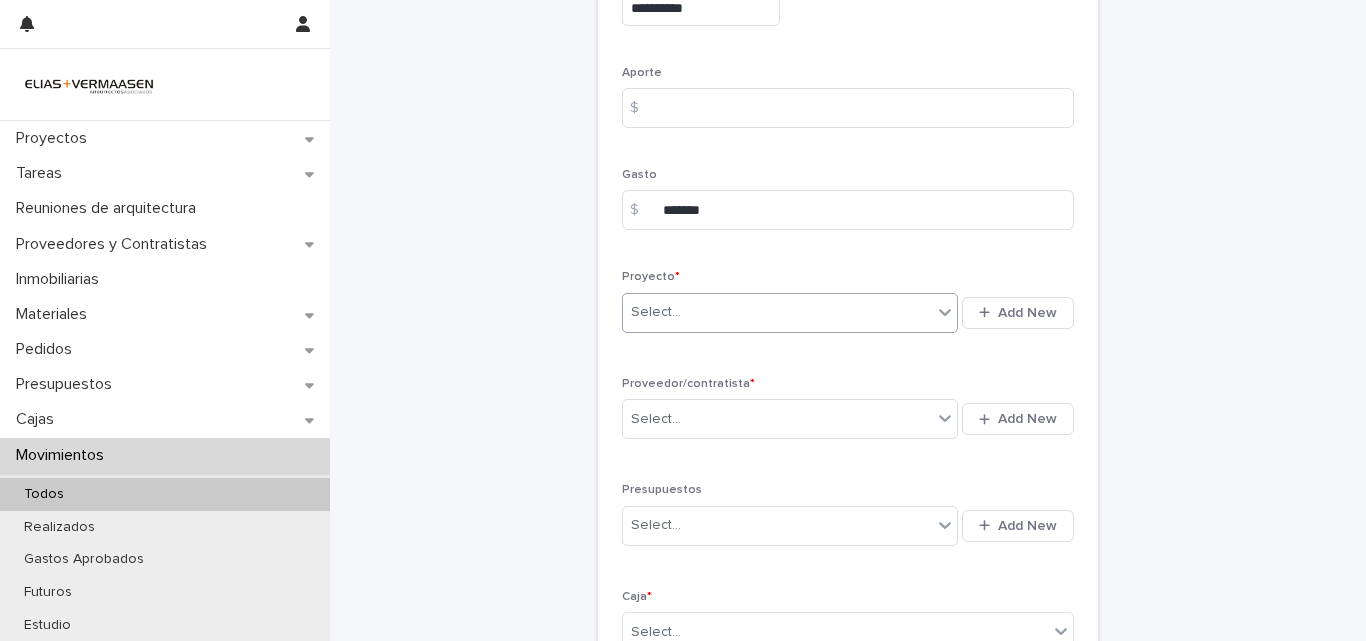 click on "Select..." at bounding box center (777, 312) 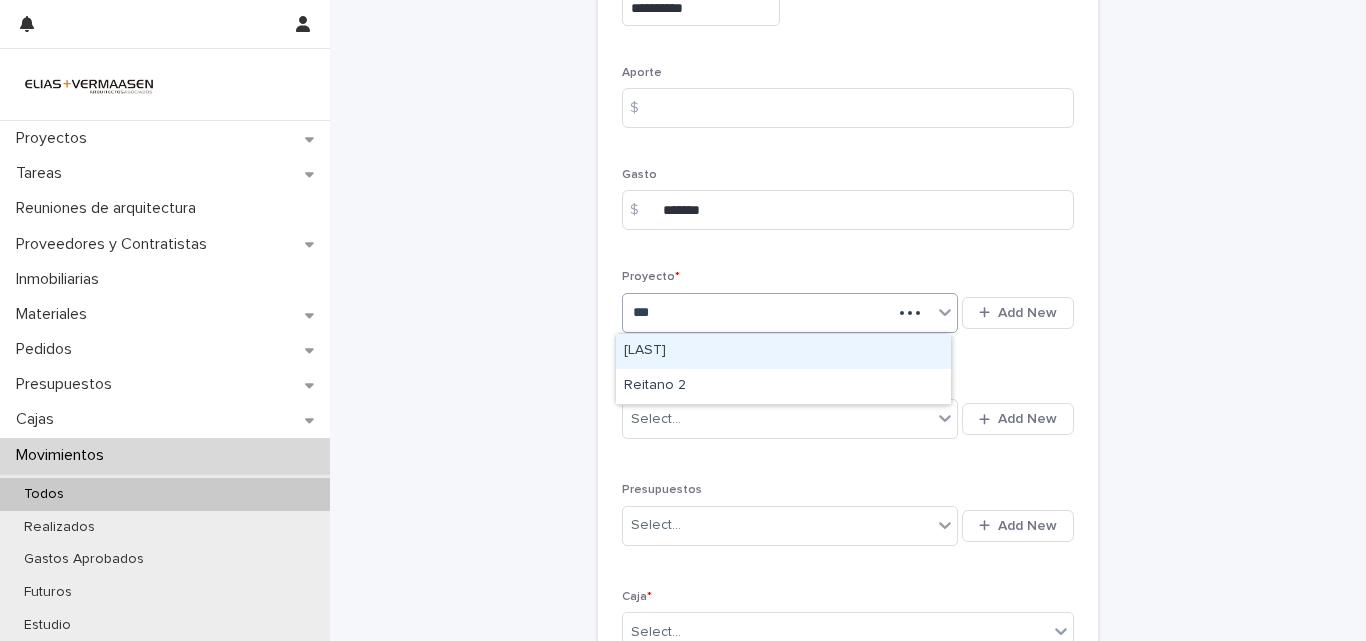 type on "****" 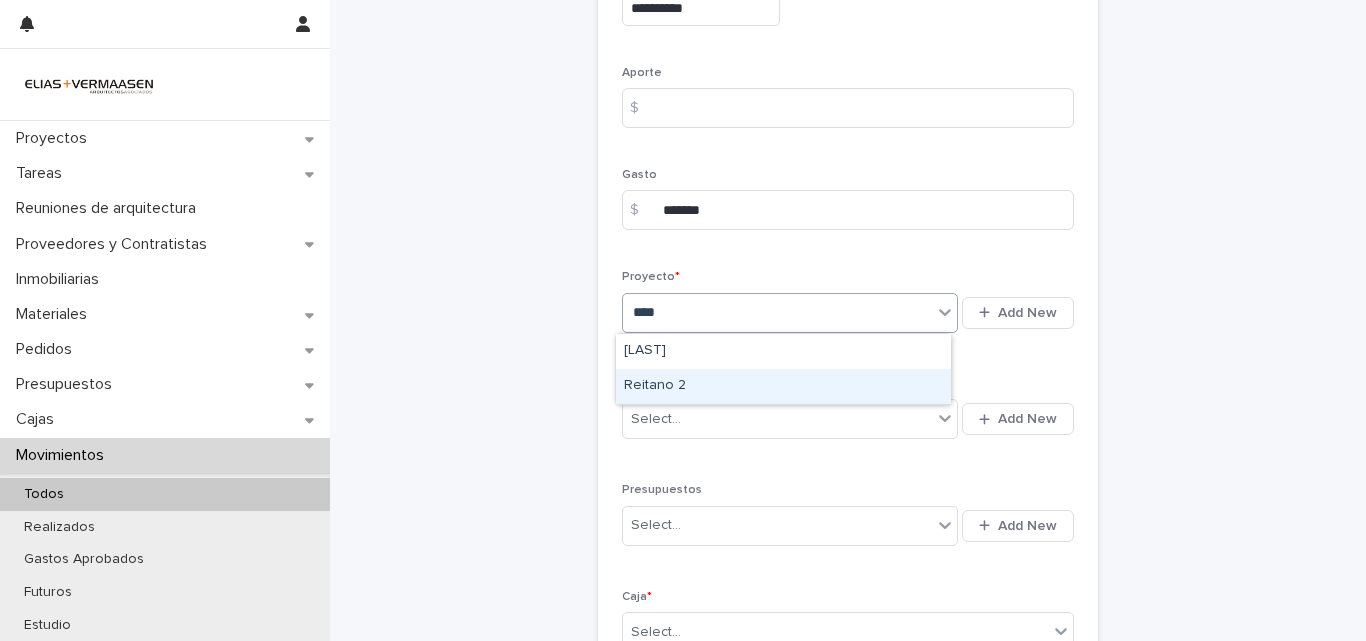 click on "Reitano 2" at bounding box center (783, 386) 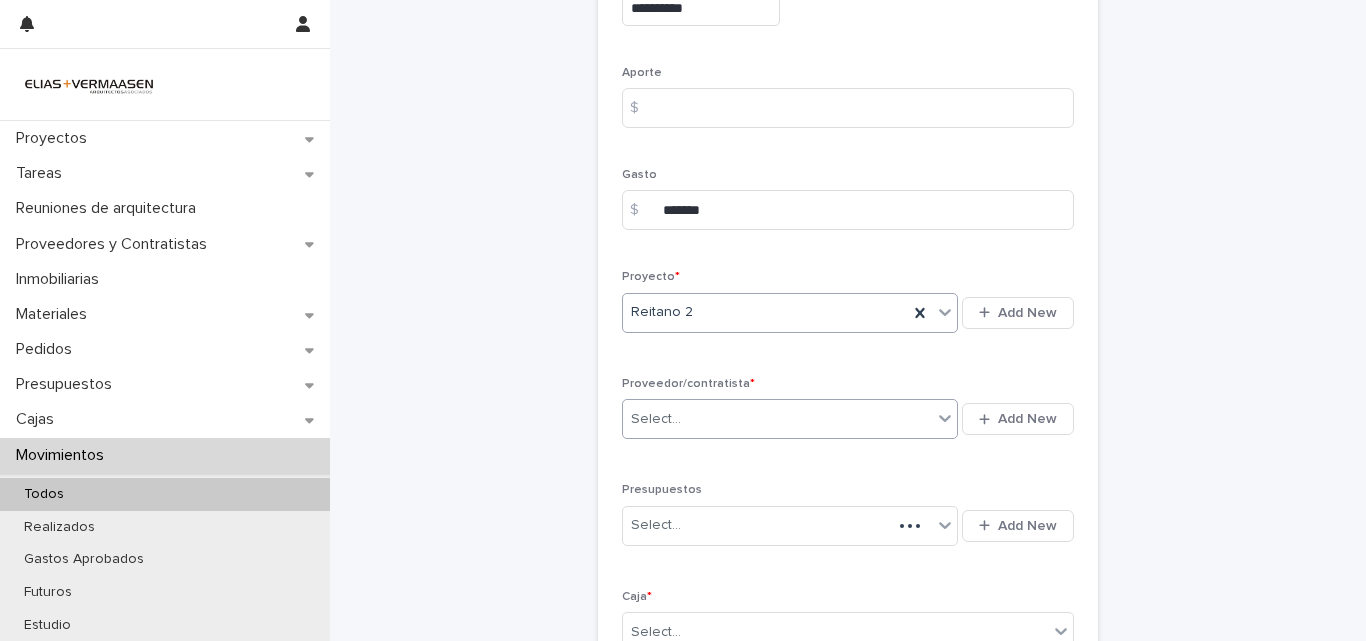click on "Select..." at bounding box center (777, 419) 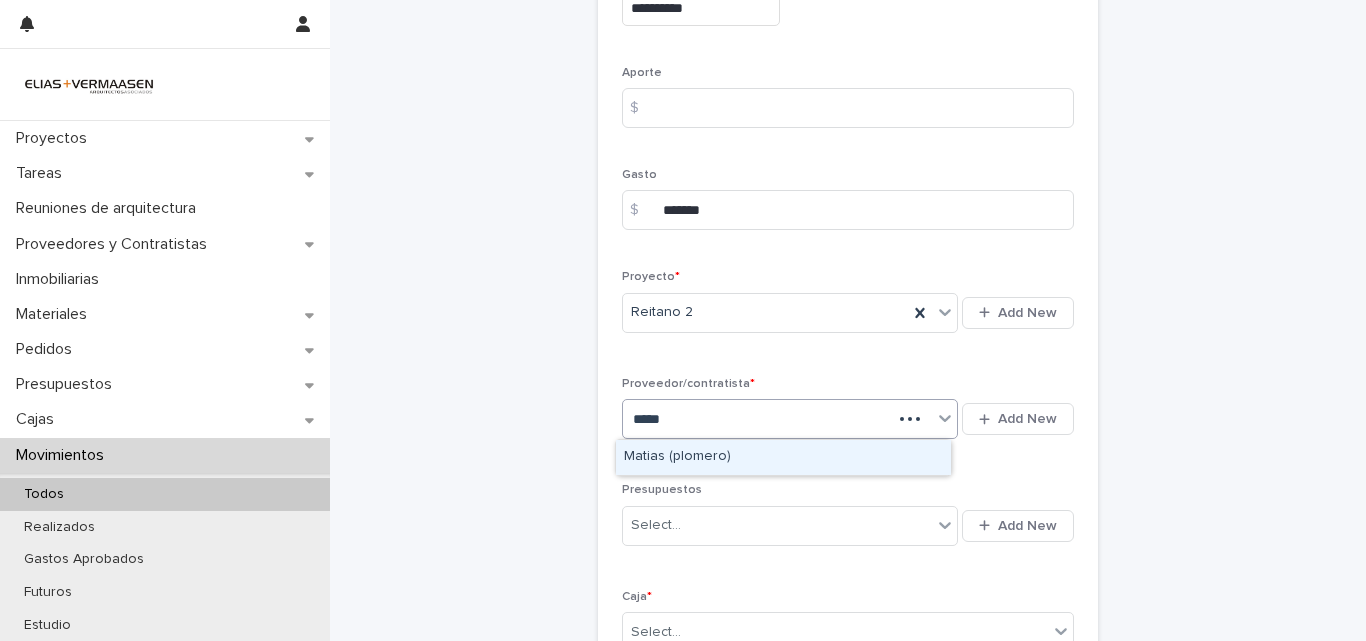 type on "******" 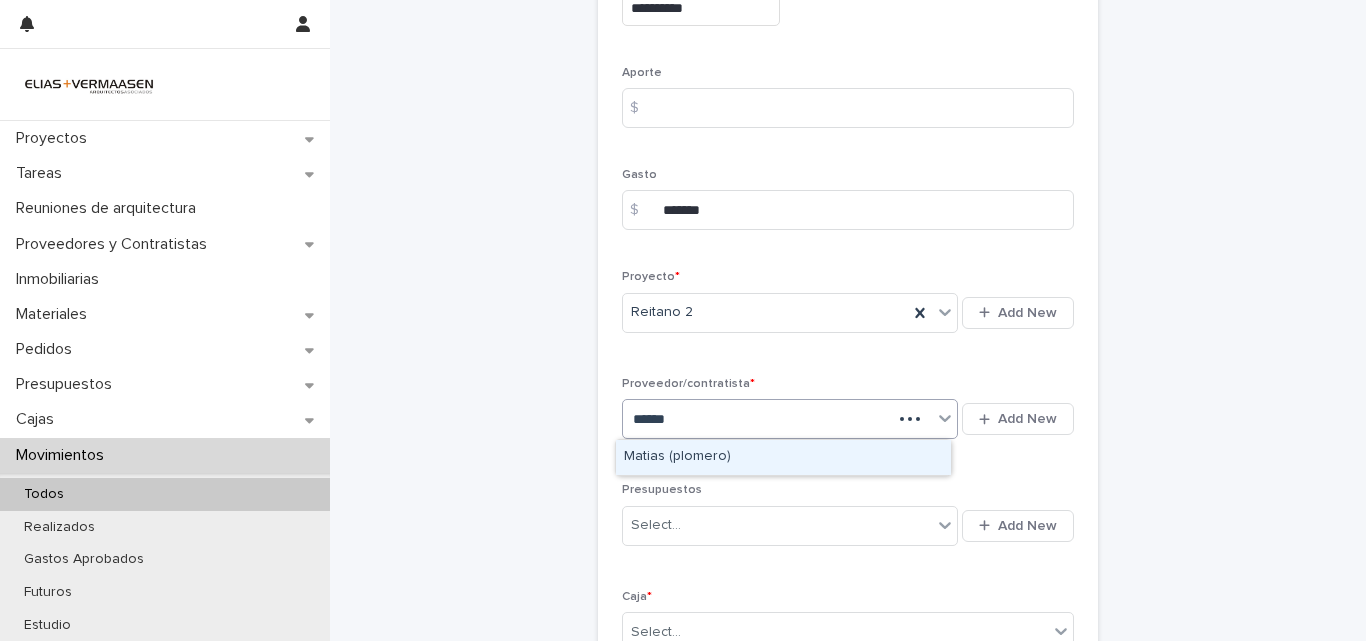 click on "Matias (plomero)" at bounding box center (783, 457) 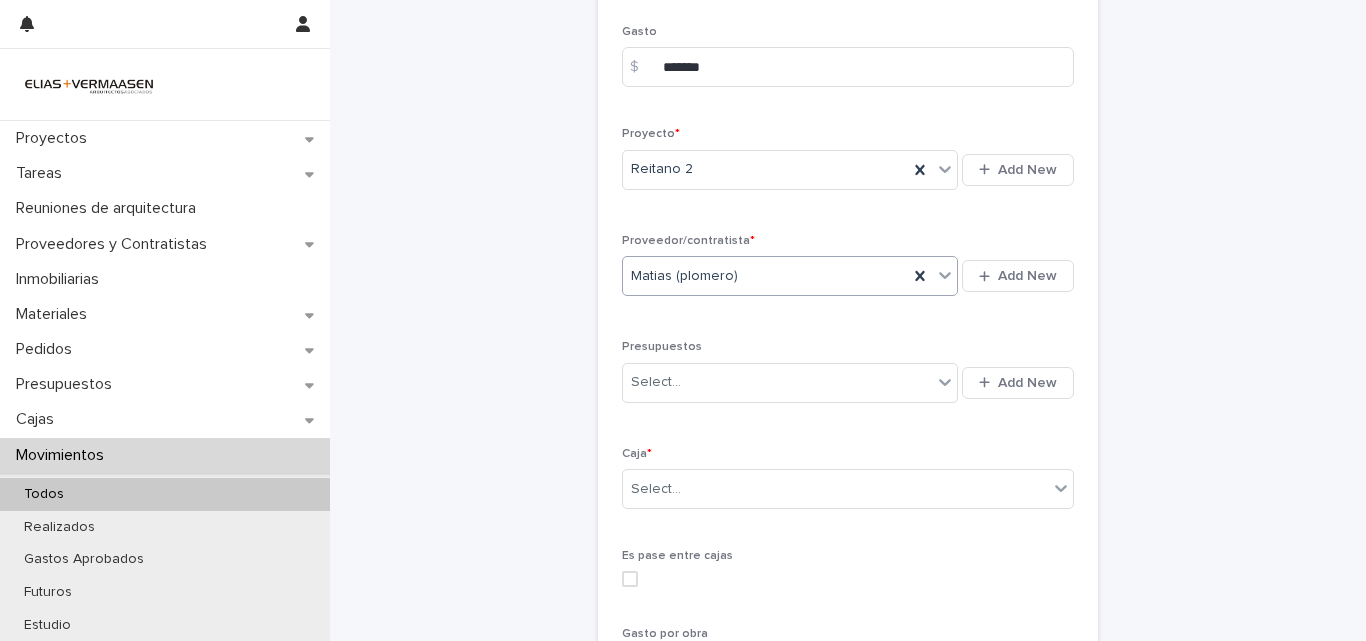 scroll, scrollTop: 500, scrollLeft: 0, axis: vertical 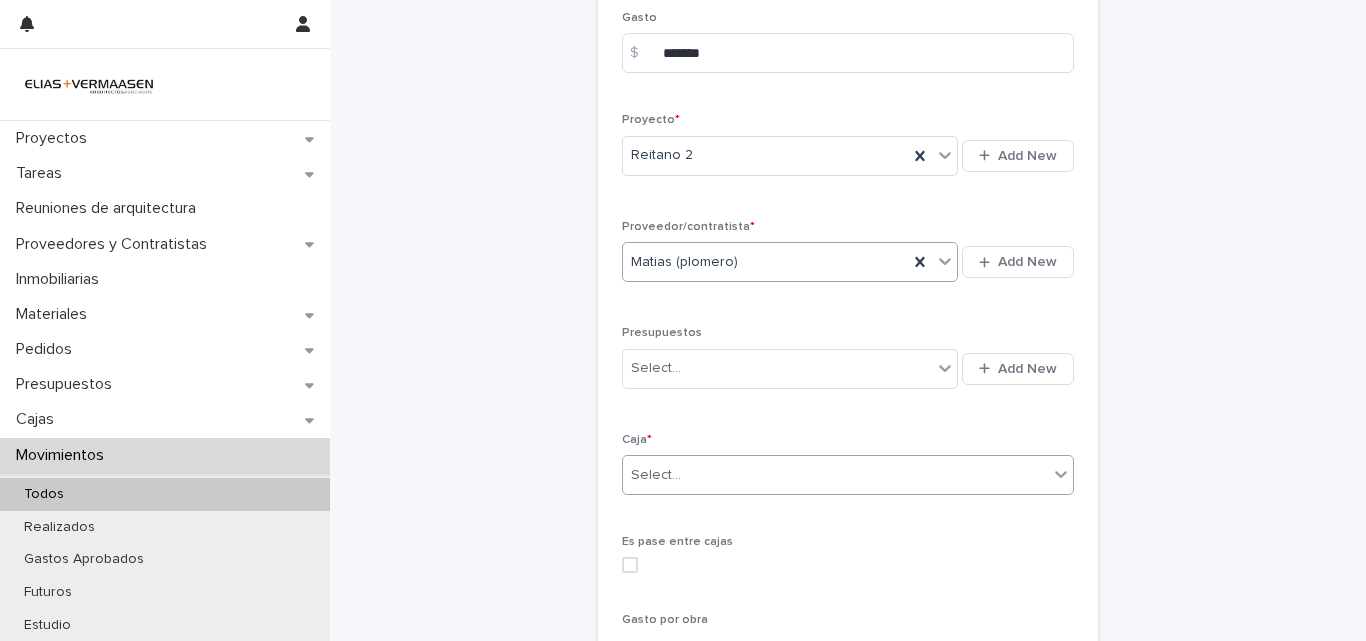 click on "Select..." at bounding box center (835, 475) 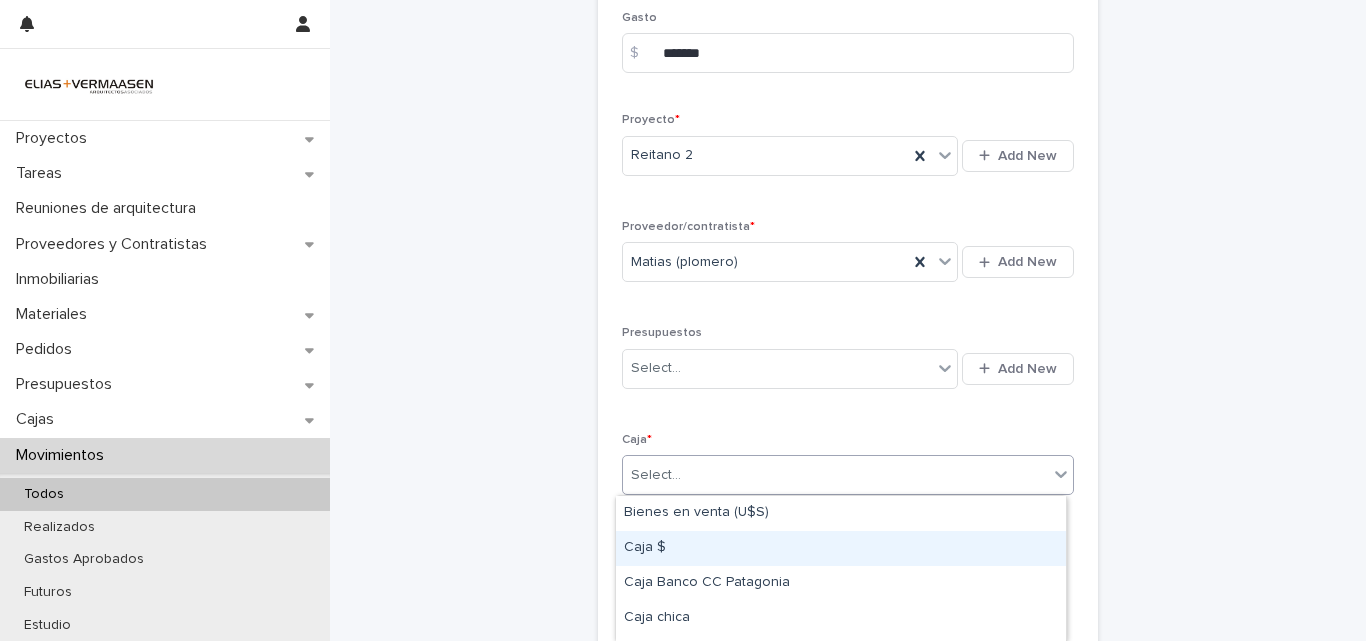 click on "Caja $" at bounding box center [841, 548] 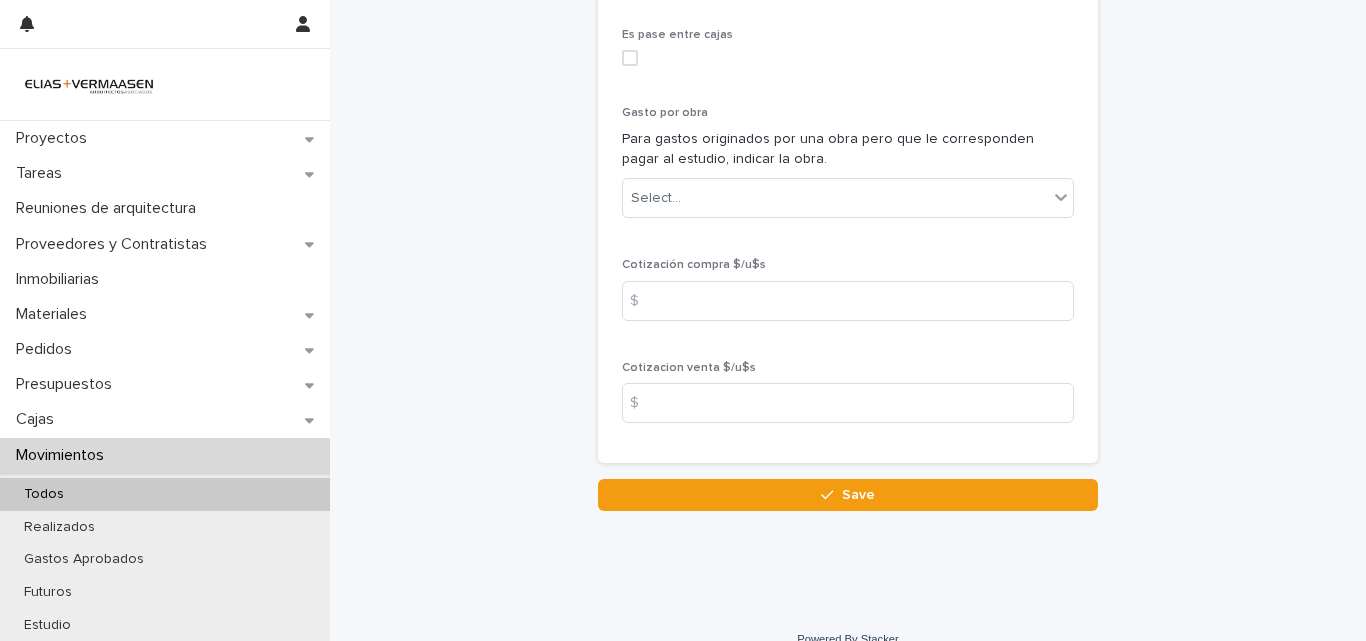 scroll, scrollTop: 1034, scrollLeft: 0, axis: vertical 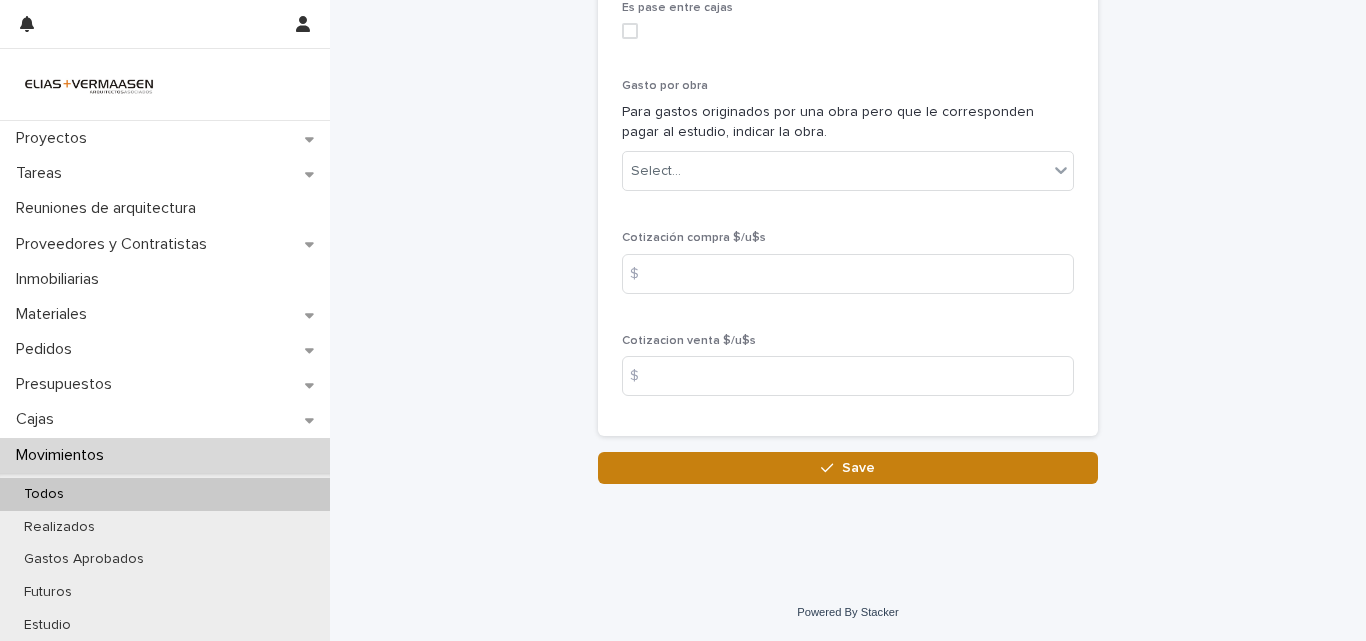click on "Save" at bounding box center (848, 468) 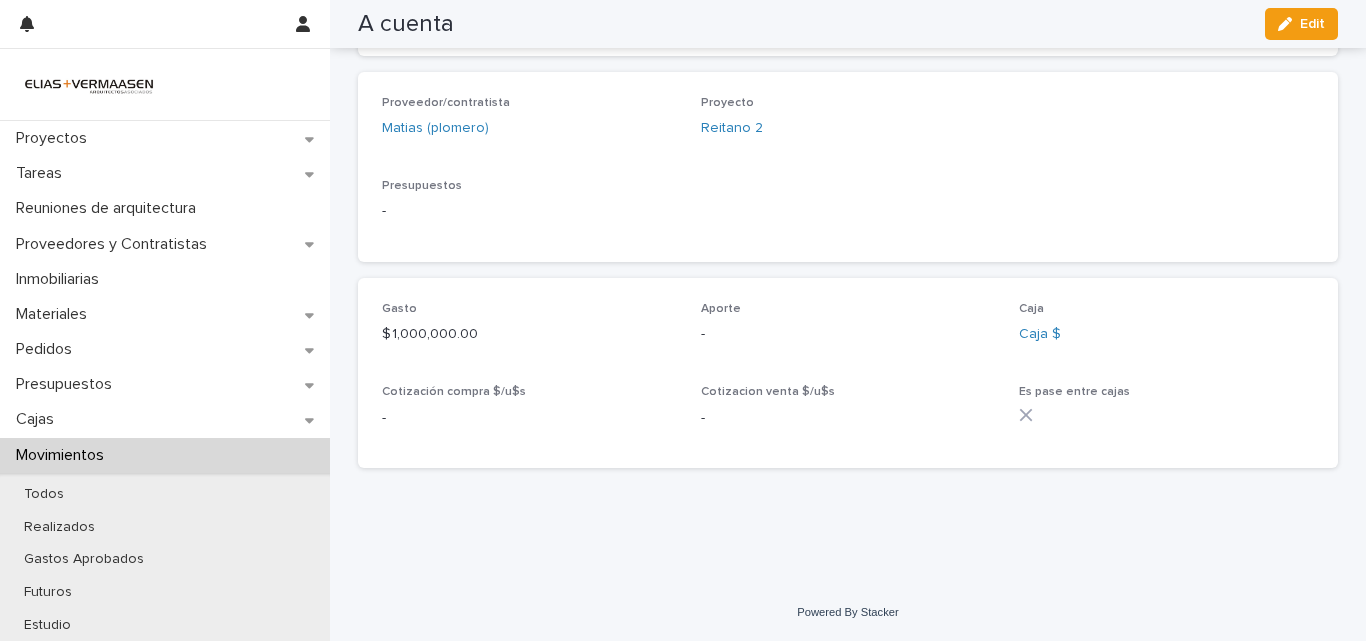 scroll, scrollTop: 547, scrollLeft: 0, axis: vertical 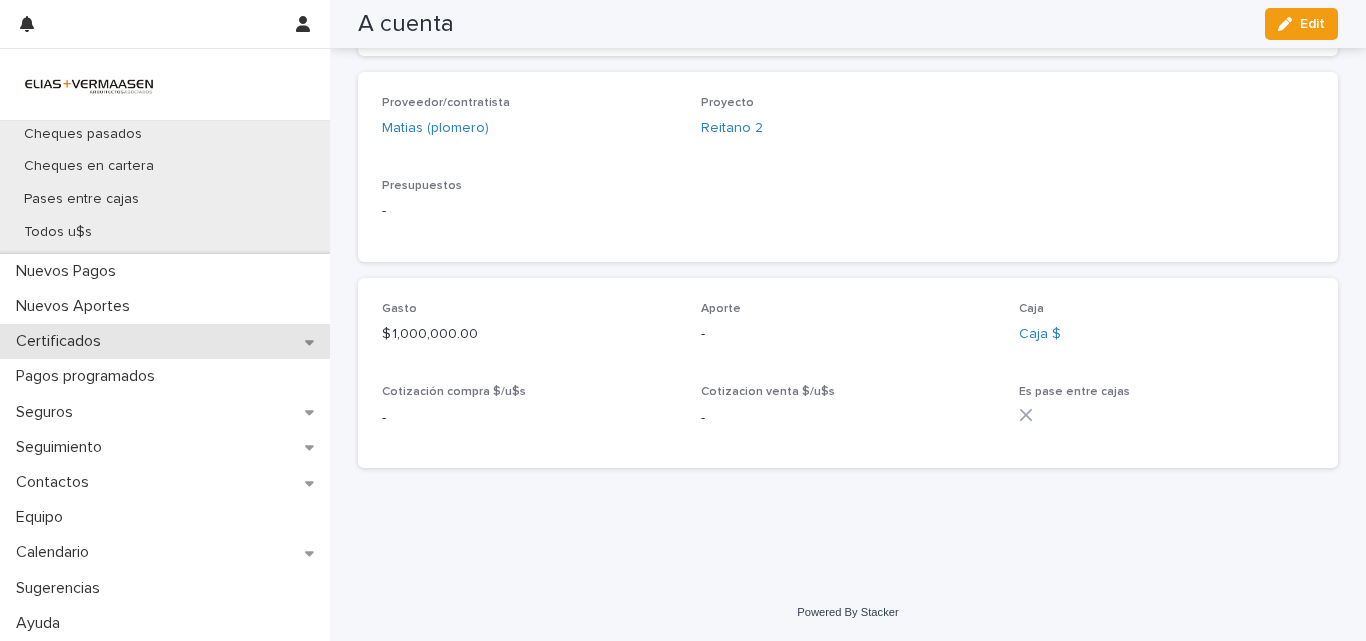 click on "Certificados" at bounding box center [62, 341] 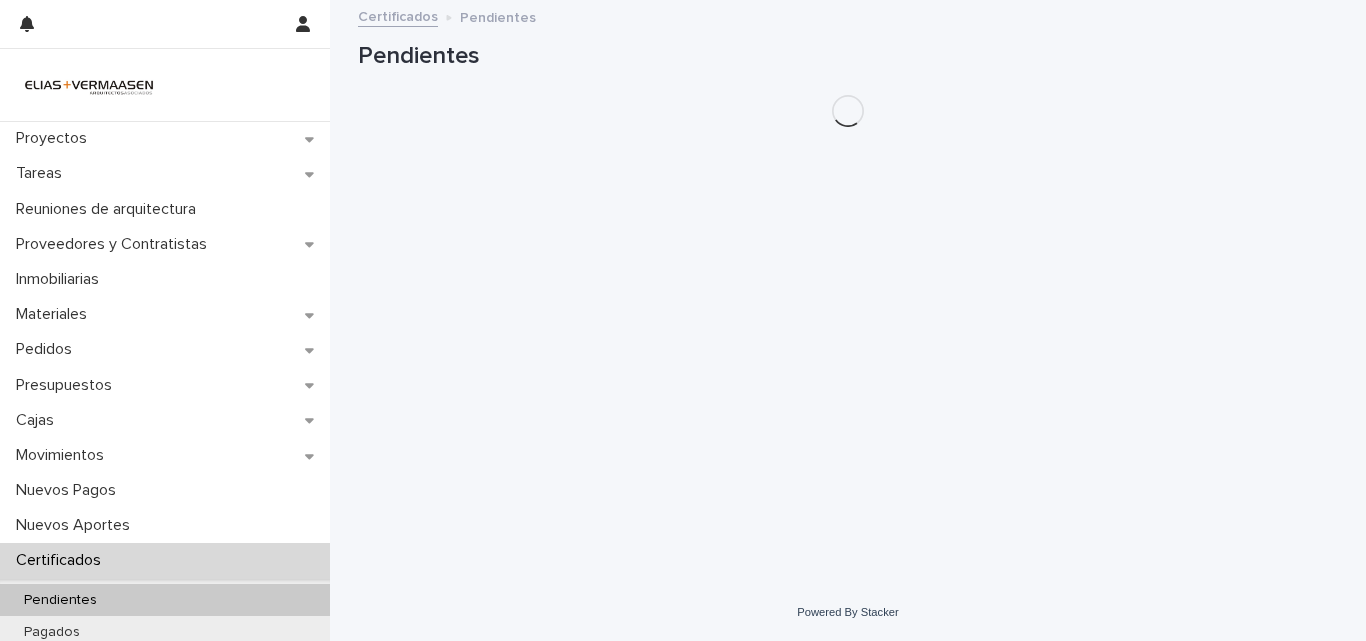 scroll, scrollTop: 0, scrollLeft: 0, axis: both 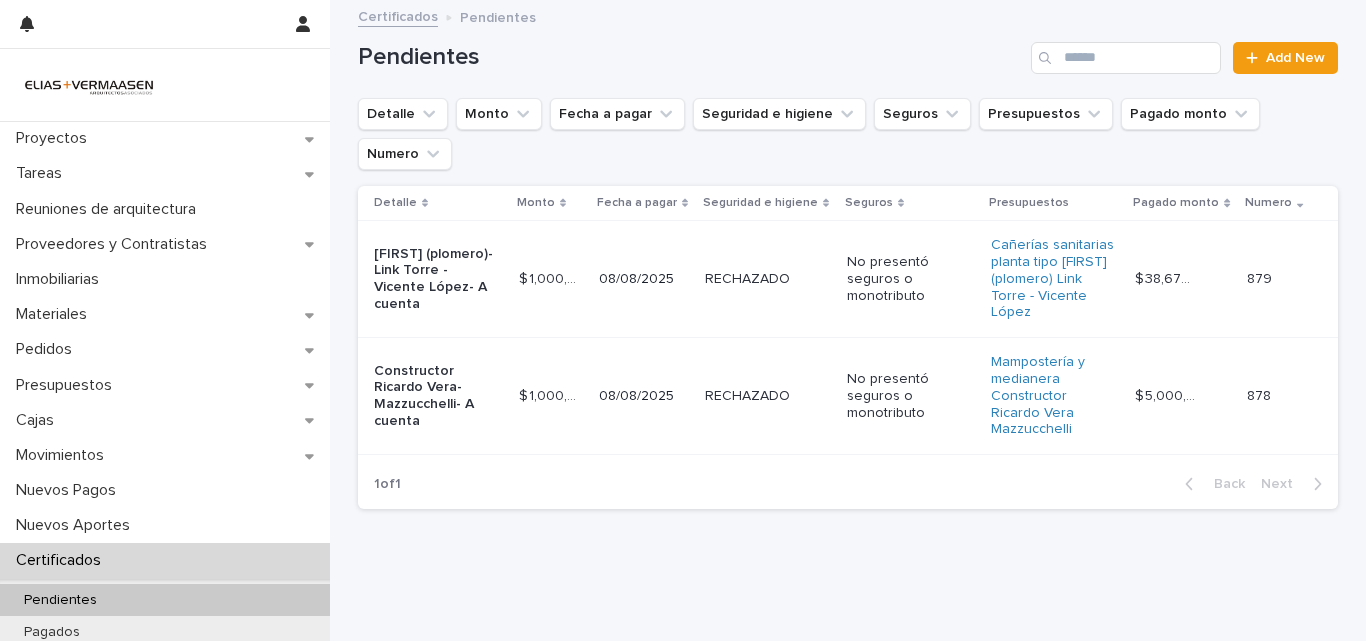 click on "RECHAZADO RECHAZADO" at bounding box center (768, 279) 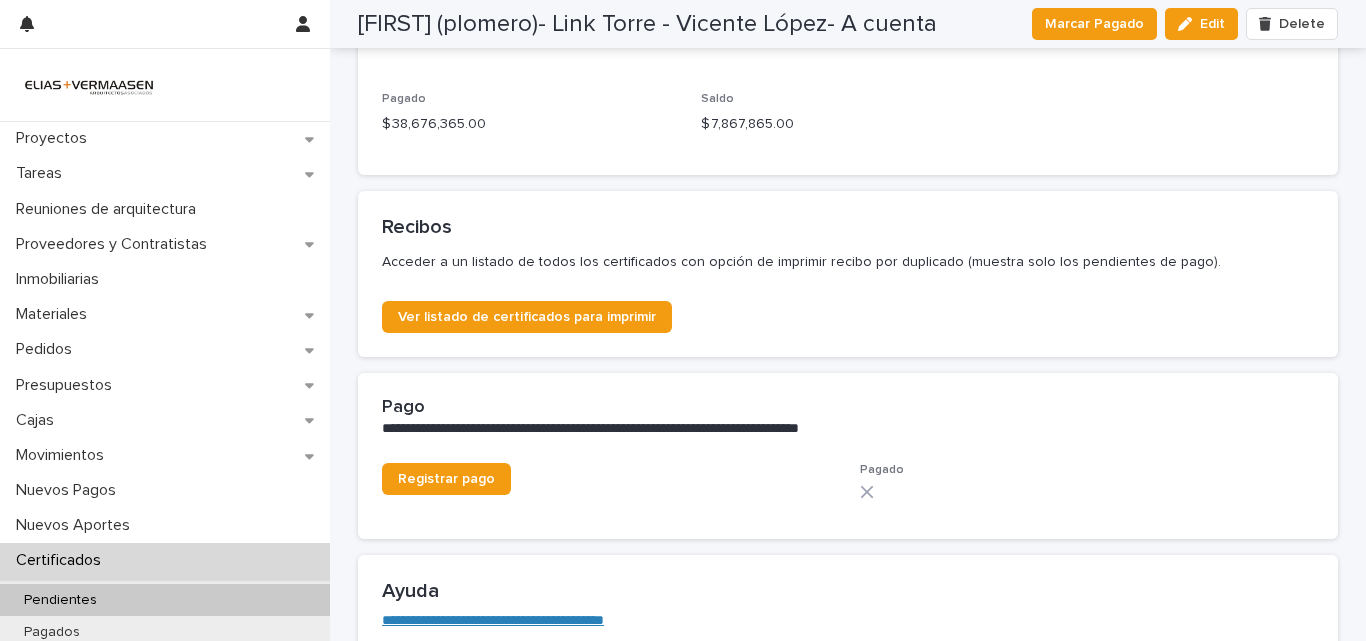 scroll, scrollTop: 981, scrollLeft: 0, axis: vertical 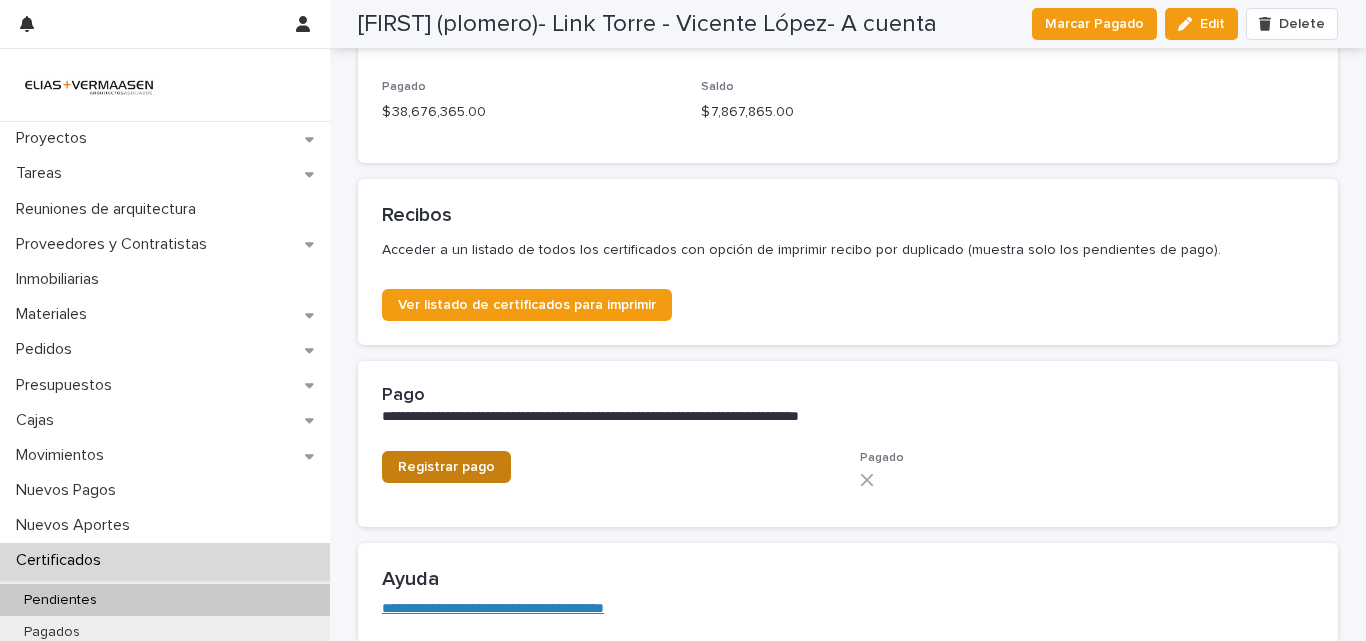 click on "Registrar pago" at bounding box center [446, 467] 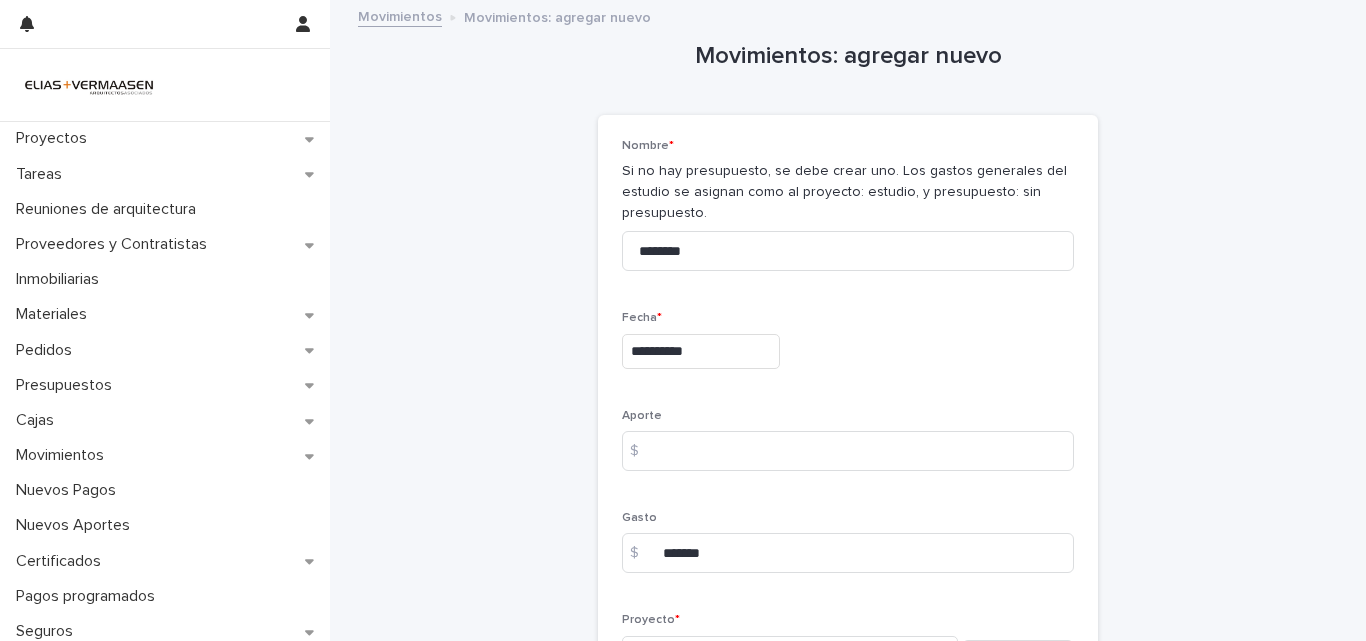 scroll, scrollTop: 0, scrollLeft: 0, axis: both 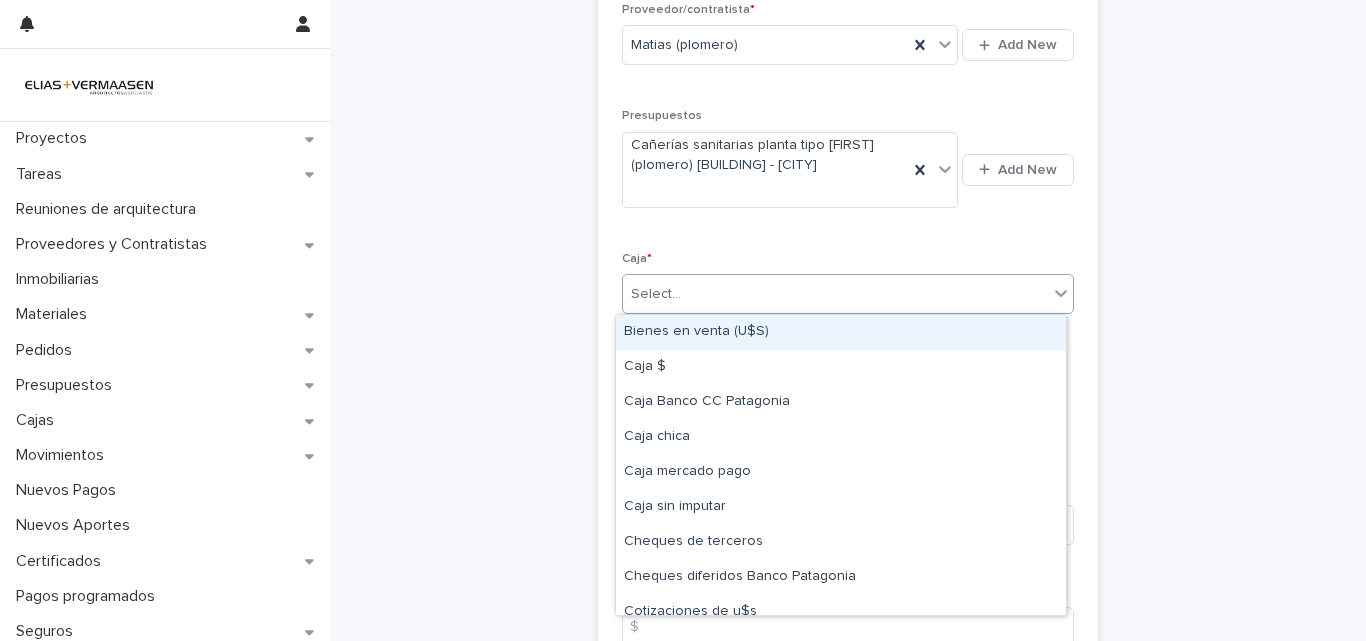 click on "Select..." at bounding box center [835, 294] 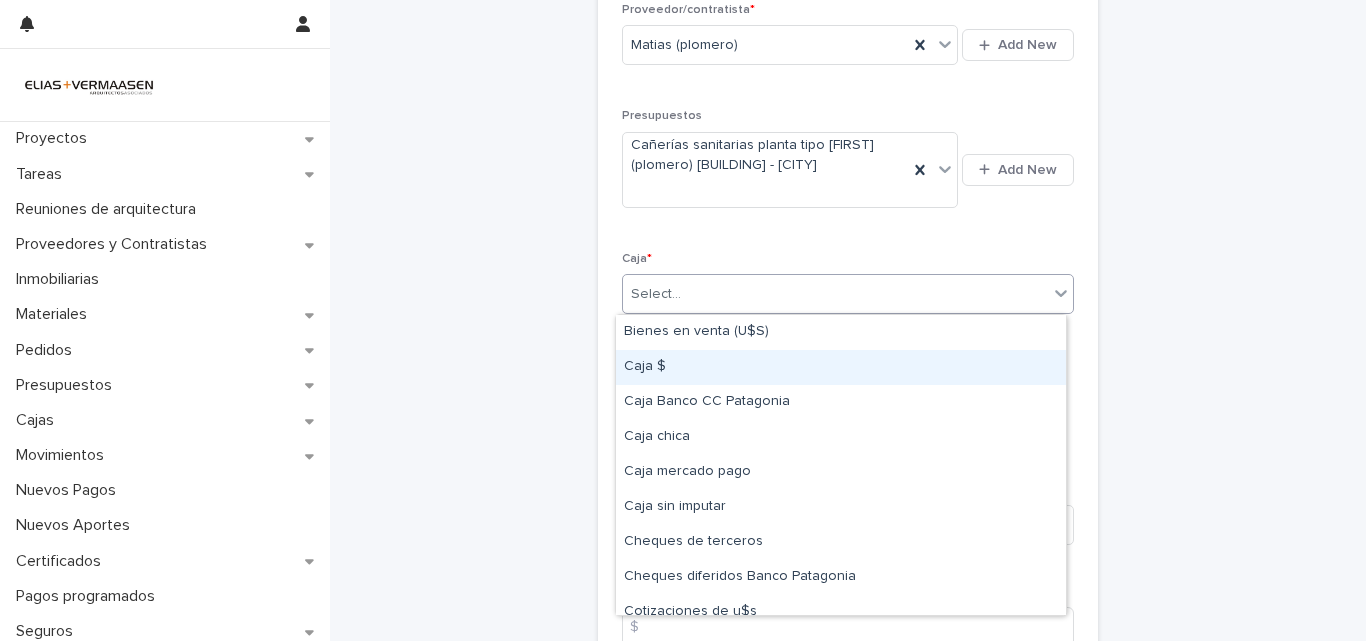 click on "Caja $" at bounding box center (841, 367) 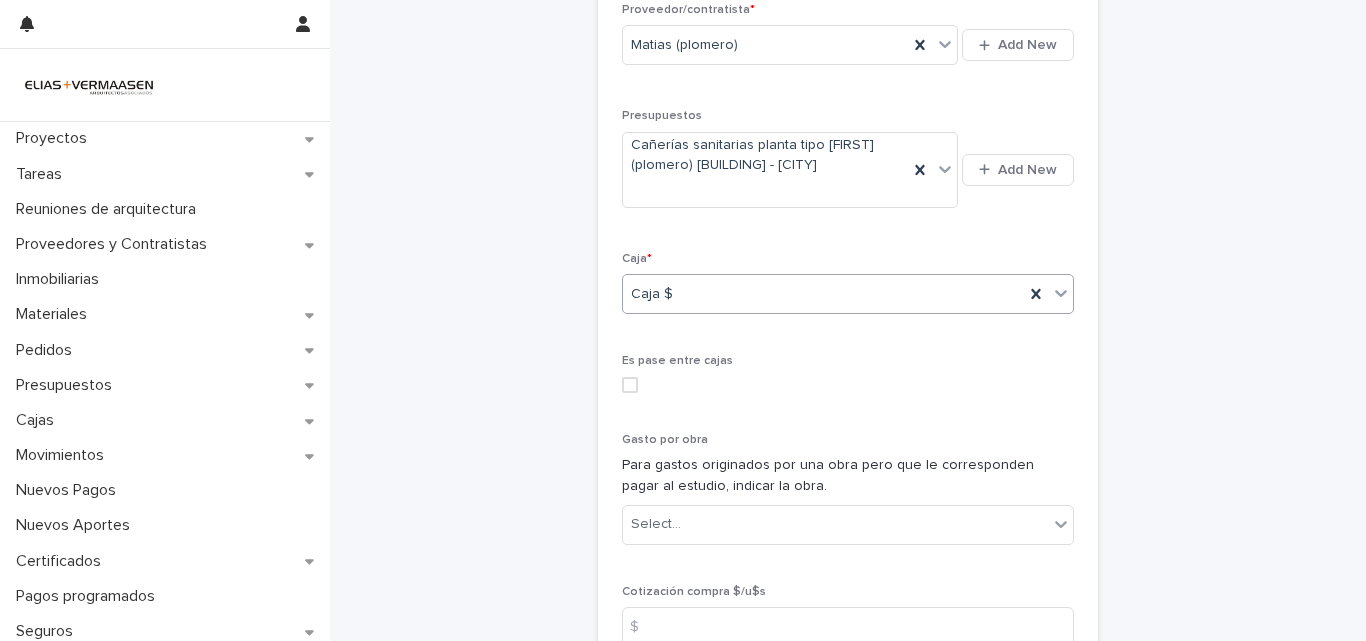 scroll, scrollTop: 1070, scrollLeft: 0, axis: vertical 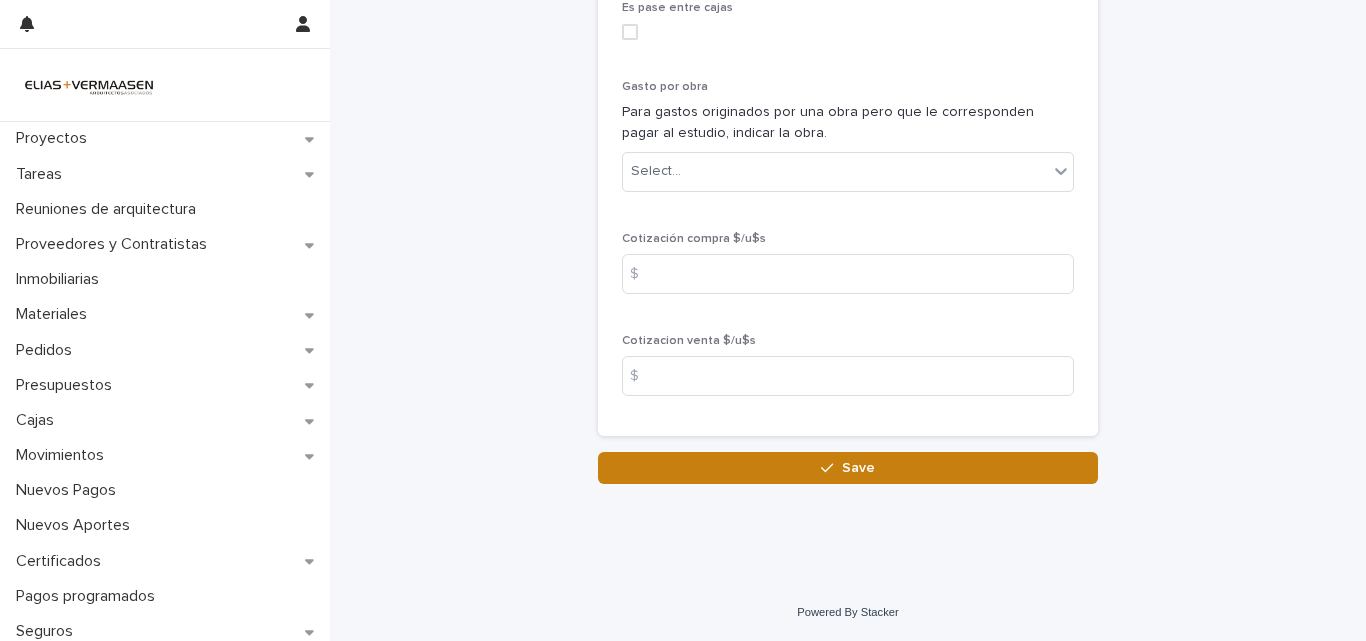 click on "Save" at bounding box center [848, 468] 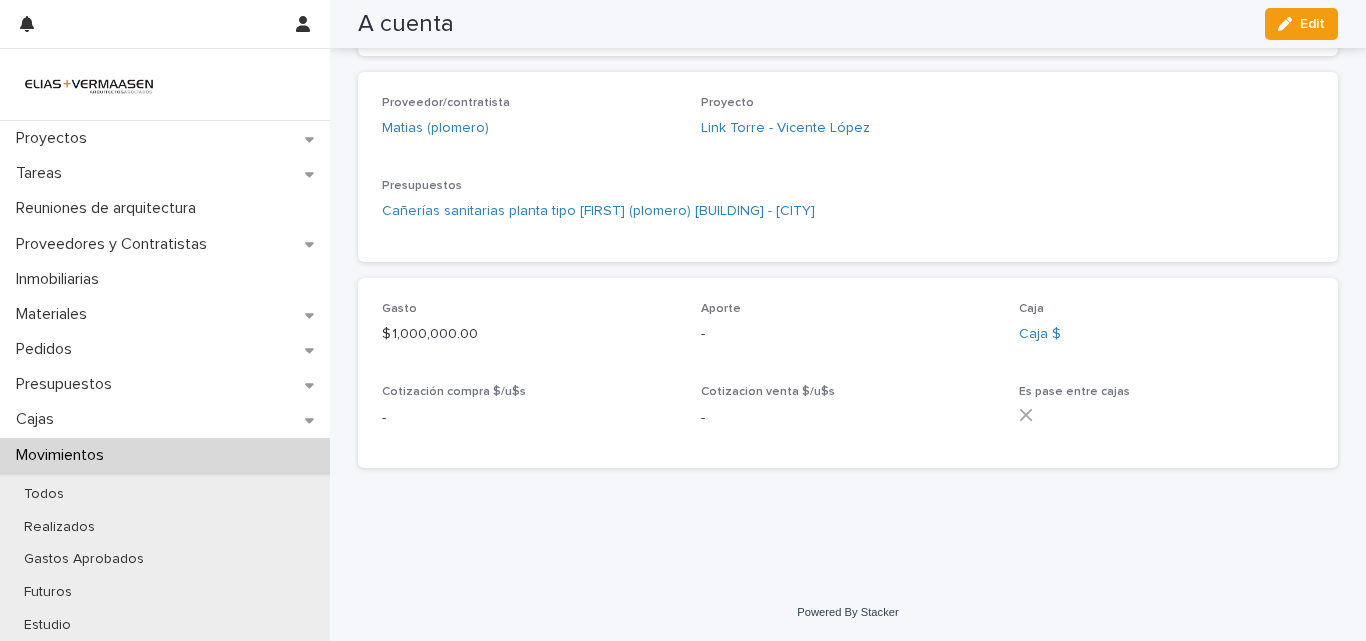 scroll, scrollTop: 547, scrollLeft: 0, axis: vertical 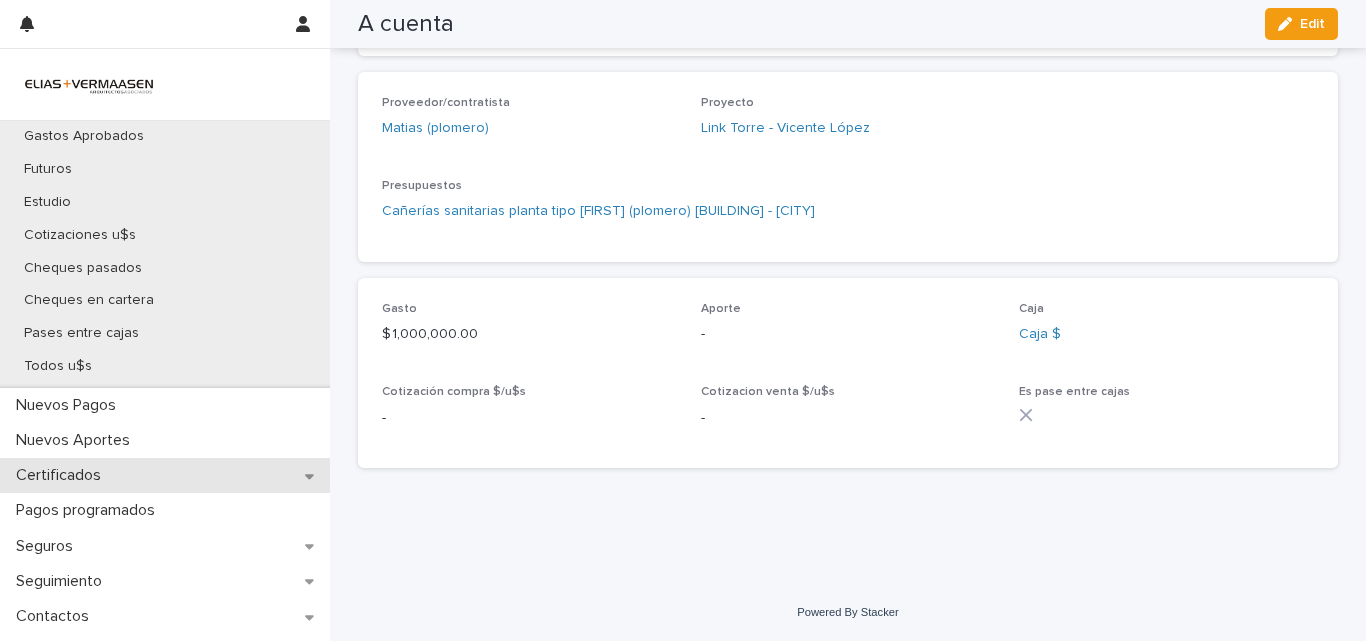 click on "Certificados" at bounding box center (165, 475) 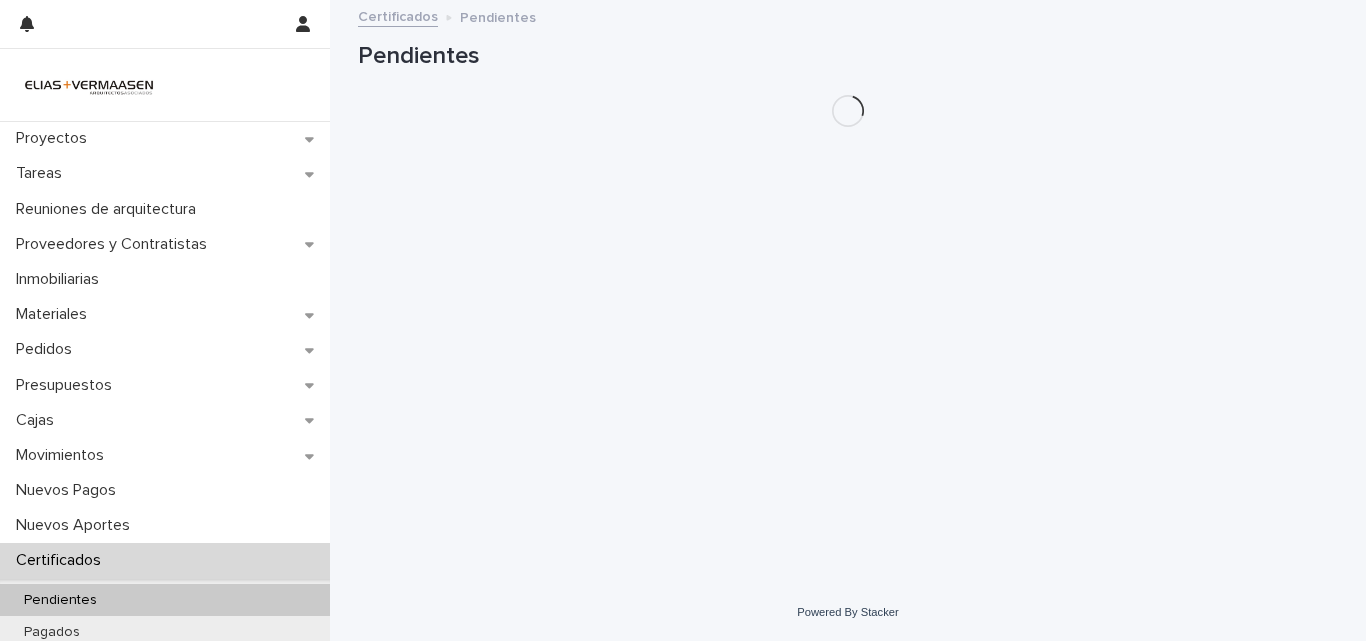 scroll, scrollTop: 0, scrollLeft: 0, axis: both 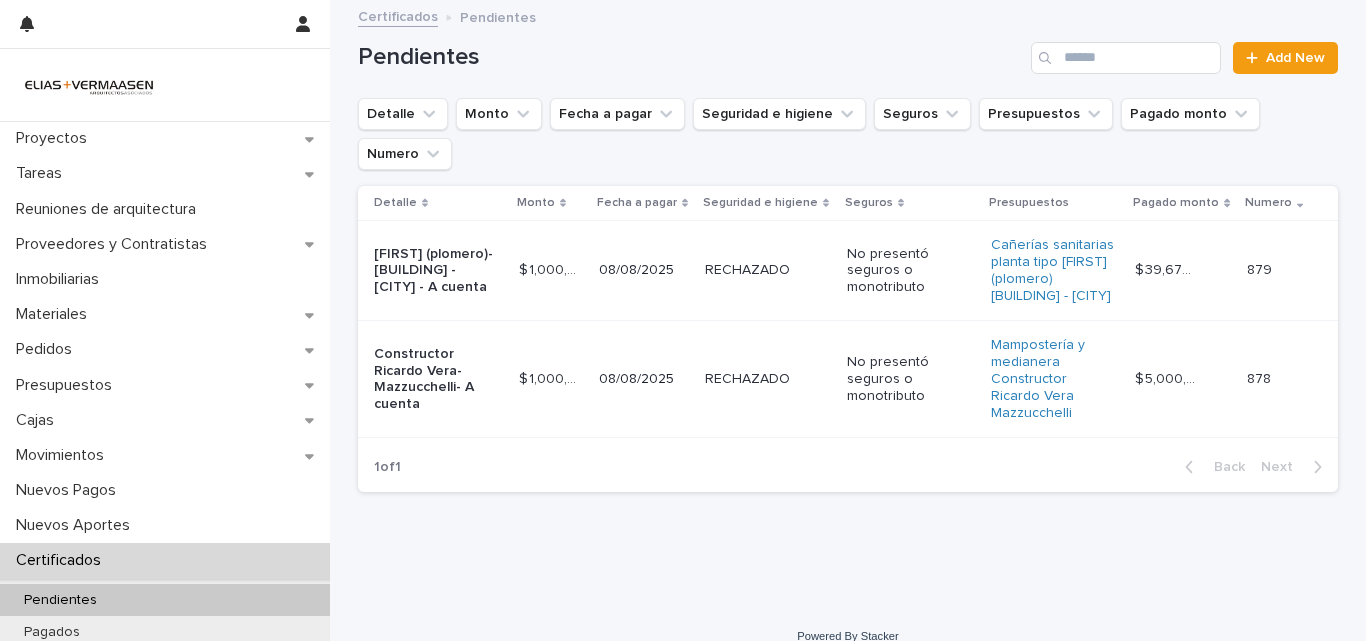 click on "RECHAZADO RECHAZADO" at bounding box center [768, 271] 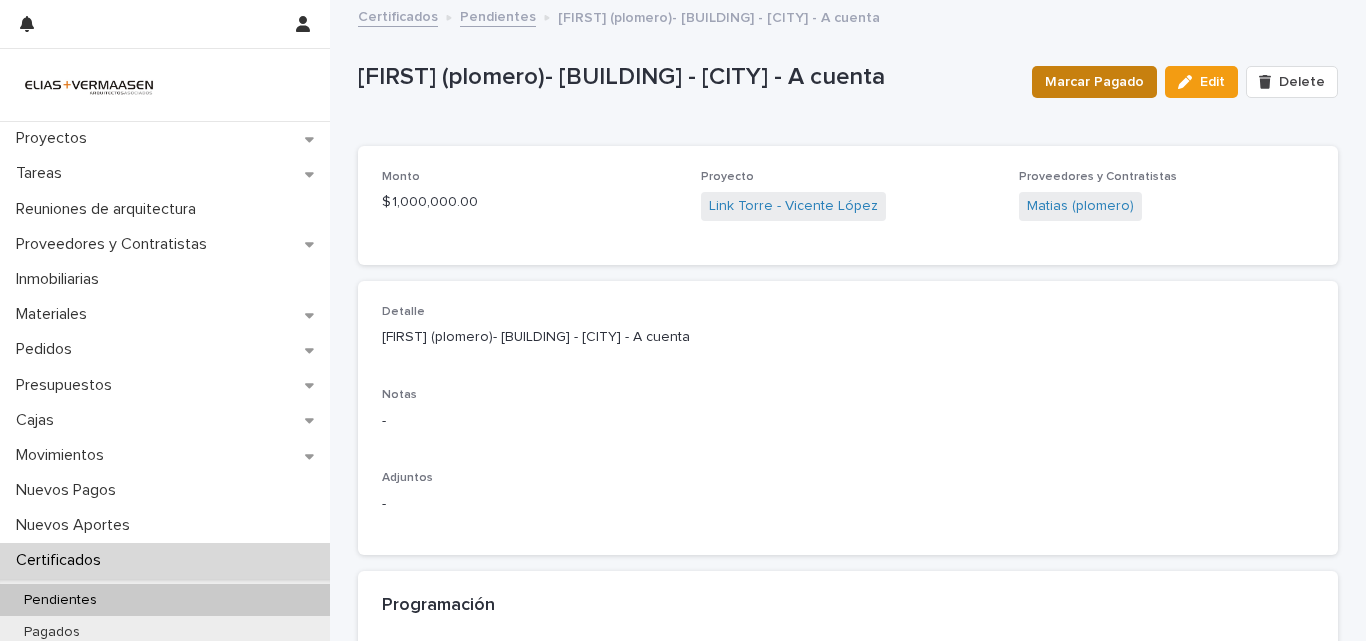 click on "Marcar Pagado" at bounding box center (1094, 82) 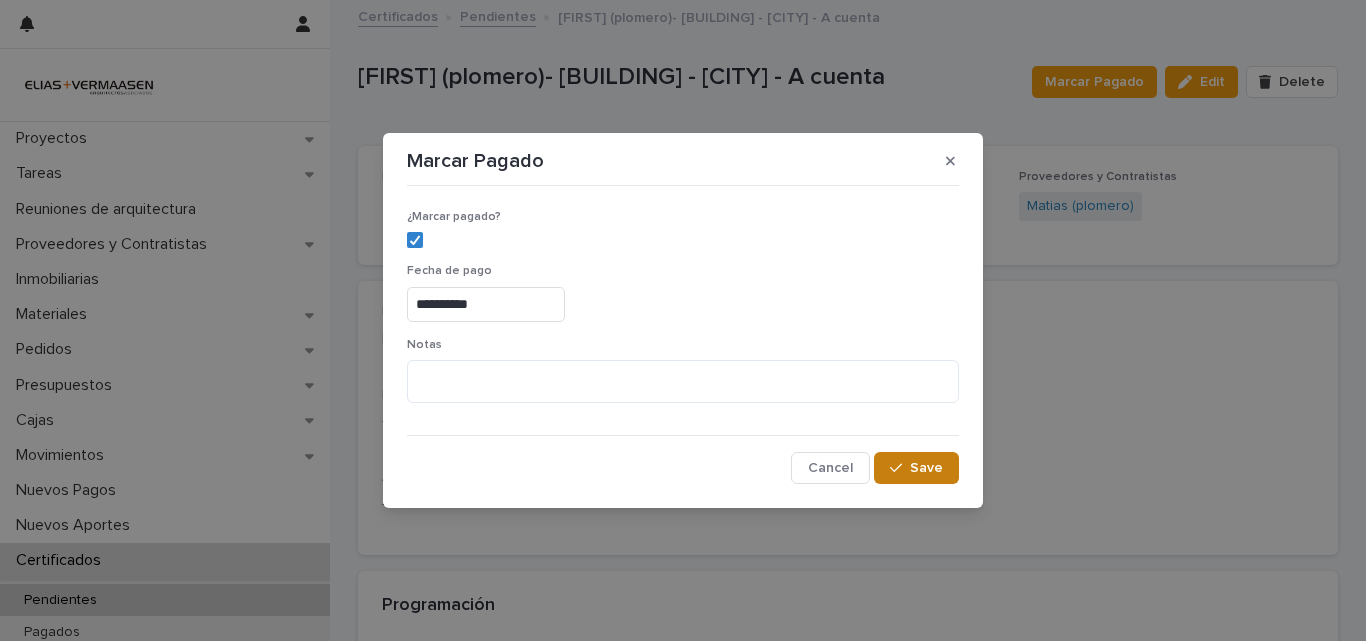 click on "Save" at bounding box center [916, 468] 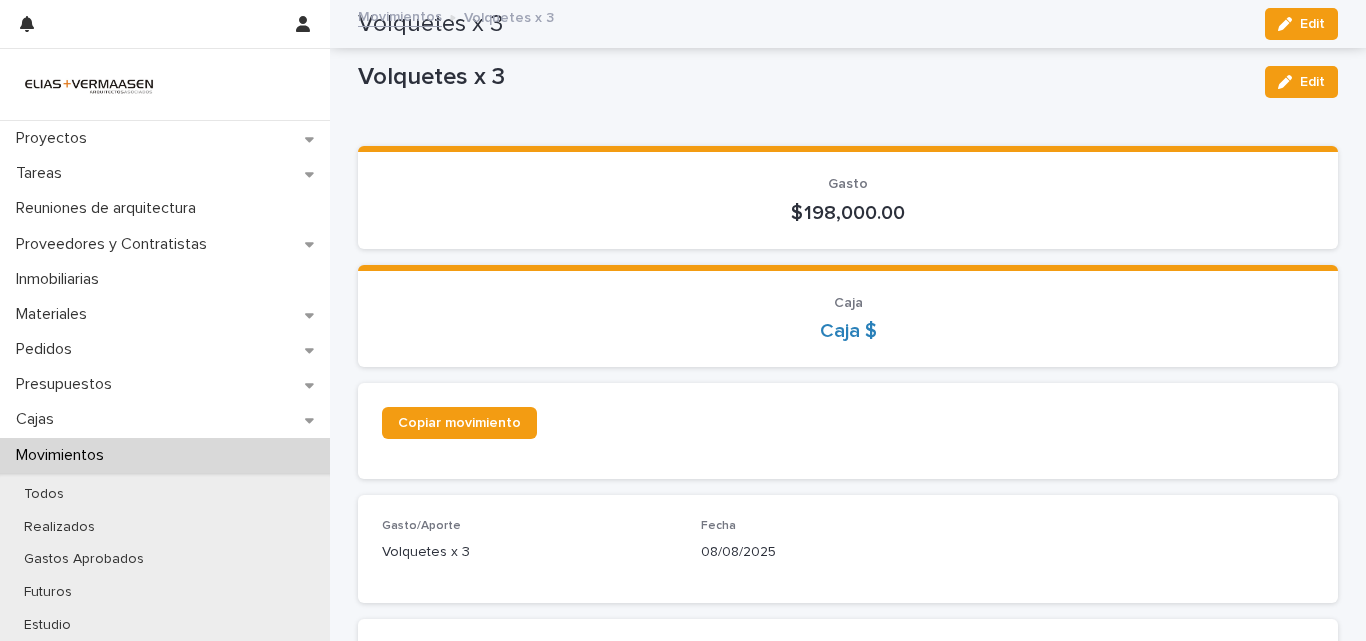 scroll, scrollTop: 0, scrollLeft: 0, axis: both 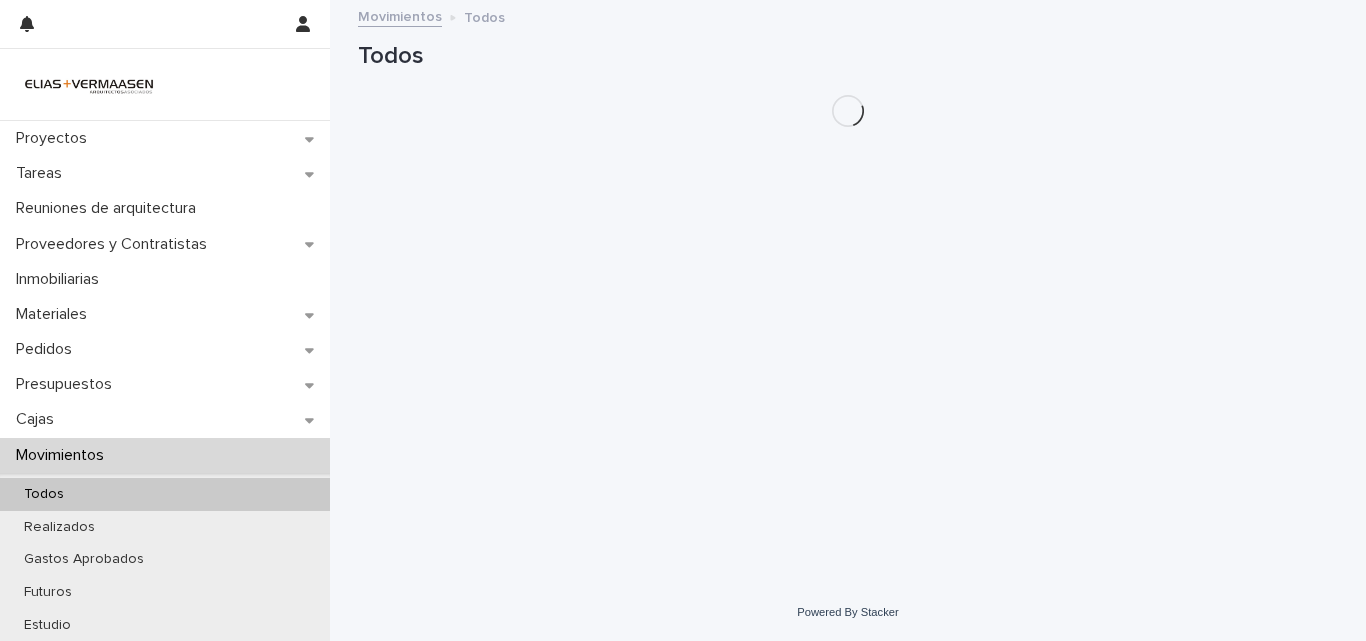 click on "Movimientos" at bounding box center [64, 455] 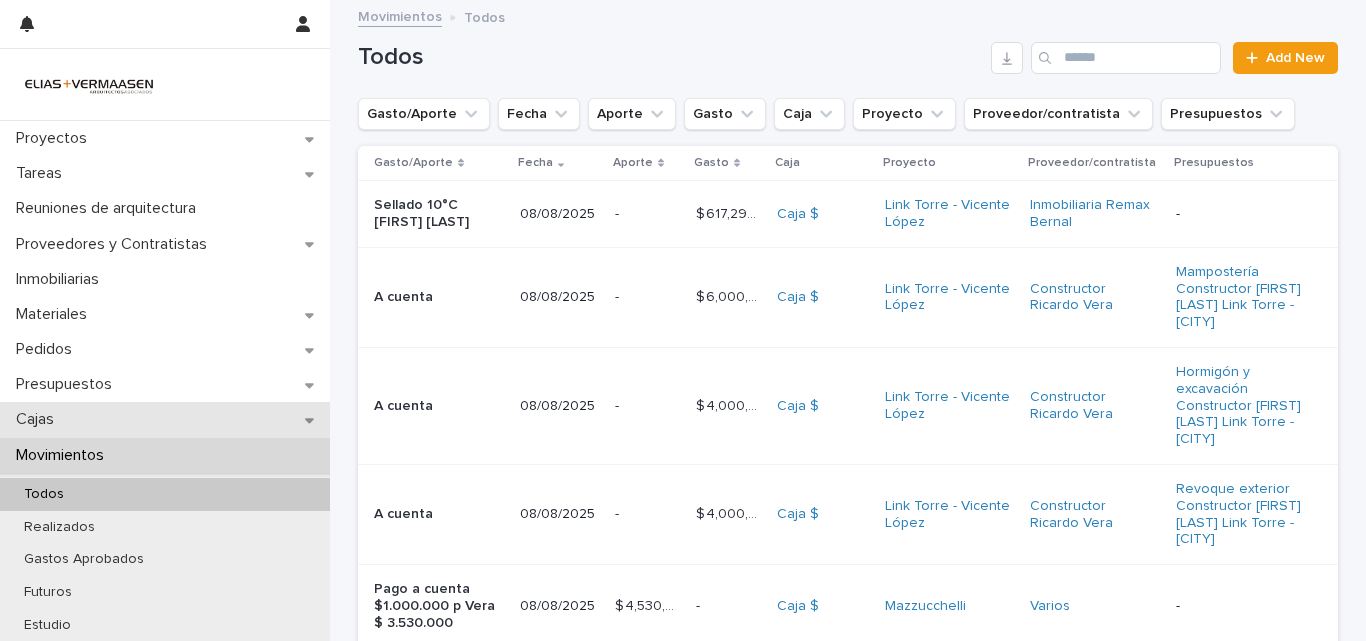 click on "Cajas" at bounding box center (165, 419) 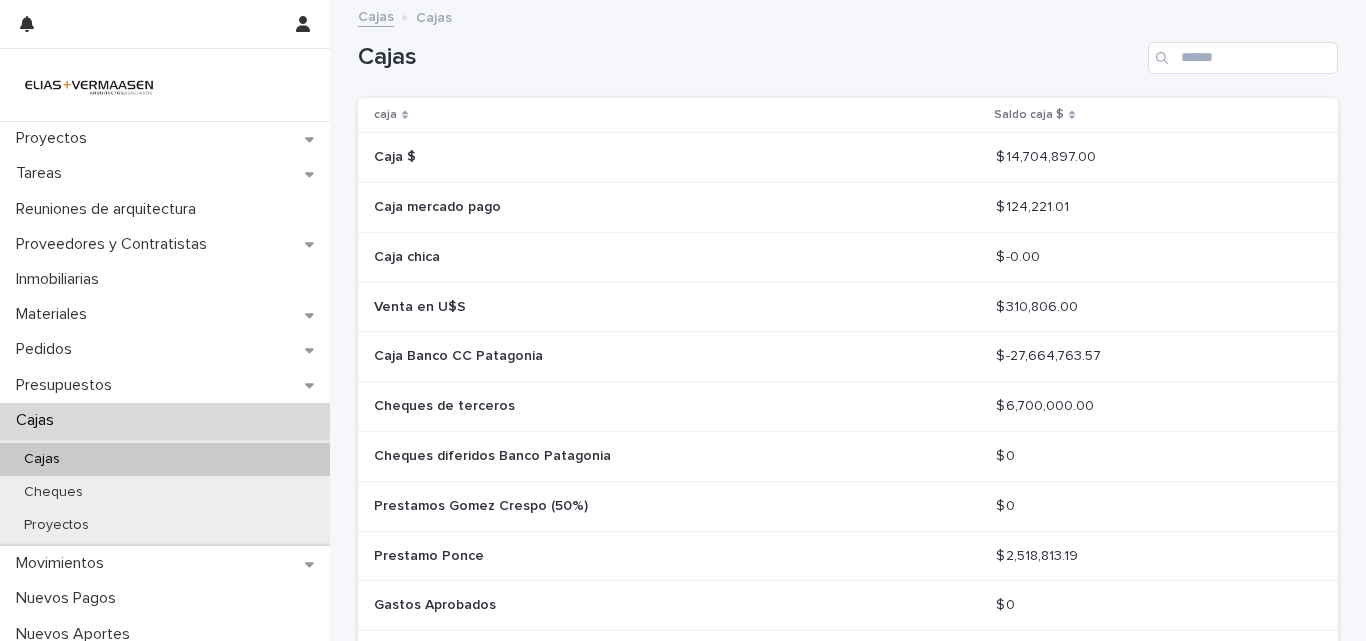 click on "Caja $" at bounding box center [624, 157] 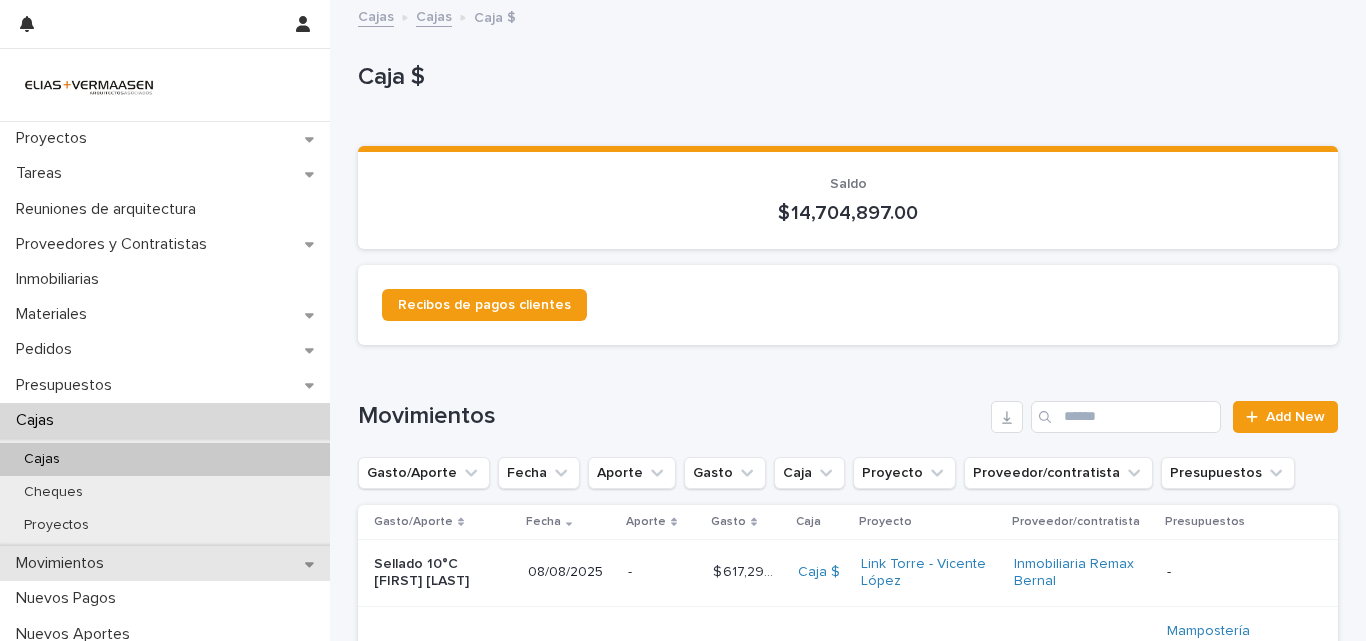 click on "Movimientos" at bounding box center (64, 563) 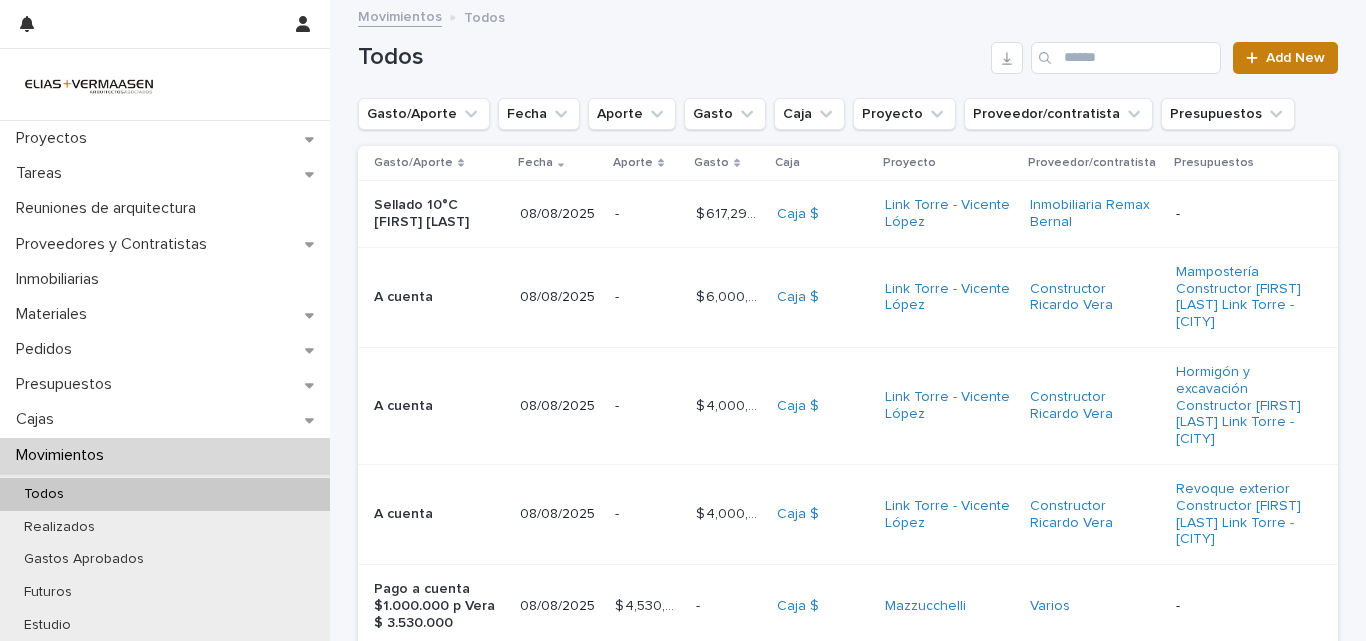 click on "Add New" at bounding box center (1295, 58) 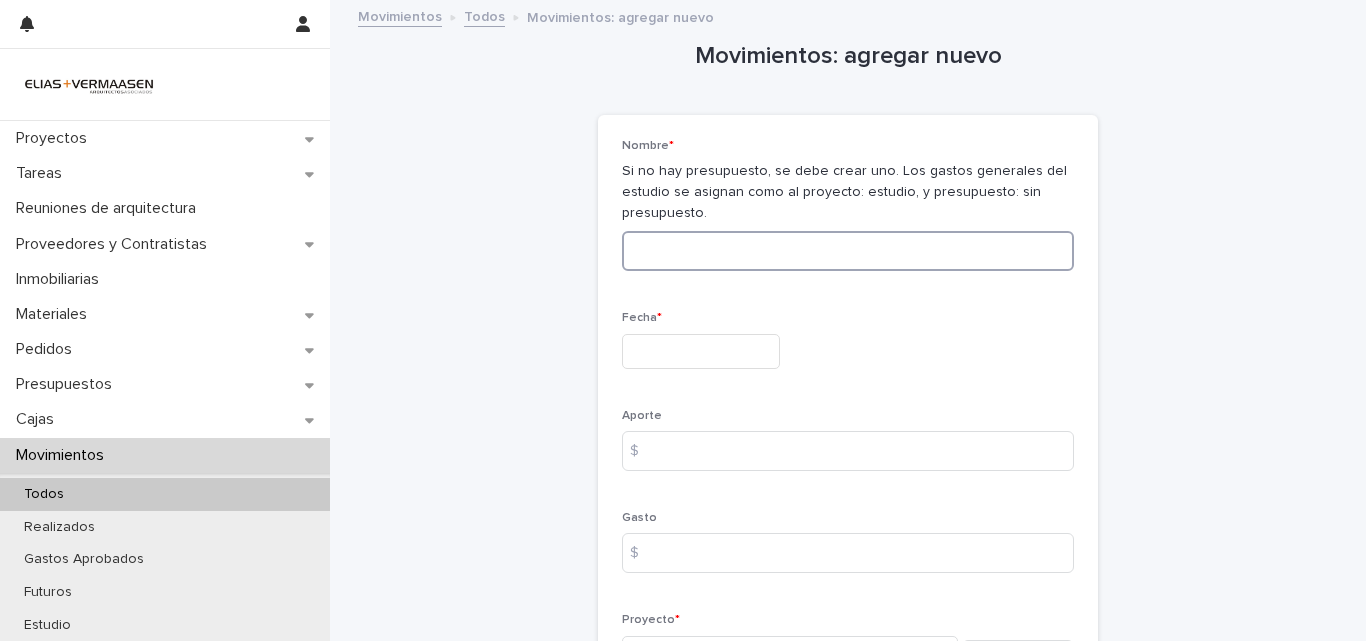 click at bounding box center (848, 251) 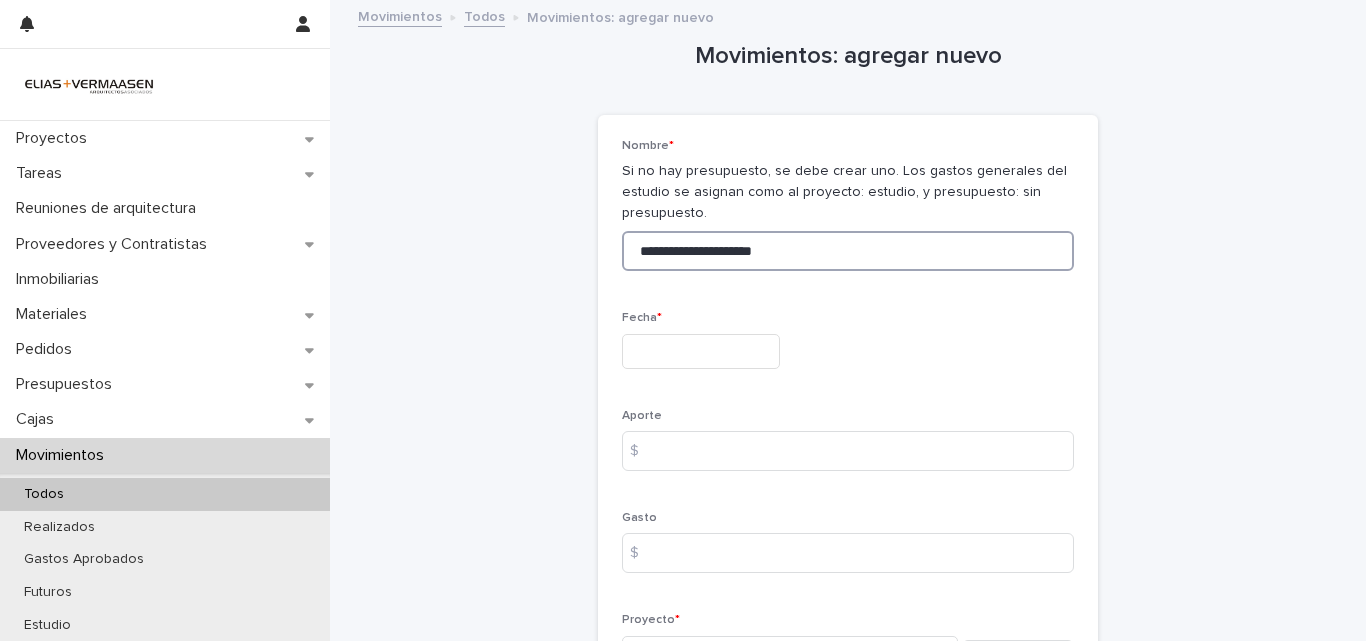 click on "**********" at bounding box center (848, 251) 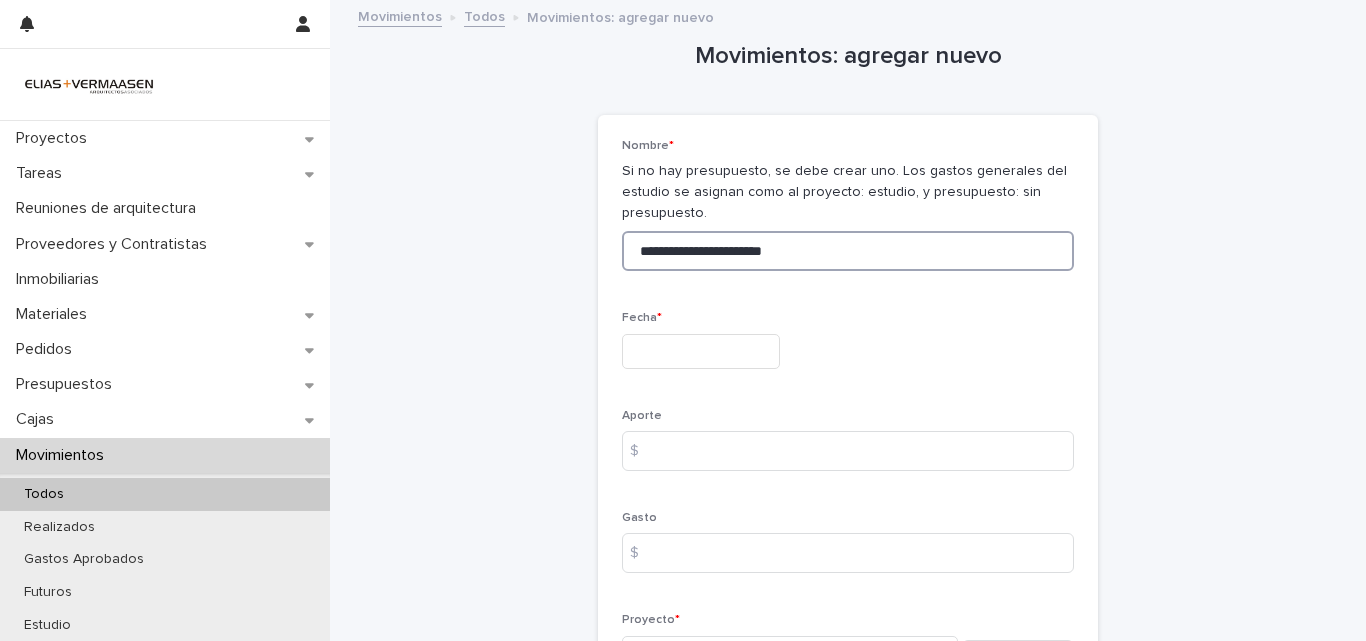 click on "**********" at bounding box center [848, 251] 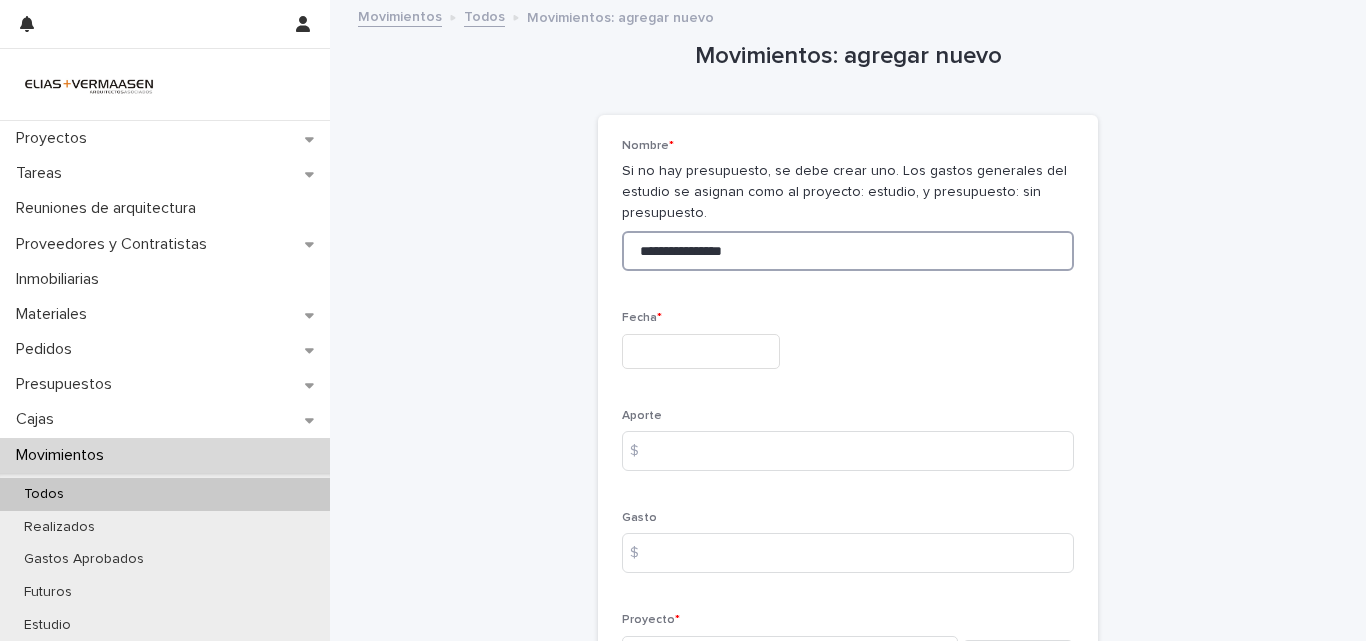 type on "**********" 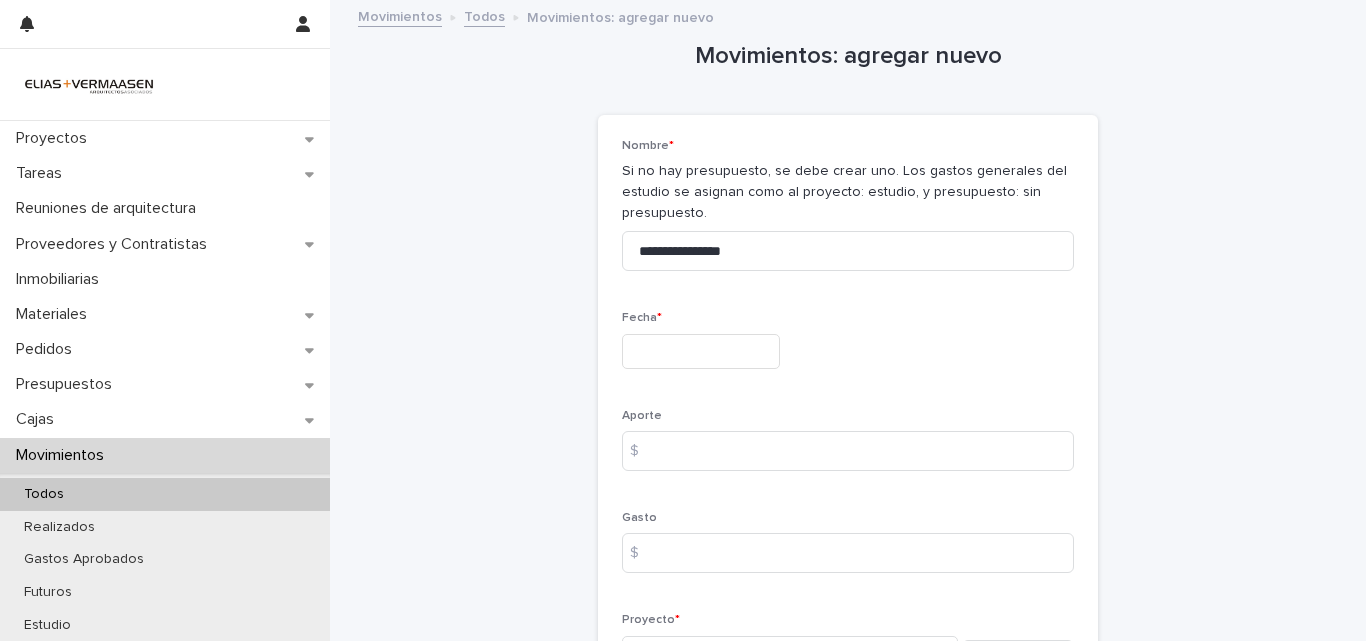 click at bounding box center [701, 351] 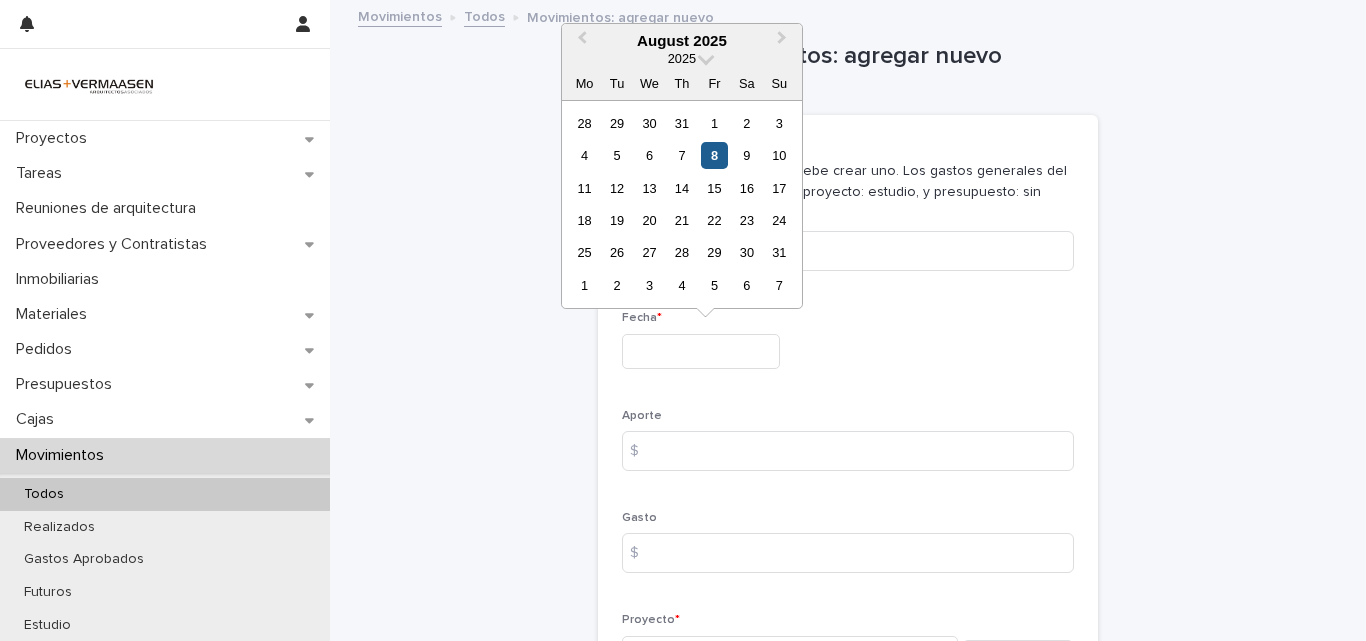 click on "8" at bounding box center (714, 155) 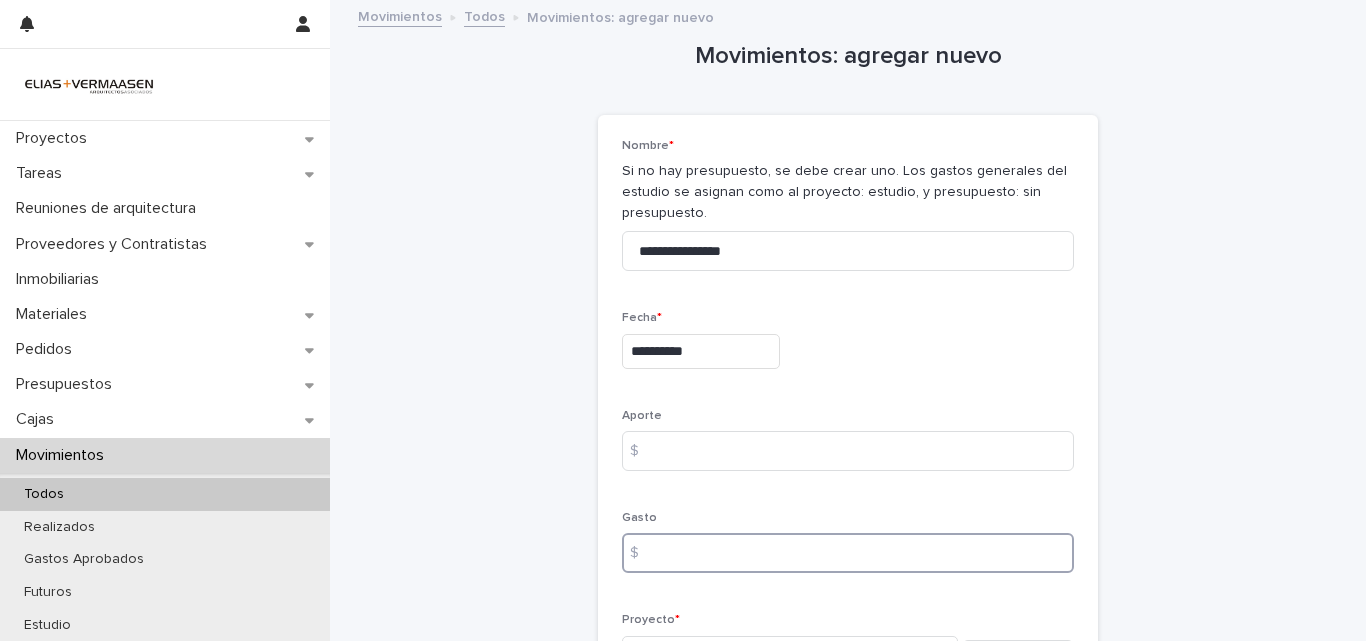 click at bounding box center [848, 553] 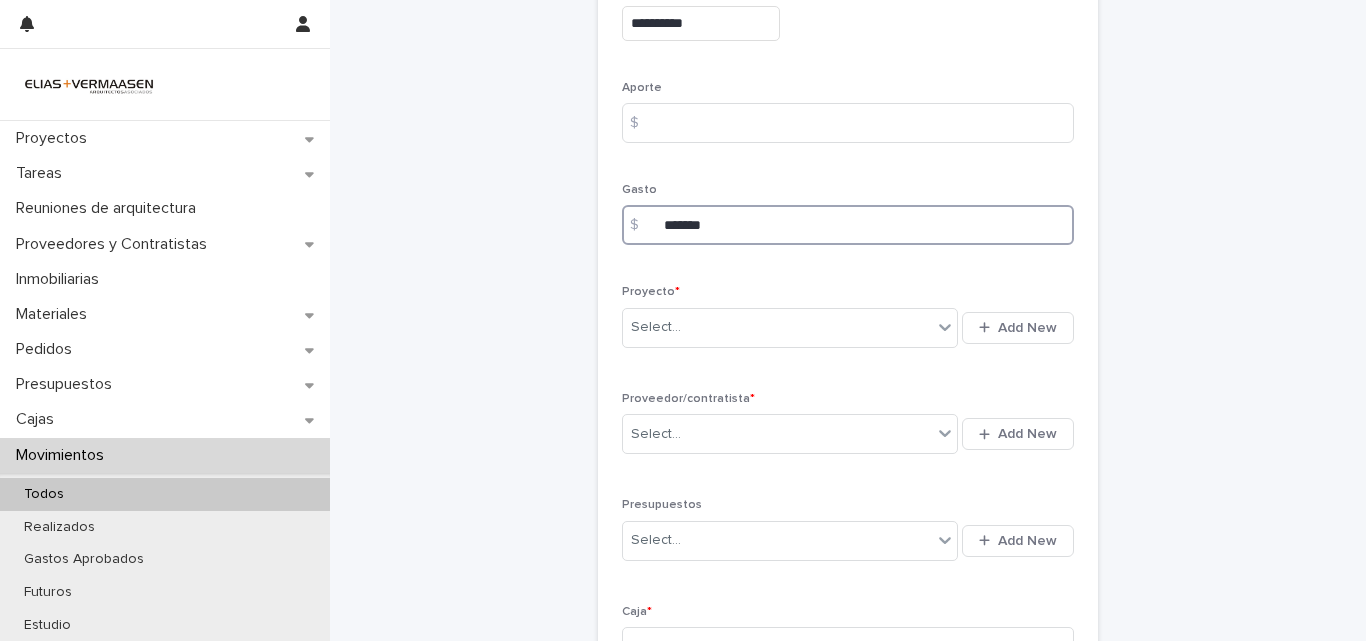scroll, scrollTop: 370, scrollLeft: 0, axis: vertical 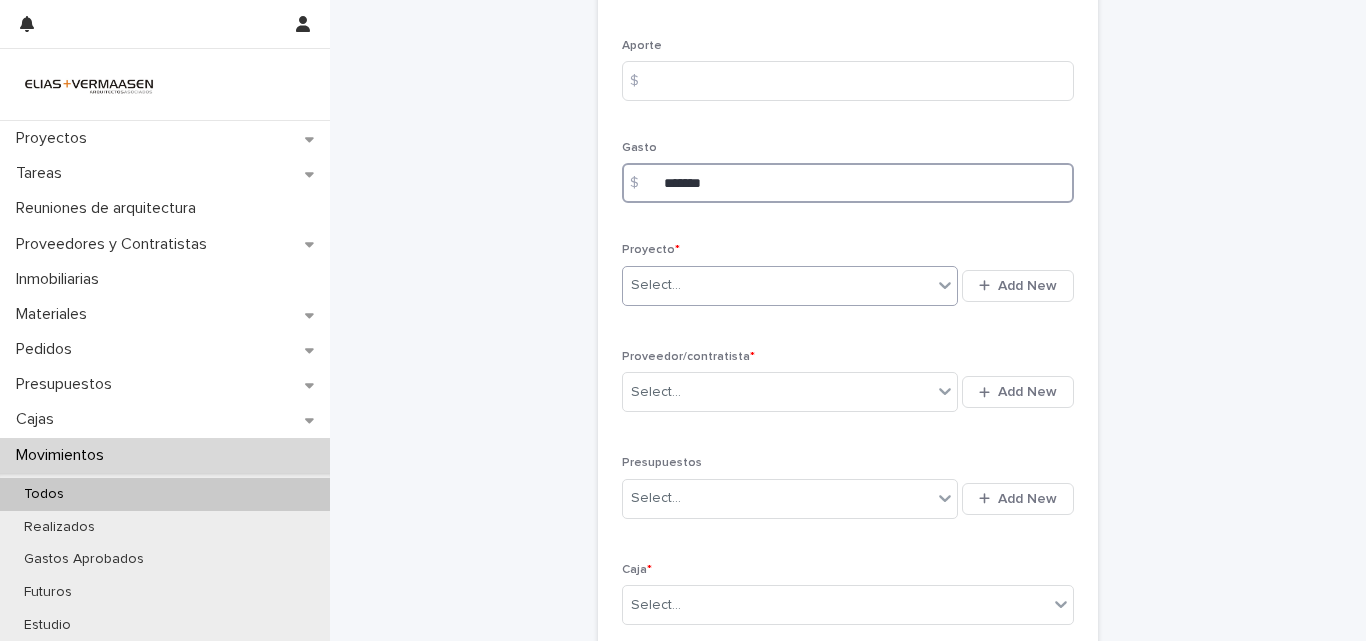 type on "*******" 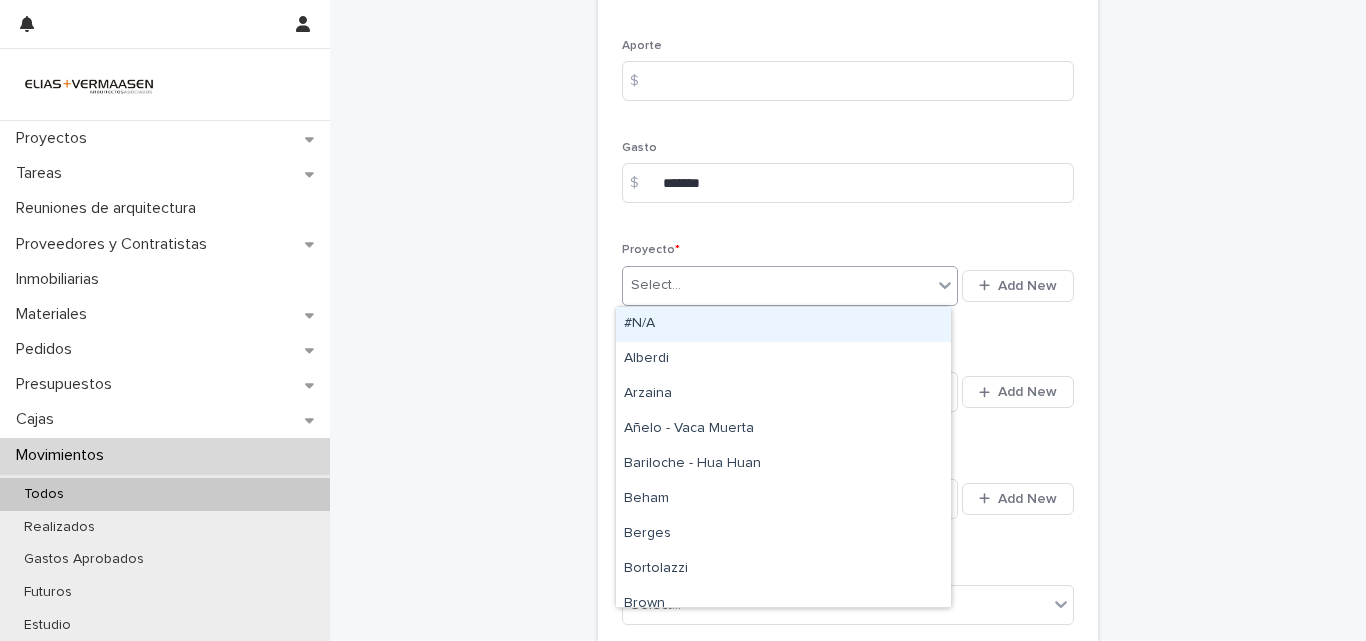 click on "Select..." at bounding box center (777, 285) 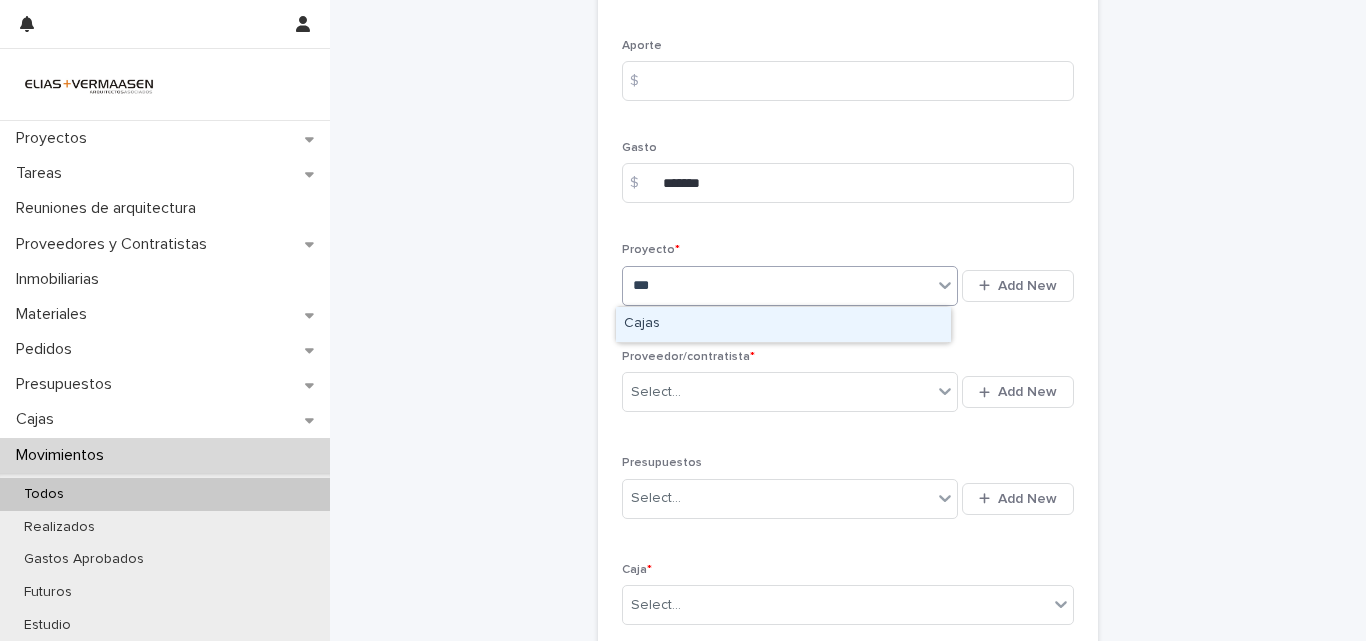 type on "****" 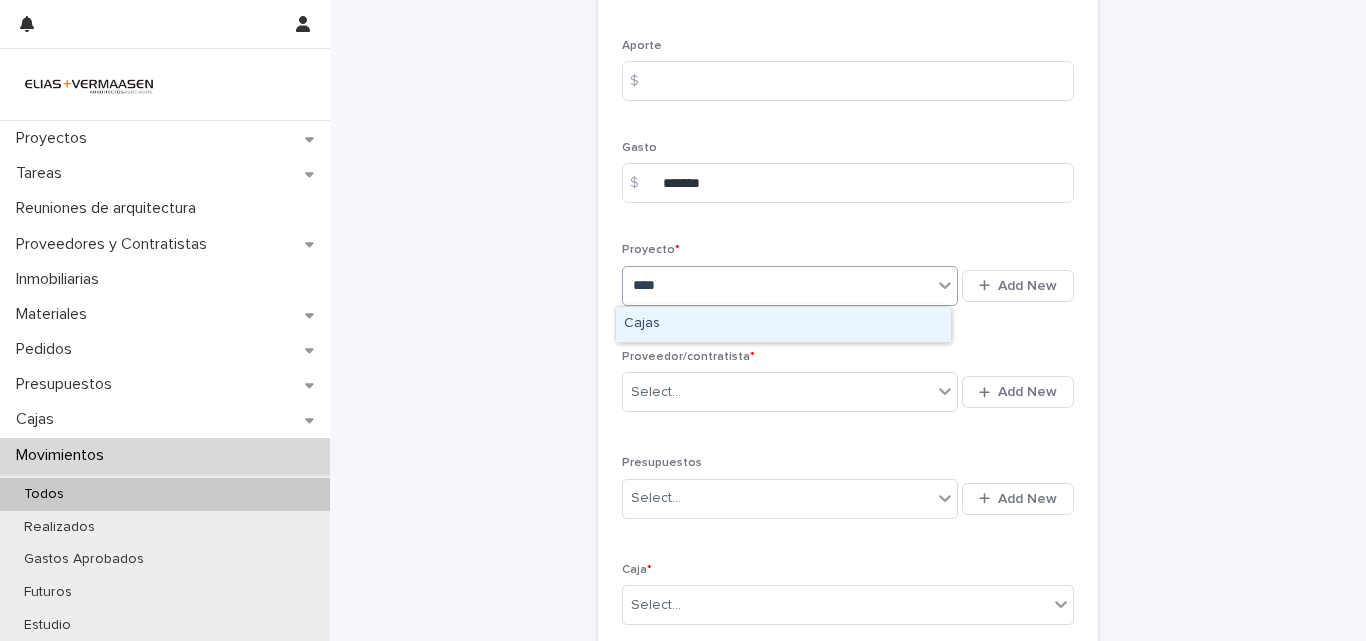 click on "Cajas" at bounding box center (783, 324) 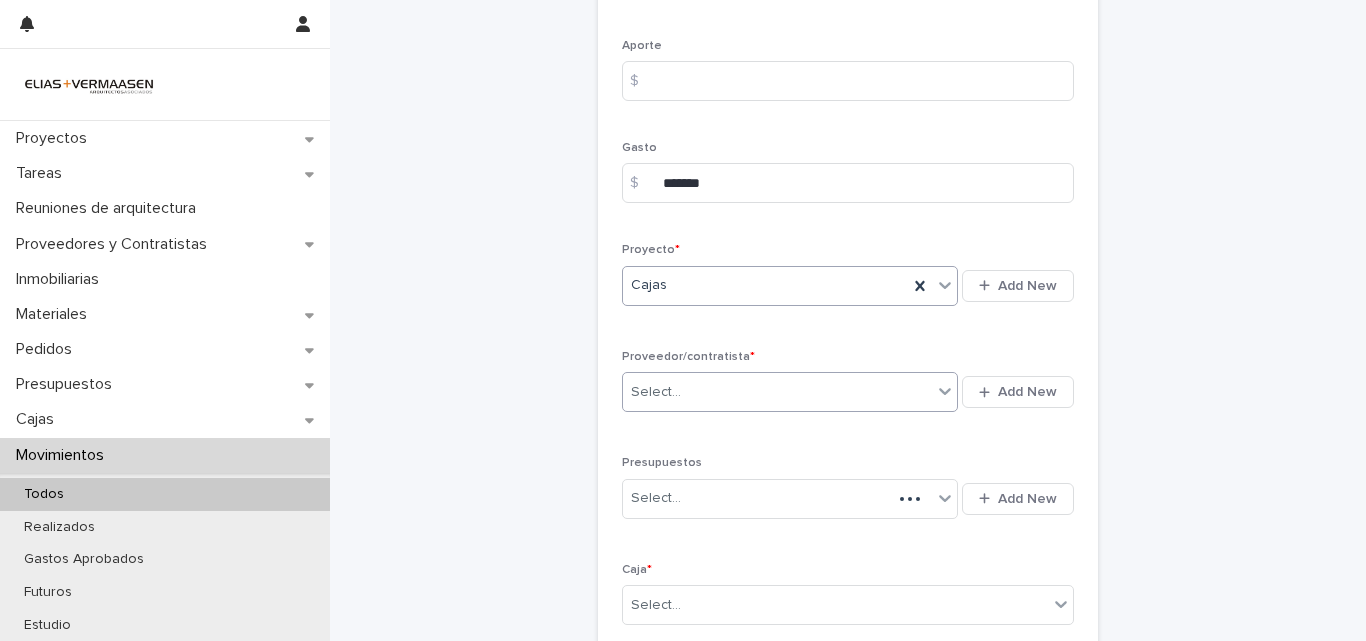 click on "Select..." at bounding box center (777, 392) 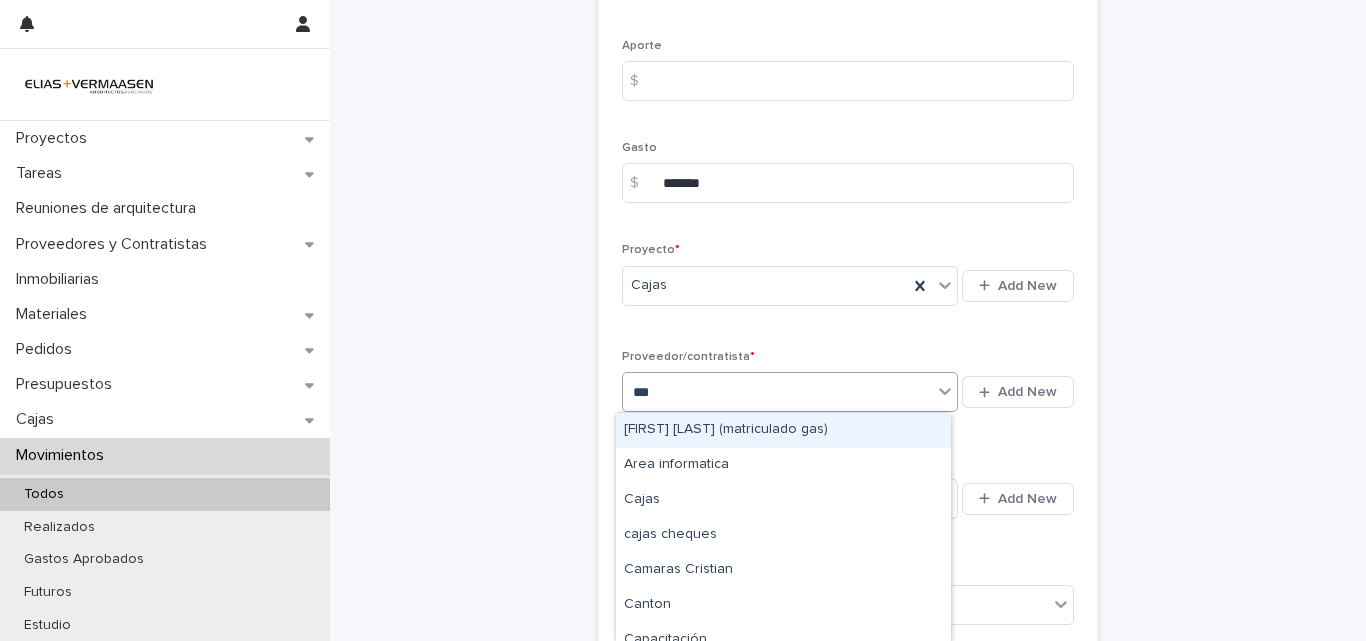 type on "****" 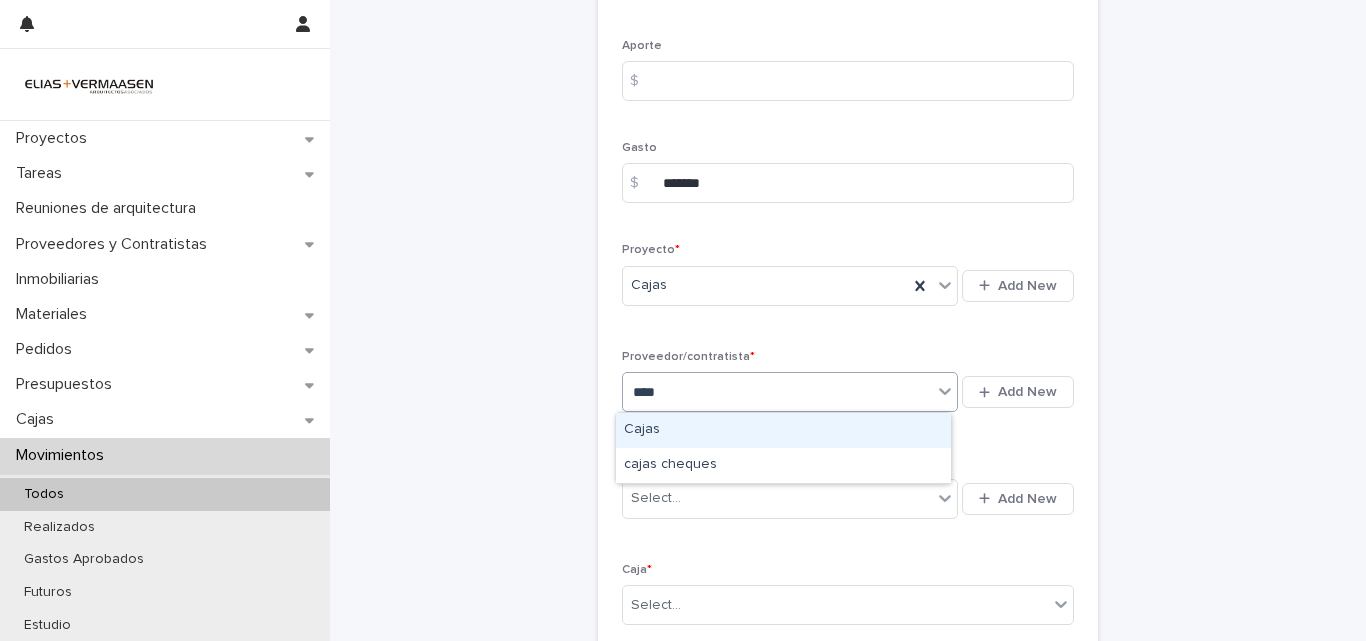 click on "Cajas" at bounding box center [783, 430] 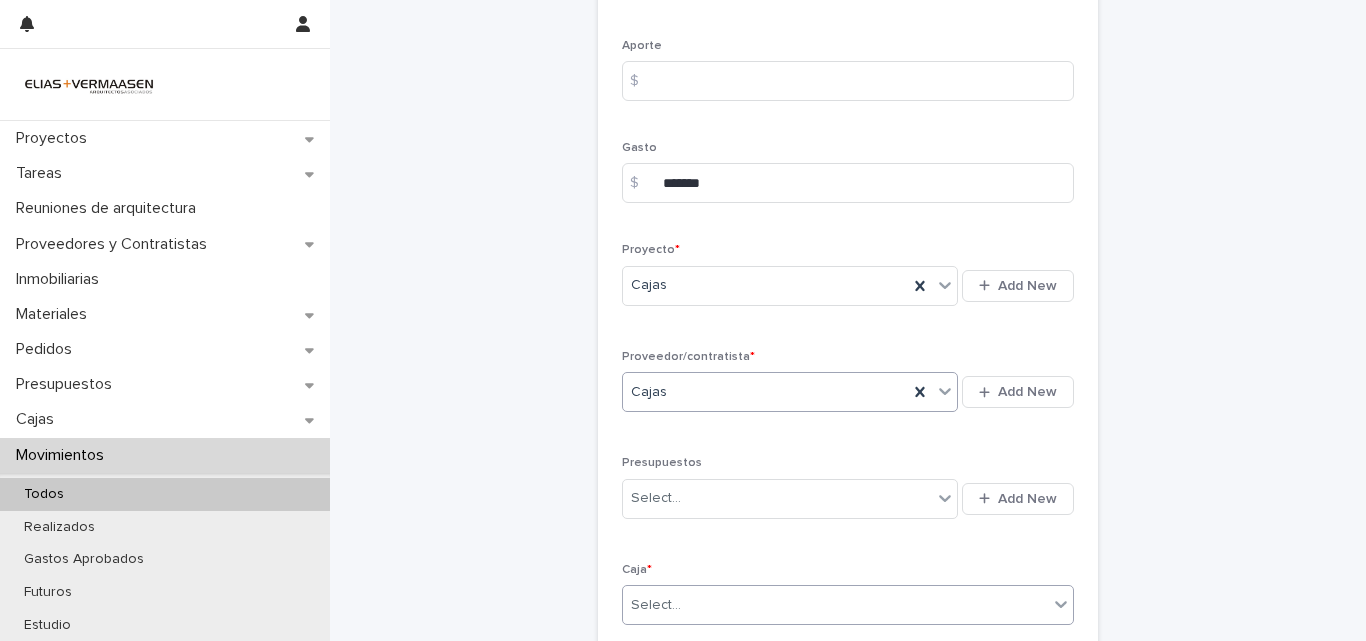 click on "Select..." at bounding box center (835, 605) 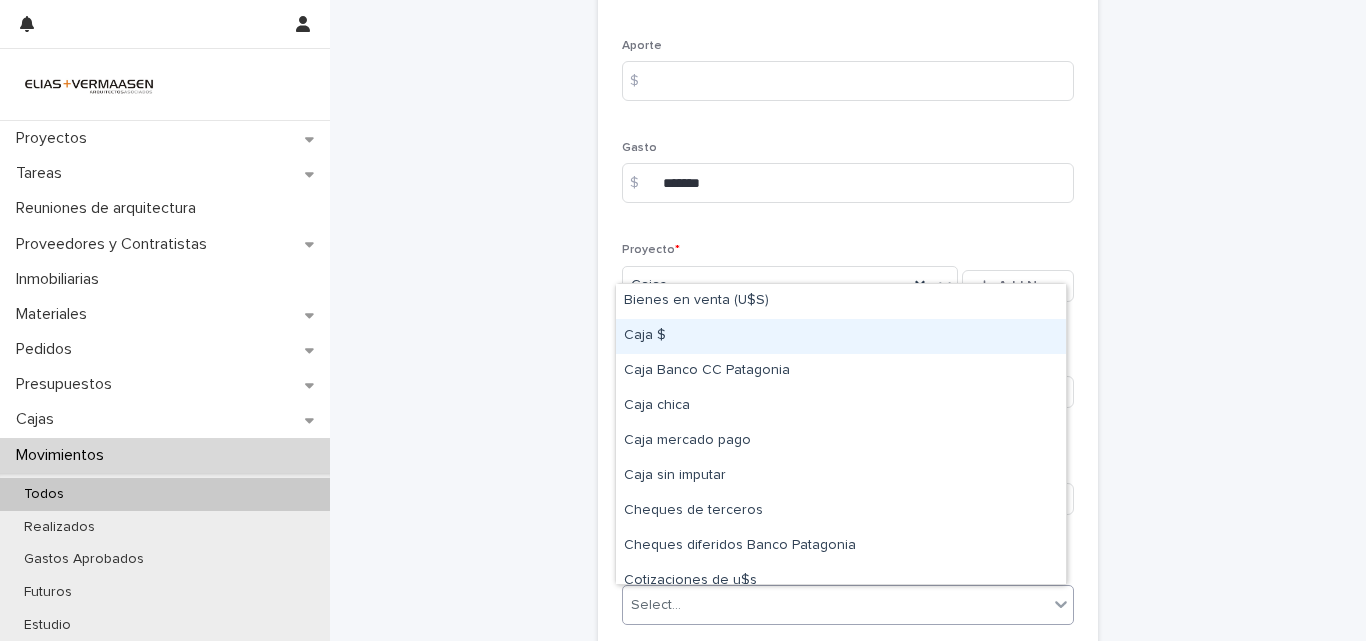 click on "Caja $" at bounding box center [841, 336] 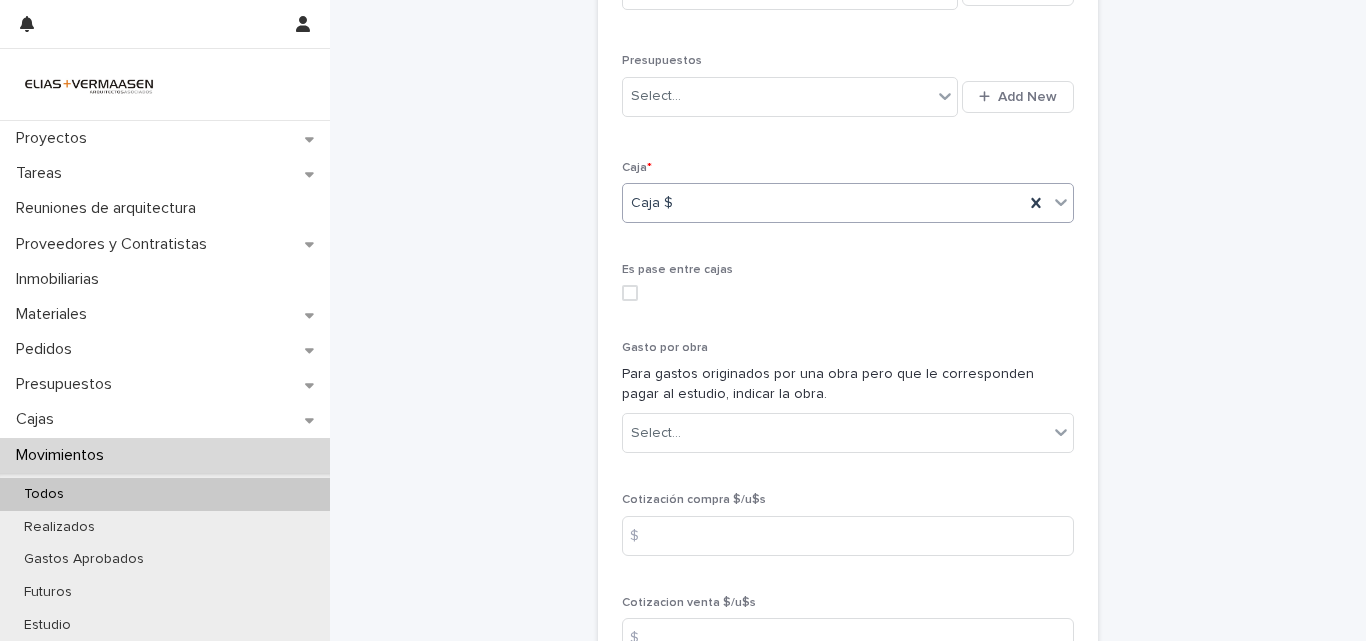 scroll, scrollTop: 1032, scrollLeft: 0, axis: vertical 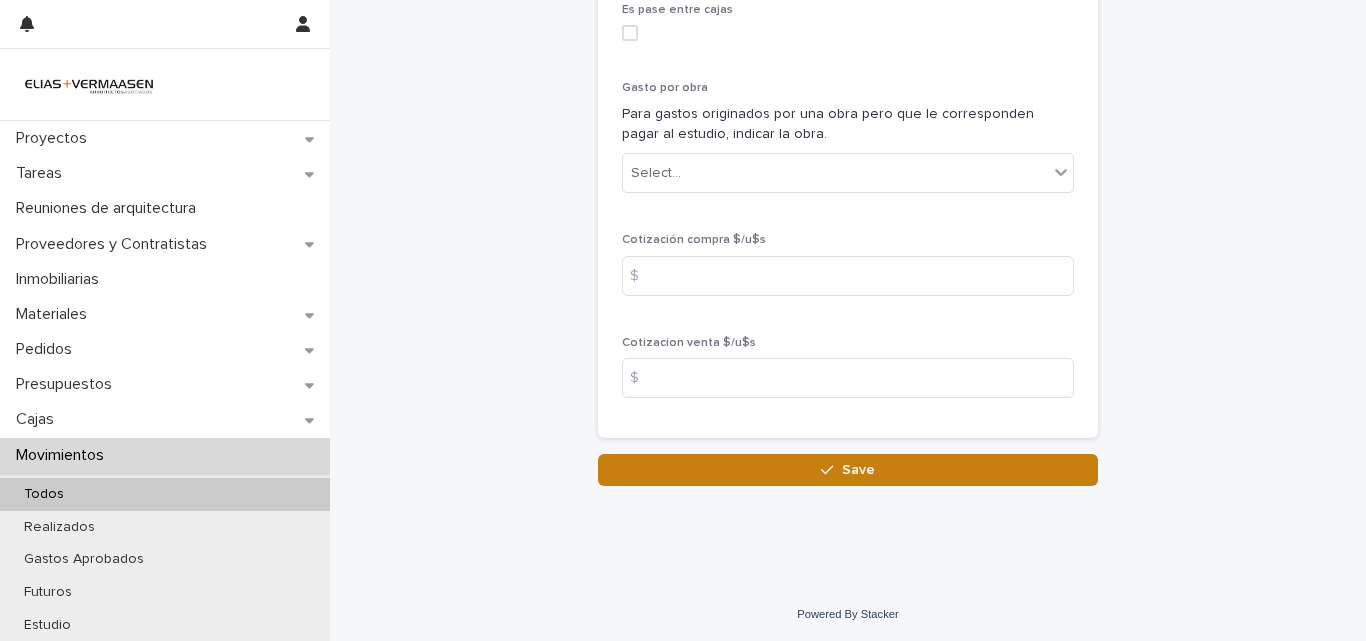 click on "Save" at bounding box center (848, 470) 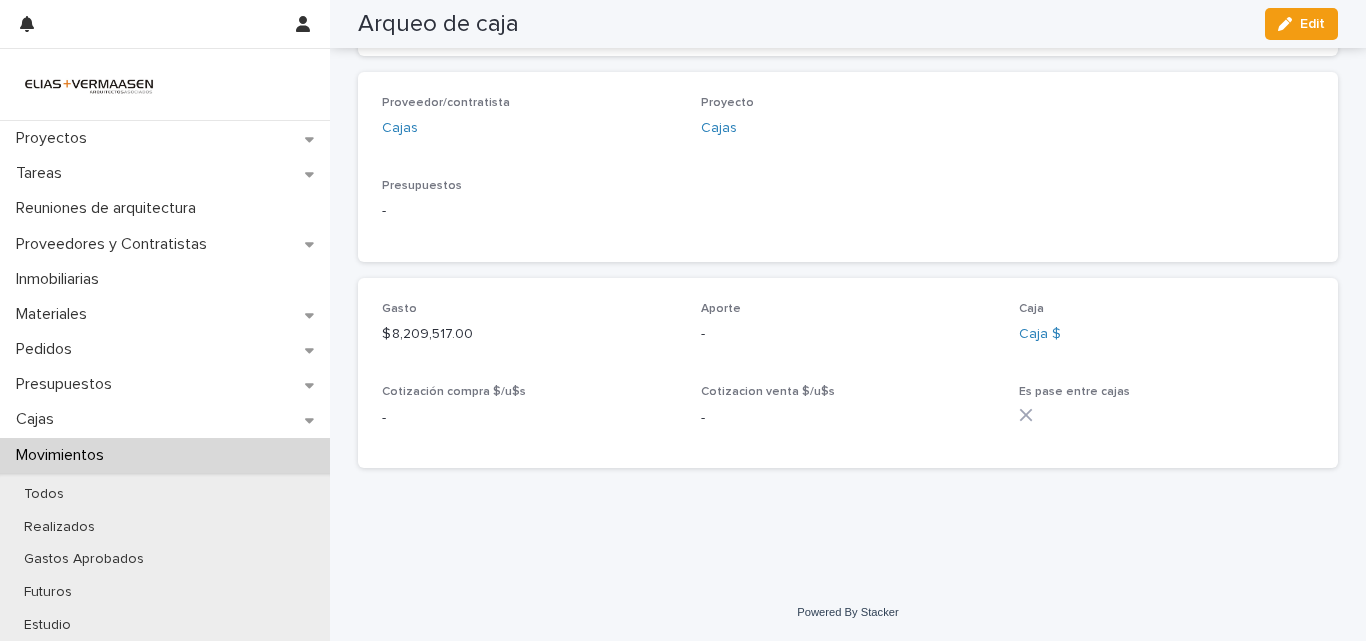 scroll, scrollTop: 547, scrollLeft: 0, axis: vertical 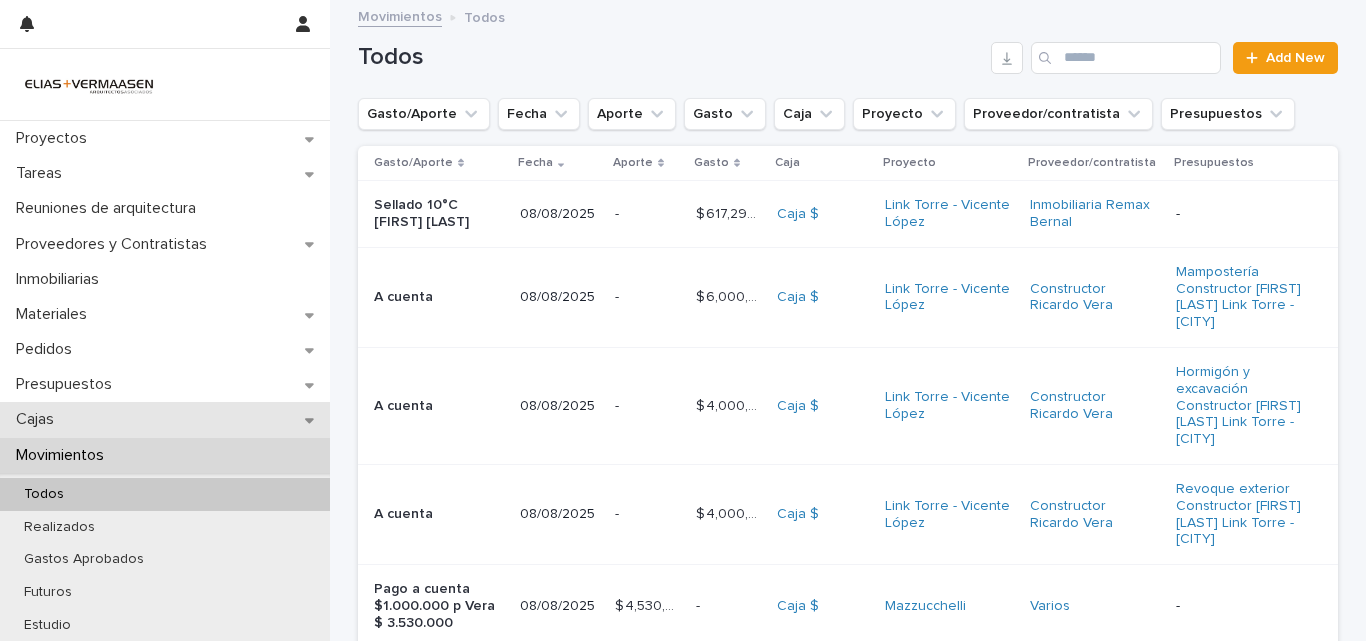click on "Cajas" at bounding box center (39, 419) 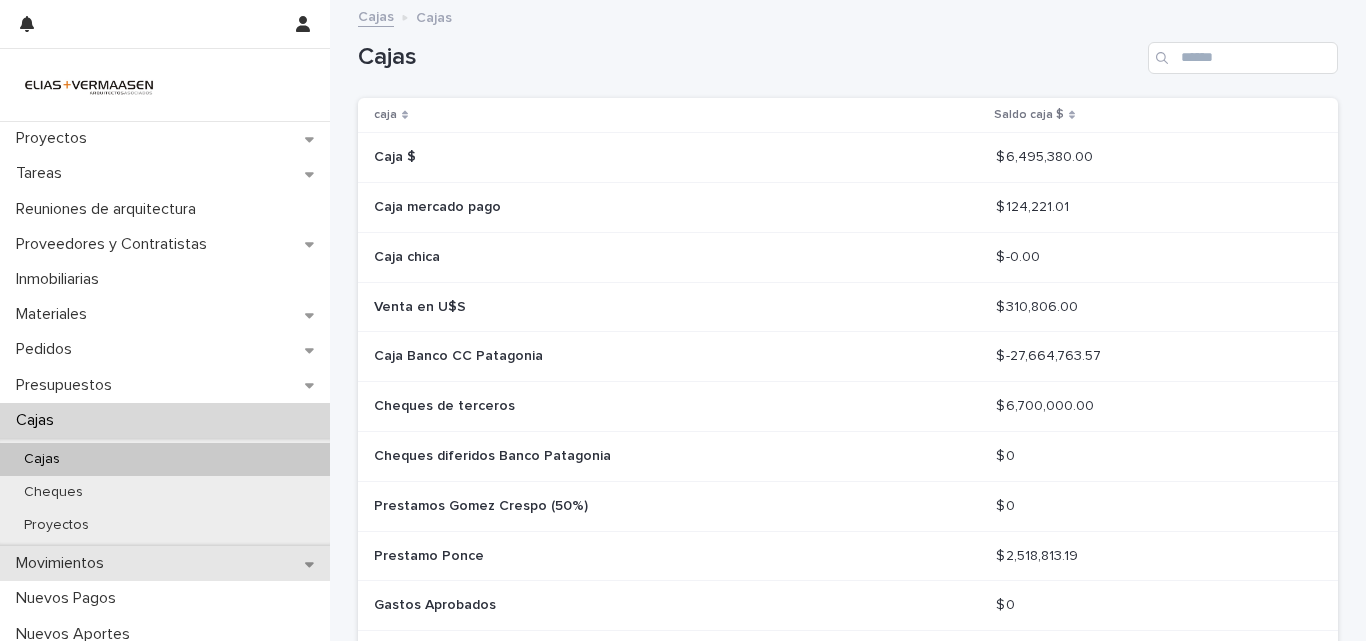 click on "Movimientos" at bounding box center (64, 563) 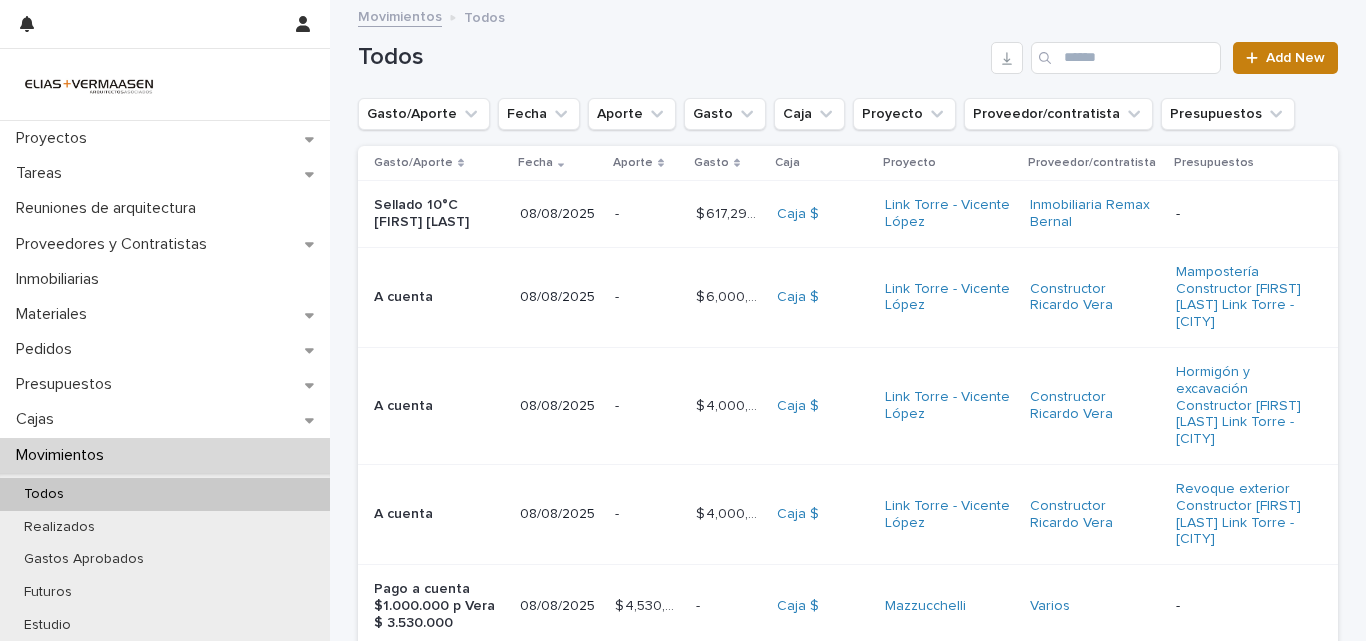 click on "Add New" at bounding box center (1295, 58) 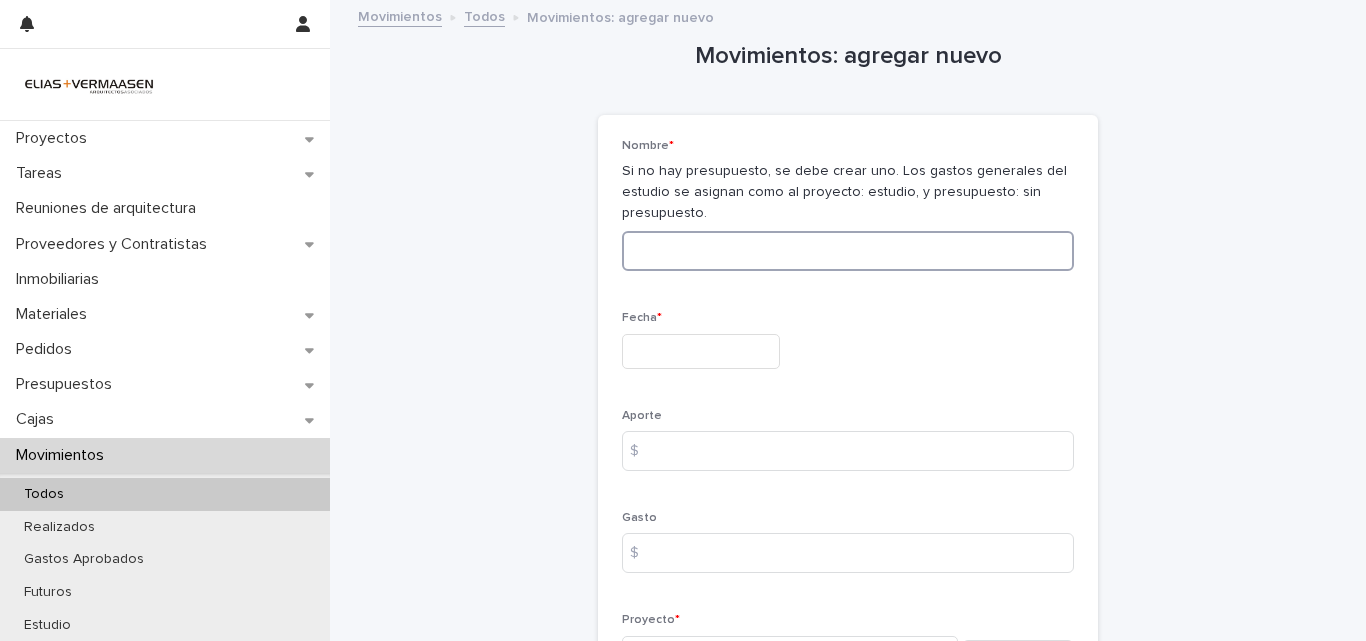click at bounding box center [848, 251] 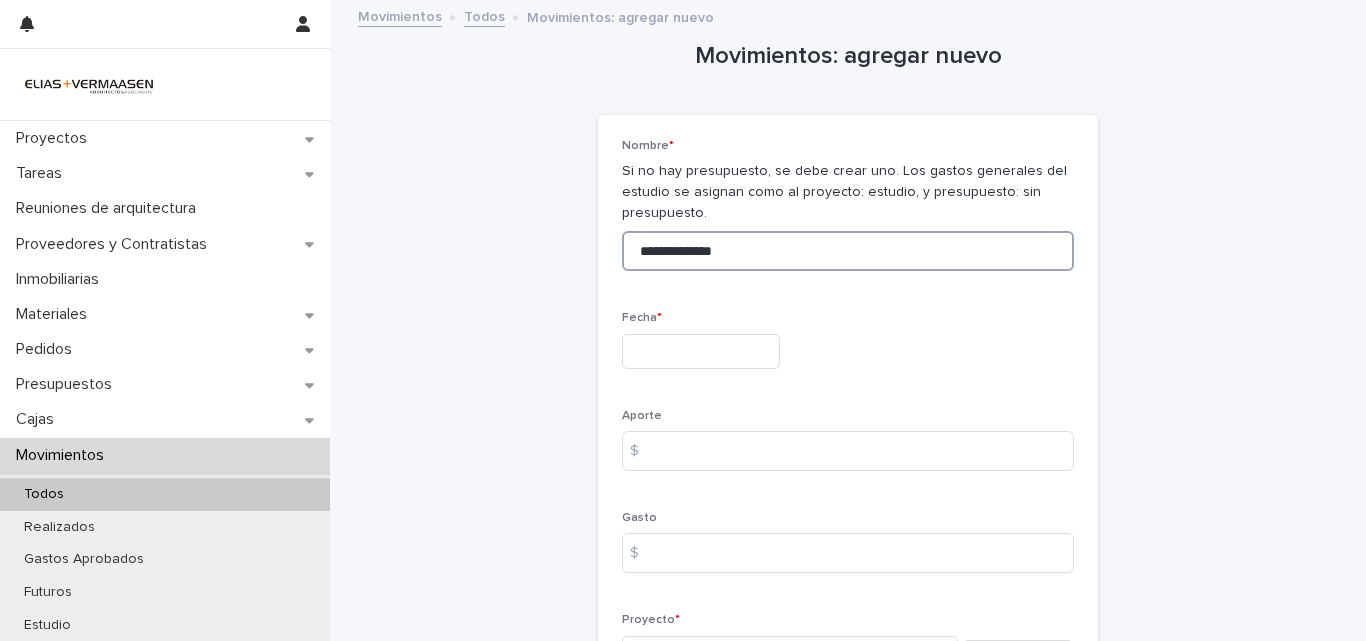 type on "**********" 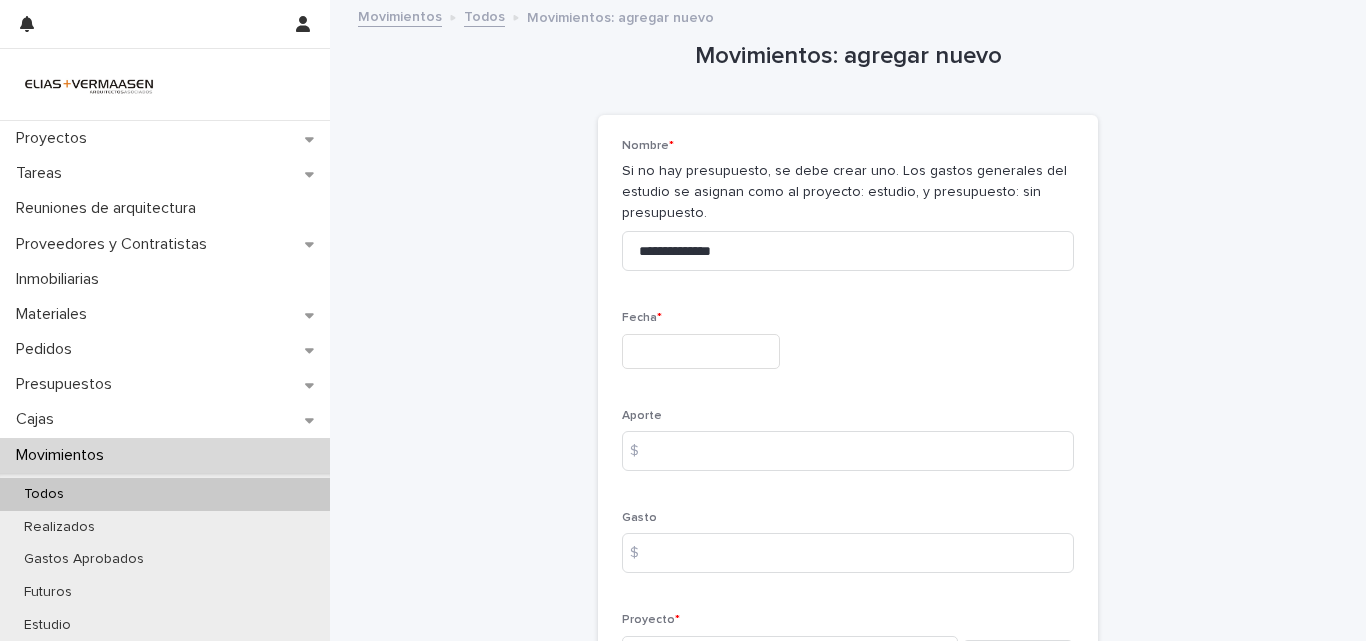 click at bounding box center [701, 351] 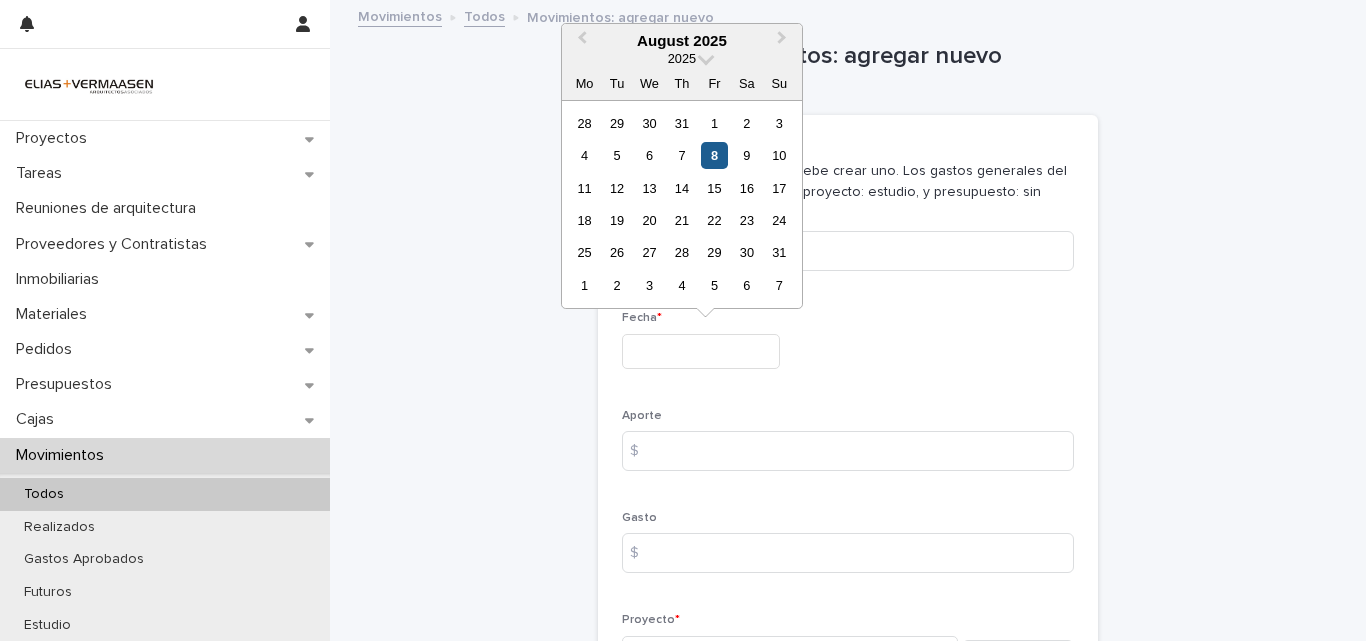 click on "8" at bounding box center (714, 155) 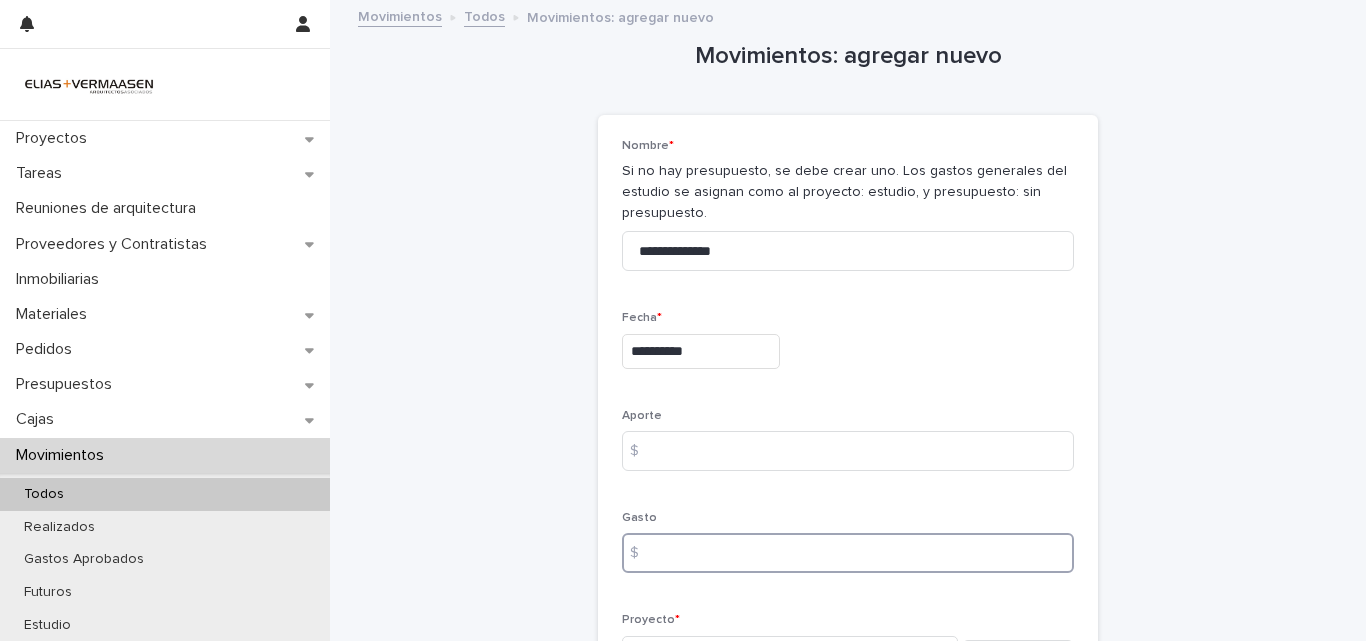 click at bounding box center (848, 553) 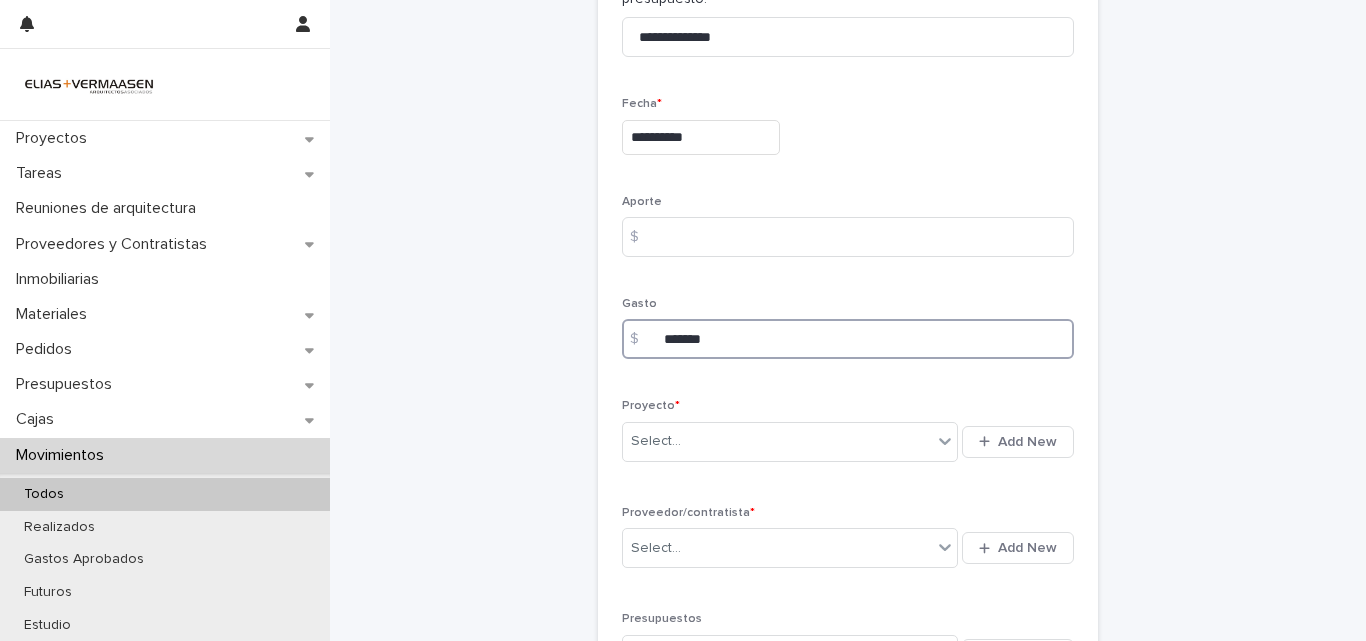 scroll, scrollTop: 301, scrollLeft: 0, axis: vertical 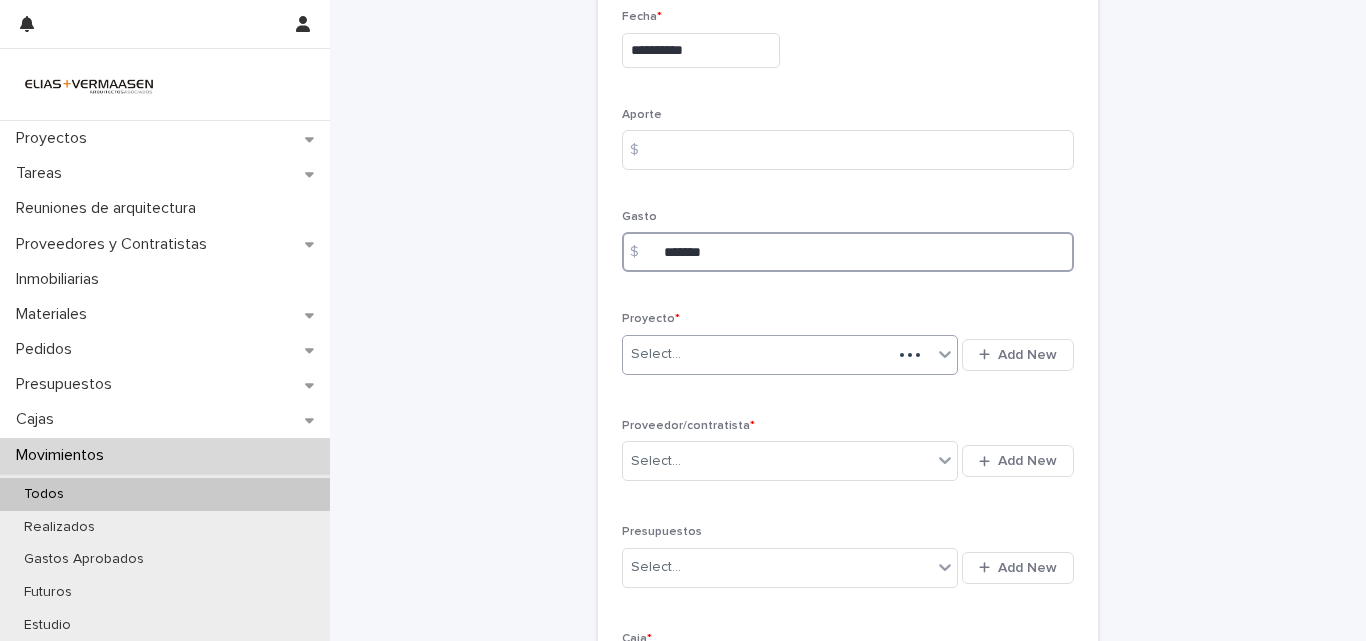 type on "*******" 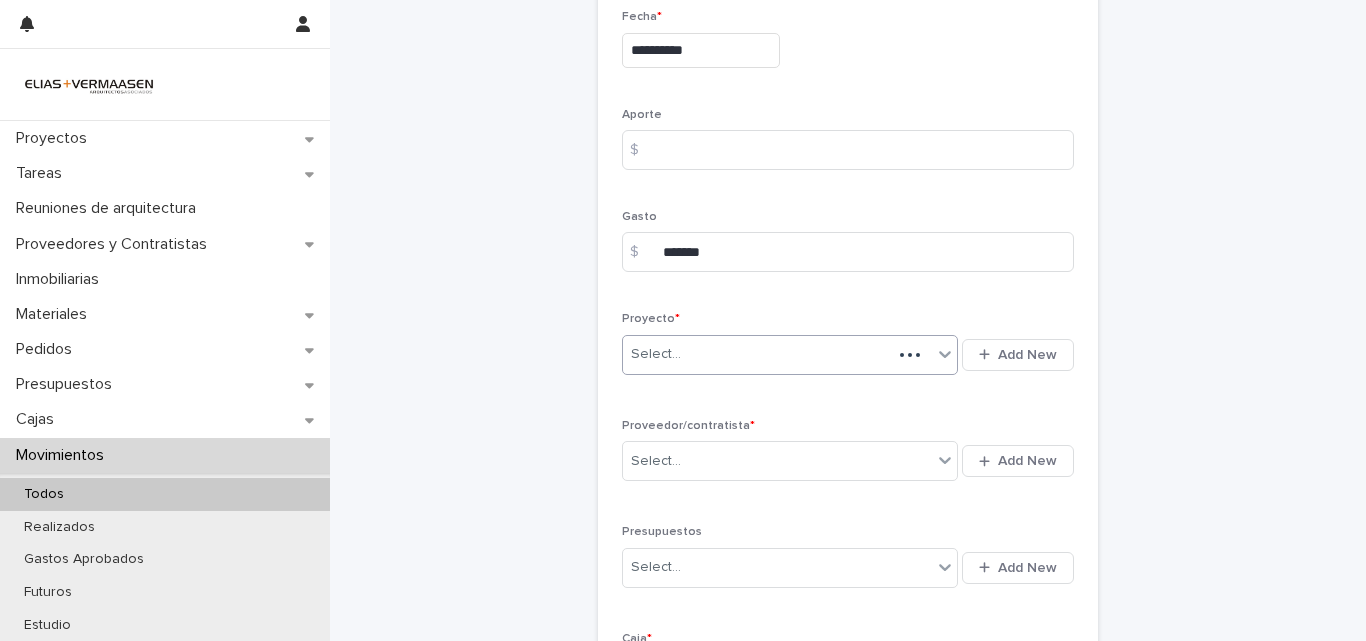 click on "Select..." at bounding box center [757, 354] 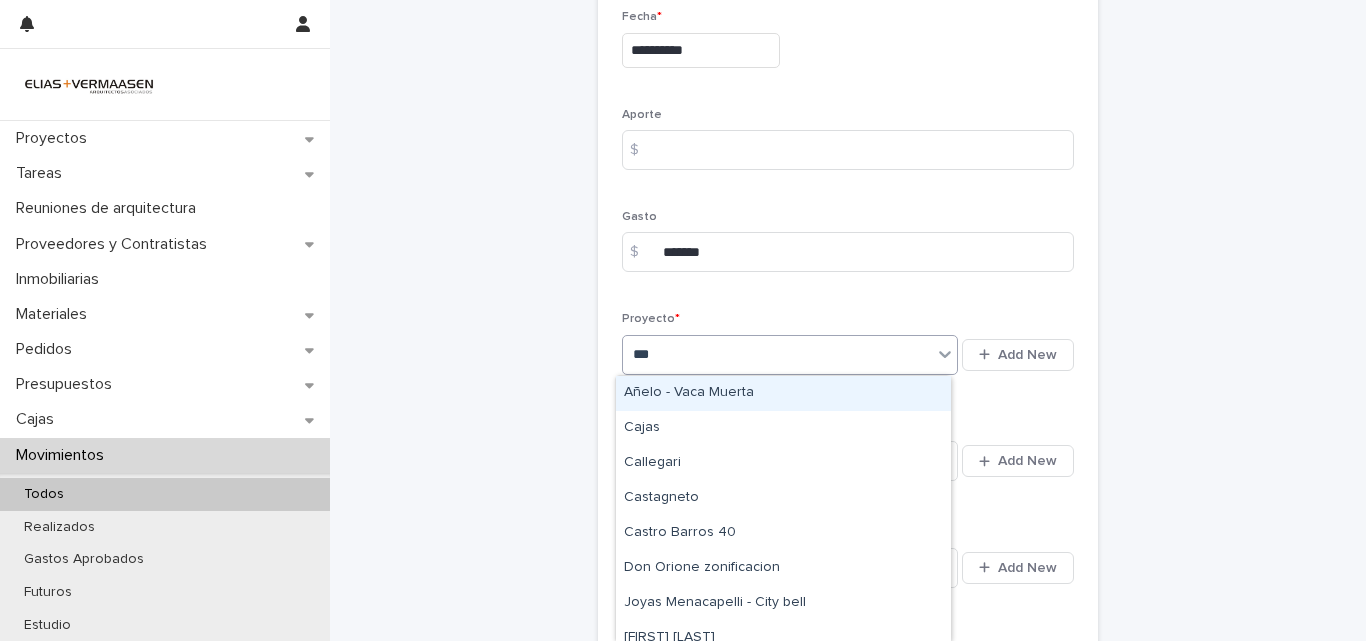 type on "****" 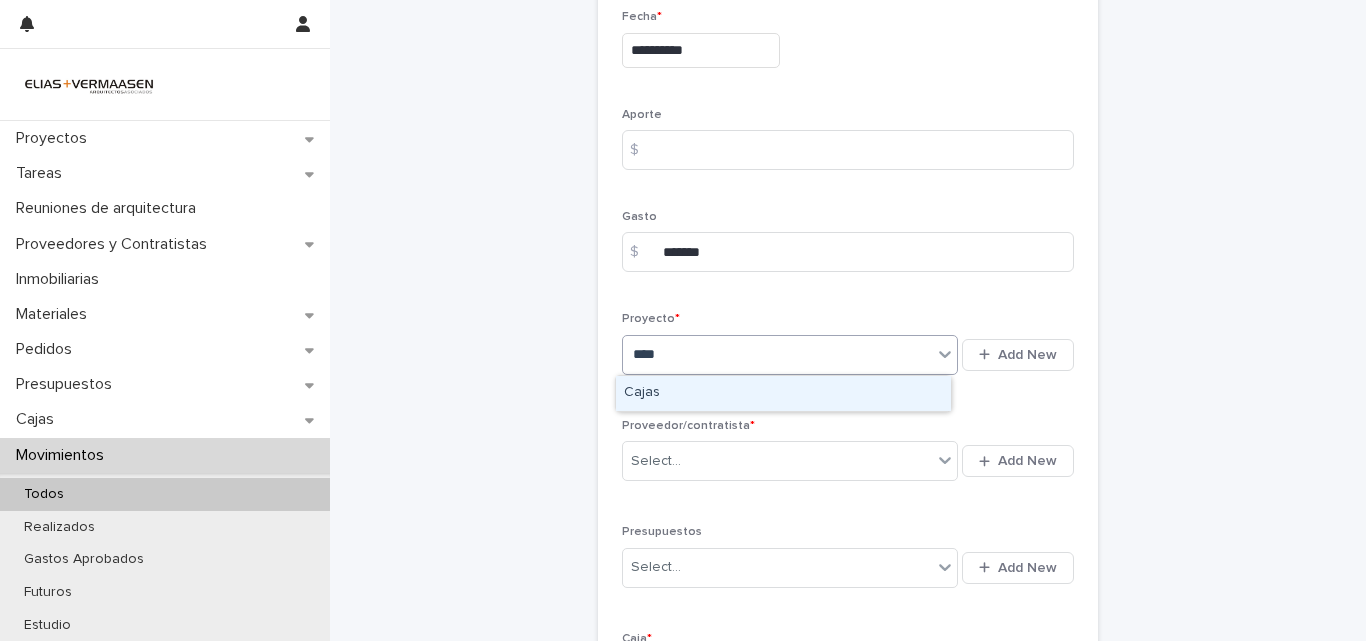 click on "Cajas" at bounding box center [783, 393] 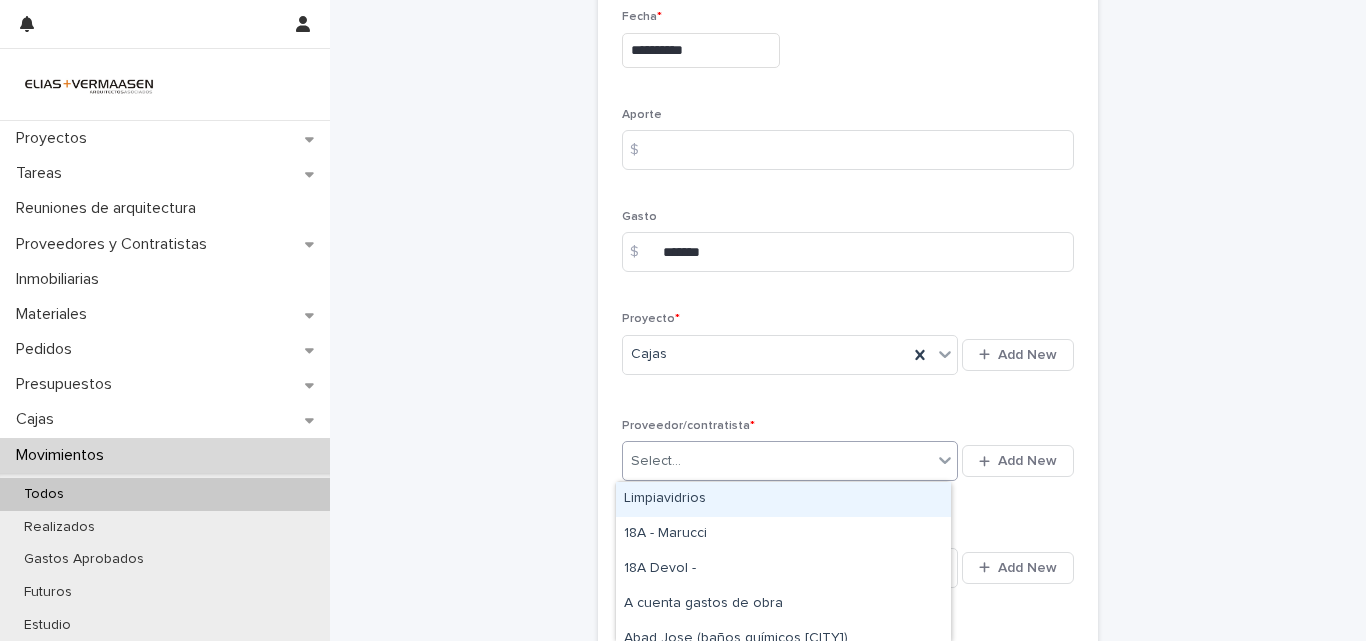 click on "Select..." at bounding box center (777, 461) 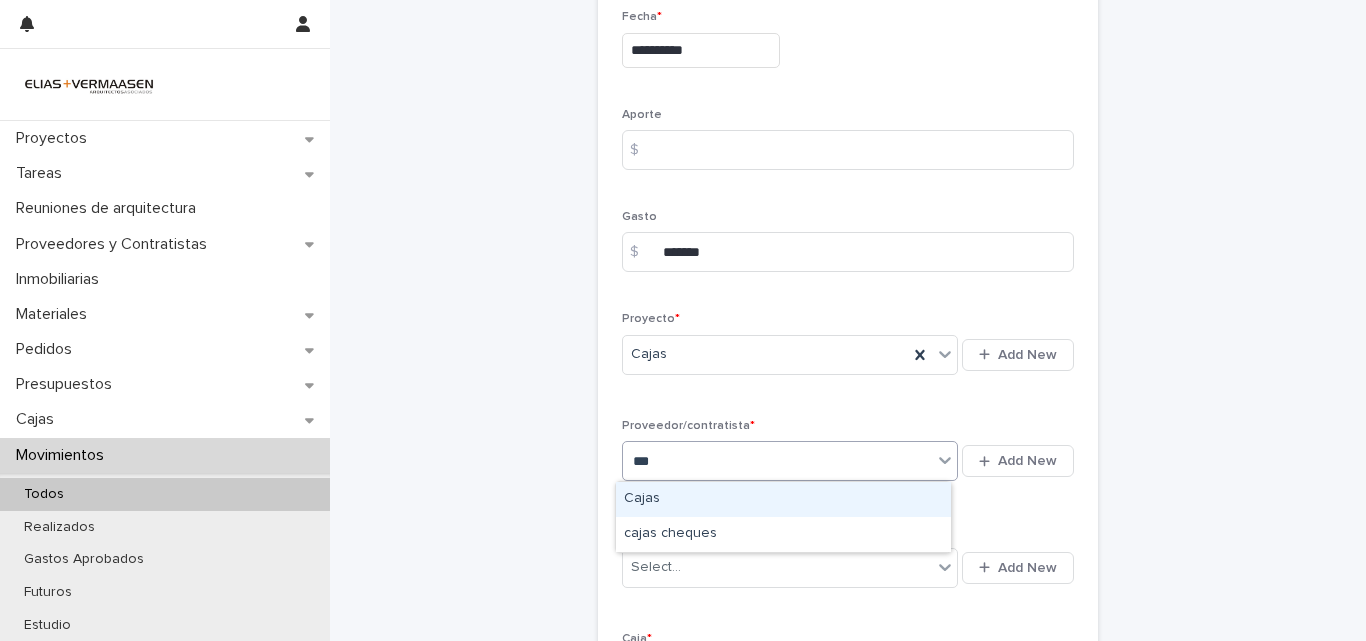 type on "****" 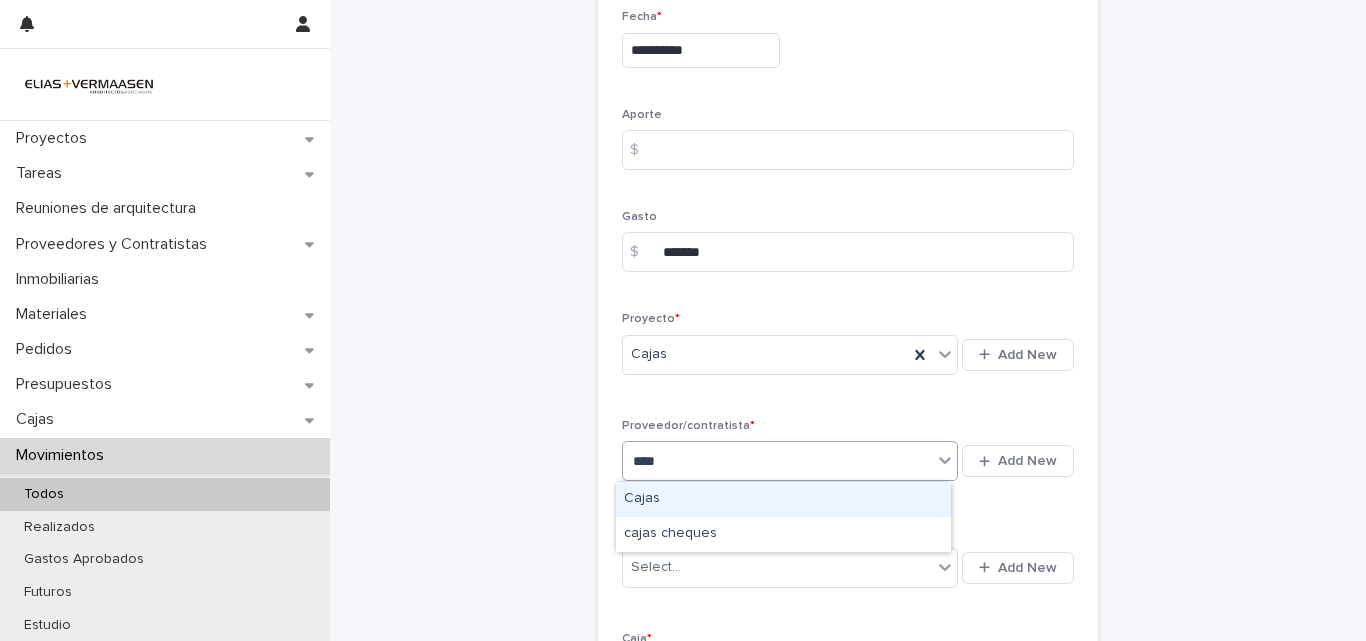 click on "Cajas" at bounding box center (783, 499) 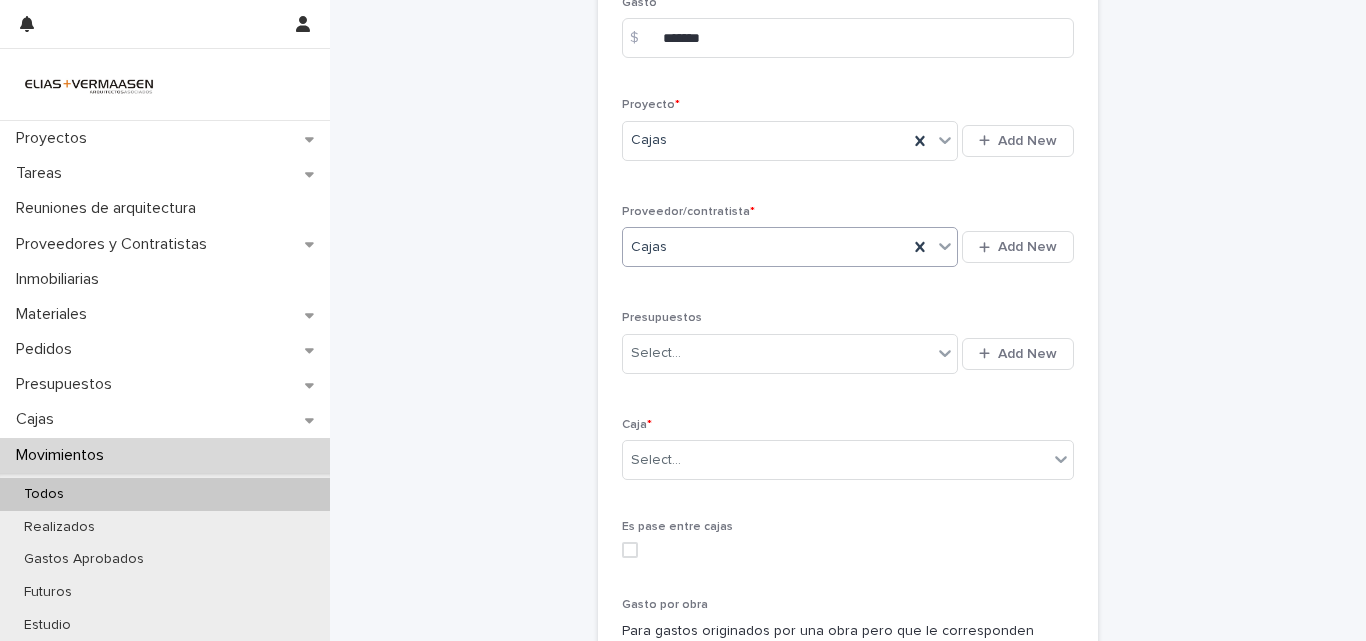 scroll, scrollTop: 572, scrollLeft: 0, axis: vertical 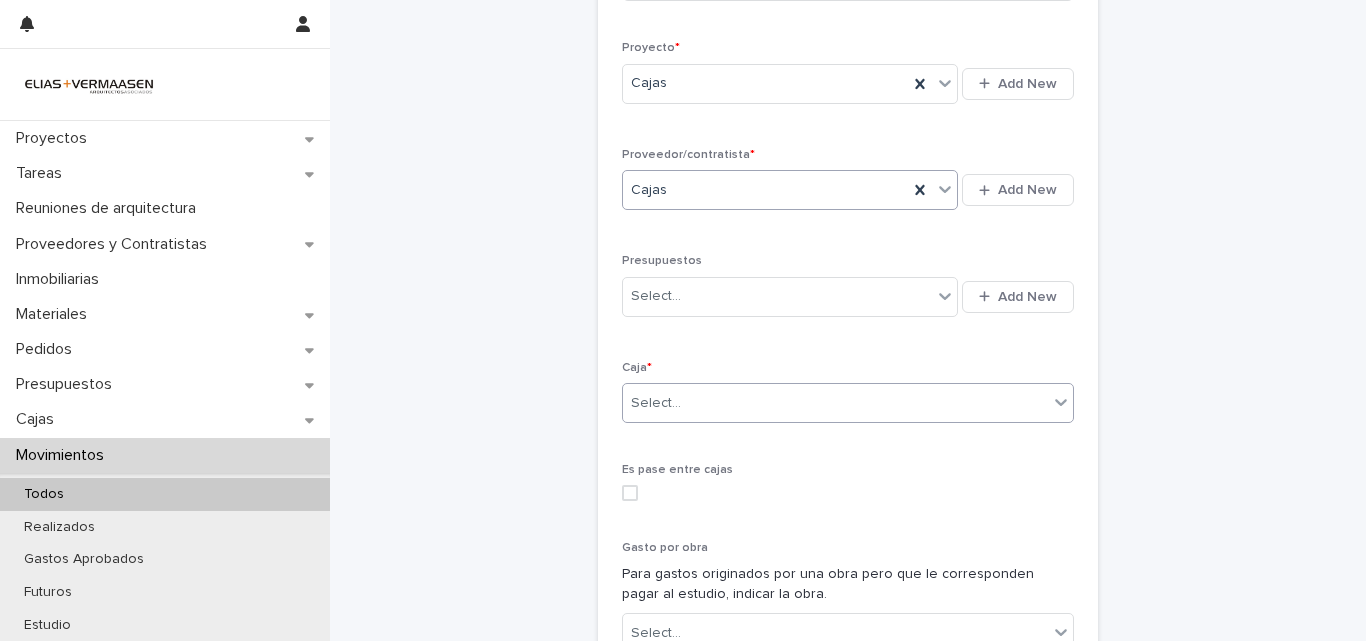 click on "Select..." at bounding box center (835, 403) 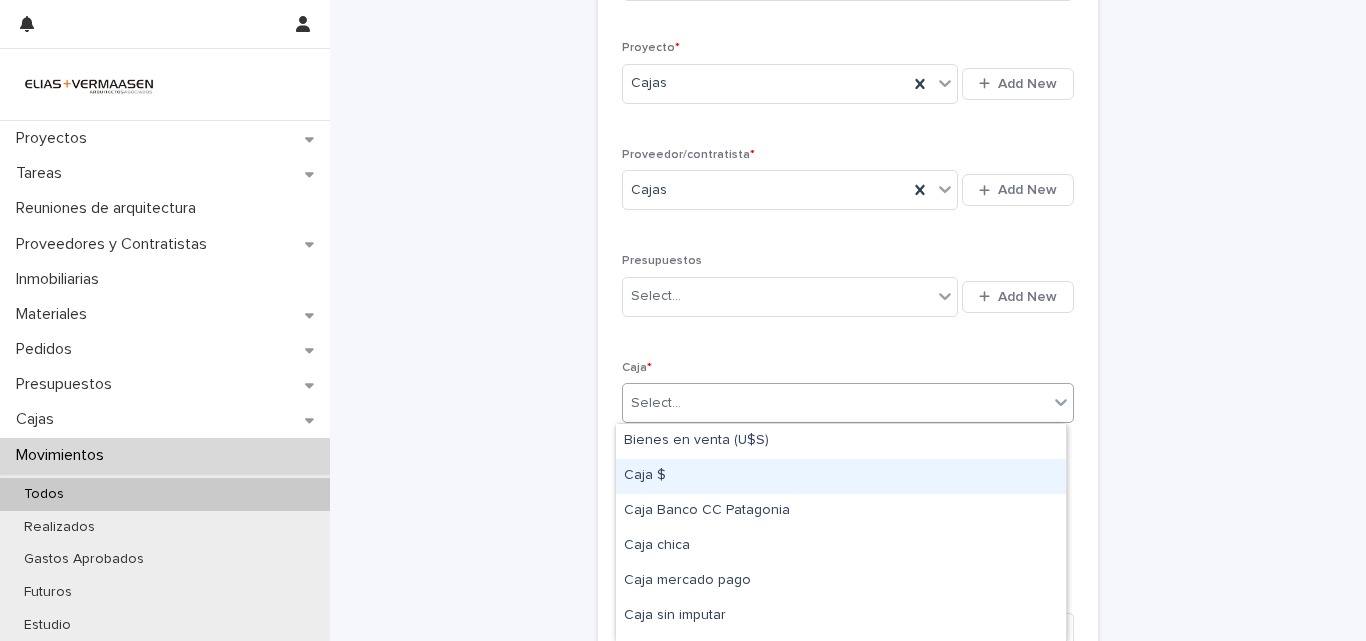 click on "Caja $" at bounding box center (841, 476) 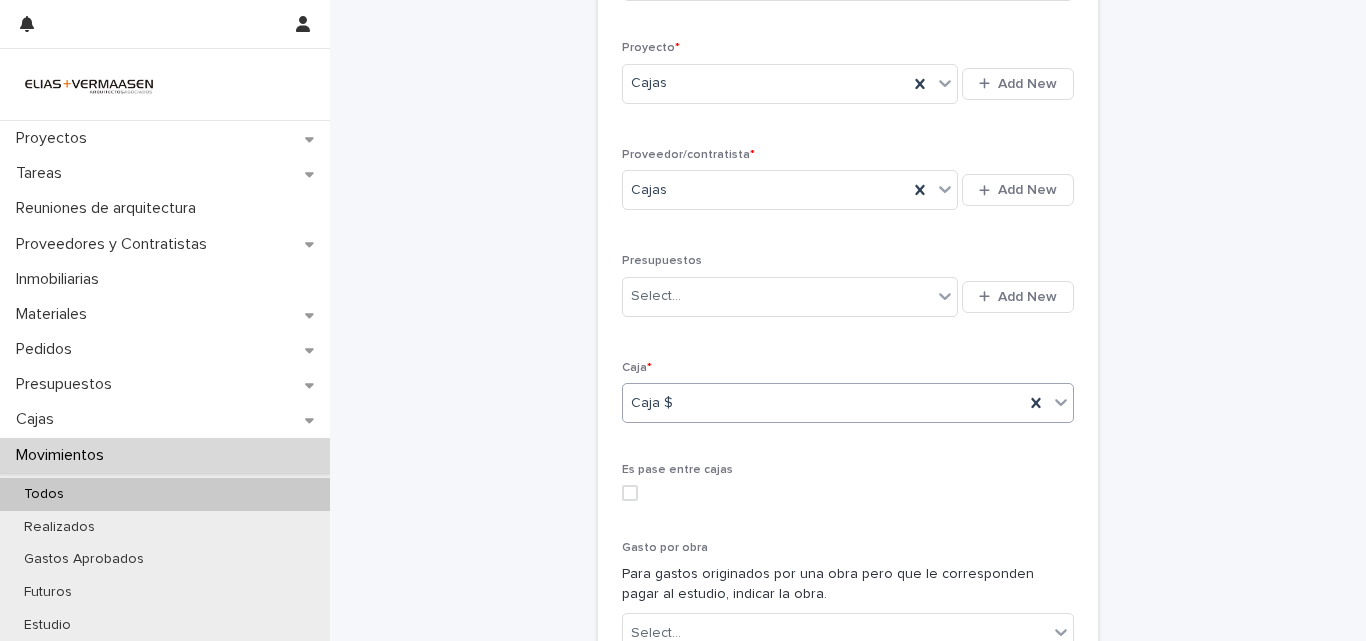 scroll, scrollTop: 1034, scrollLeft: 0, axis: vertical 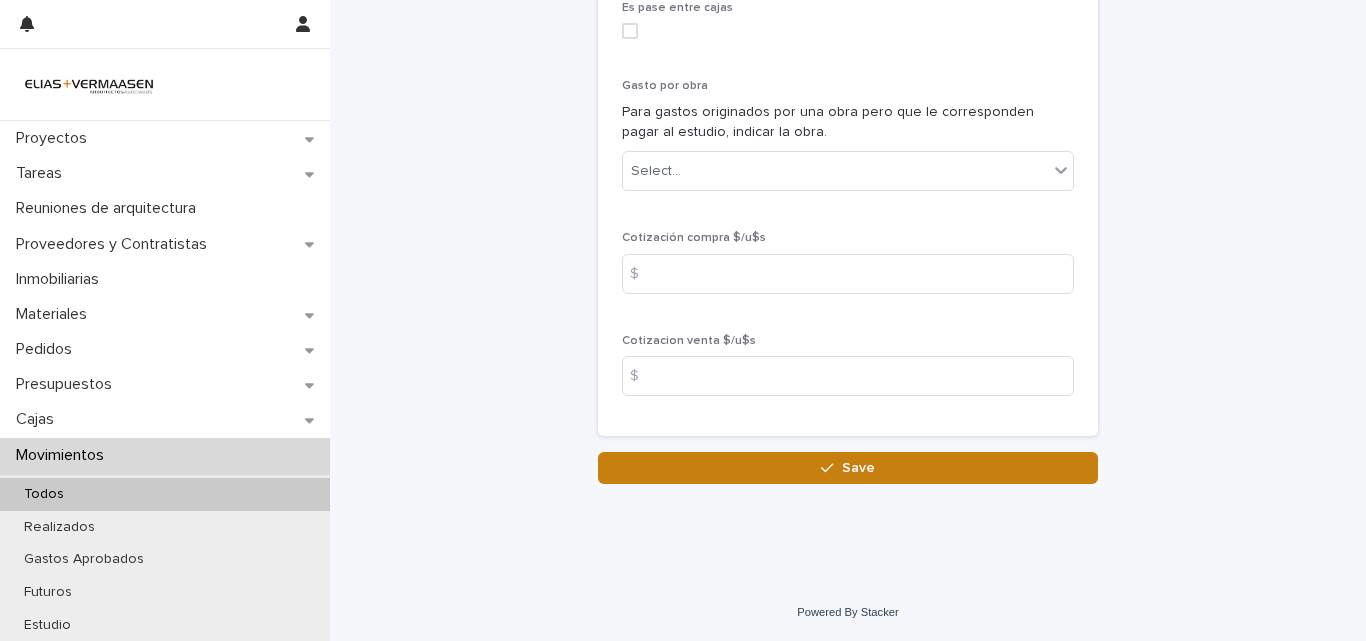 click on "Save" at bounding box center [858, 468] 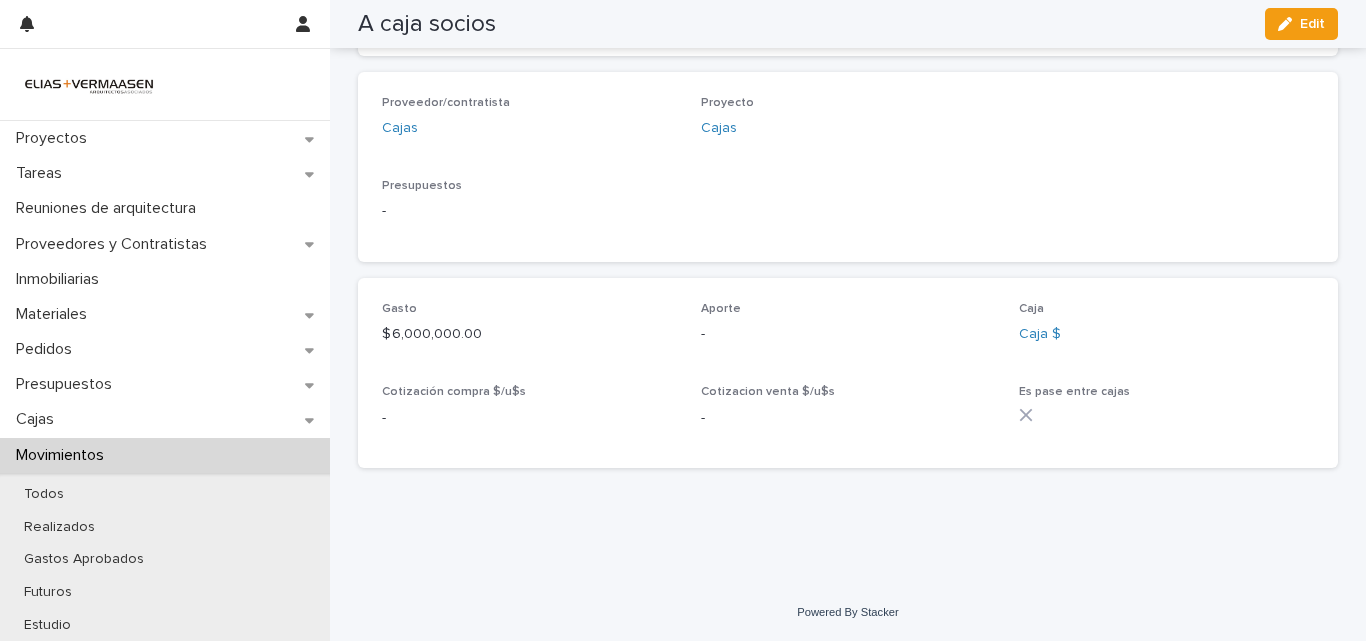 scroll, scrollTop: 547, scrollLeft: 0, axis: vertical 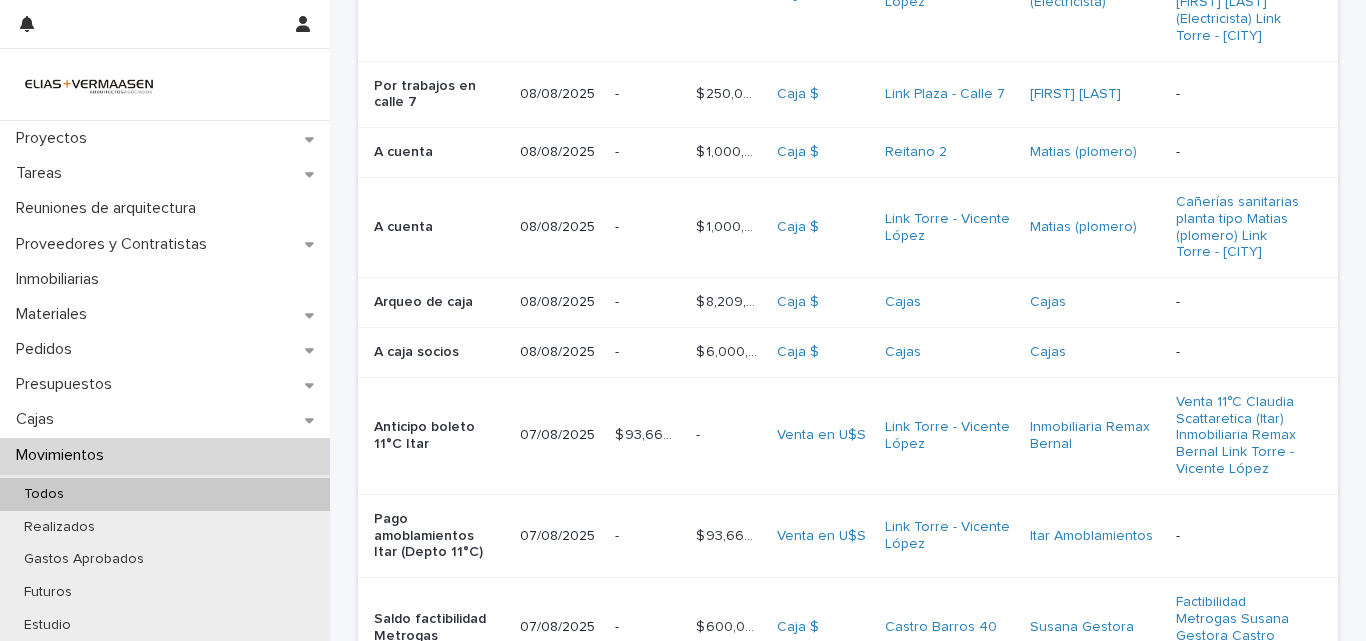 click at bounding box center (646, 302) 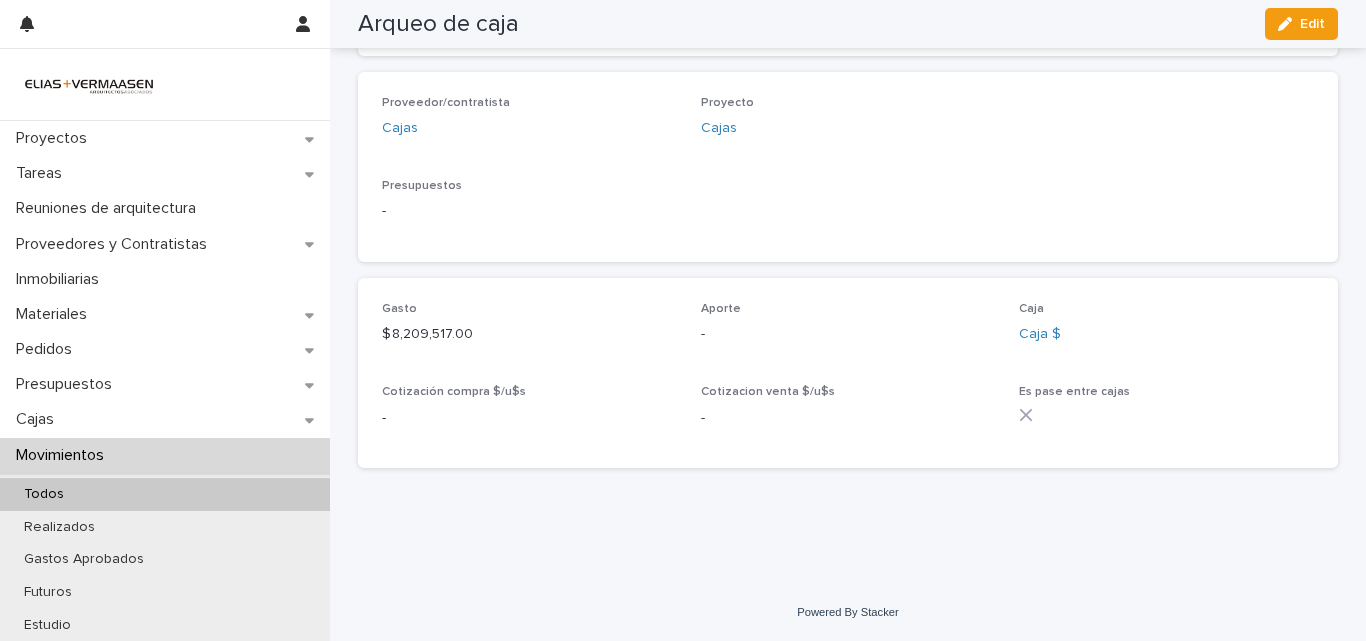 scroll, scrollTop: 547, scrollLeft: 0, axis: vertical 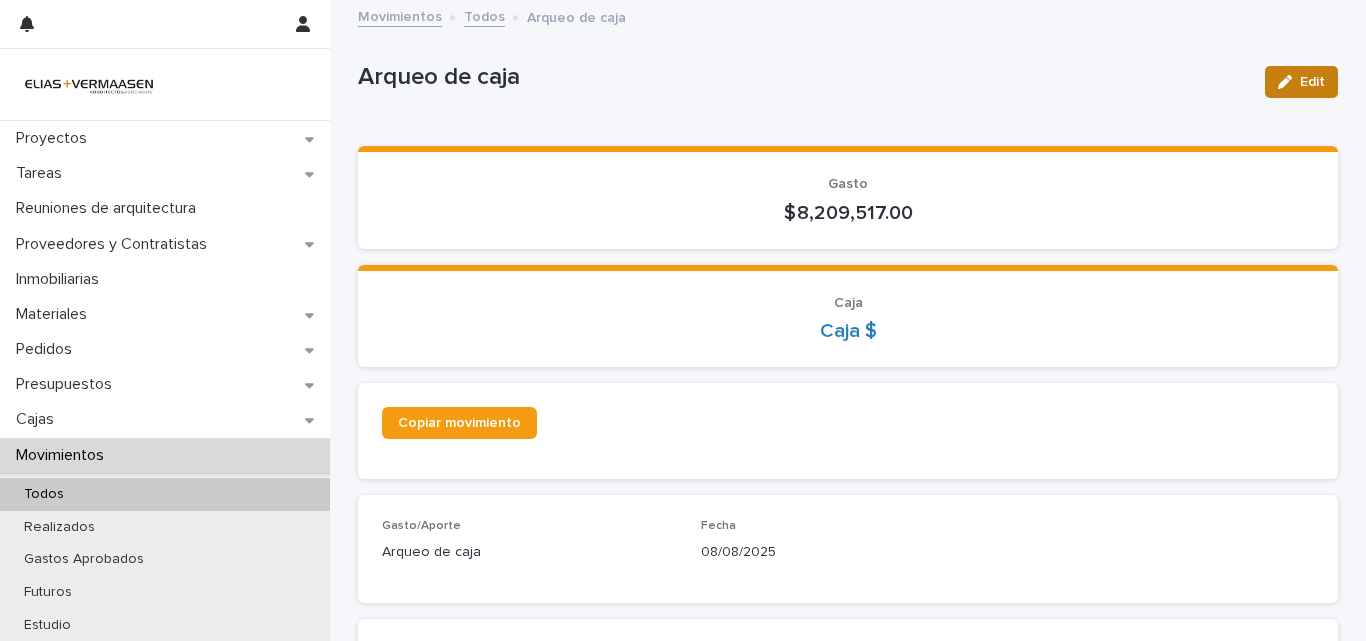 click on "Edit" at bounding box center (1312, 82) 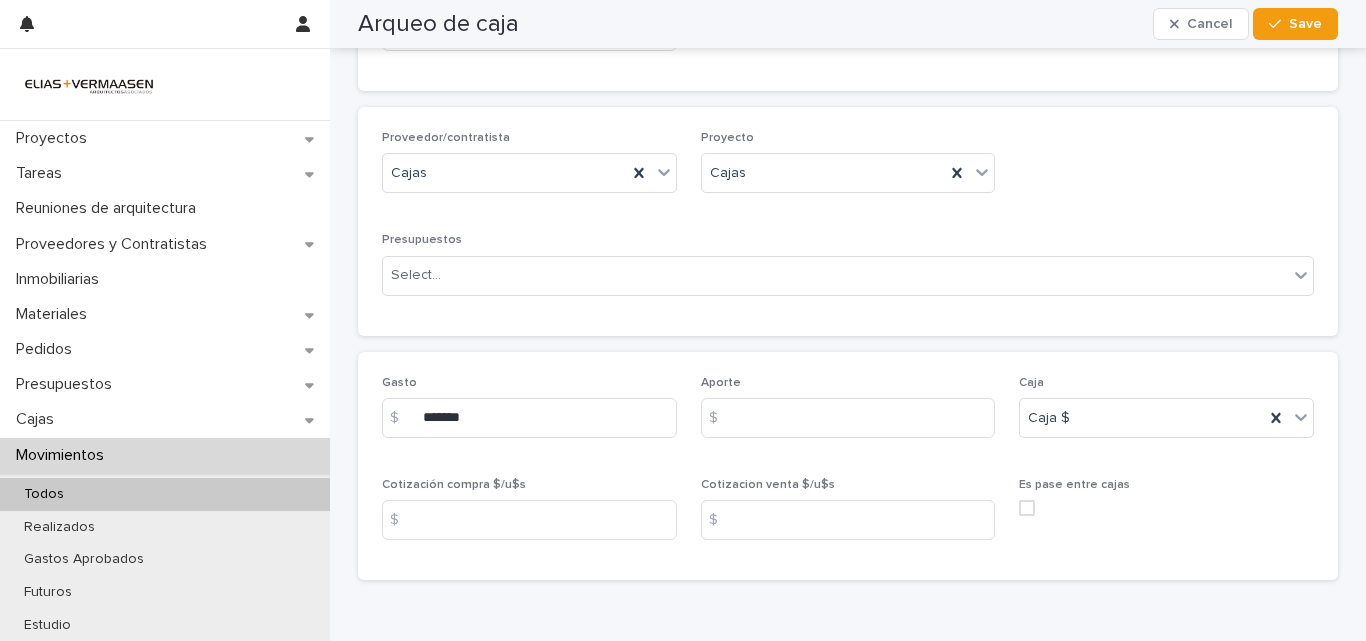scroll, scrollTop: 533, scrollLeft: 0, axis: vertical 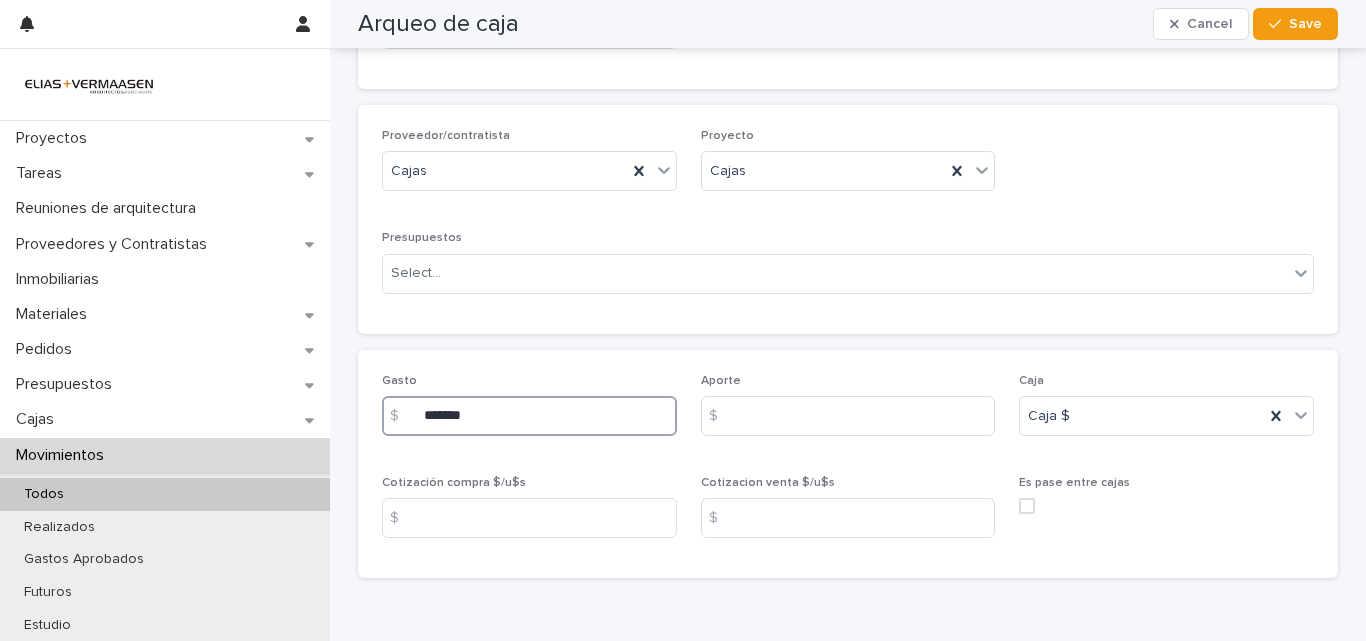 click on "*******" at bounding box center (529, 416) 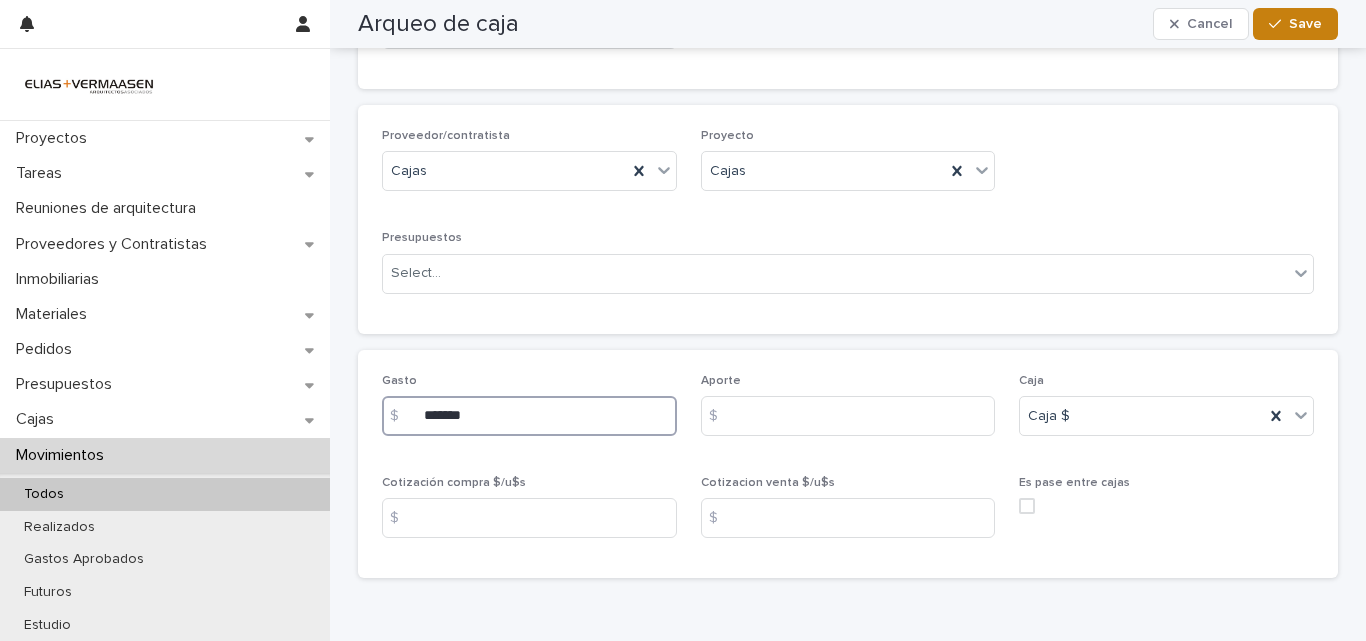 type on "*******" 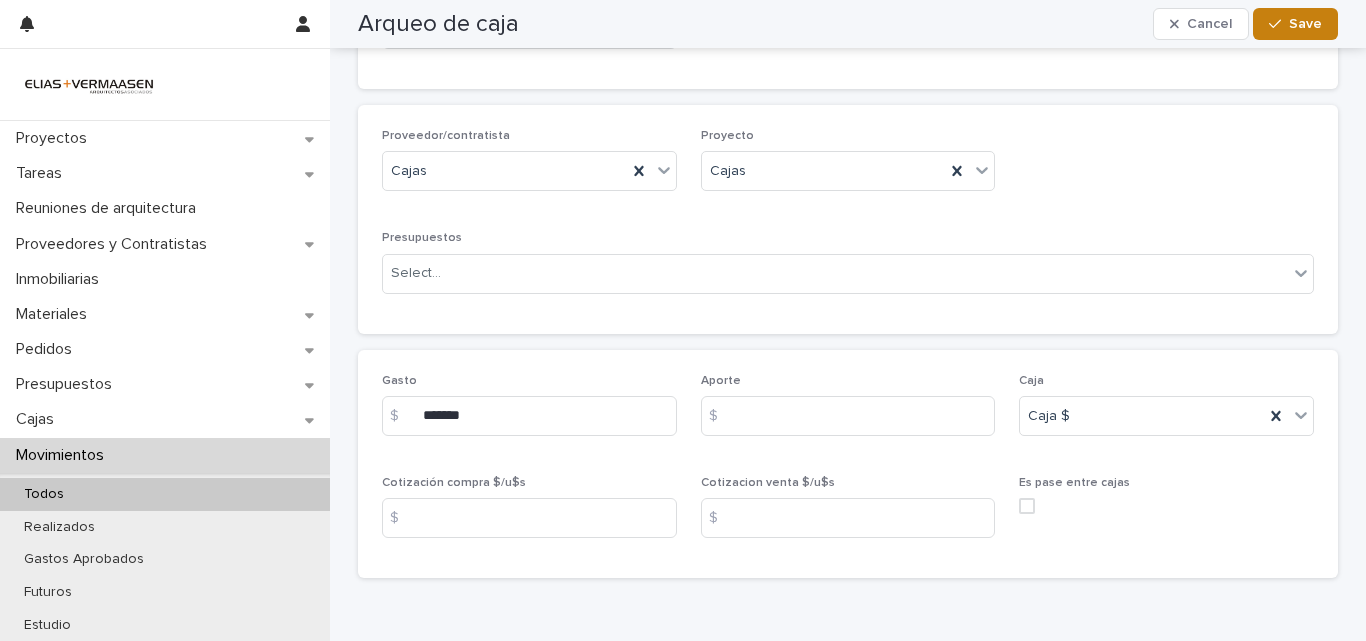 click on "Save" at bounding box center (1305, 24) 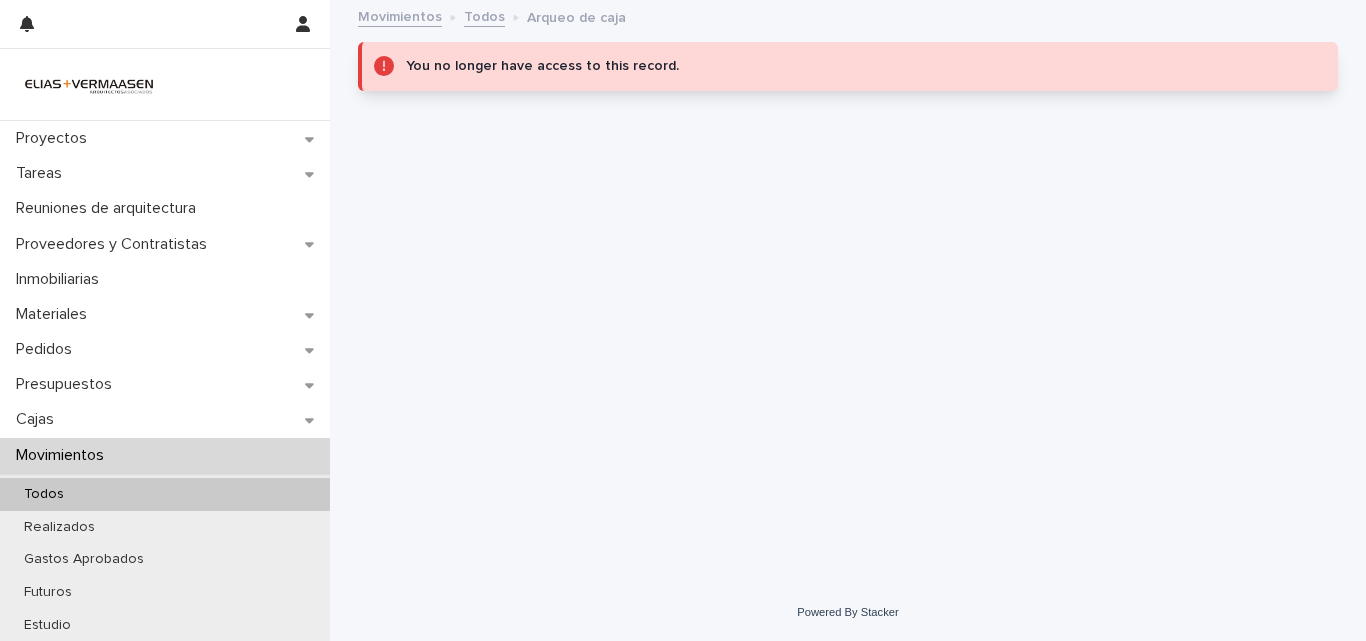 scroll, scrollTop: 0, scrollLeft: 0, axis: both 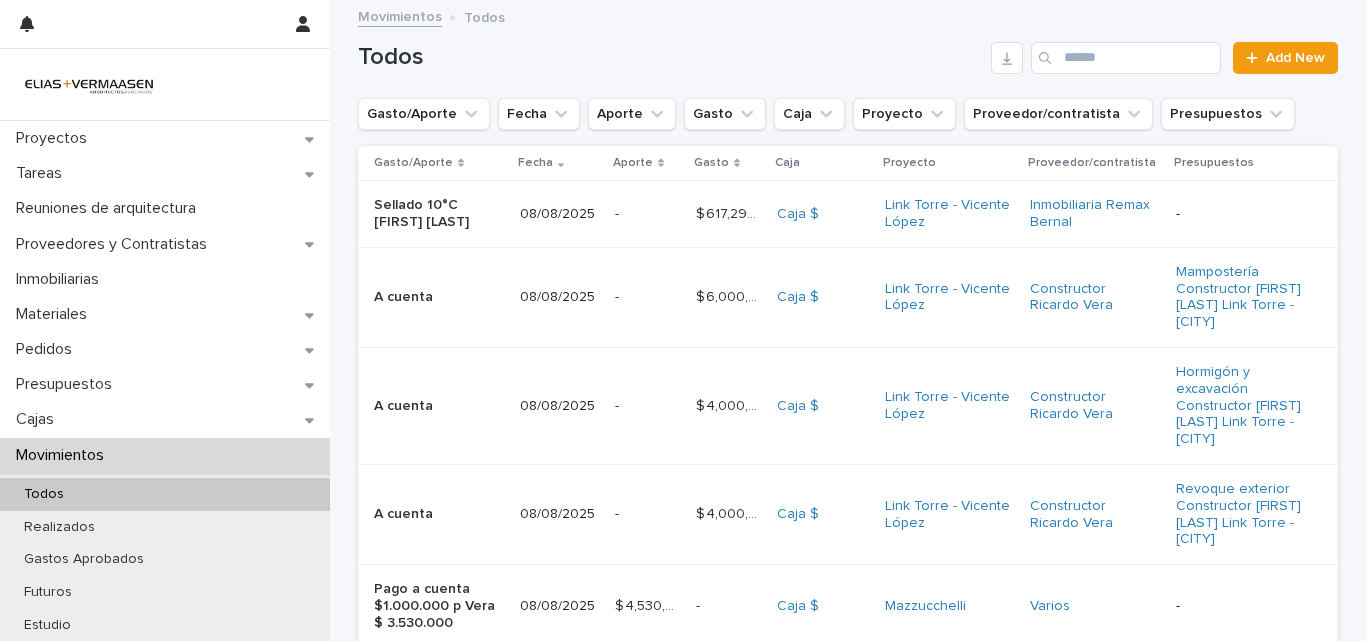 click on "Movimientos" at bounding box center (64, 455) 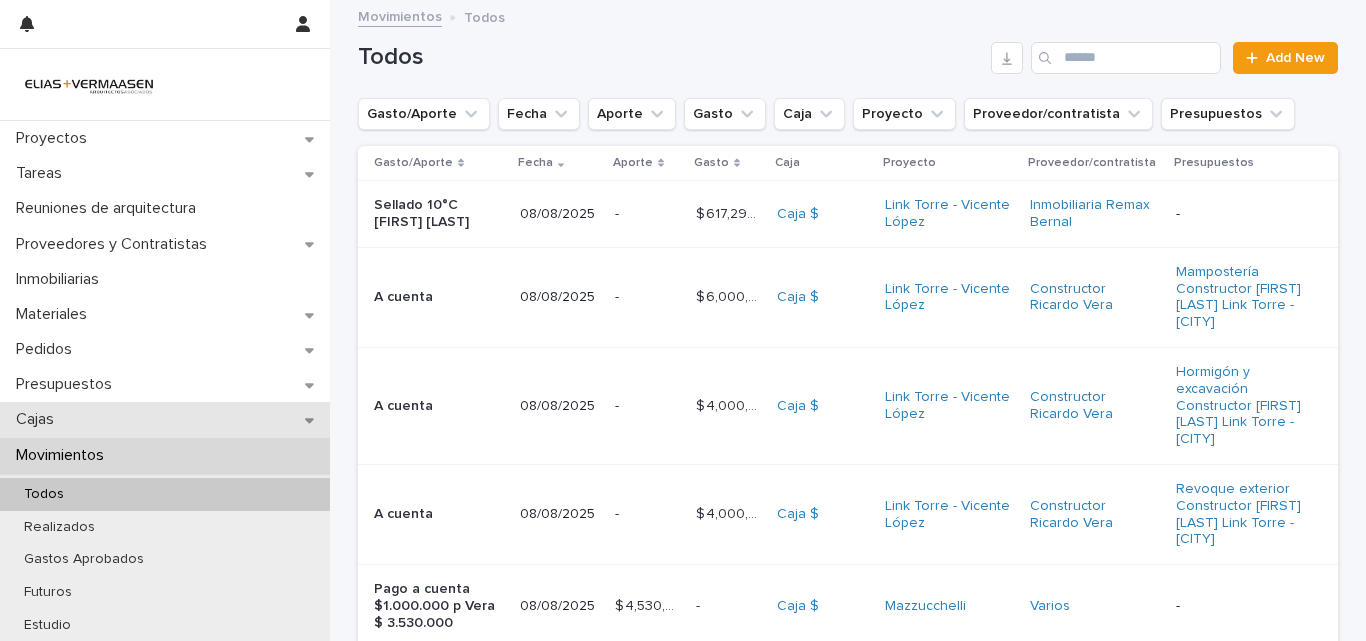 click on "Cajas" at bounding box center (39, 419) 